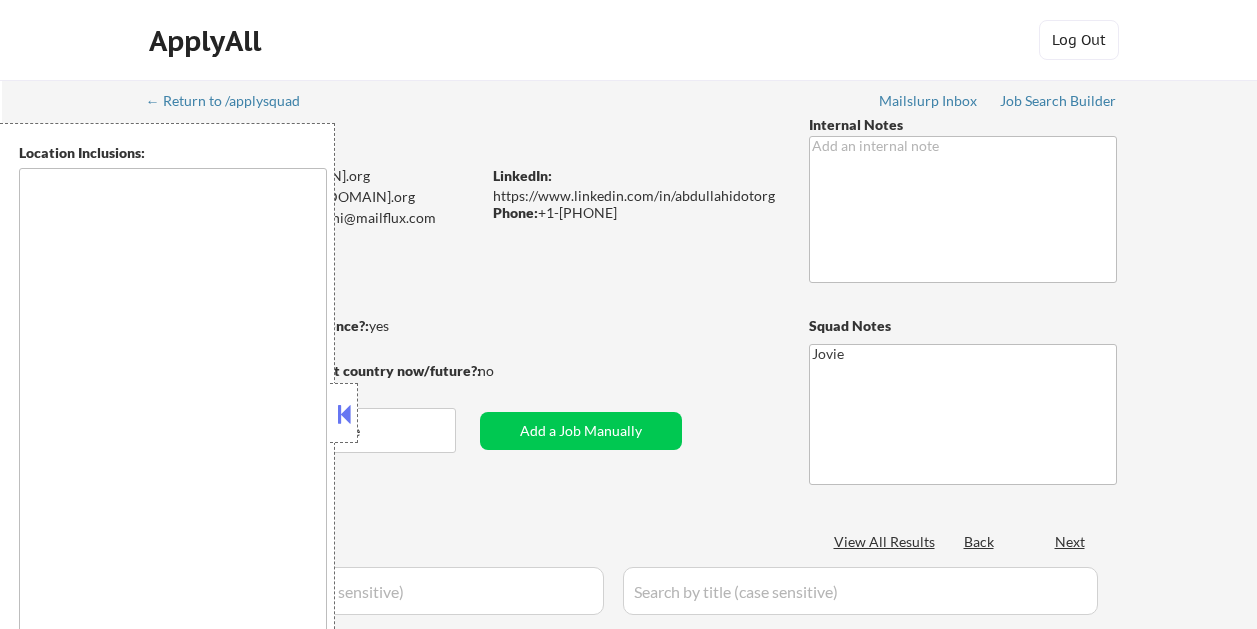 scroll, scrollTop: 0, scrollLeft: 0, axis: both 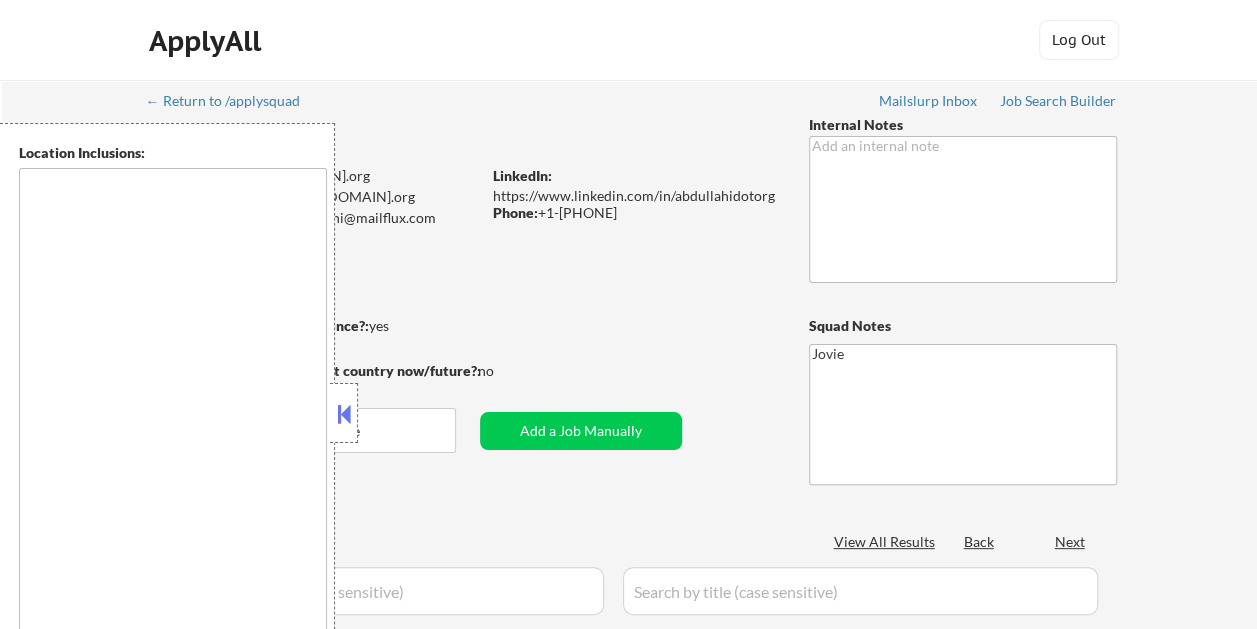type on "remote" 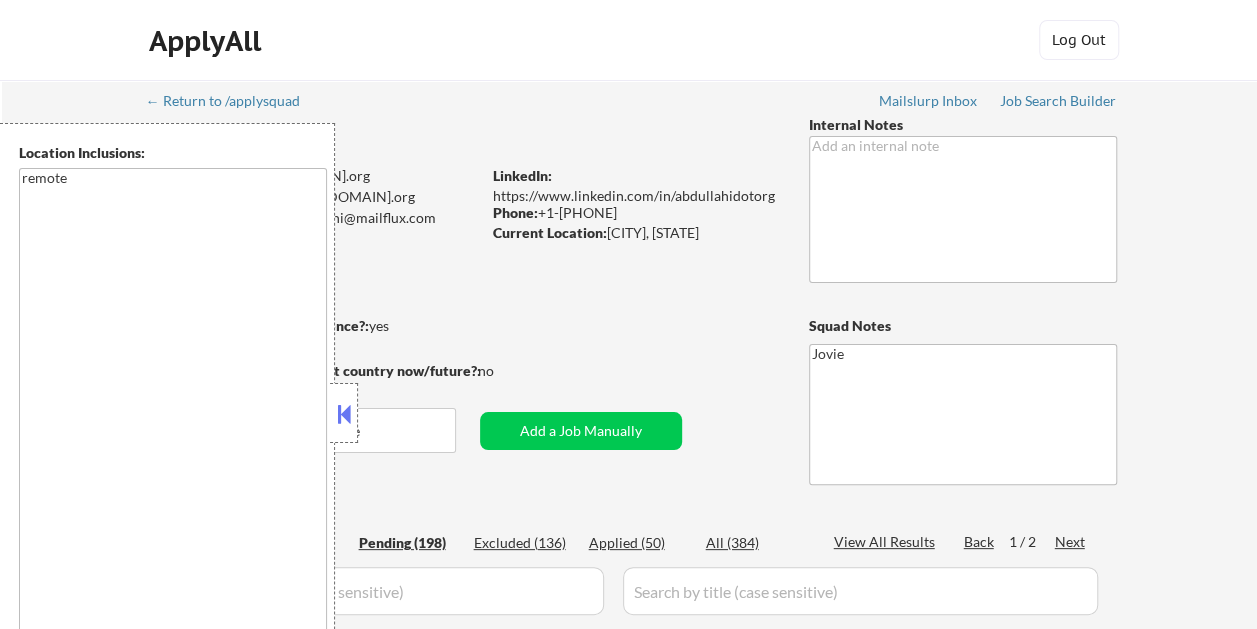 click at bounding box center [344, 413] 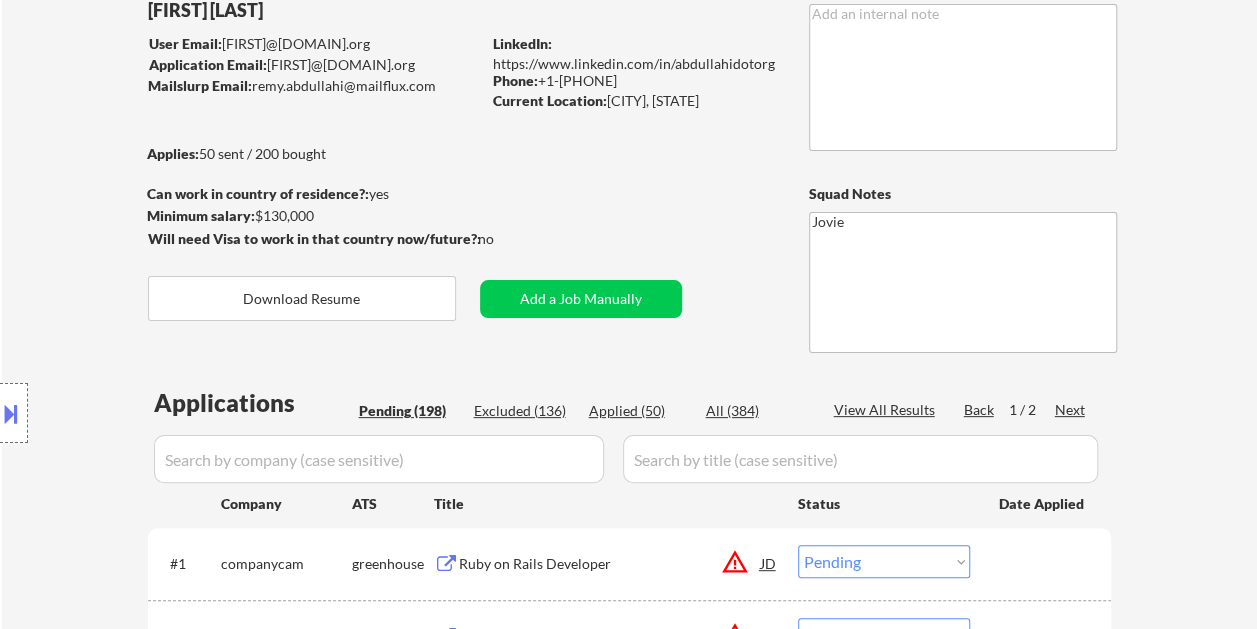 scroll, scrollTop: 200, scrollLeft: 0, axis: vertical 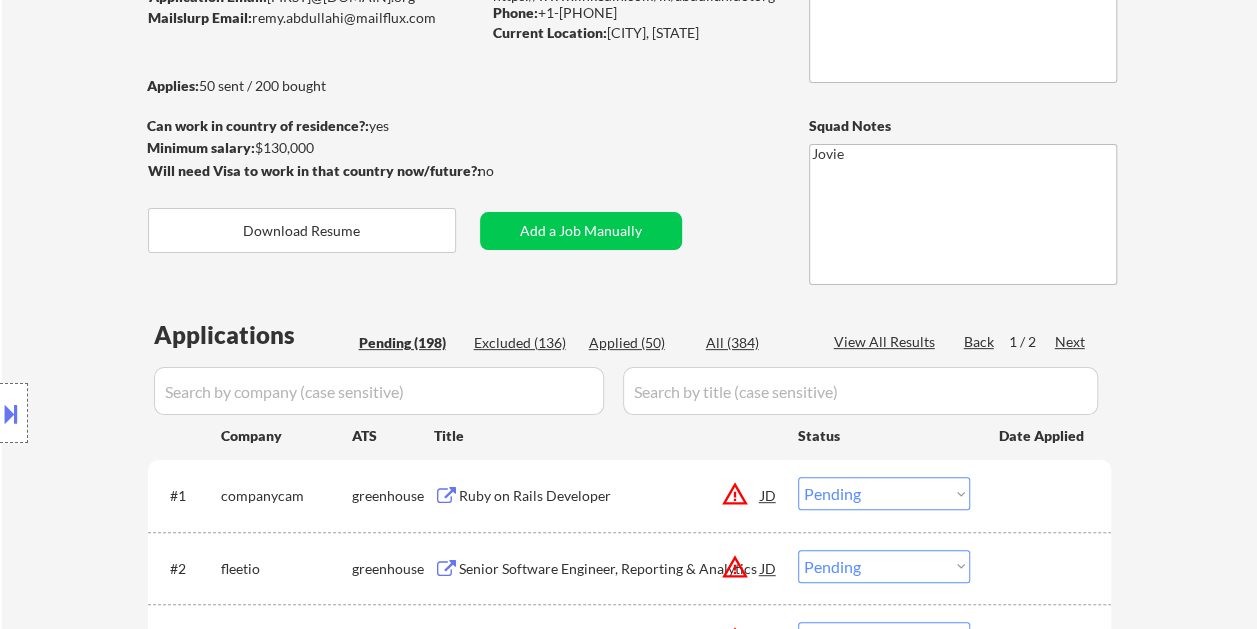 click on "← Return to /applysquad Mailslurp Inbox Job Search Builder [FIRST] [LAST] User Email:  [EMAIL] Application Email:  [EMAIL] Mailslurp Email:  [EMAIL] LinkedIn:   https://www.linkedin.com/in/[LAST]
Phone:  +1-[PHONE] Current Location:  Bushnell, [STATE] Applies:  50 sent / 200 bought Internal Notes Can work in country of residence?:  yes Squad Notes Minimum salary:  $130,000 Will need Visa to work in that country now/future?:   no Download Resume Add a Job Manually Jovie Applications Pending (198) Excluded (136) Applied (50) All (384) View All Results Back 1 / 2
Next Company ATS Title Status Date Applied #1 companycam greenhouse Ruby on Rails Developer JD warning_amber Choose an option... Pending Applied Excluded (Questions) Excluded (Expired) Excluded (Location) Excluded (Bad Match) Excluded (Blocklist) Excluded (Salary) Excluded (Other) #2 fleetio greenhouse Senior Software Engineer, Reporting & Analytics JD warning_amber Choose an option... Pending" at bounding box center [630, 4251] 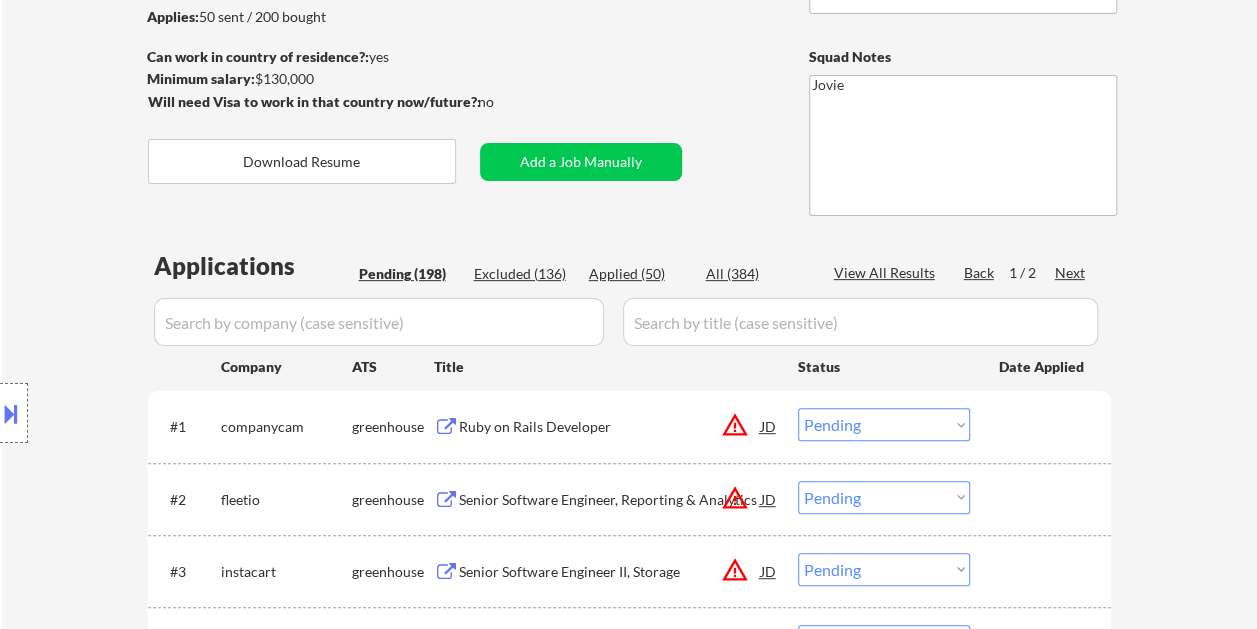 scroll, scrollTop: 300, scrollLeft: 0, axis: vertical 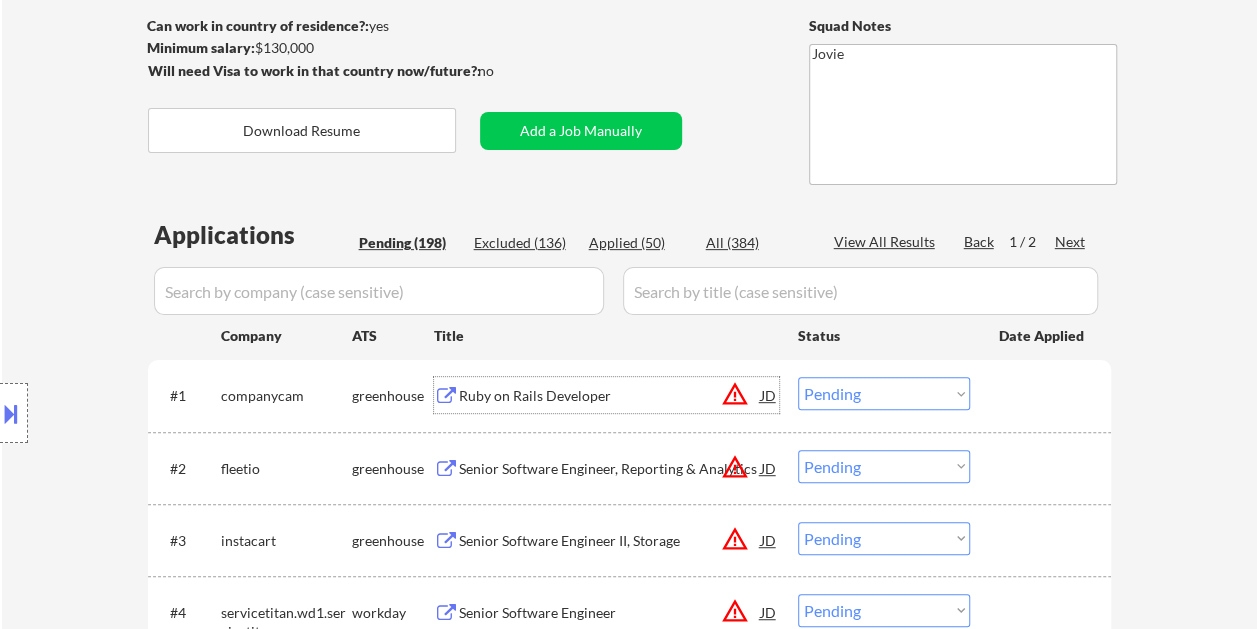 click on "Ruby on Rails Developer" at bounding box center [610, 396] 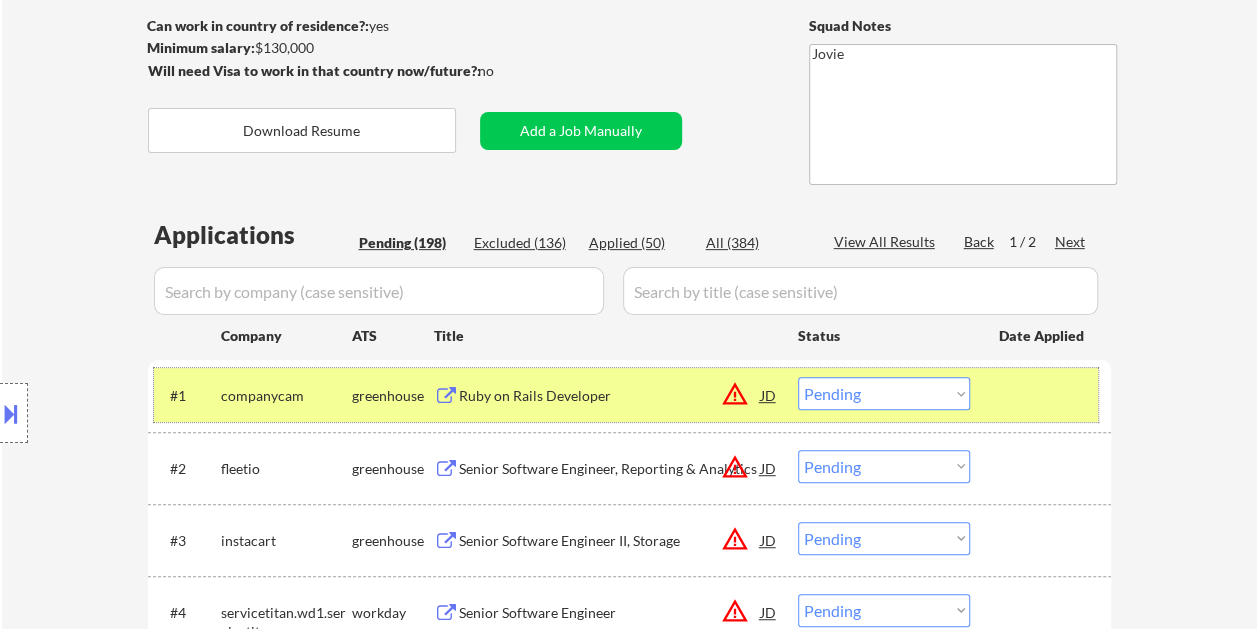 click on "#1 companycam greenhouse Ruby on Rails Developer JD warning_amber Choose an option... Pending Applied Excluded (Questions) Excluded (Expired) Excluded (Location) Excluded (Bad Match) Excluded (Blocklist) Excluded (Salary) Excluded (Other)" at bounding box center [626, 395] 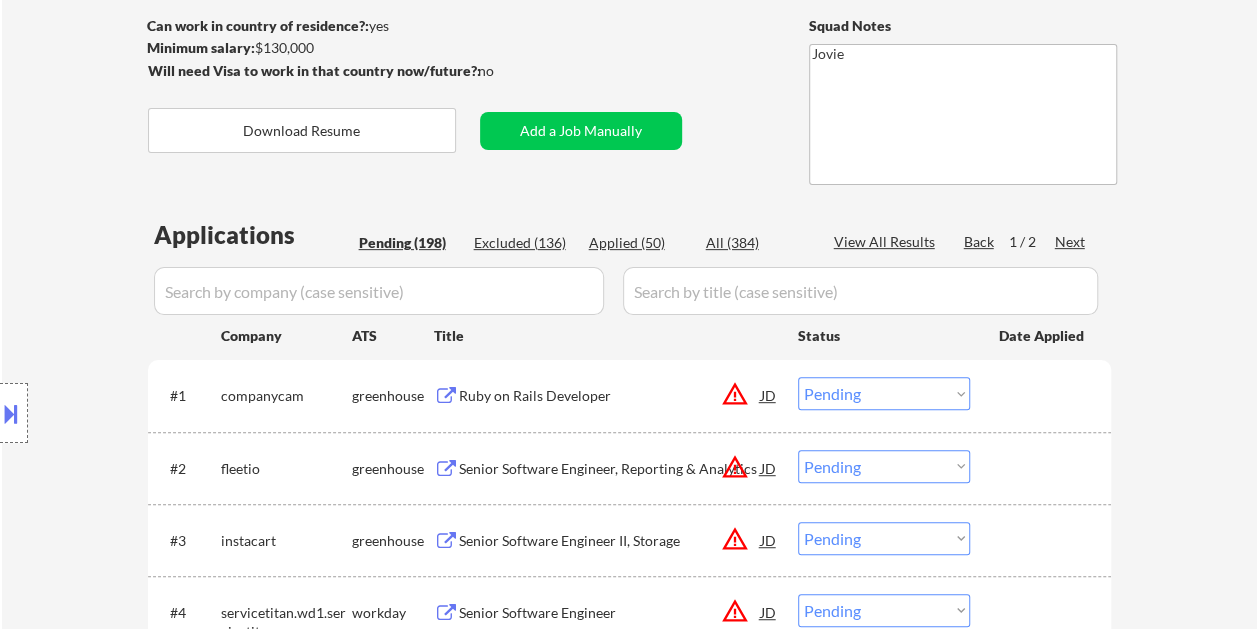 click on "#1 companycam greenhouse Ruby on Rails Developer JD warning_amber Choose an option... Pending Applied Excluded (Questions) Excluded (Expired) Excluded (Location) Excluded (Bad Match) Excluded (Blocklist) Excluded (Salary) Excluded (Other)" at bounding box center [626, 395] 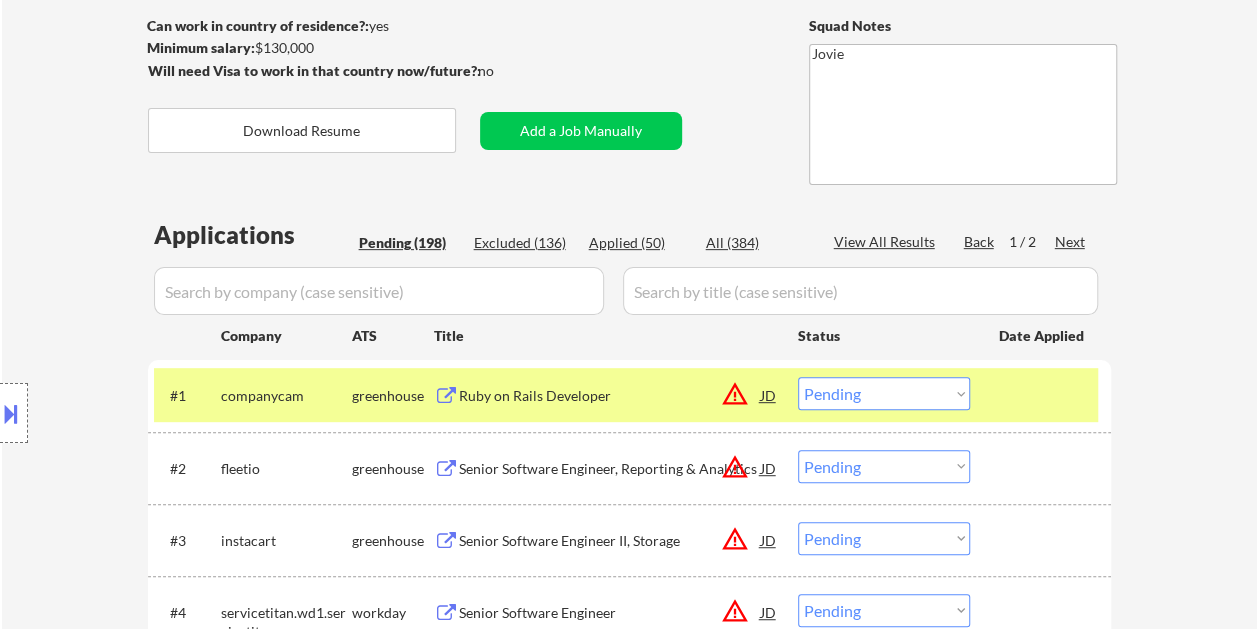 click on "Choose an option... Pending Applied Excluded (Questions) Excluded (Expired) Excluded (Location) Excluded (Bad Match) Excluded (Blocklist) Excluded (Salary) Excluded (Other)" at bounding box center [884, 393] 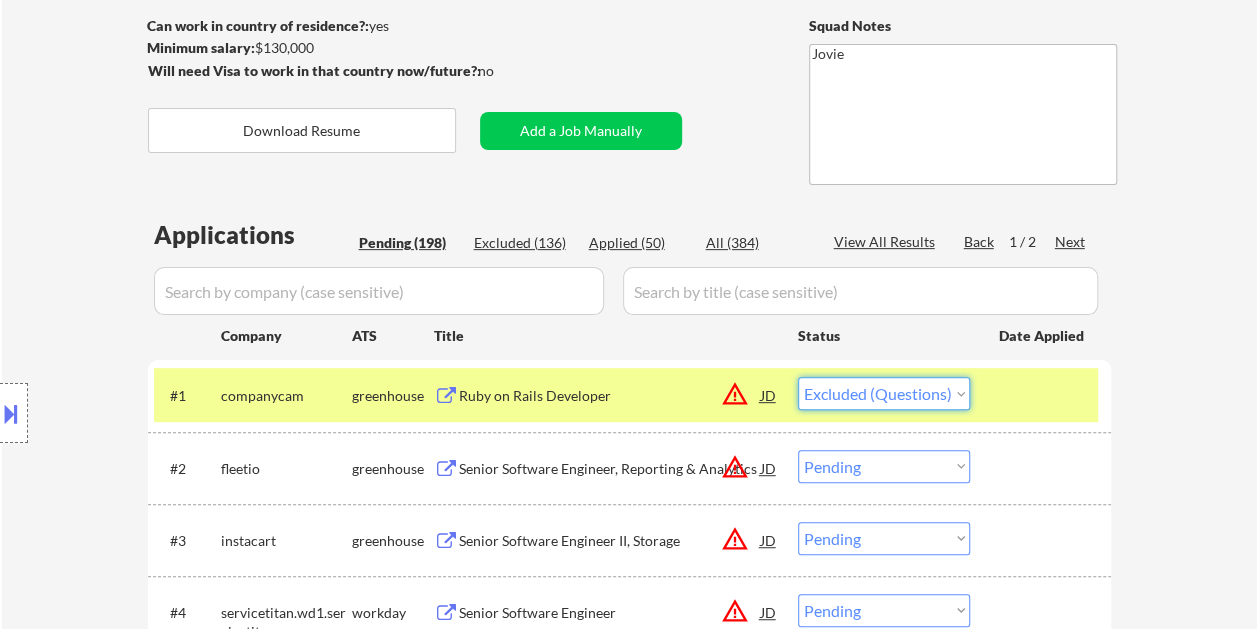 click on "Choose an option... Pending Applied Excluded (Questions) Excluded (Expired) Excluded (Location) Excluded (Bad Match) Excluded (Blocklist) Excluded (Salary) Excluded (Other)" at bounding box center (884, 393) 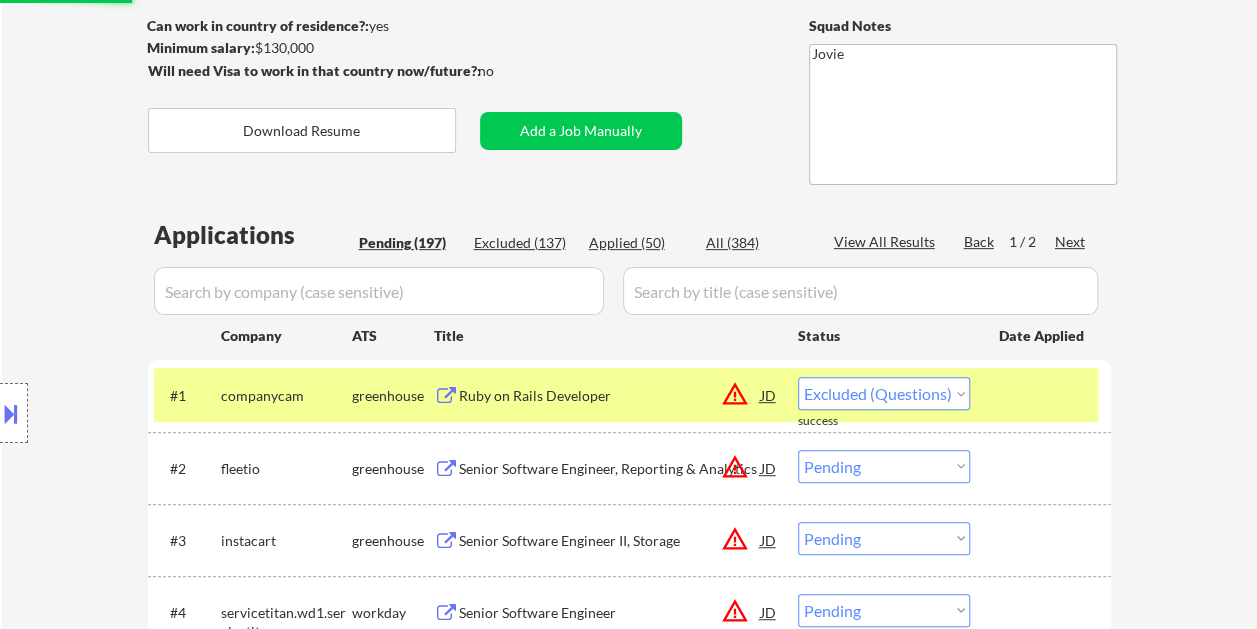 select on ""pending"" 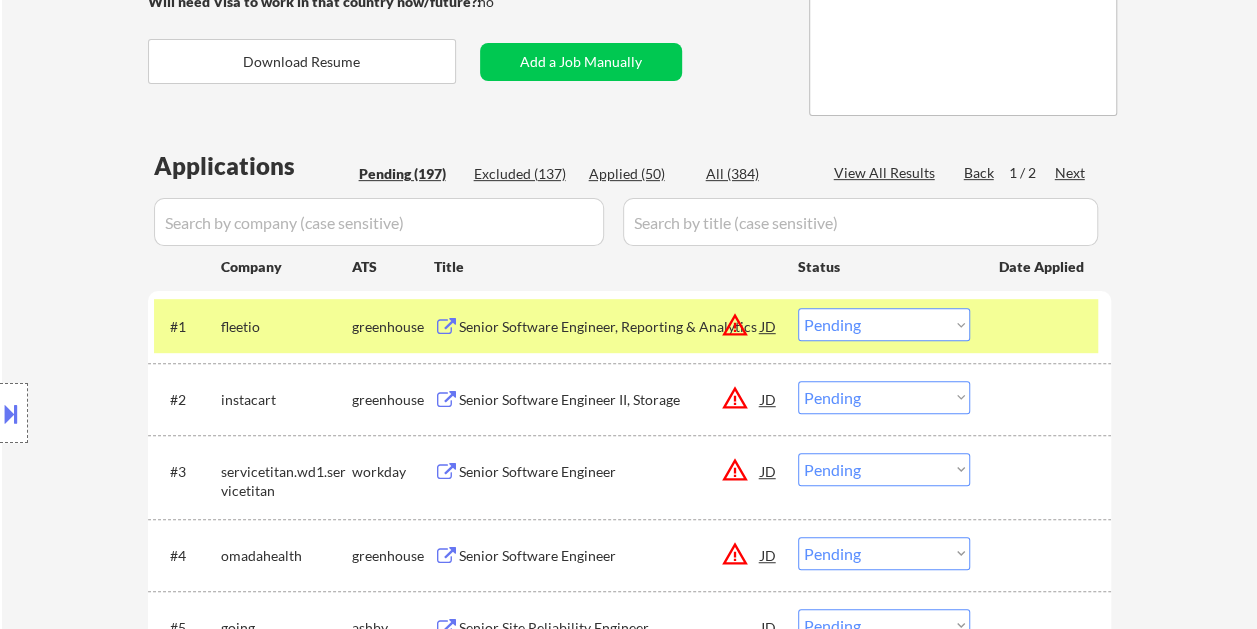 scroll, scrollTop: 400, scrollLeft: 0, axis: vertical 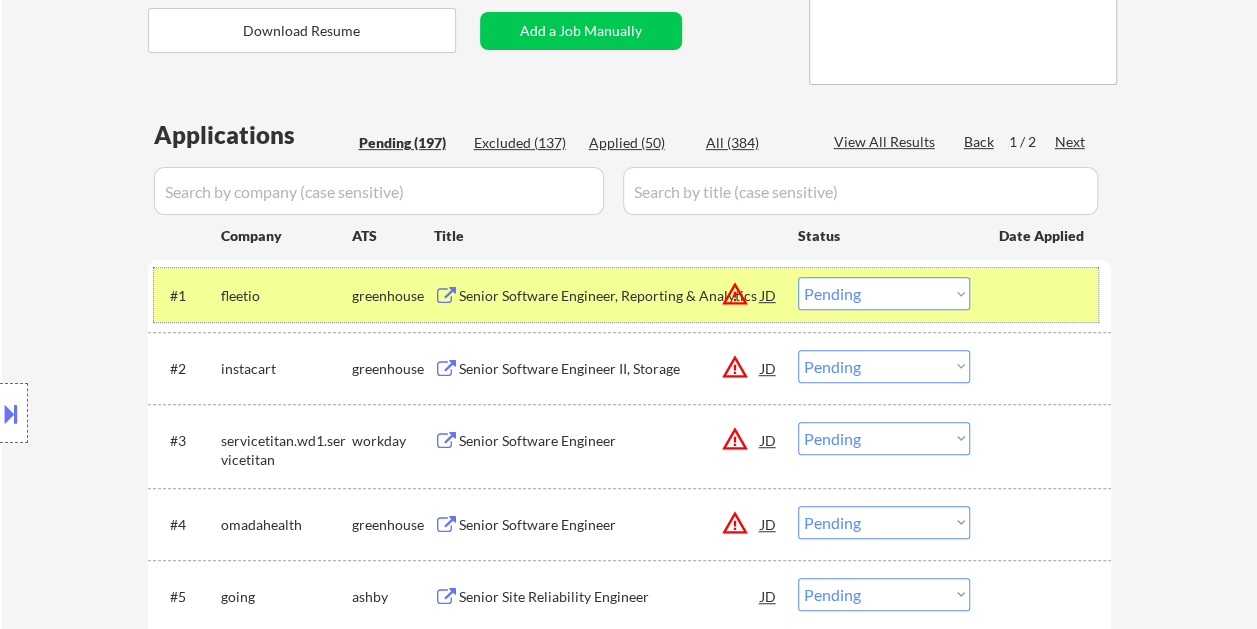 click at bounding box center [1043, 295] 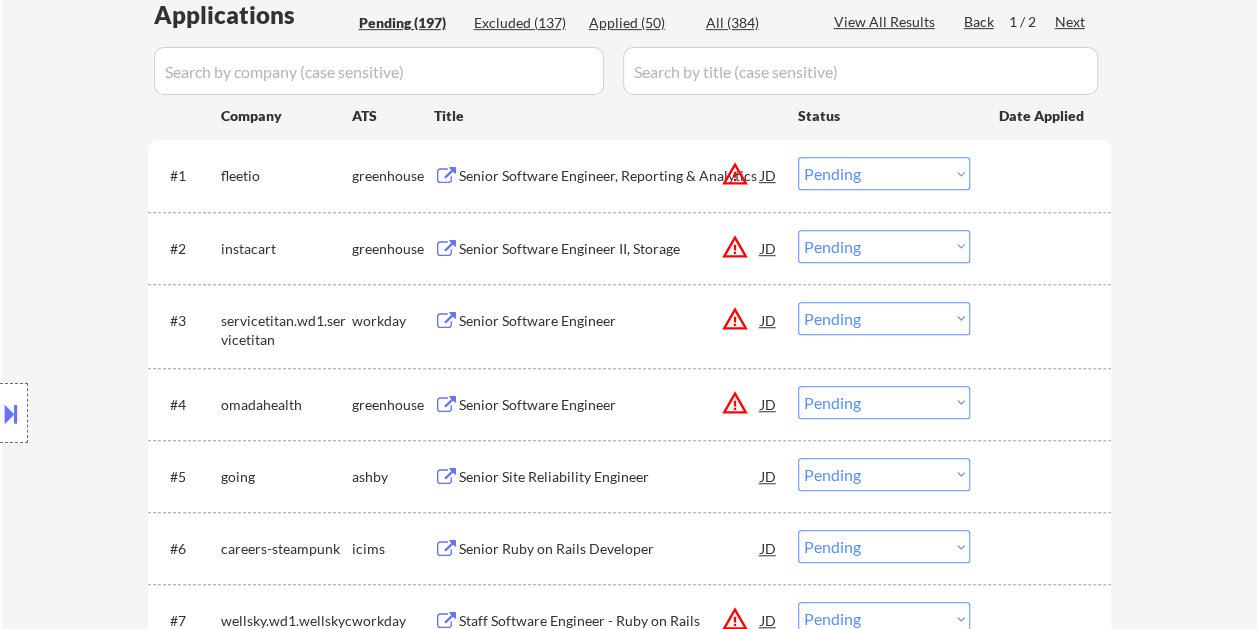 scroll, scrollTop: 600, scrollLeft: 0, axis: vertical 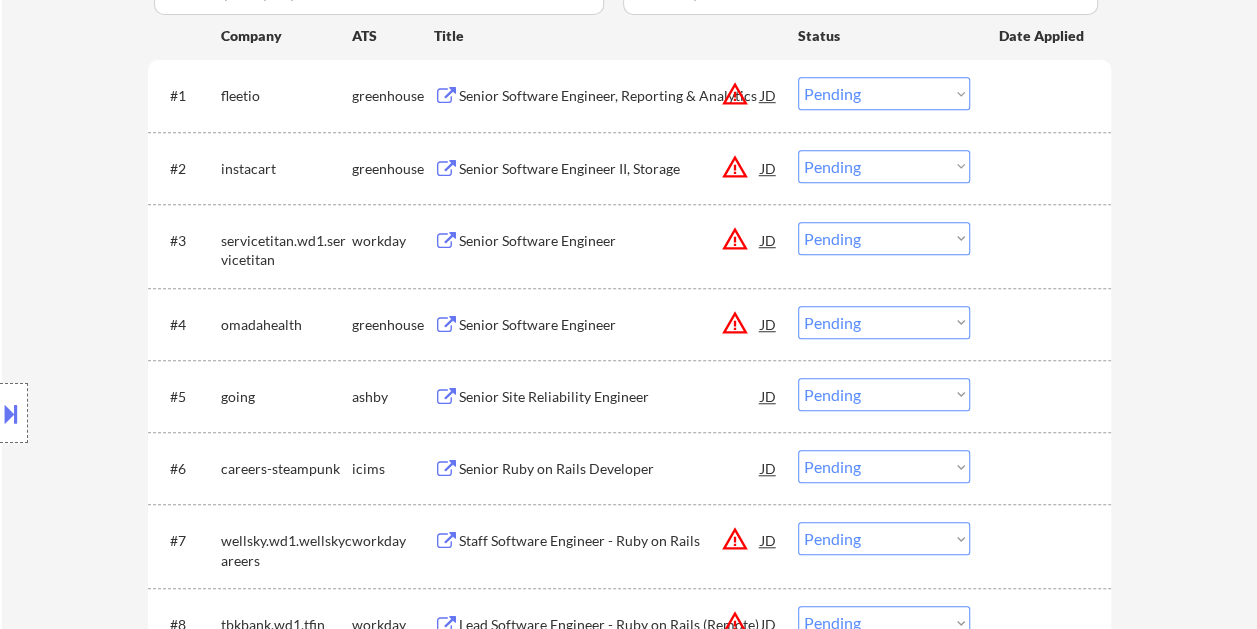 click on "Senior Software Engineer II, Storage" at bounding box center (610, 168) 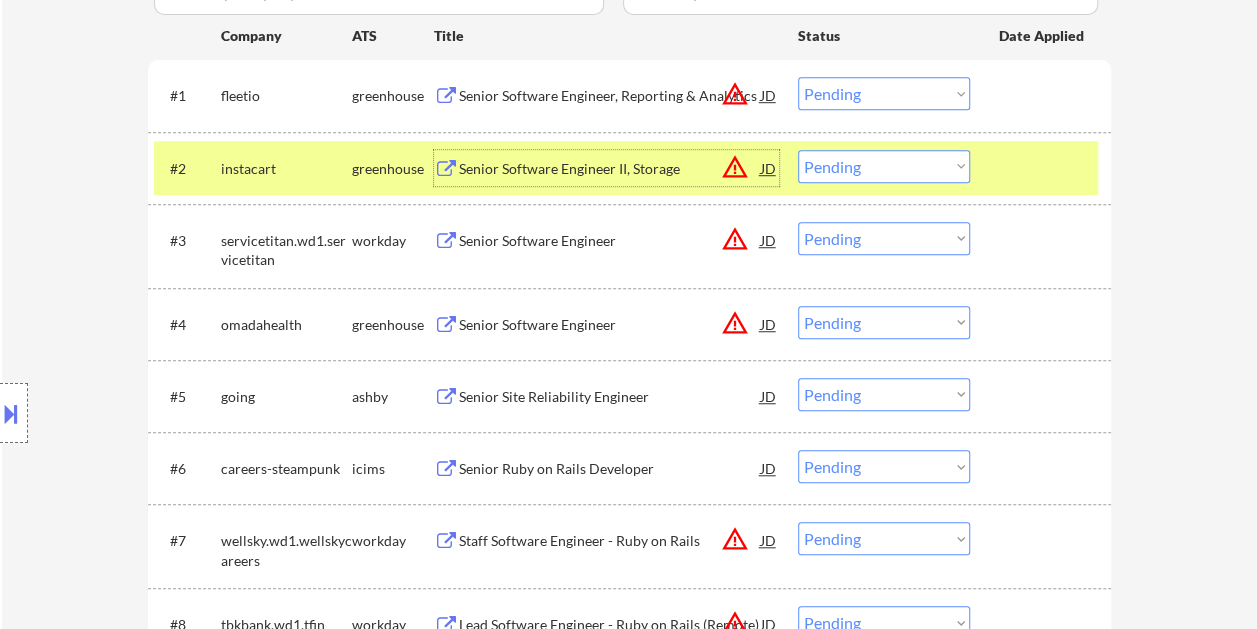 click on "Choose an option... Pending Applied Excluded (Questions) Excluded (Expired) Excluded (Location) Excluded (Bad Match) Excluded (Blocklist) Excluded (Salary) Excluded (Other)" at bounding box center [884, 166] 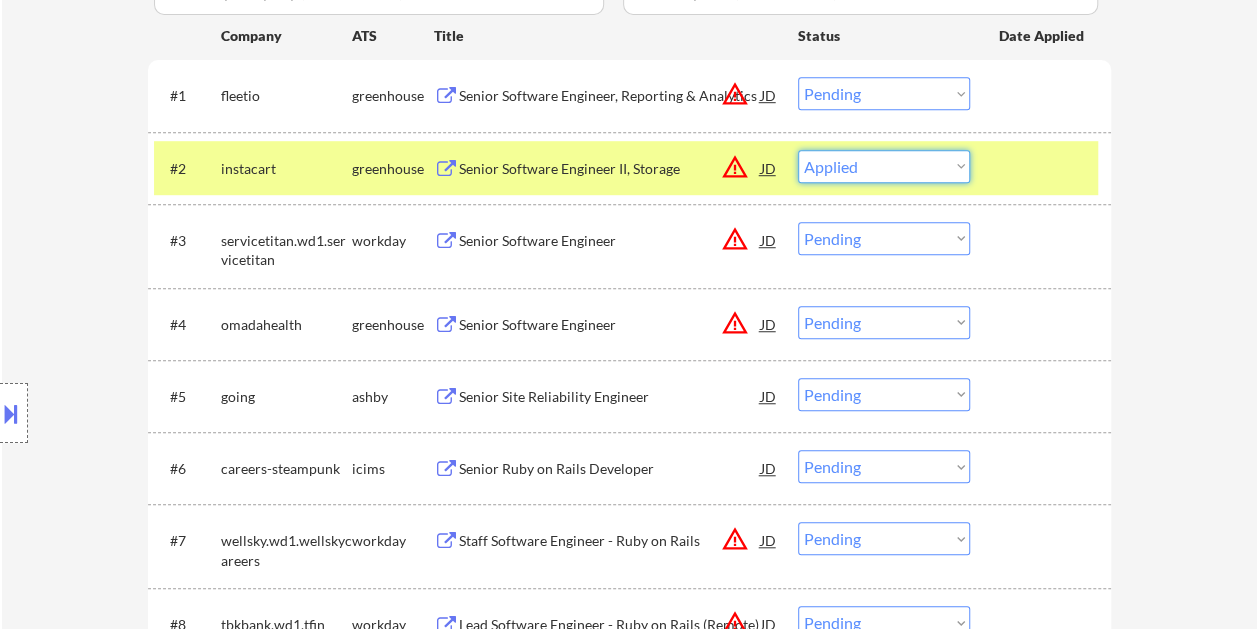 click on "Choose an option... Pending Applied Excluded (Questions) Excluded (Expired) Excluded (Location) Excluded (Bad Match) Excluded (Blocklist) Excluded (Salary) Excluded (Other)" at bounding box center (884, 166) 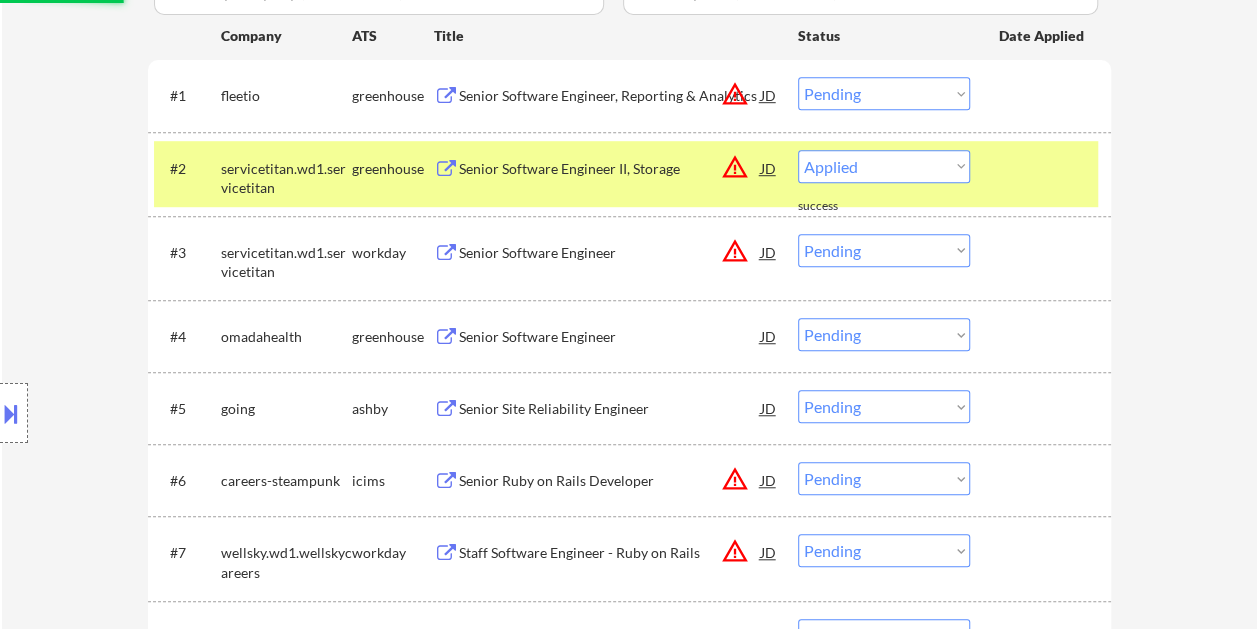 select on ""pending"" 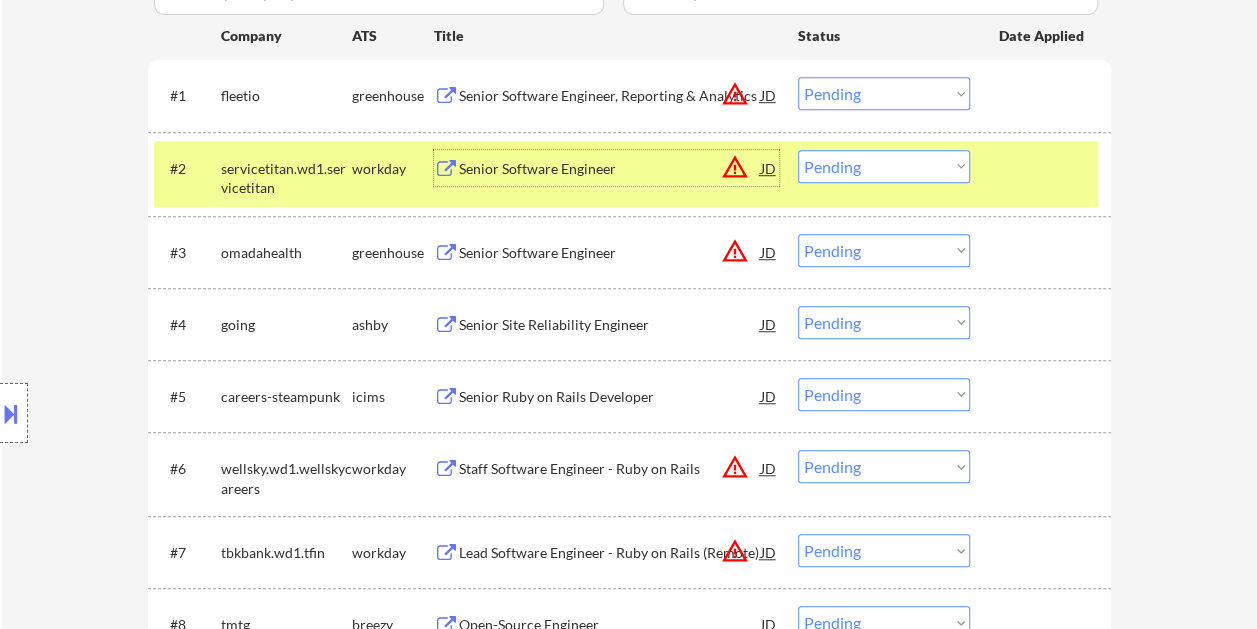 click on "Senior Software Engineer" at bounding box center [610, 169] 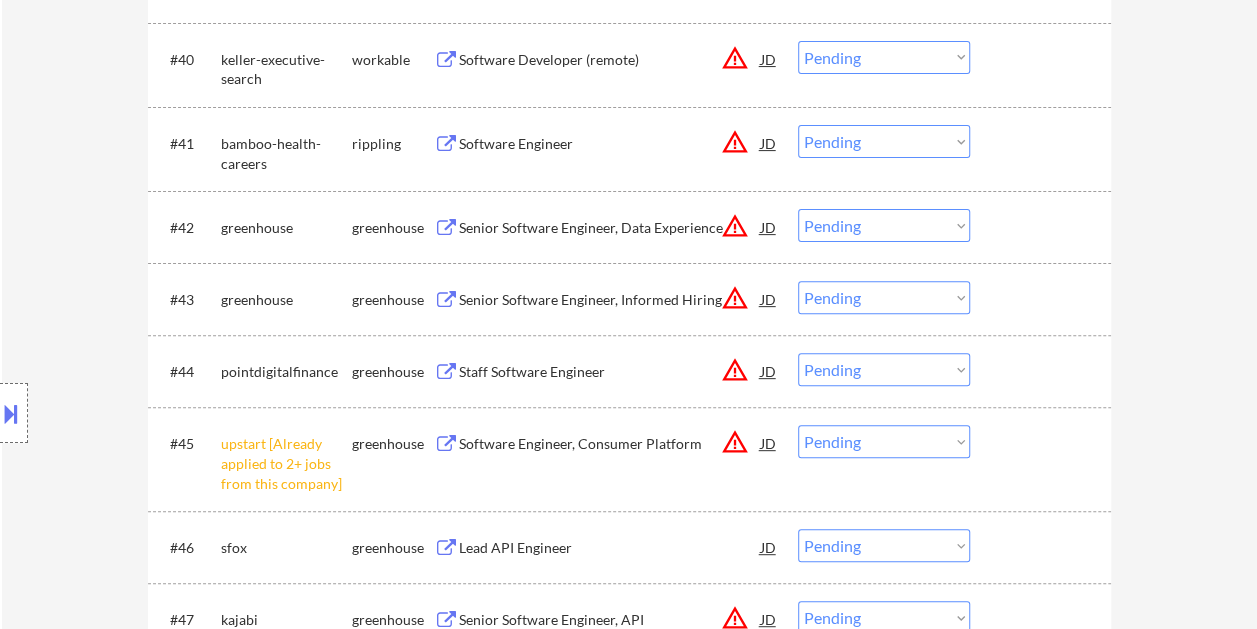 scroll, scrollTop: 4000, scrollLeft: 0, axis: vertical 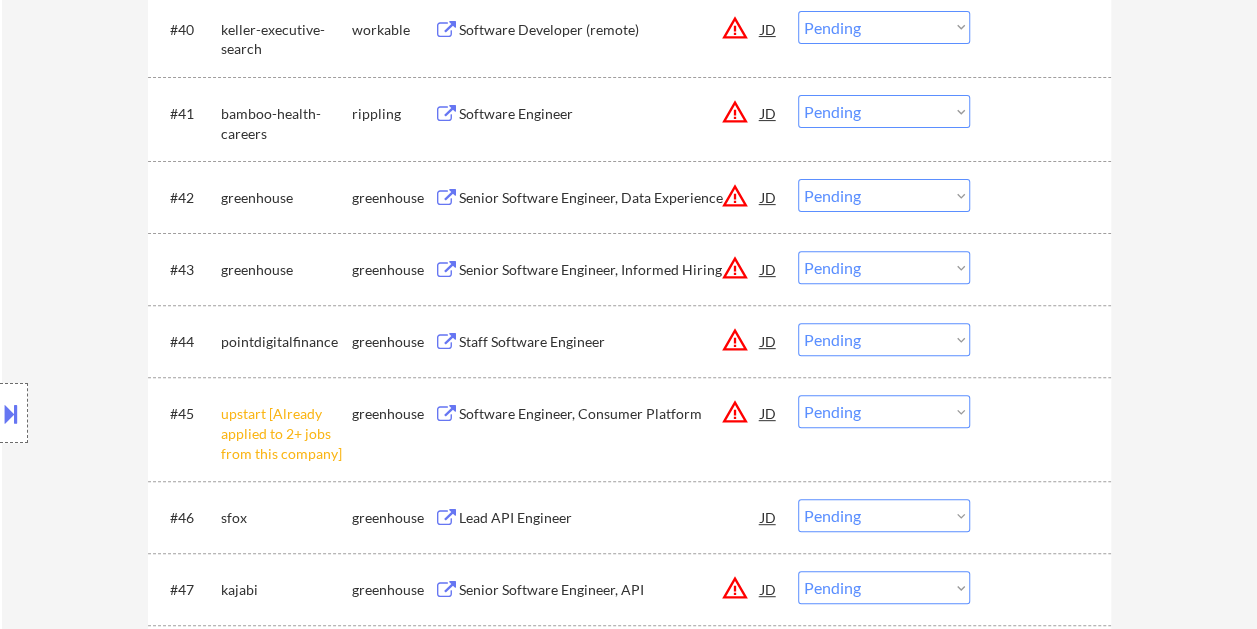 click at bounding box center (1043, 197) 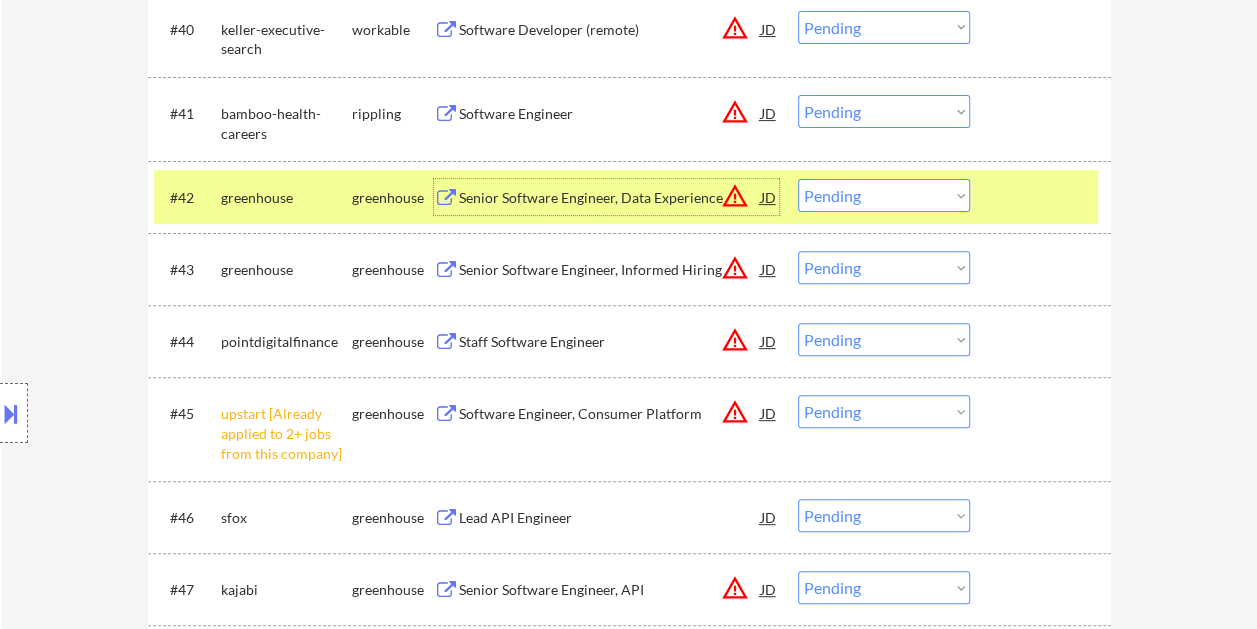 click on "Senior Software Engineer, Data Experience" at bounding box center [610, 198] 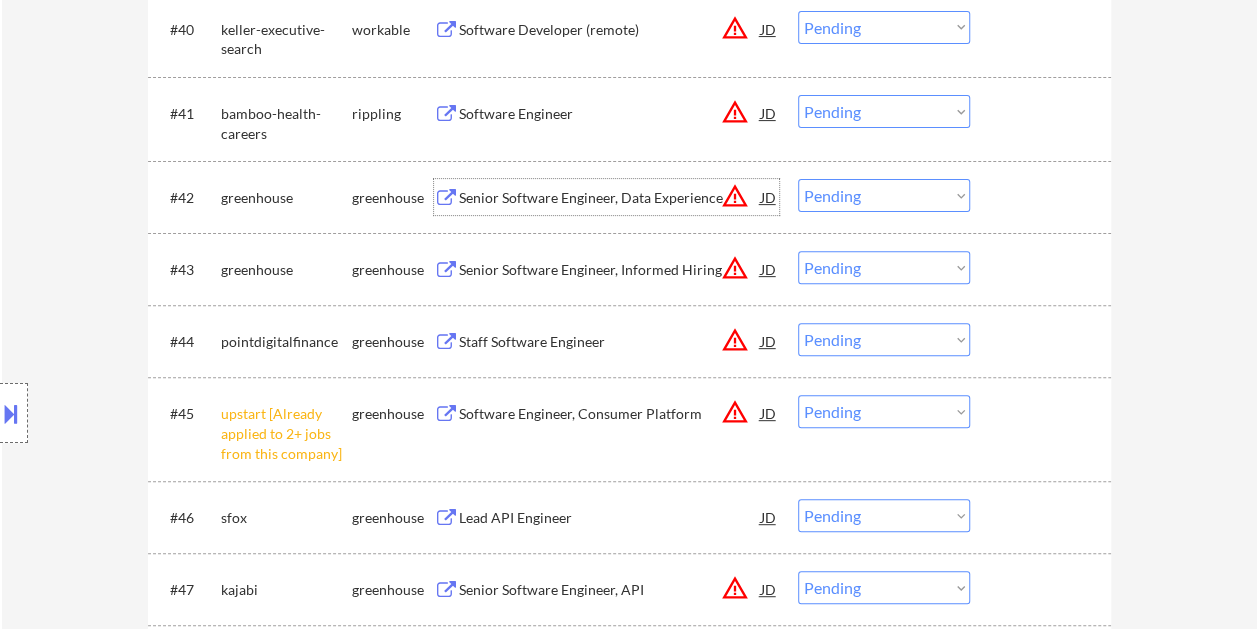 click at bounding box center (1043, 197) 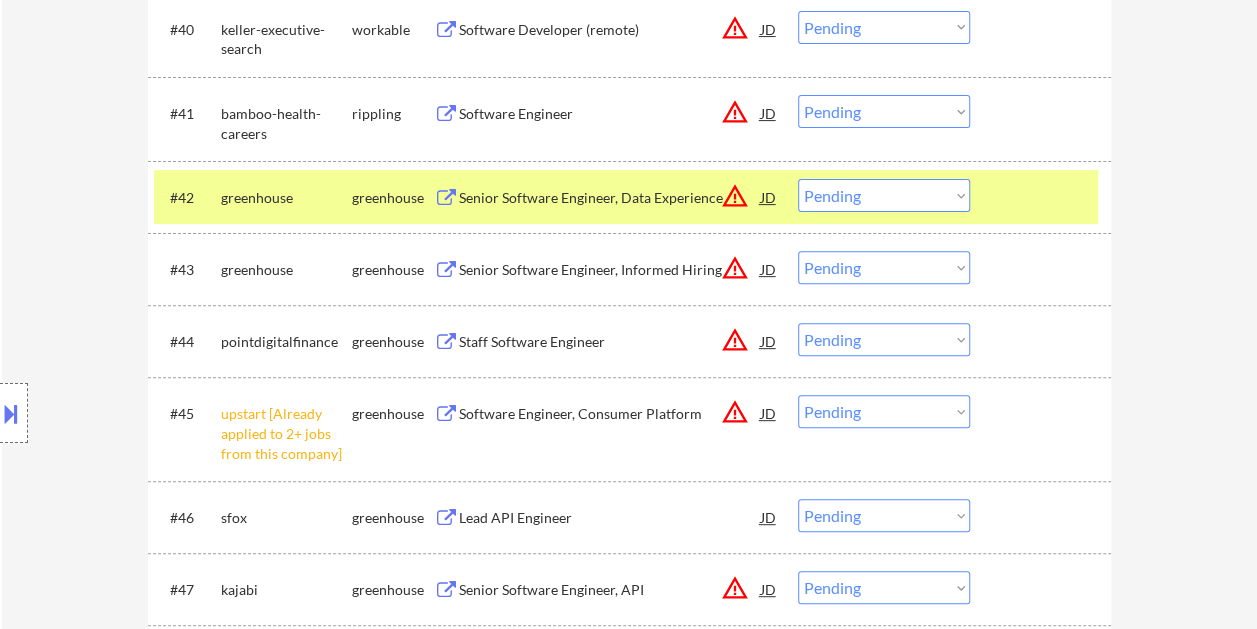 click on "Choose an option... Pending Applied Excluded (Questions) Excluded (Expired) Excluded (Location) Excluded (Bad Match) Excluded (Blocklist) Excluded (Salary) Excluded (Other)" at bounding box center (884, 195) 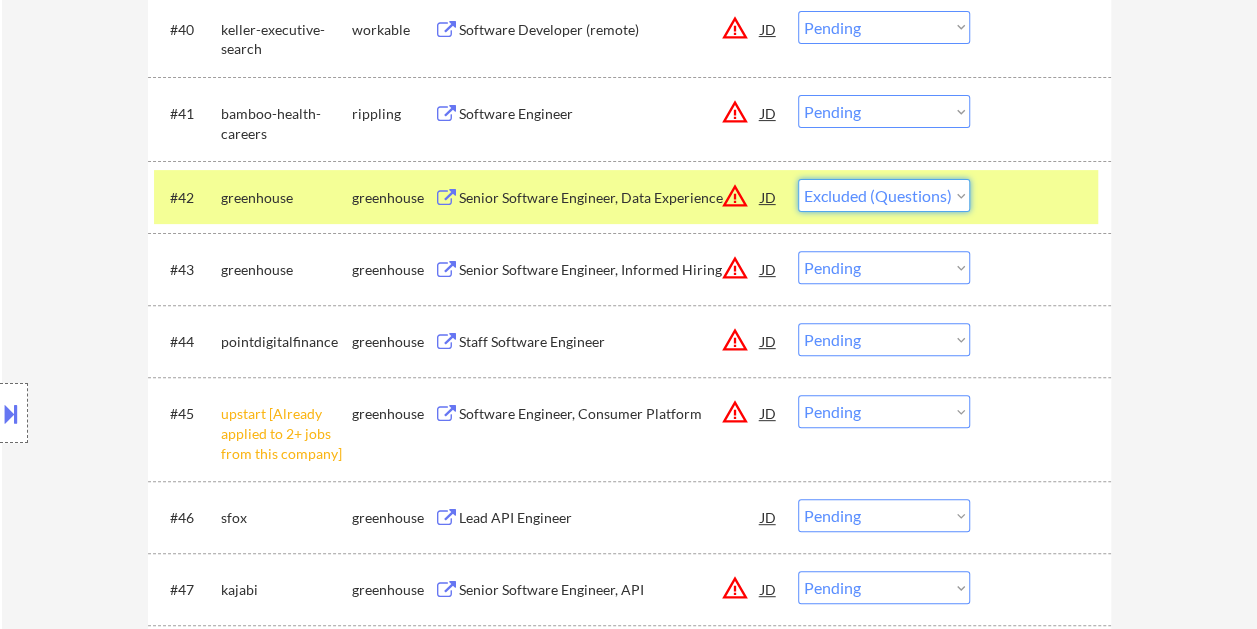 click on "Choose an option... Pending Applied Excluded (Questions) Excluded (Expired) Excluded (Location) Excluded (Bad Match) Excluded (Blocklist) Excluded (Salary) Excluded (Other)" at bounding box center (884, 195) 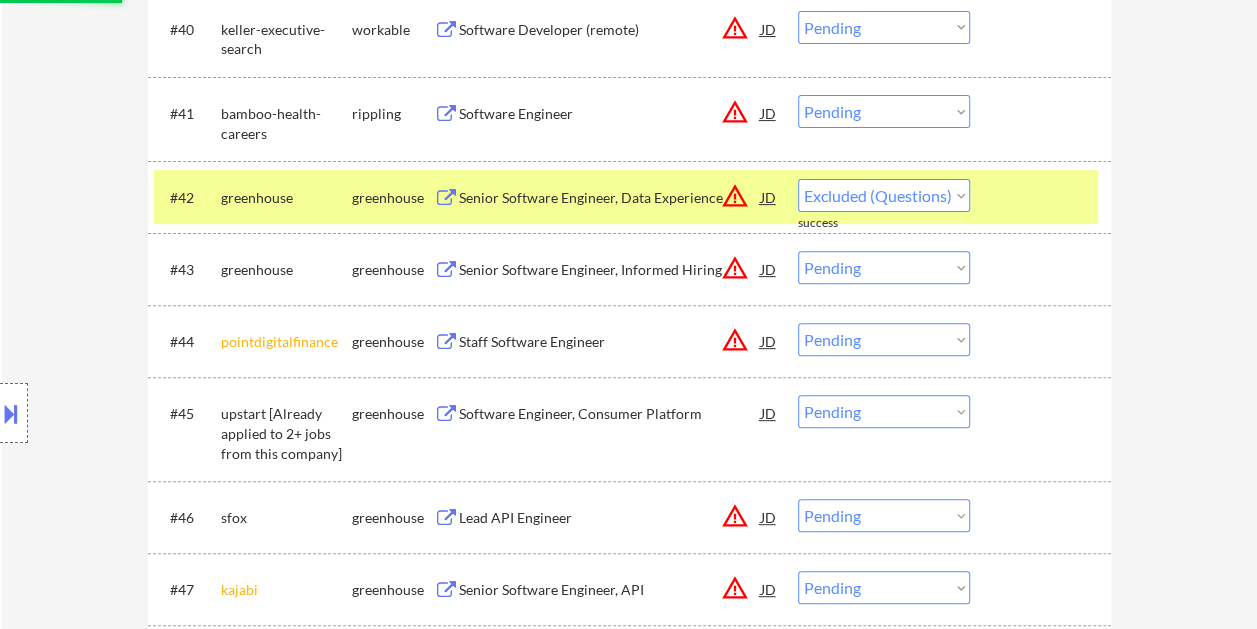 select on ""pending"" 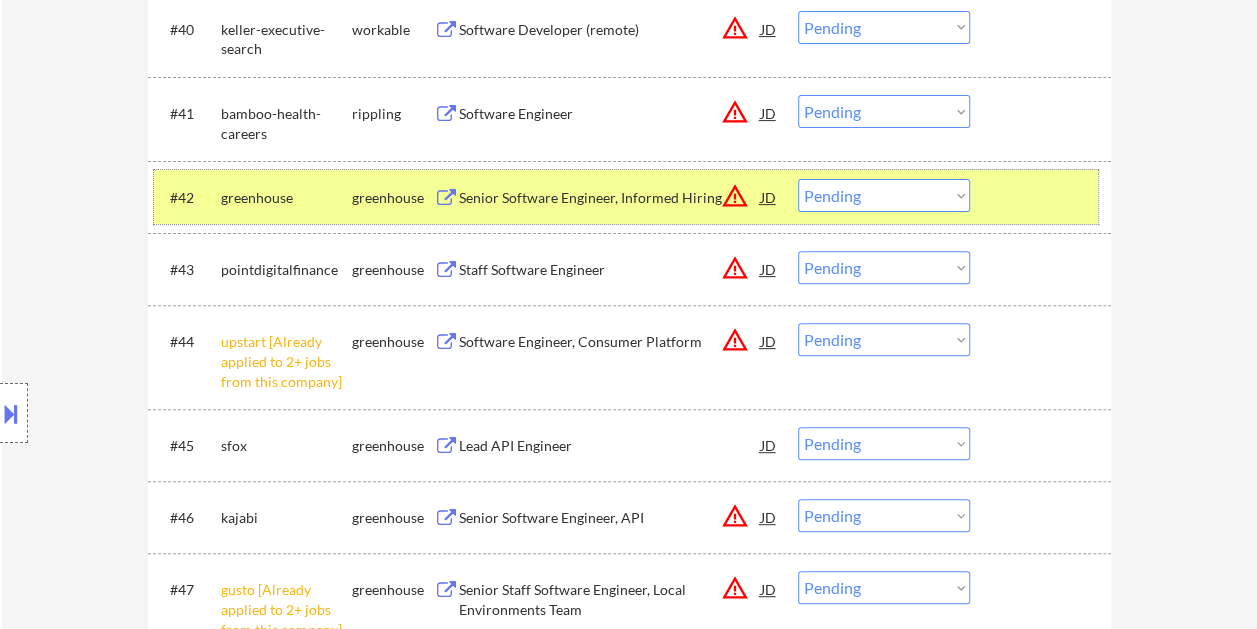 click at bounding box center (1043, 197) 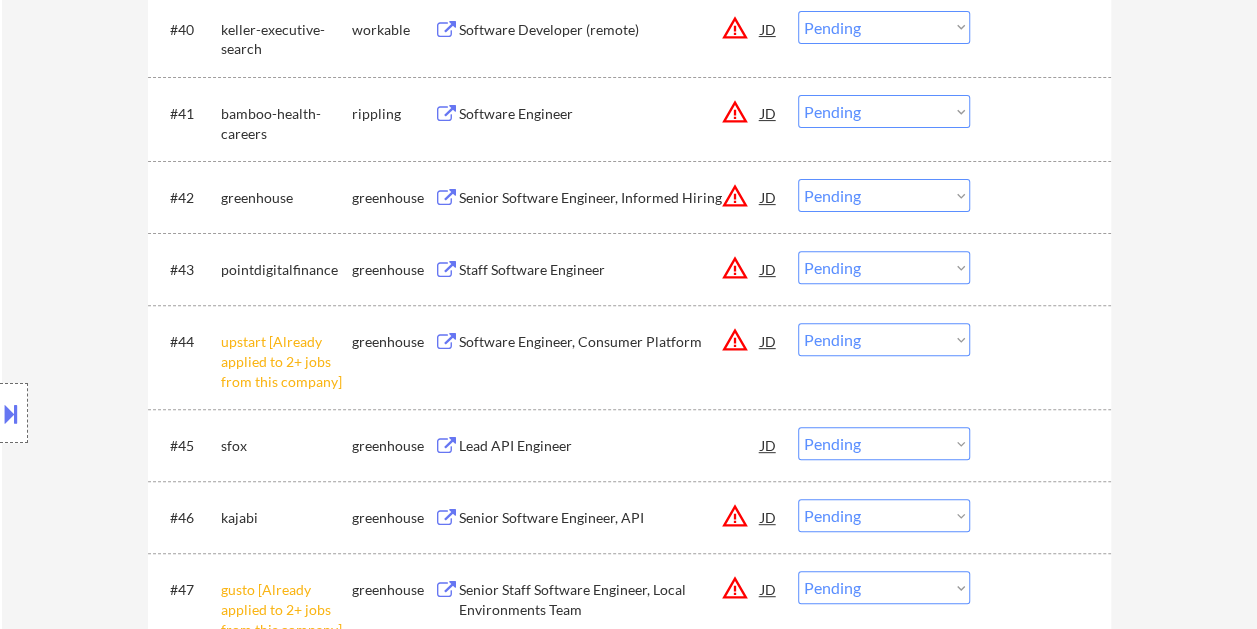 drag, startPoint x: 1024, startPoint y: 188, endPoint x: 728, endPoint y: 196, distance: 296.1081 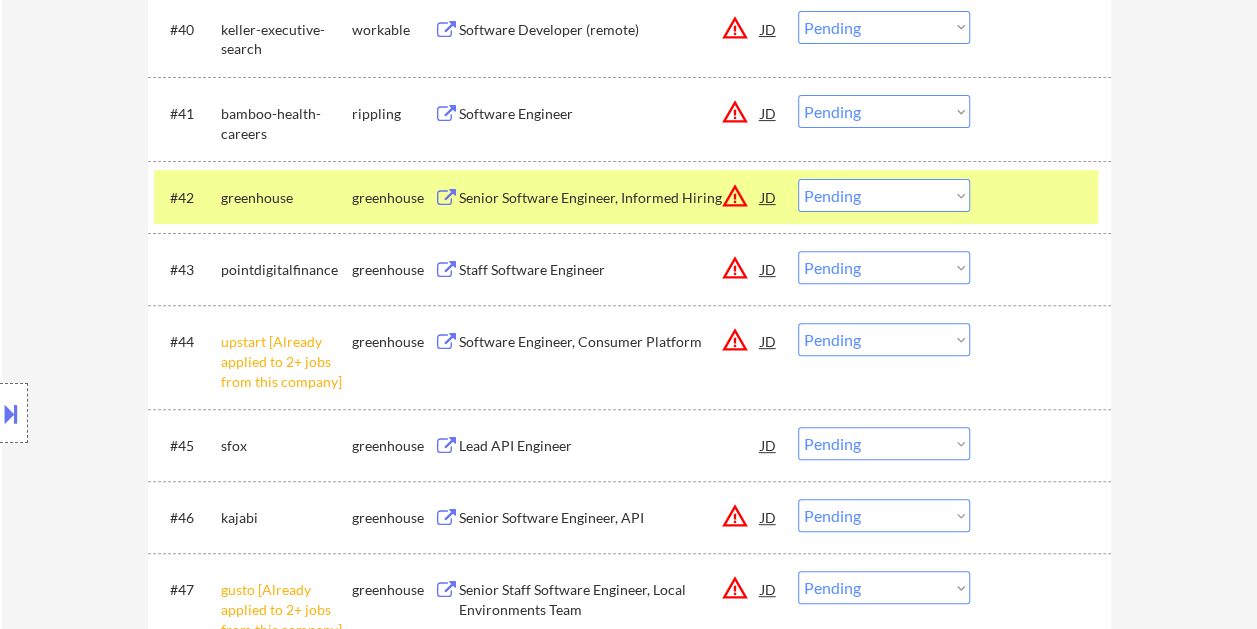 click on "#42 greenhouse greenhouse Senior Software Engineer, Informed Hiring JD warning_amber Choose an option... Pending Applied Excluded (Questions) Excluded (Expired) Excluded (Location) Excluded (Bad Match) Excluded (Blocklist) Excluded (Salary) Excluded (Other)" at bounding box center [626, 197] 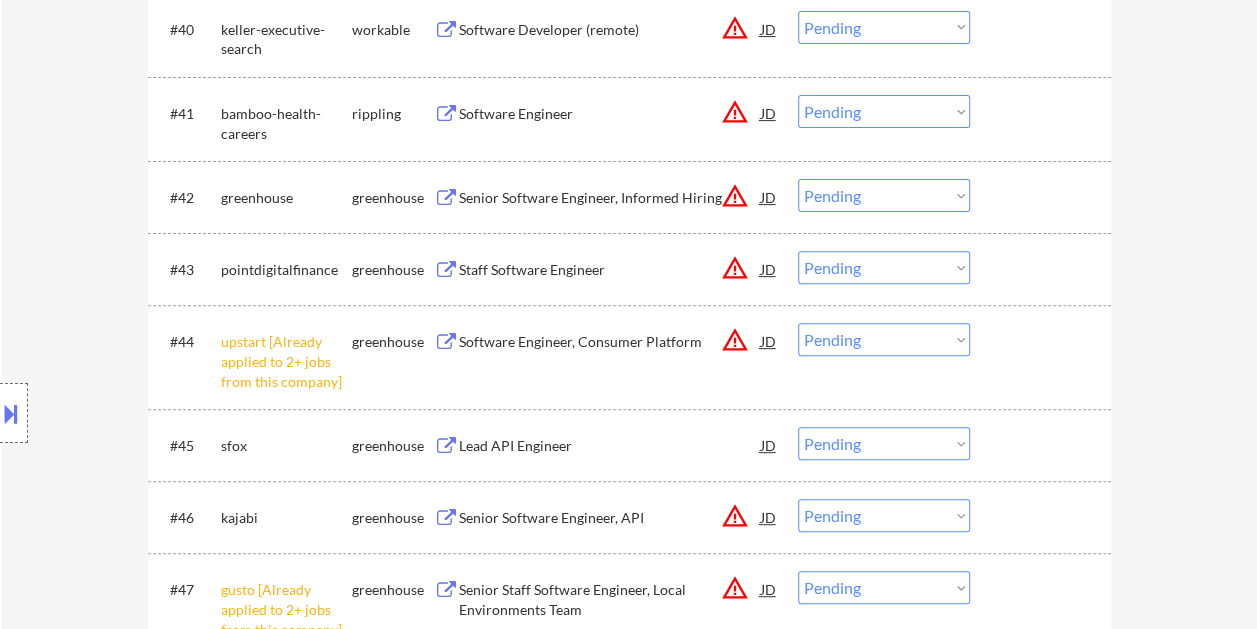 click at bounding box center [1043, 197] 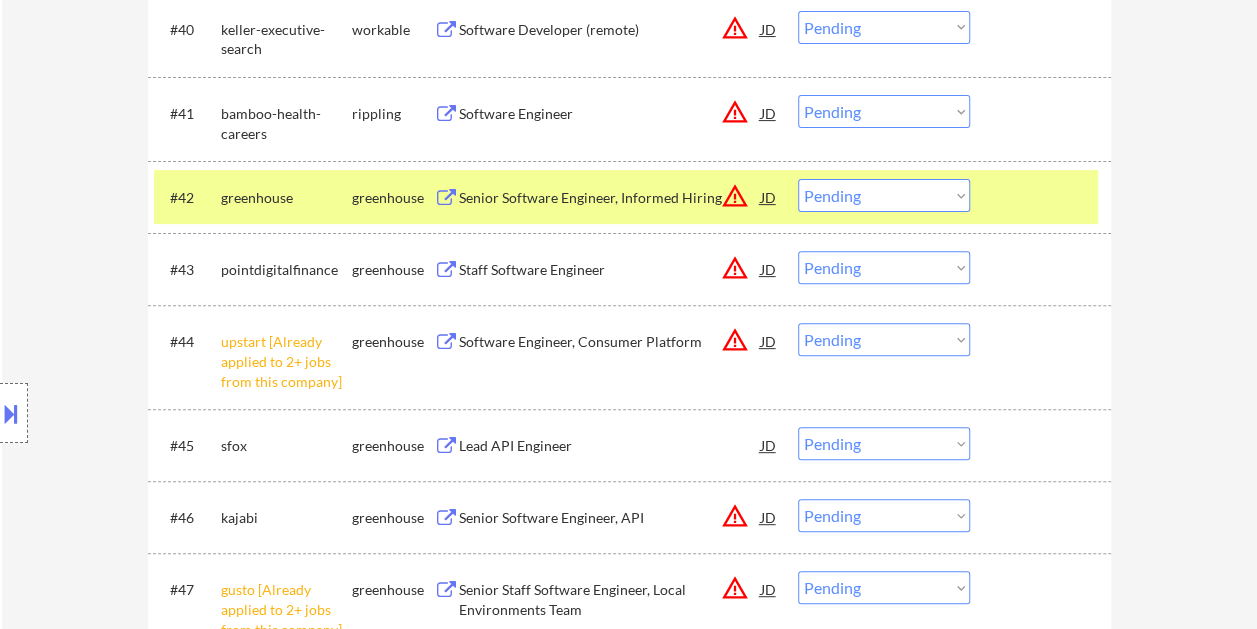 click on "Senior Software Engineer, Informed Hiring" at bounding box center (610, 198) 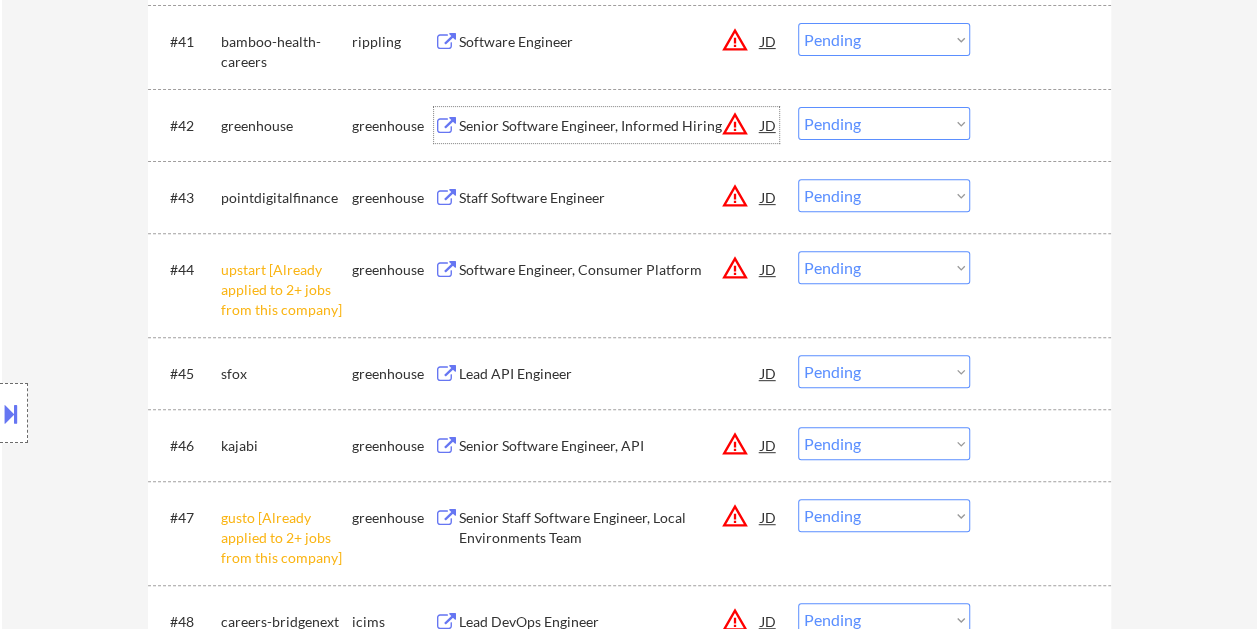 scroll, scrollTop: 4100, scrollLeft: 0, axis: vertical 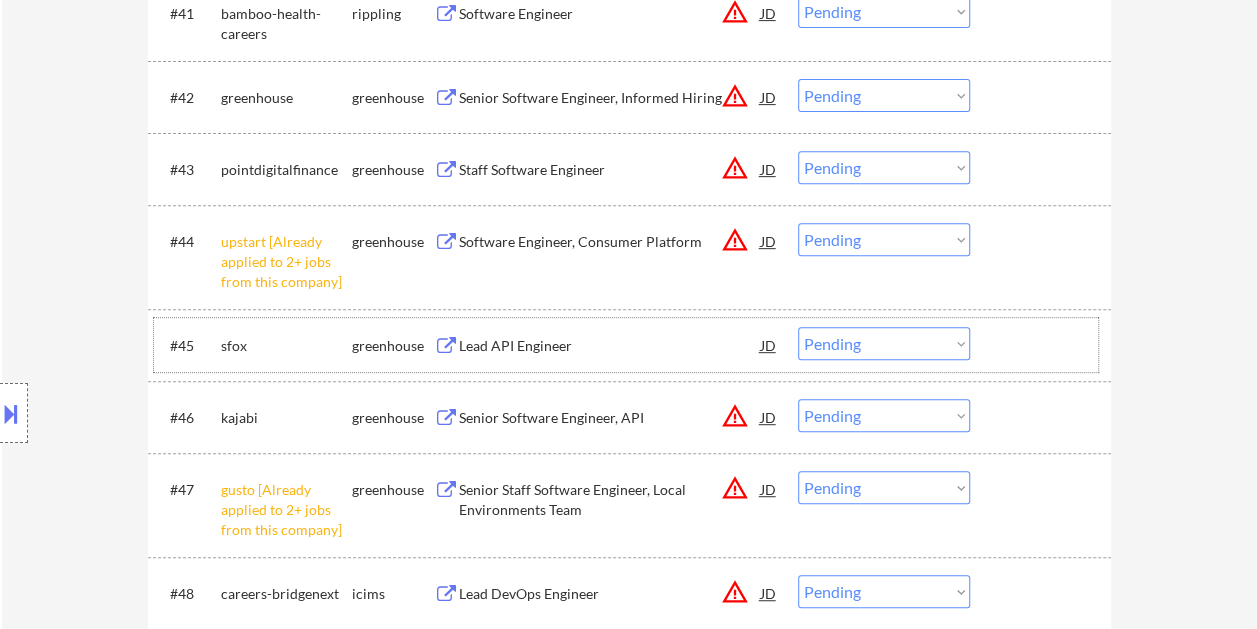 click at bounding box center [1043, 345] 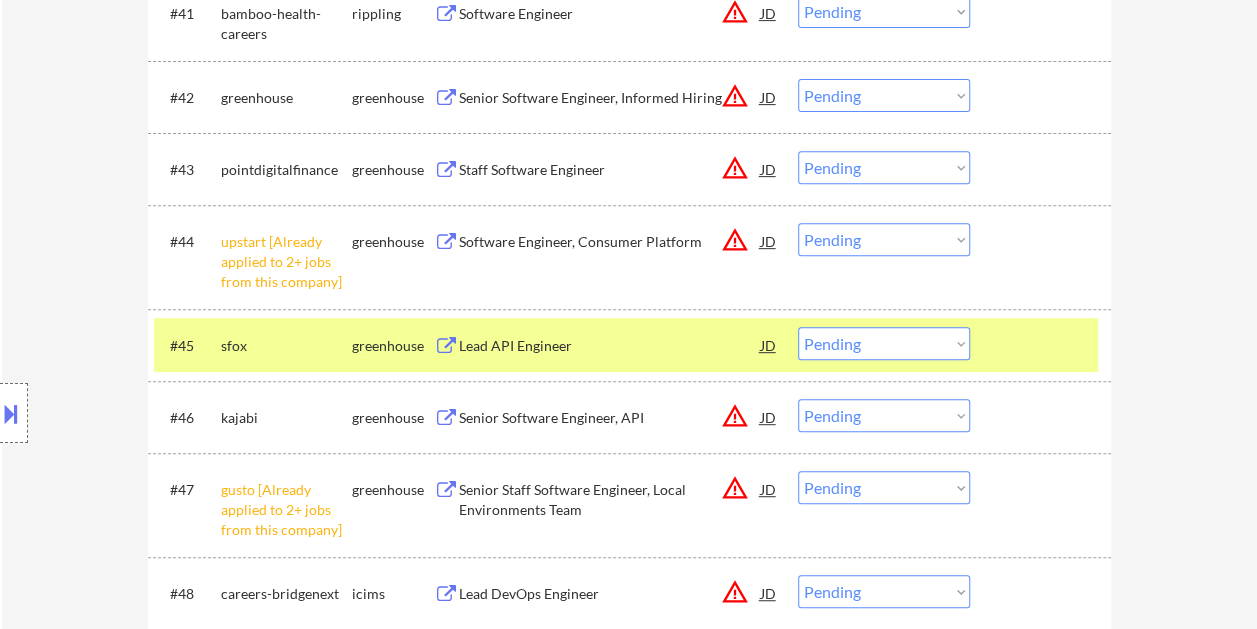click on "#45 sfox greenhouse Lead API Engineer JD warning_amber Choose an option... Pending Applied Excluded (Questions) Excluded (Expired) Excluded (Location) Excluded (Bad Match) Excluded (Blocklist) Excluded (Salary) Excluded (Other)" at bounding box center (626, 345) 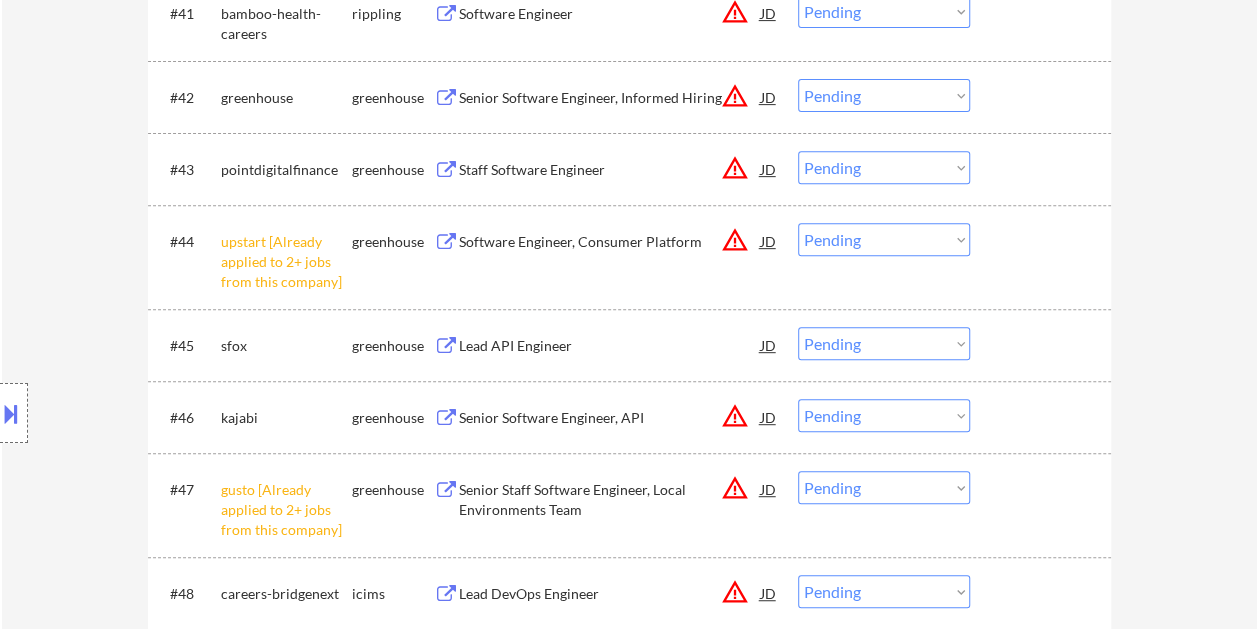 drag, startPoint x: 1016, startPoint y: 345, endPoint x: 712, endPoint y: 356, distance: 304.19894 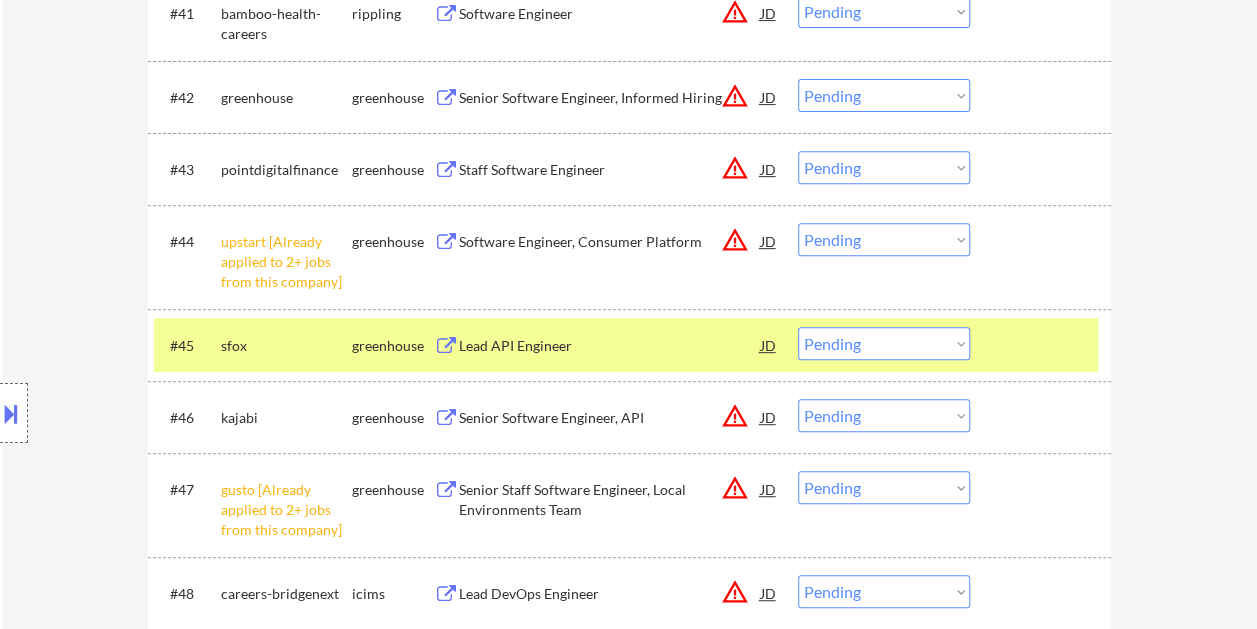 click on "Lead API Engineer" at bounding box center (610, 346) 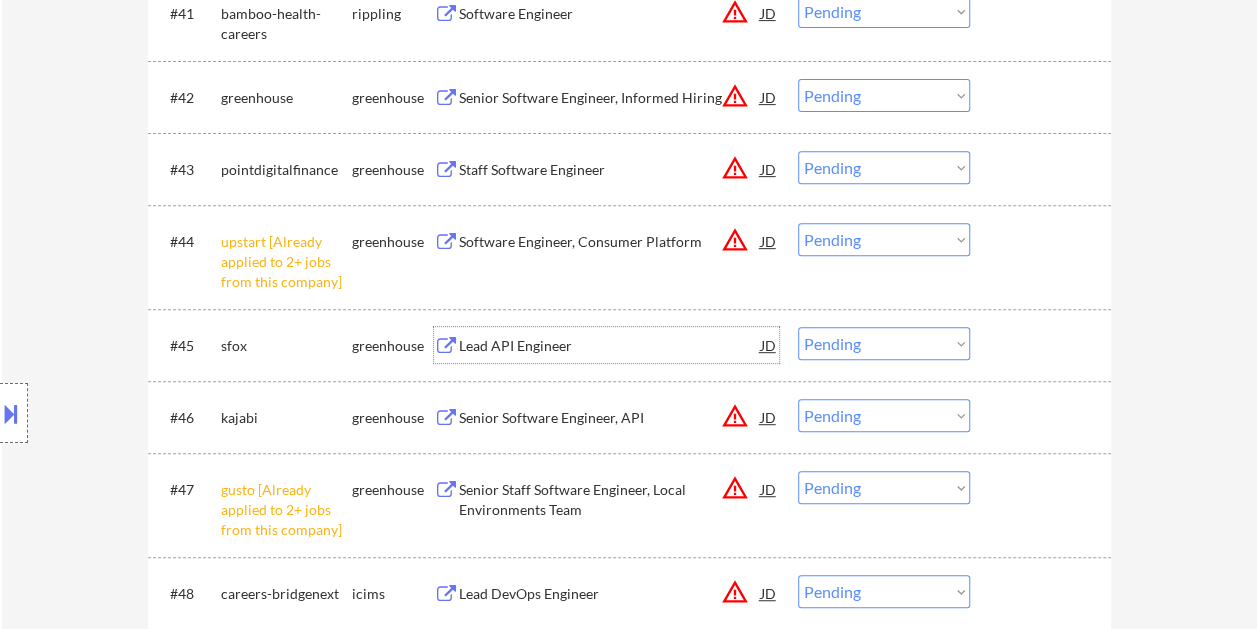 click at bounding box center (1043, 345) 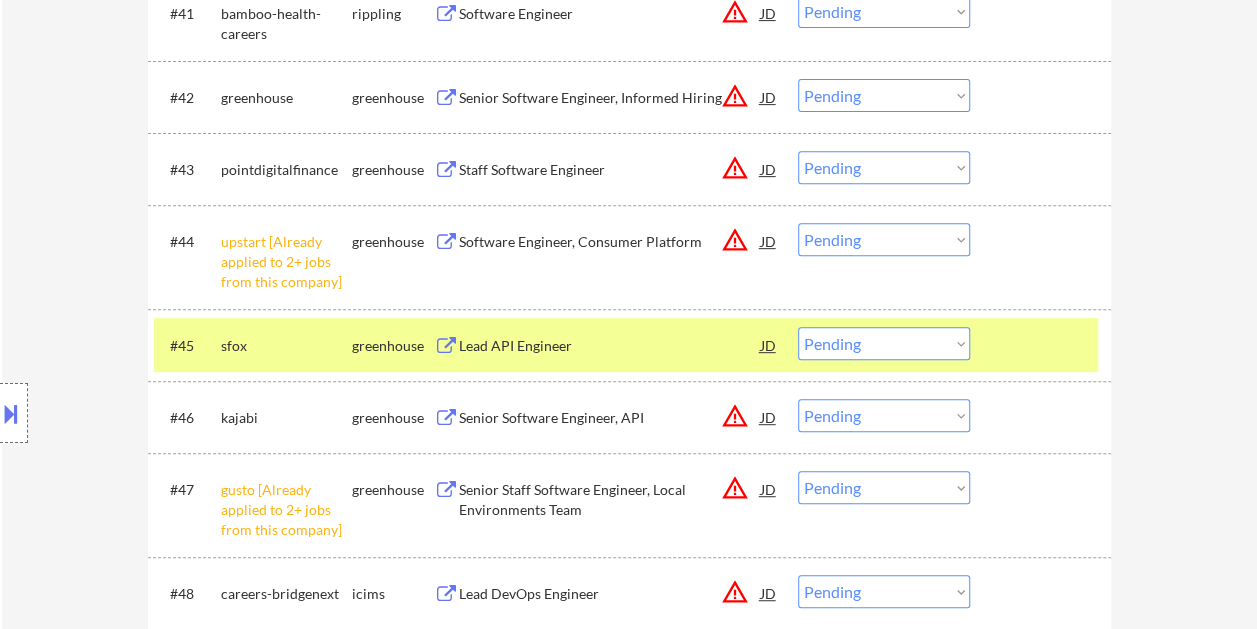 click on "Choose an option... Pending Applied Excluded (Questions) Excluded (Expired) Excluded (Location) Excluded (Bad Match) Excluded (Blocklist) Excluded (Salary) Excluded (Other)" at bounding box center (884, 343) 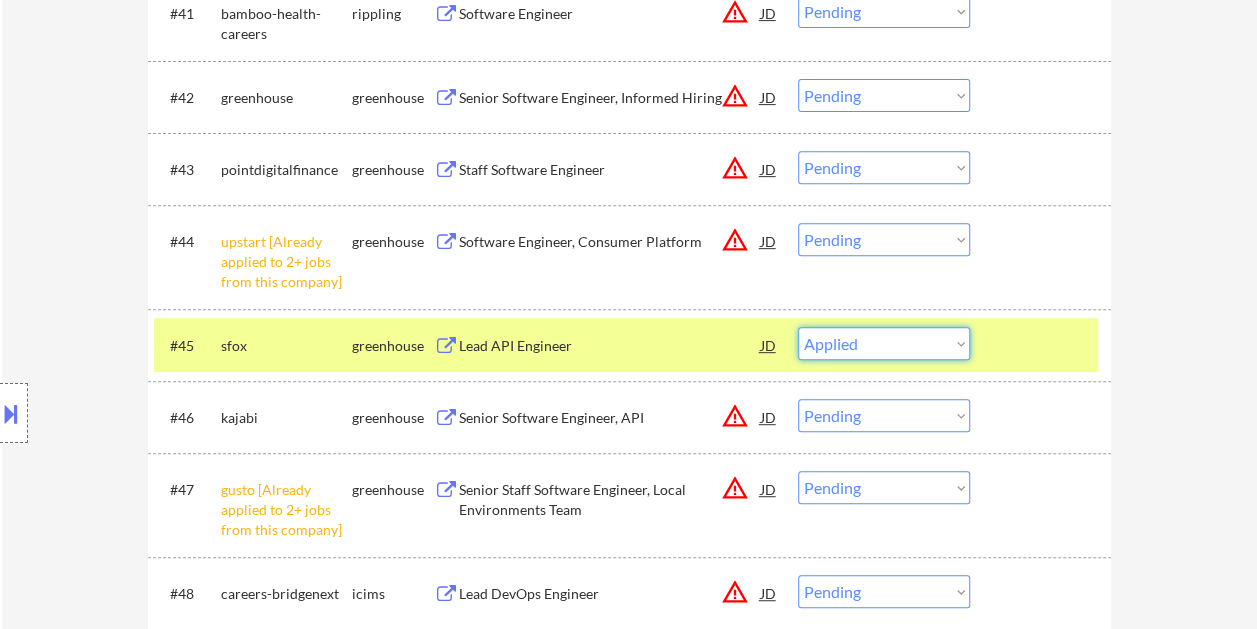 click on "Choose an option... Pending Applied Excluded (Questions) Excluded (Expired) Excluded (Location) Excluded (Bad Match) Excluded (Blocklist) Excluded (Salary) Excluded (Other)" at bounding box center [884, 343] 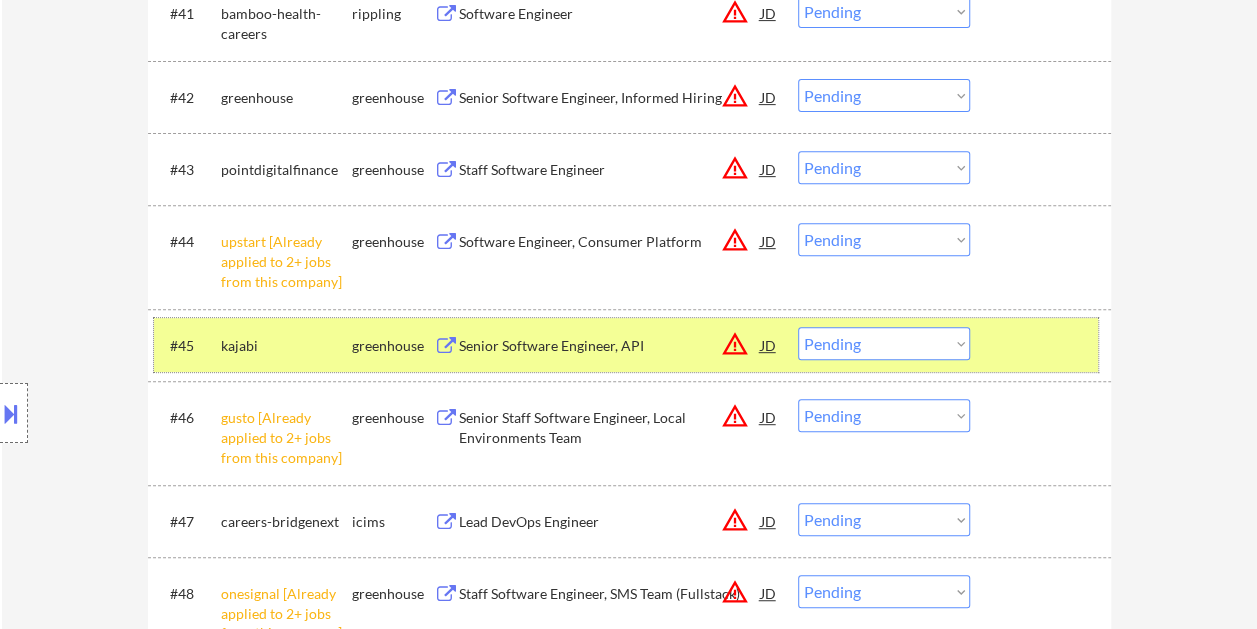 click at bounding box center (1043, 345) 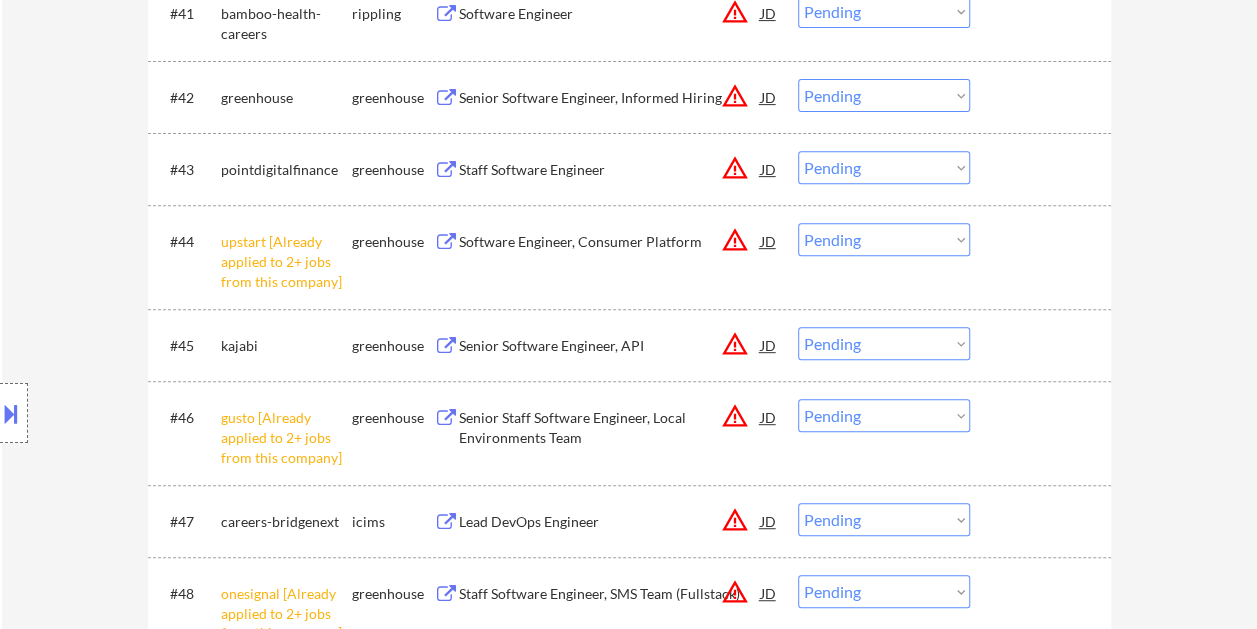 click at bounding box center [1043, 345] 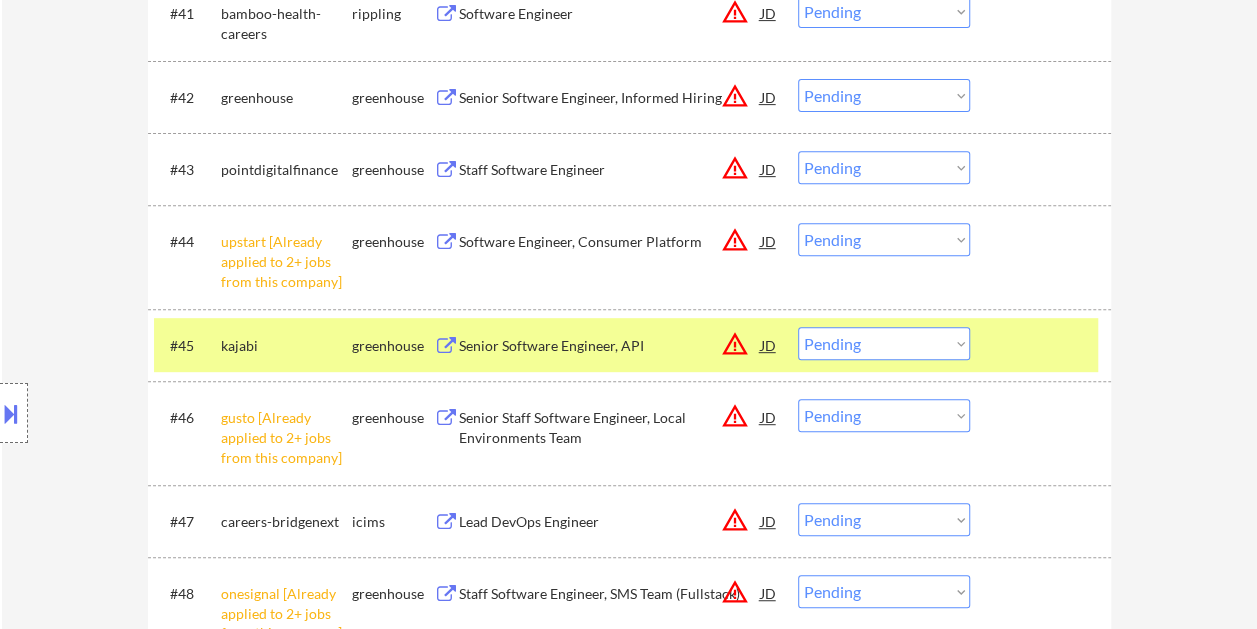 click on "Senior Software Engineer, API" at bounding box center [610, 346] 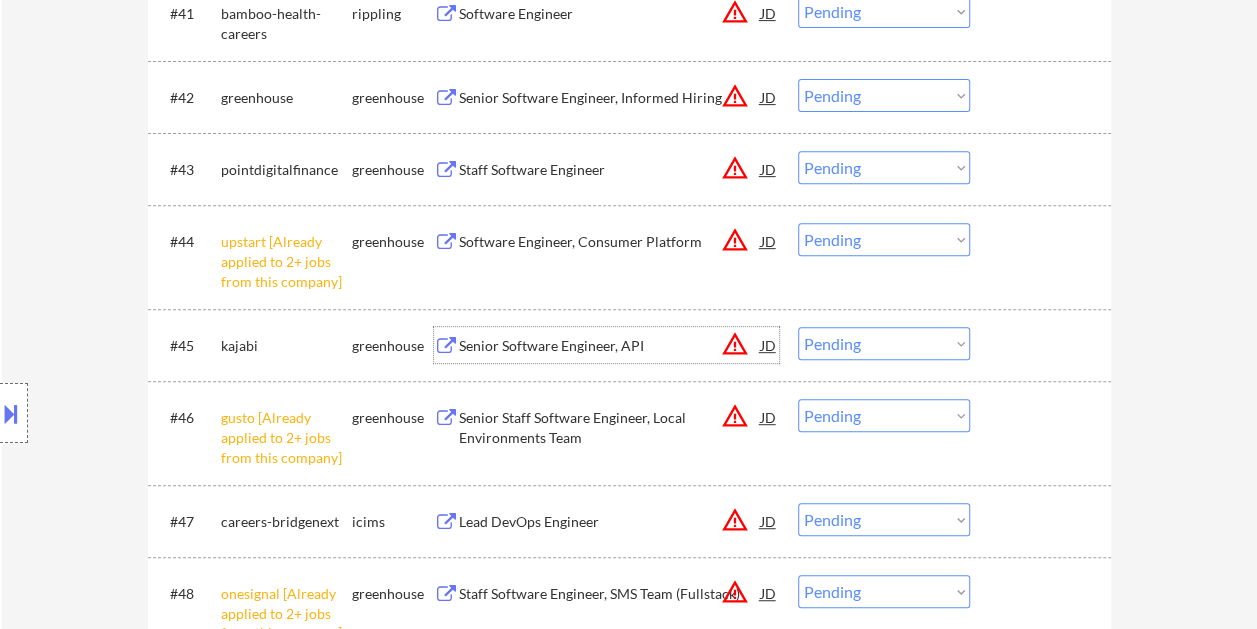 click at bounding box center (1043, 345) 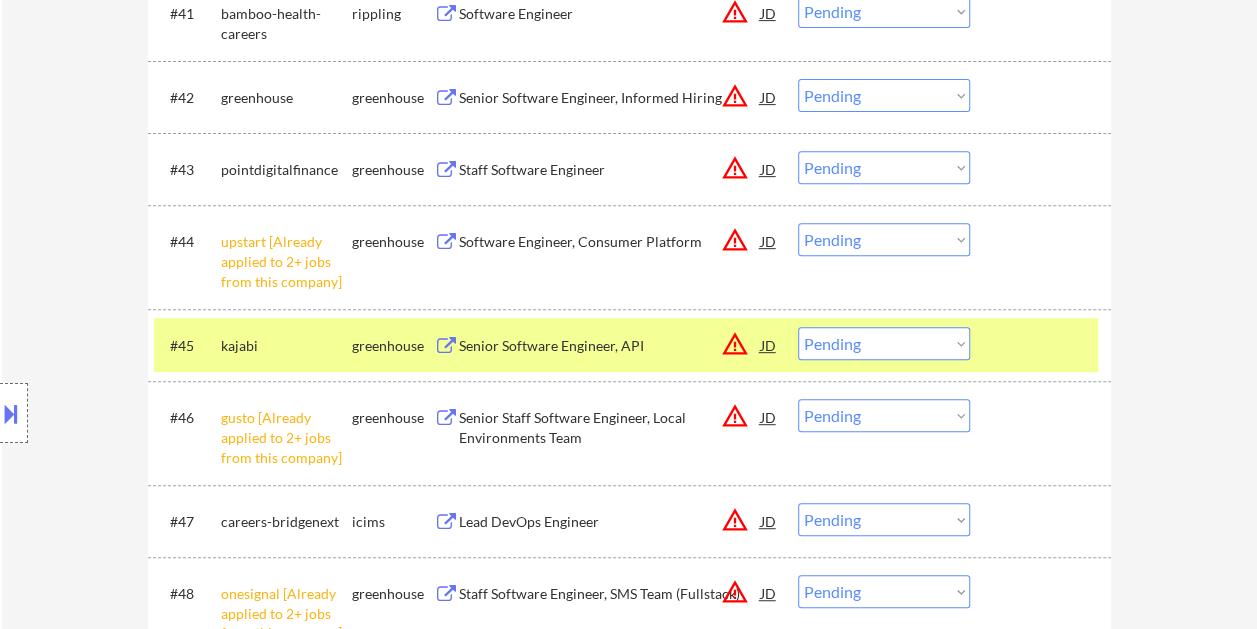 click on "Choose an option... Pending Applied Excluded (Questions) Excluded (Expired) Excluded (Location) Excluded (Bad Match) Excluded (Blocklist) Excluded (Salary) Excluded (Other)" at bounding box center [884, 343] 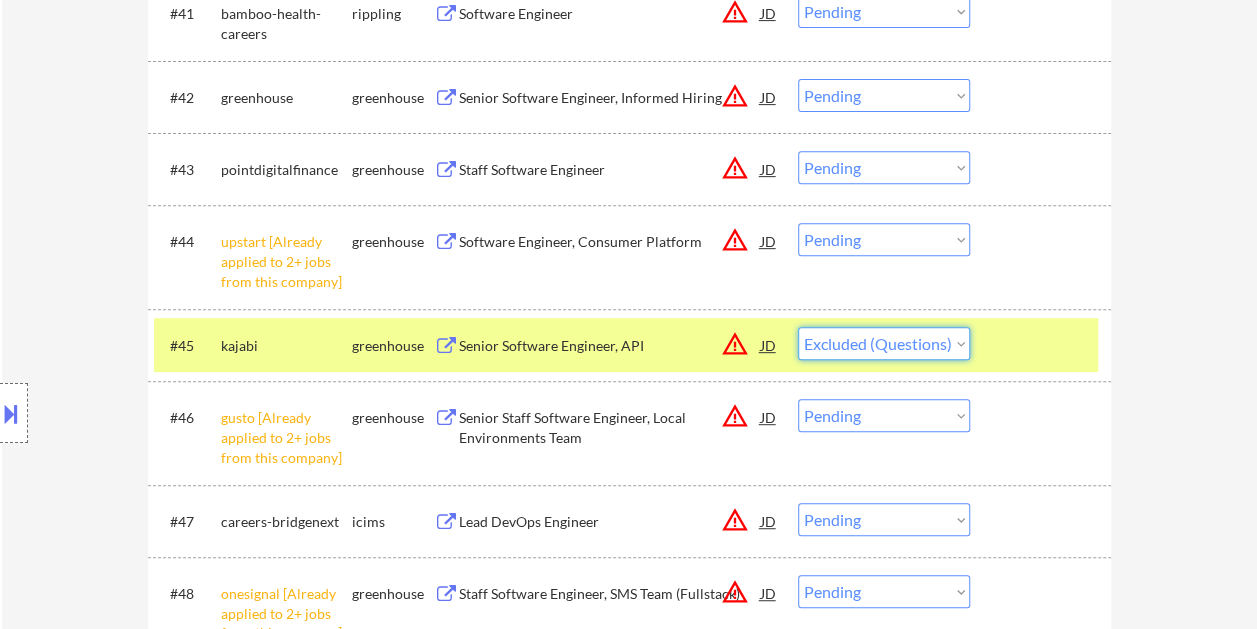 click on "Choose an option... Pending Applied Excluded (Questions) Excluded (Expired) Excluded (Location) Excluded (Bad Match) Excluded (Blocklist) Excluded (Salary) Excluded (Other)" at bounding box center (884, 343) 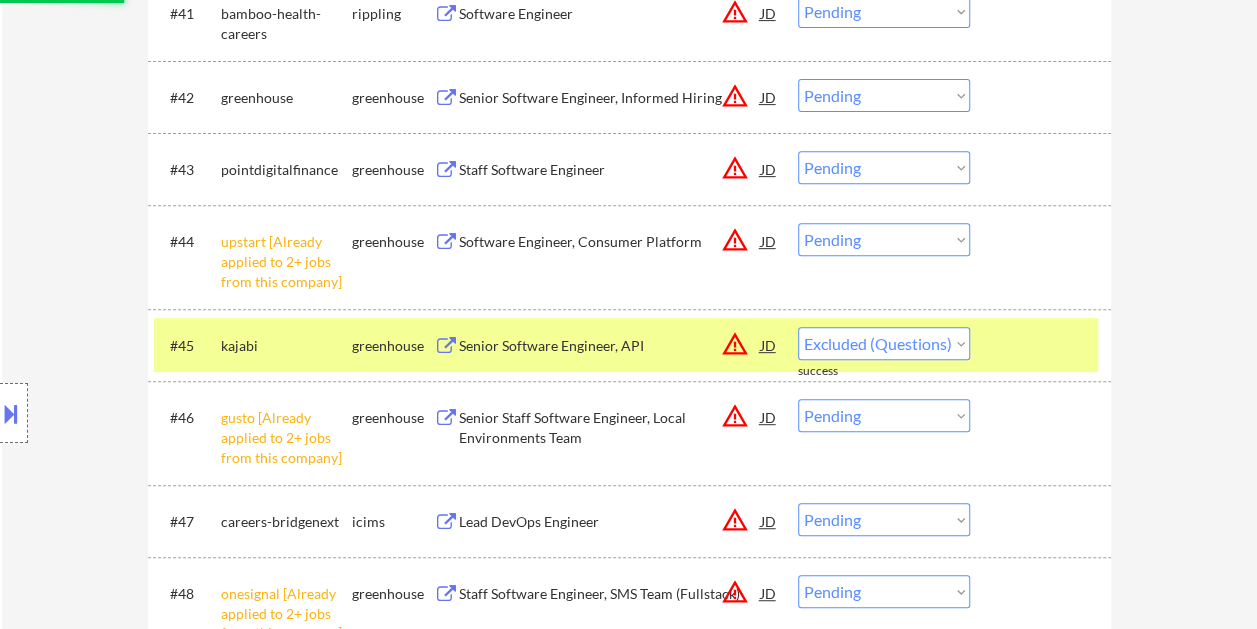 select on ""pending"" 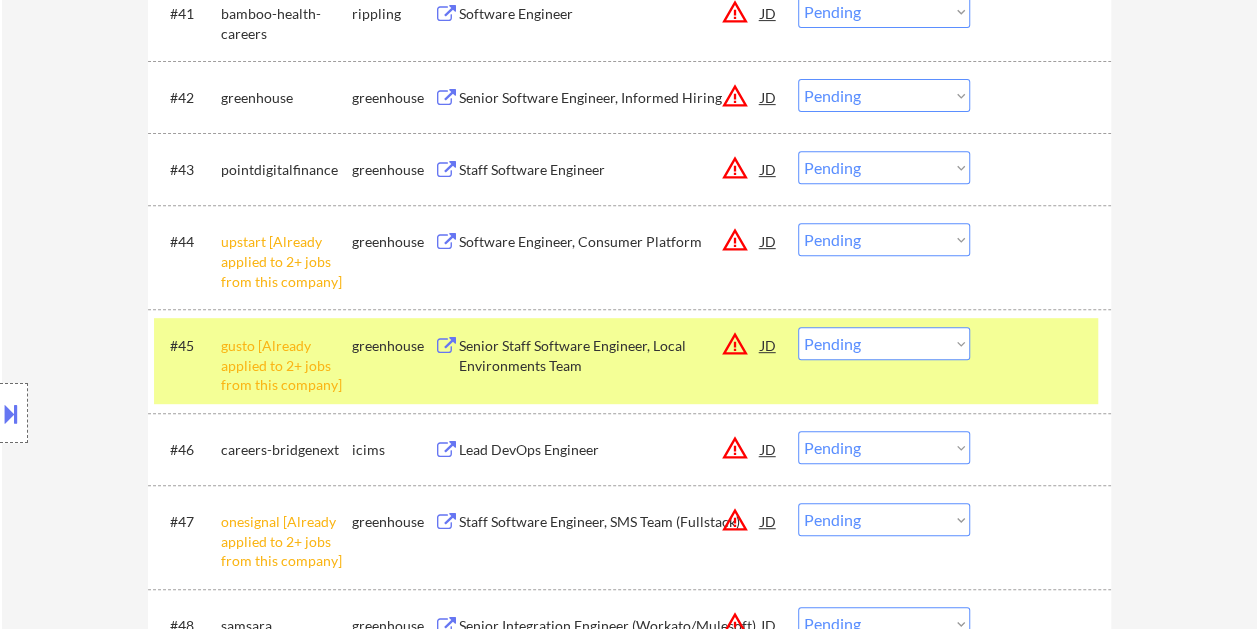 click at bounding box center (1043, 345) 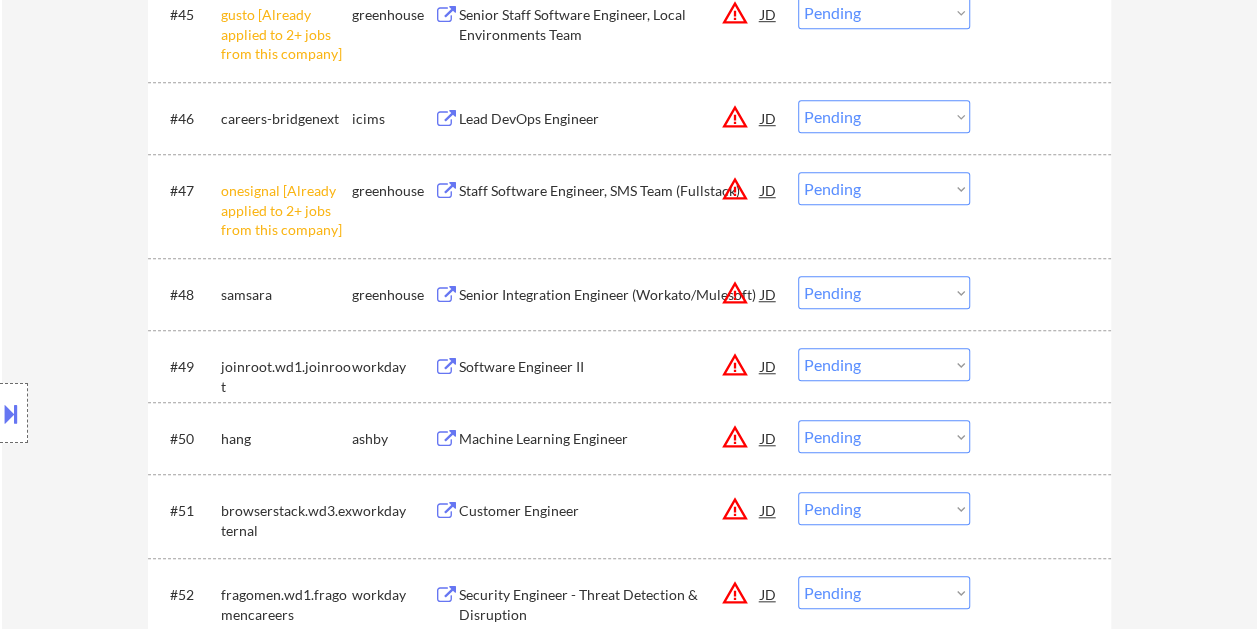 scroll, scrollTop: 4500, scrollLeft: 0, axis: vertical 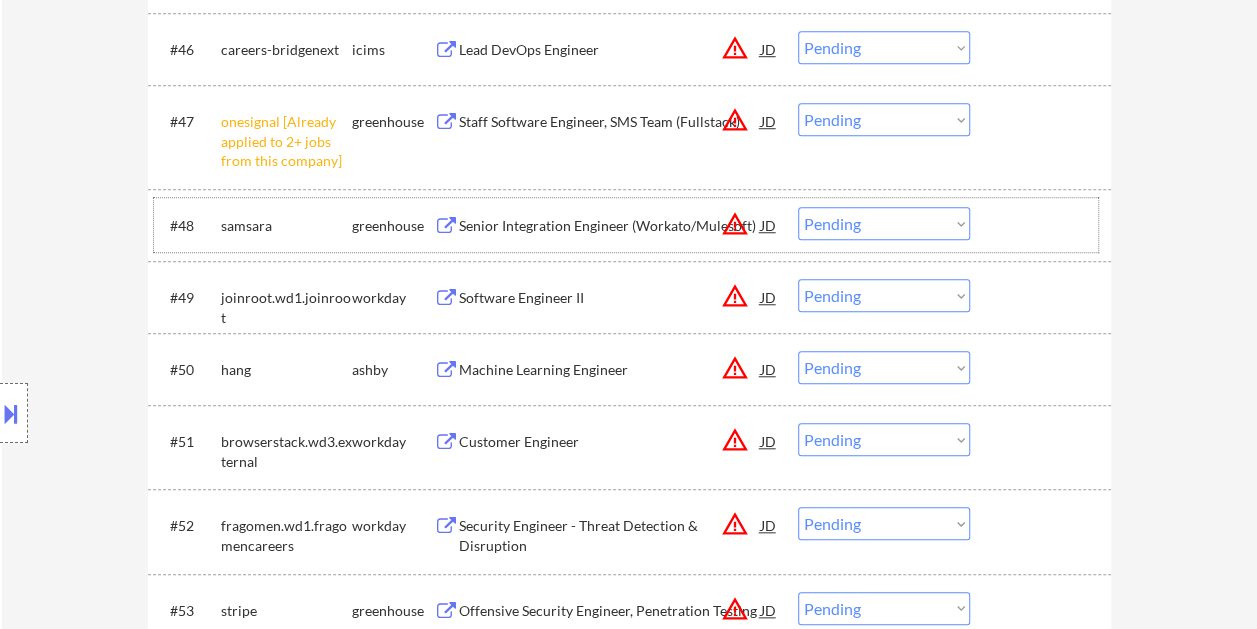 click at bounding box center (1043, 225) 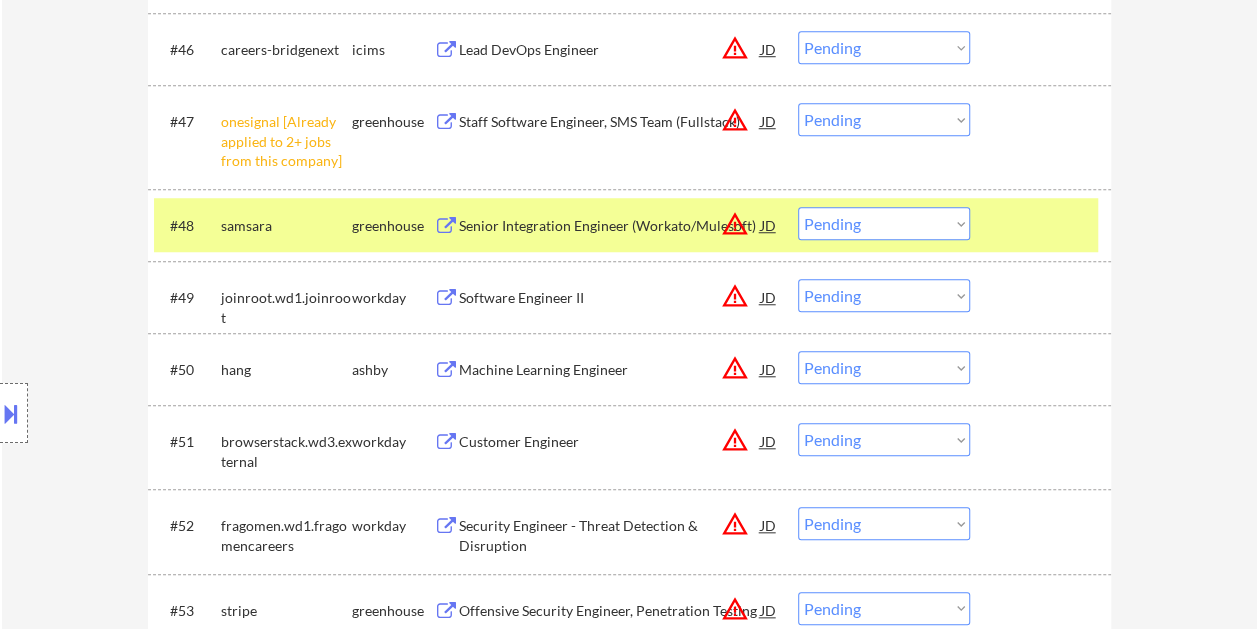 click at bounding box center [1043, 225] 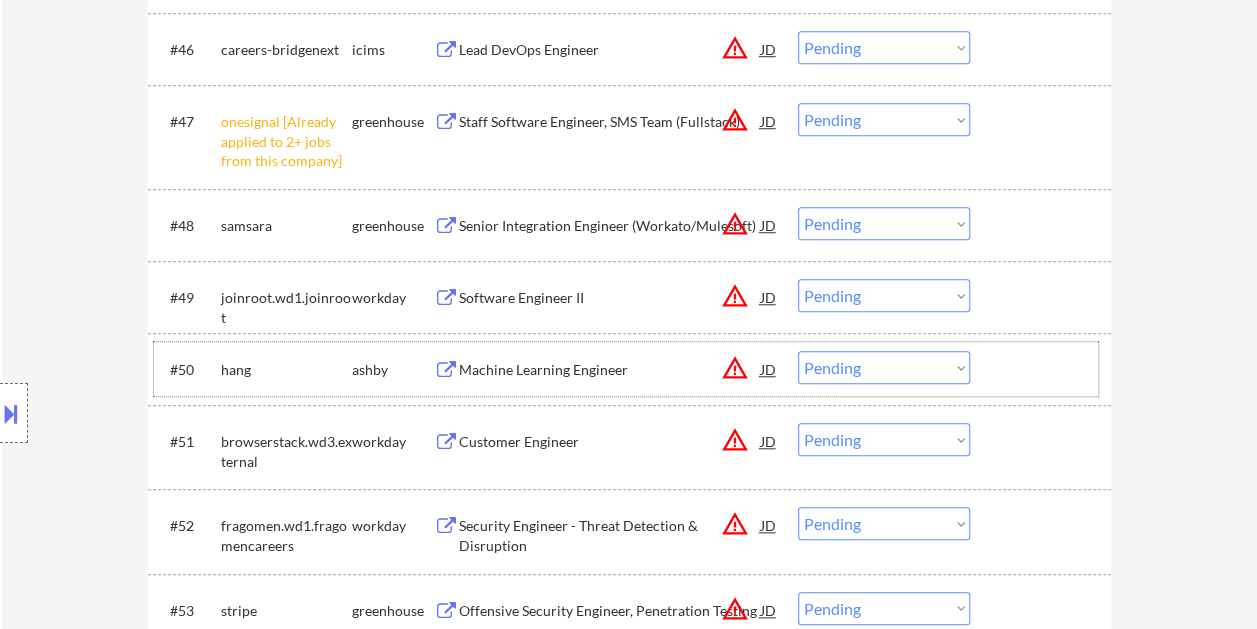 click at bounding box center [1043, 369] 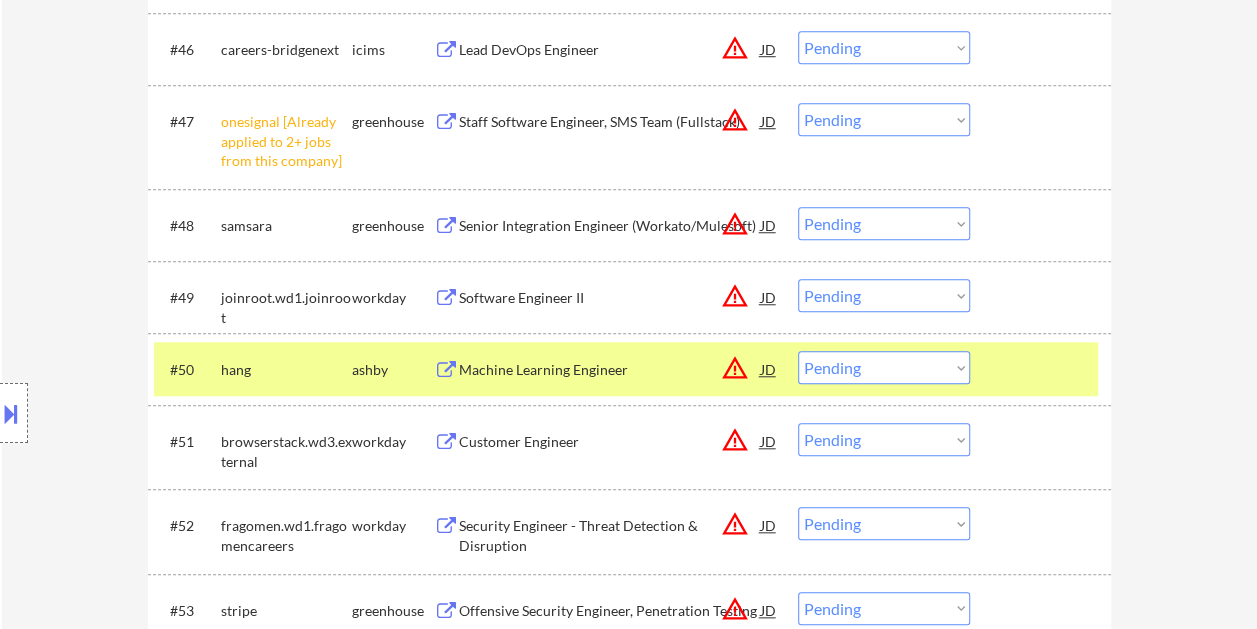click at bounding box center [1043, 297] 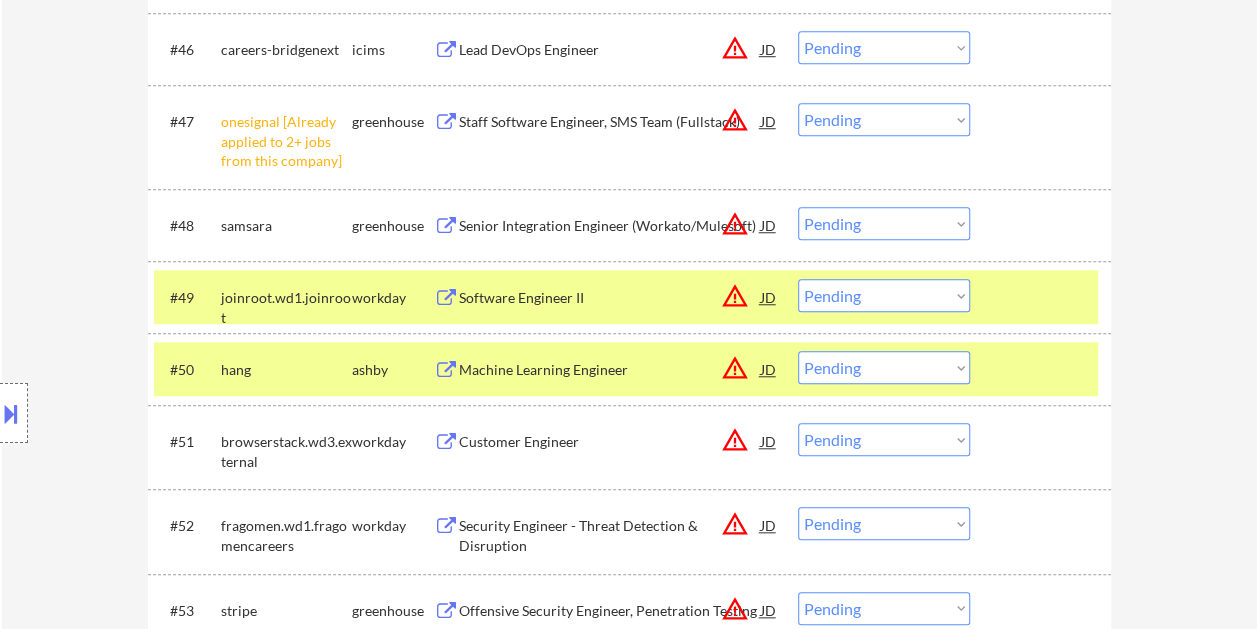 drag, startPoint x: 1035, startPoint y: 296, endPoint x: 1038, endPoint y: 314, distance: 18.248287 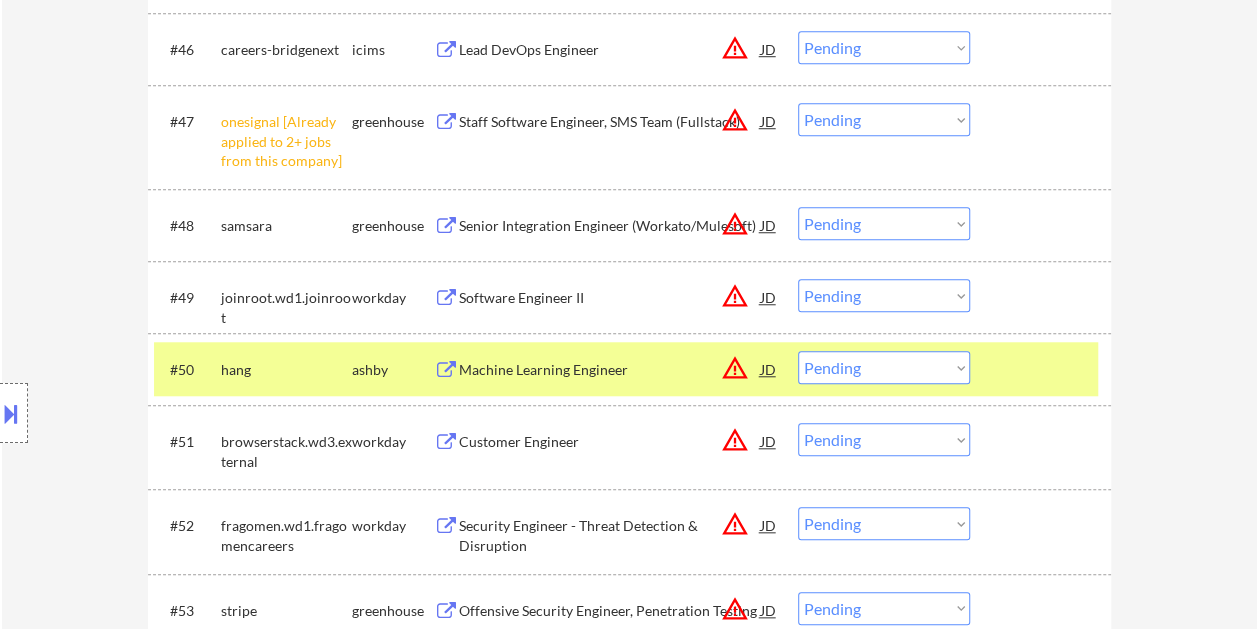 click at bounding box center [1043, 369] 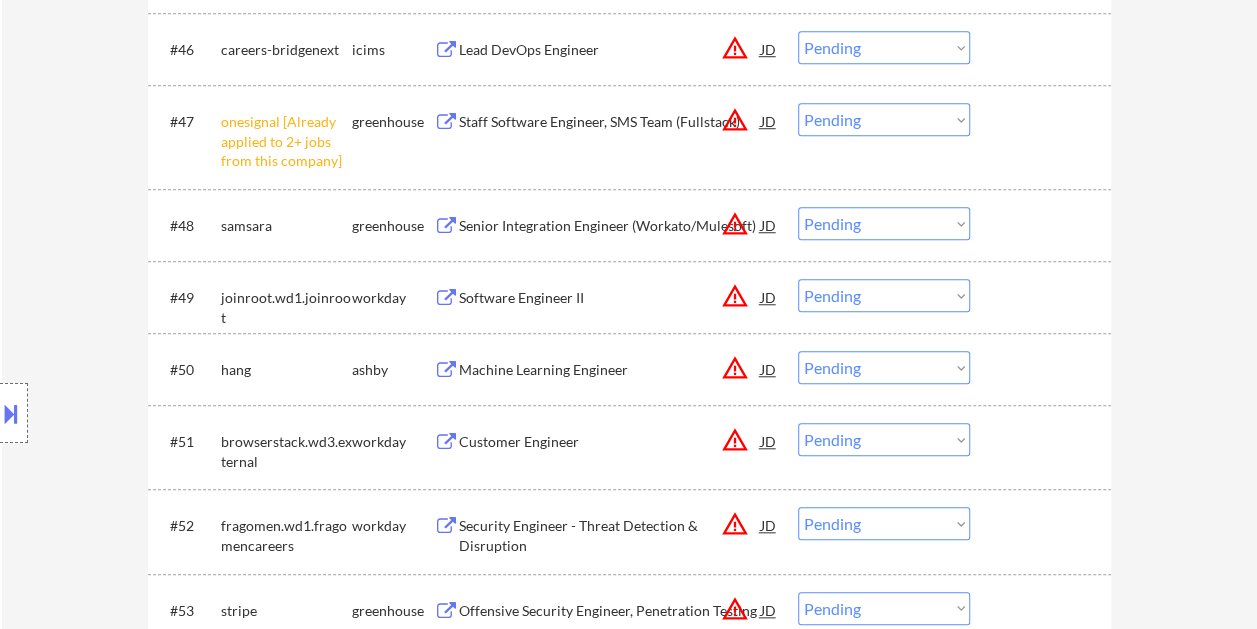 click at bounding box center (1043, 369) 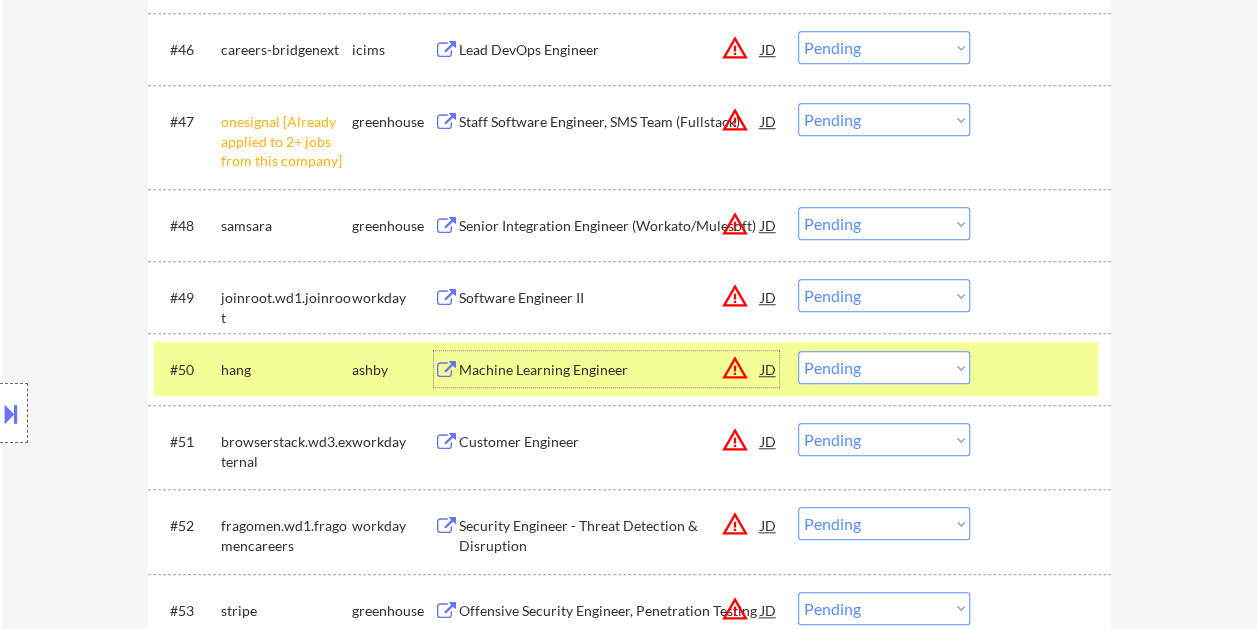 click on "Machine Learning Engineer" at bounding box center [610, 370] 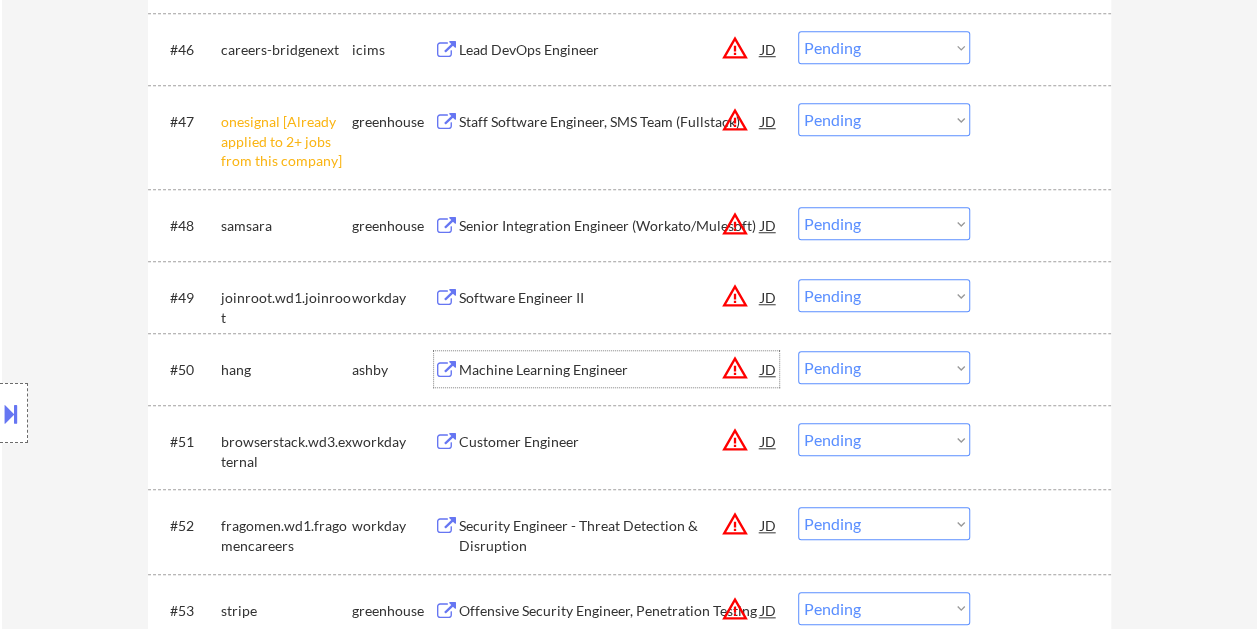 click at bounding box center (1043, 369) 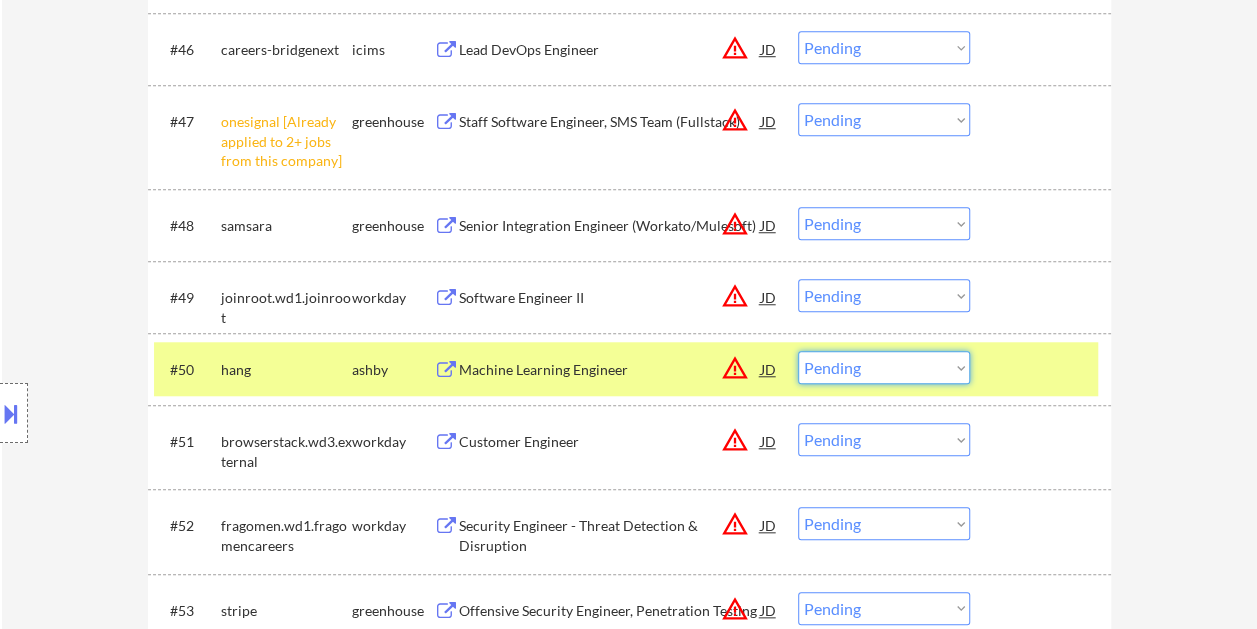 click on "Choose an option... Pending Applied Excluded (Questions) Excluded (Expired) Excluded (Location) Excluded (Bad Match) Excluded (Blocklist) Excluded (Salary) Excluded (Other)" at bounding box center (884, 367) 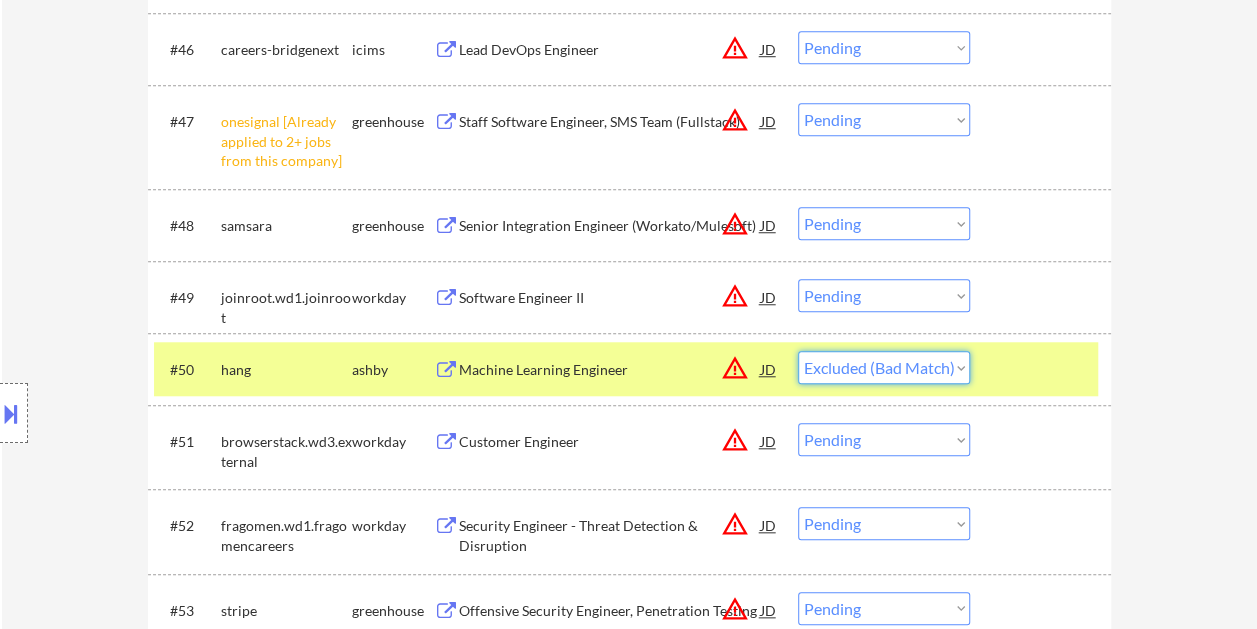 click on "Choose an option... Pending Applied Excluded (Questions) Excluded (Expired) Excluded (Location) Excluded (Bad Match) Excluded (Blocklist) Excluded (Salary) Excluded (Other)" at bounding box center (884, 367) 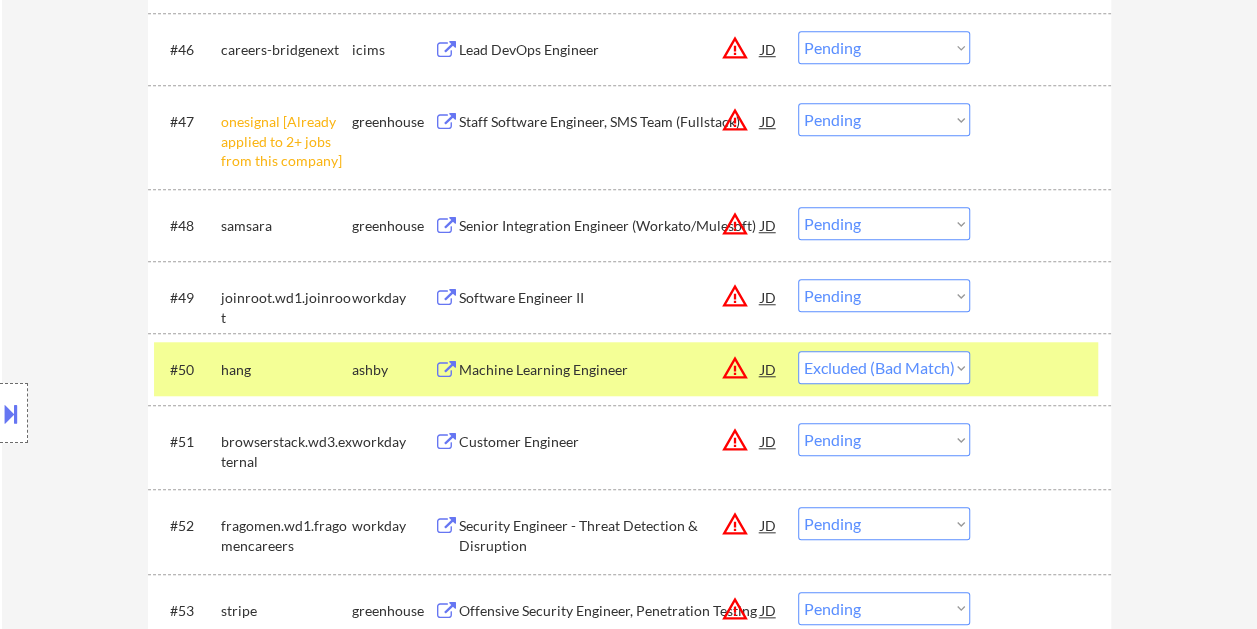 select on ""pending"" 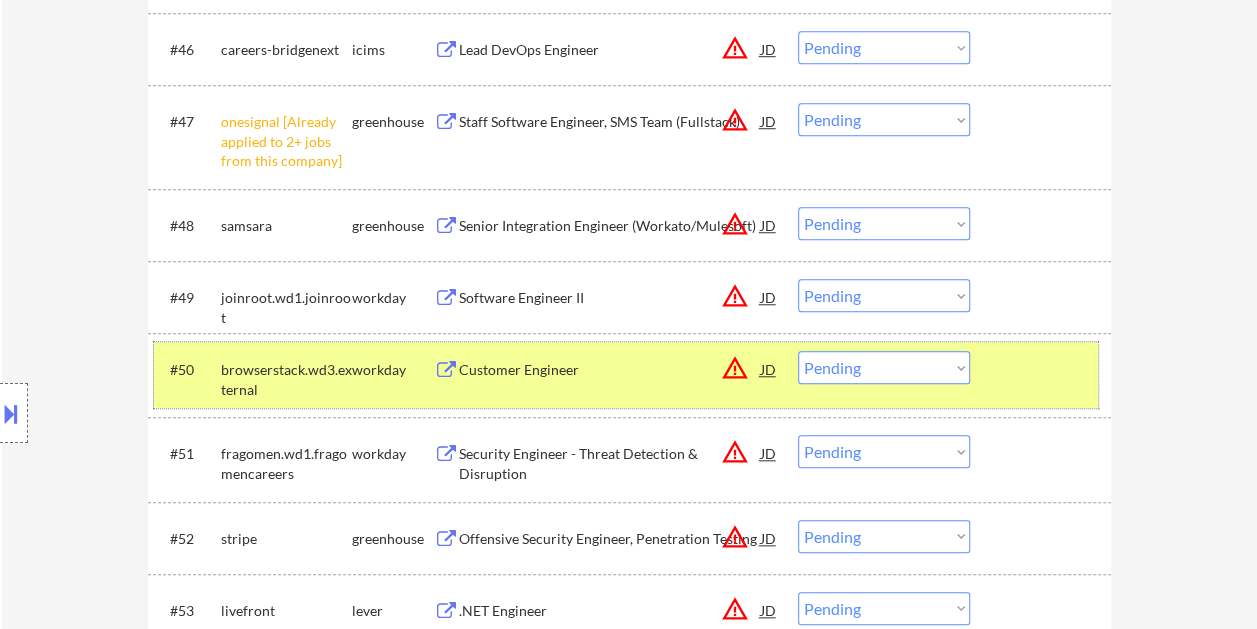 click at bounding box center [1043, 369] 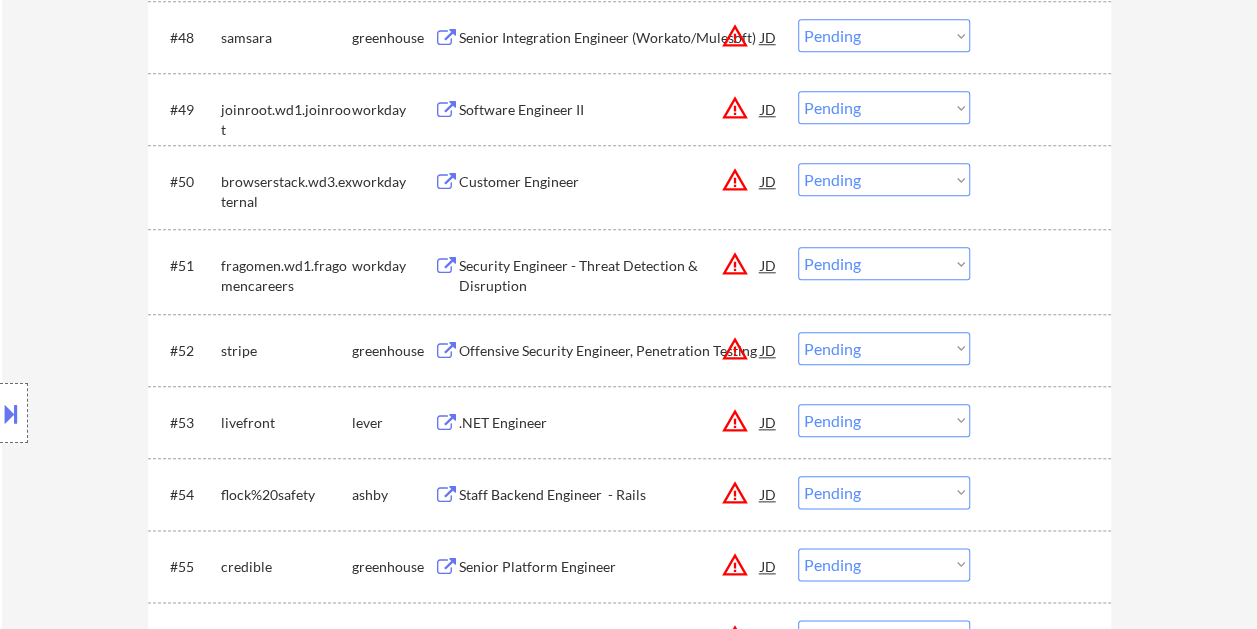 scroll, scrollTop: 4800, scrollLeft: 0, axis: vertical 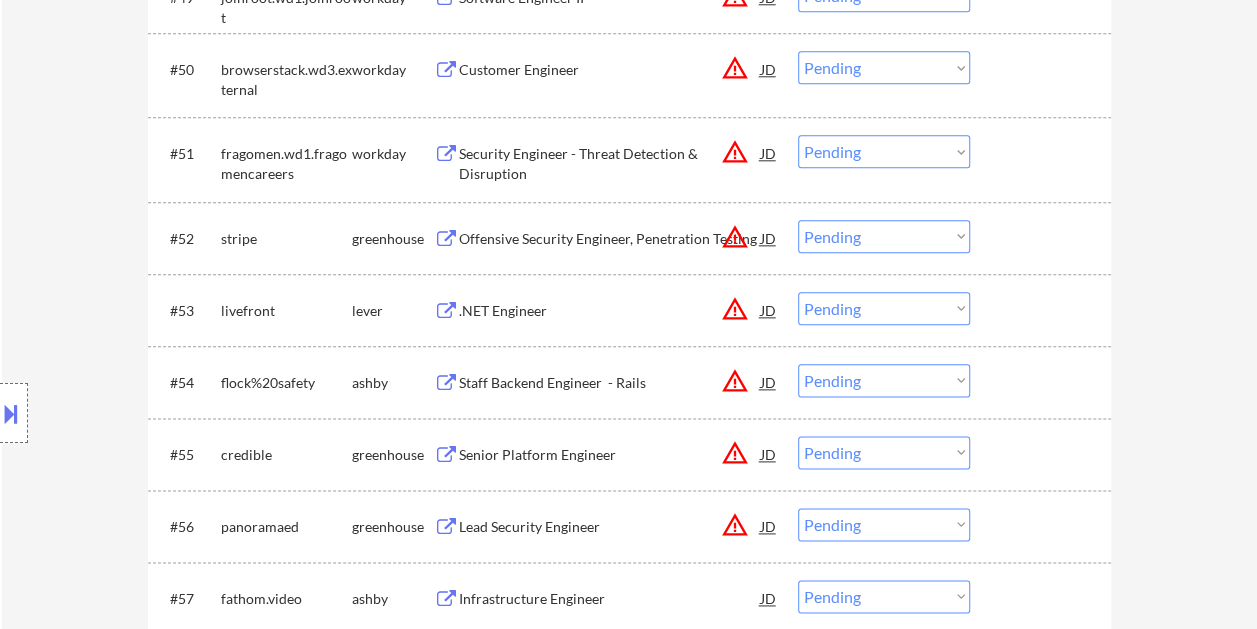drag, startPoint x: 1024, startPoint y: 248, endPoint x: 973, endPoint y: 250, distance: 51.0392 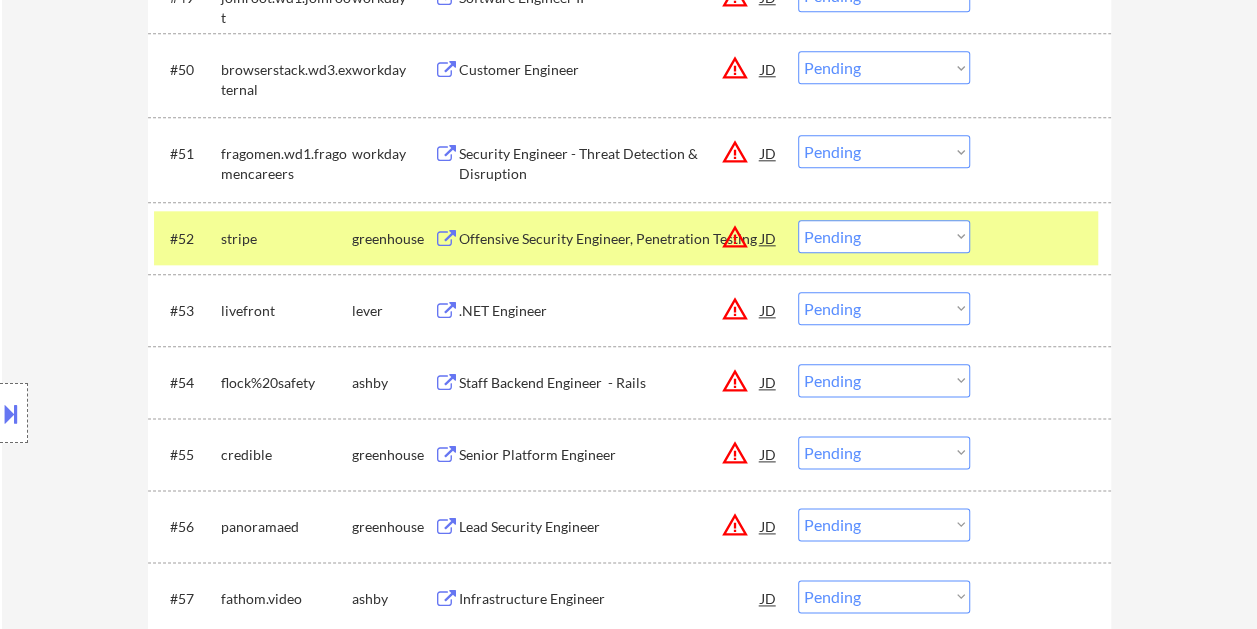 click on "Offensive Security Engineer, Penetration Testing" at bounding box center (610, 239) 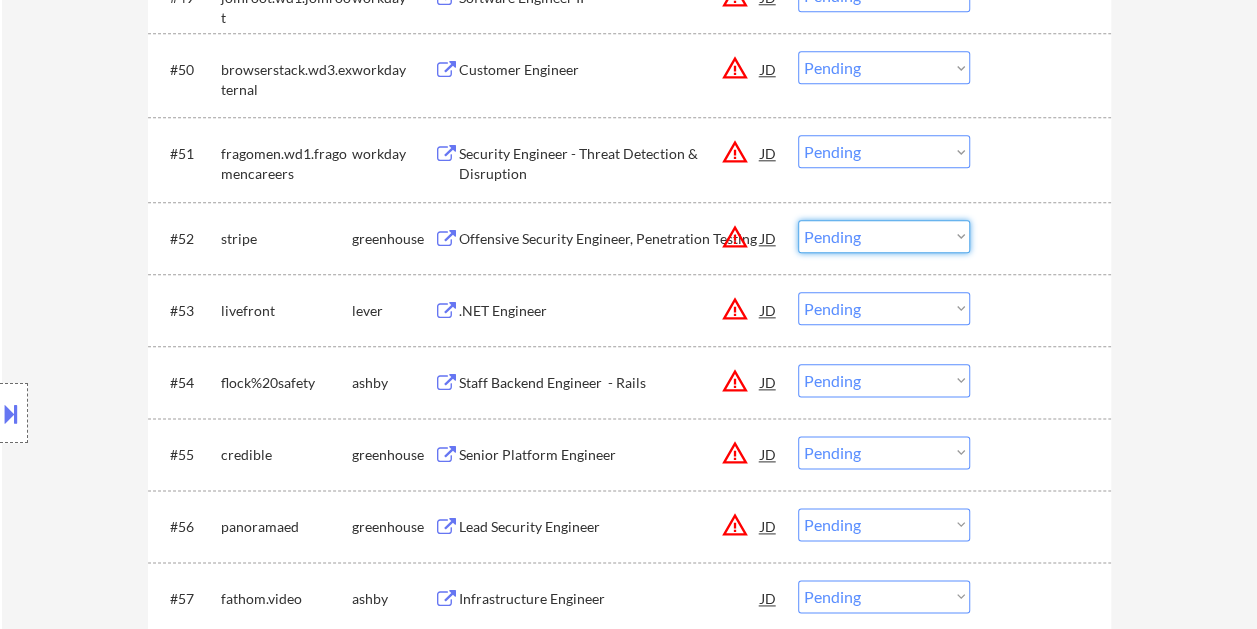 click on "Choose an option... Pending Applied Excluded (Questions) Excluded (Expired) Excluded (Location) Excluded (Bad Match) Excluded (Blocklist) Excluded (Salary) Excluded (Other)" at bounding box center (884, 236) 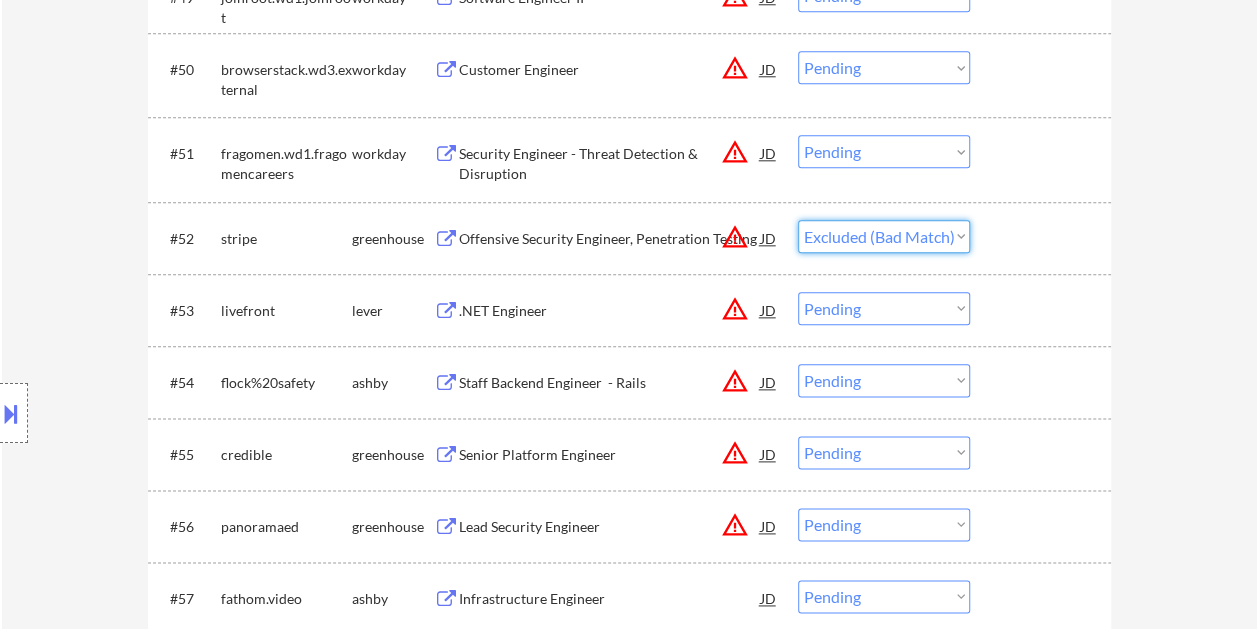 click on "Choose an option... Pending Applied Excluded (Questions) Excluded (Expired) Excluded (Location) Excluded (Bad Match) Excluded (Blocklist) Excluded (Salary) Excluded (Other)" at bounding box center (884, 236) 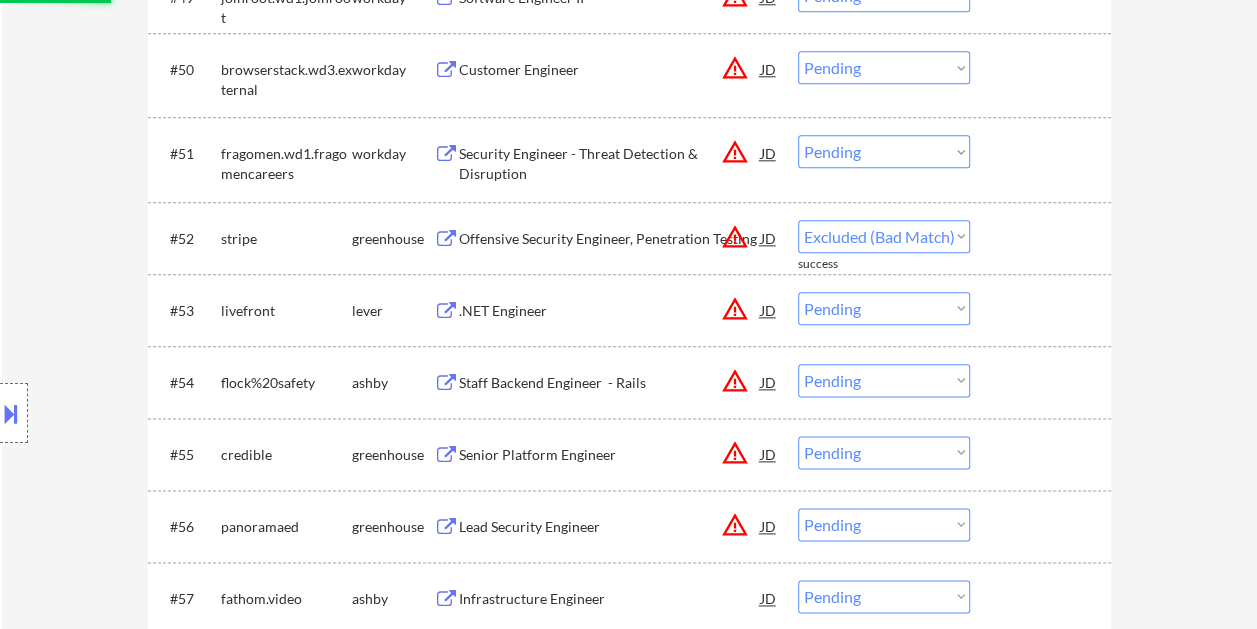 select on ""pending"" 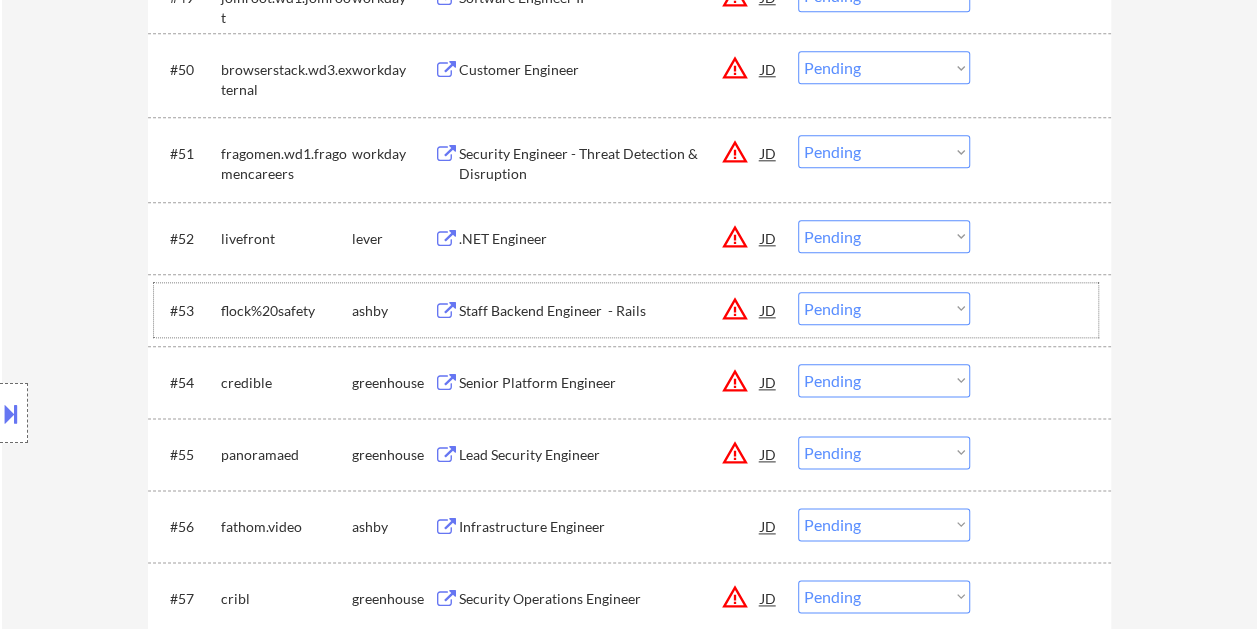 click at bounding box center (1043, 310) 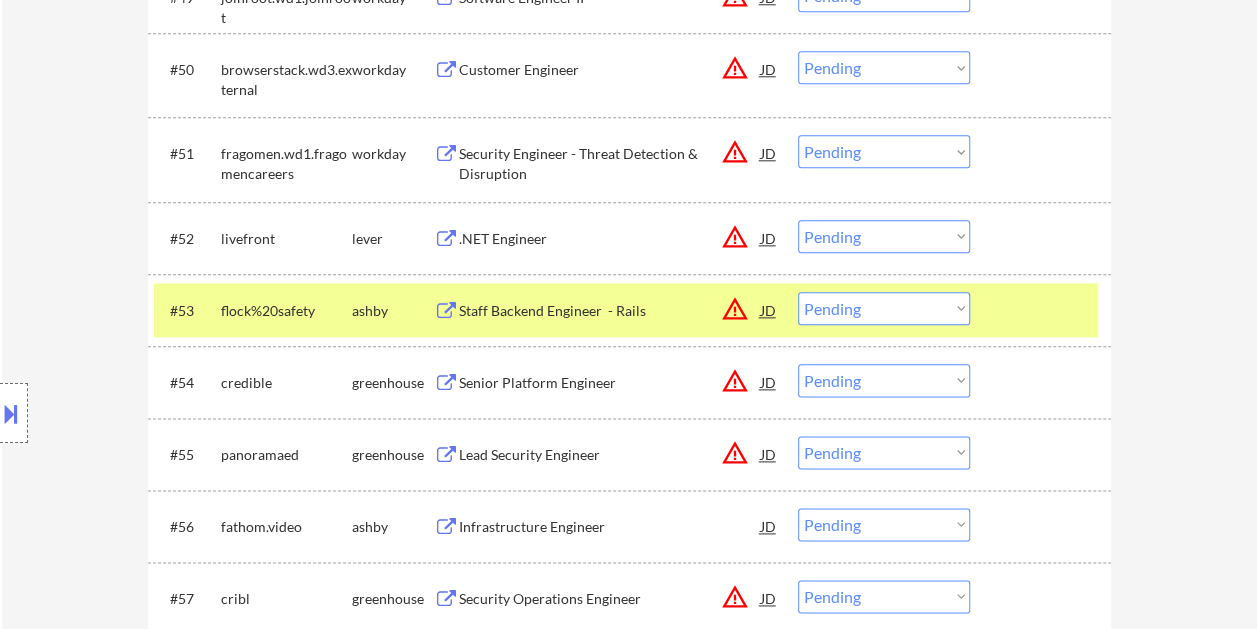 click at bounding box center [1043, 310] 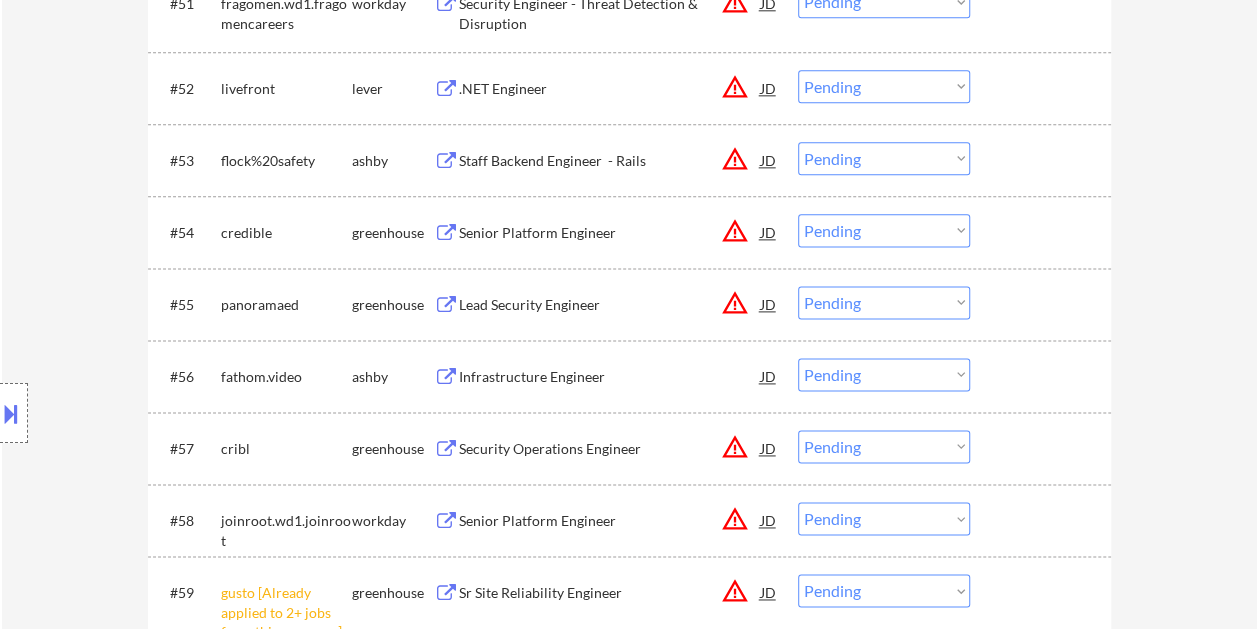 scroll, scrollTop: 5000, scrollLeft: 0, axis: vertical 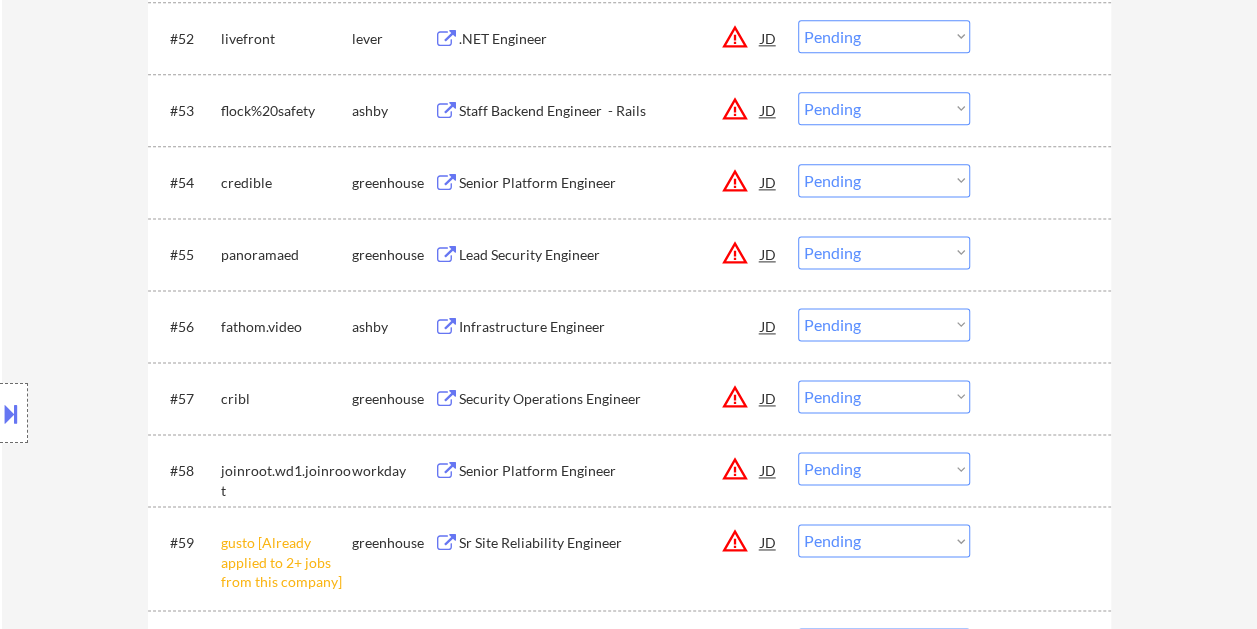 click at bounding box center [1043, 254] 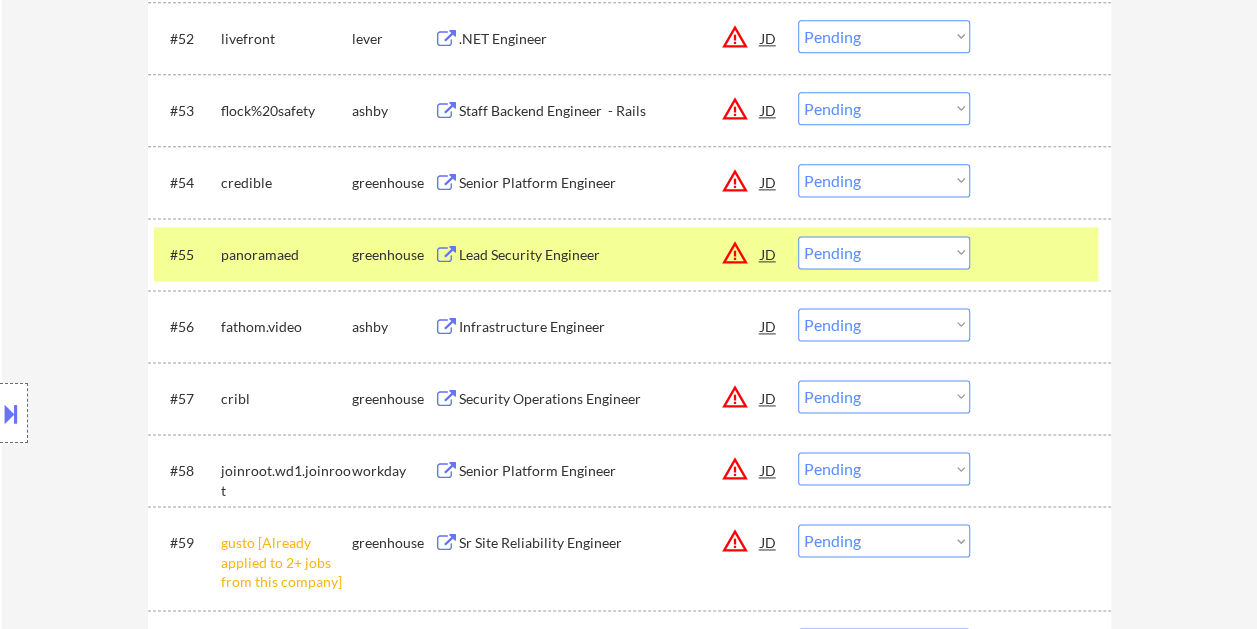drag, startPoint x: 597, startPoint y: 250, endPoint x: 585, endPoint y: 252, distance: 12.165525 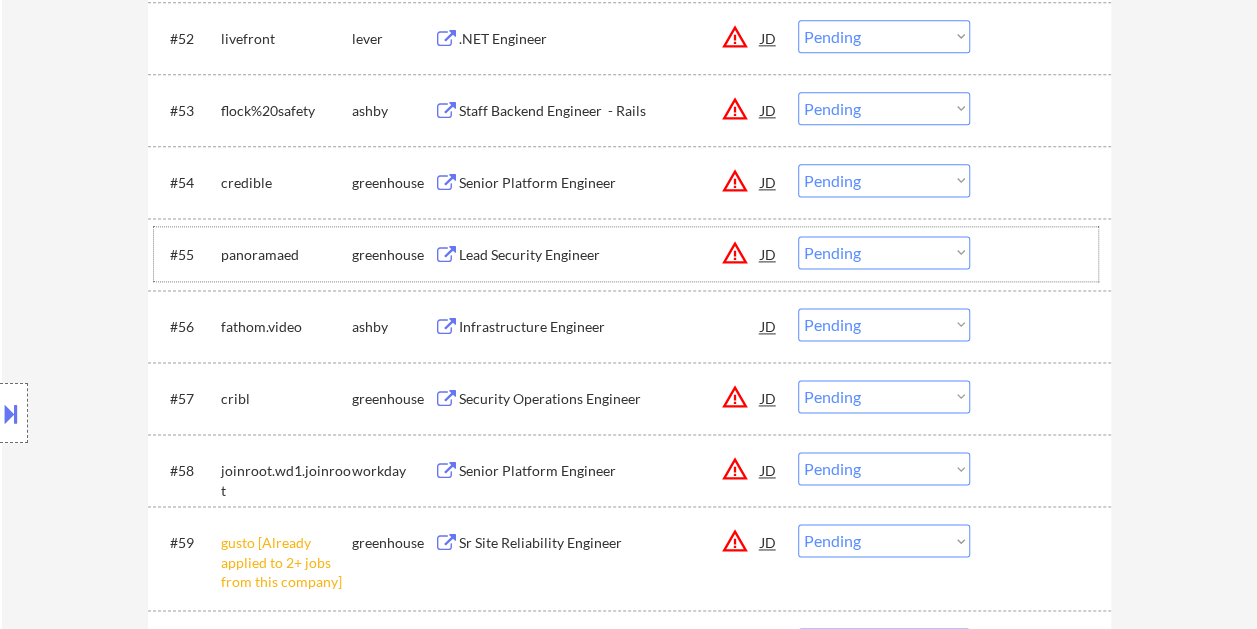 drag, startPoint x: 1006, startPoint y: 244, endPoint x: 965, endPoint y: 258, distance: 43.32436 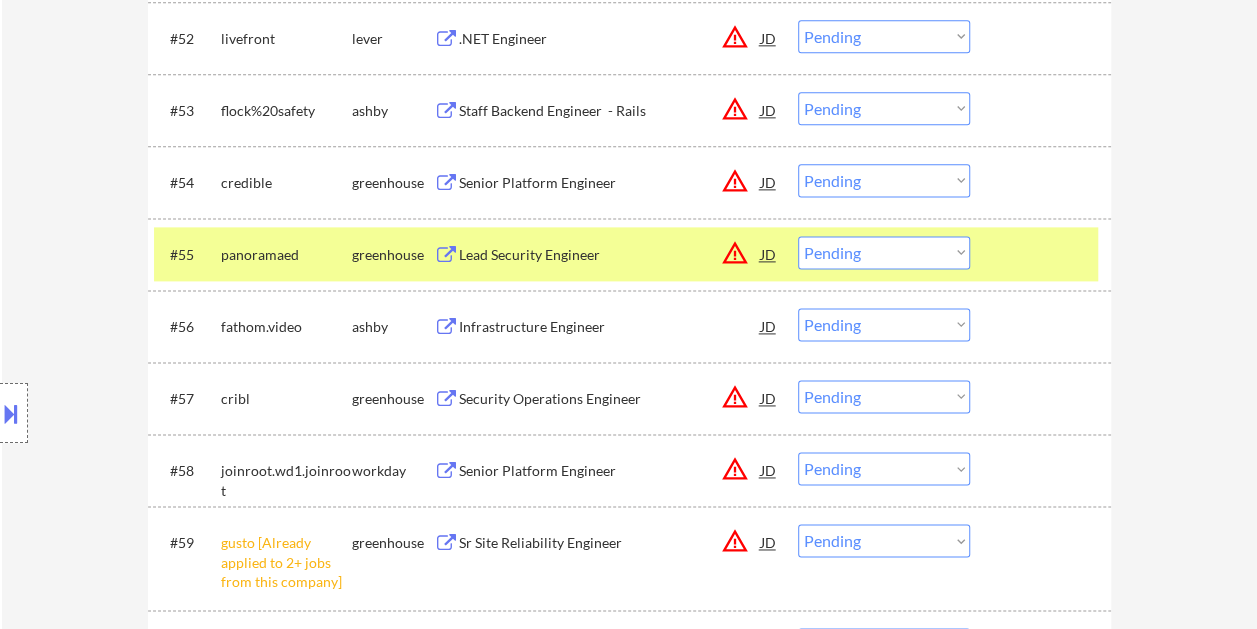 click on "Choose an option... Pending Applied Excluded (Questions) Excluded (Expired) Excluded (Location) Excluded (Bad Match) Excluded (Blocklist) Excluded (Salary) Excluded (Other)" at bounding box center (884, 252) 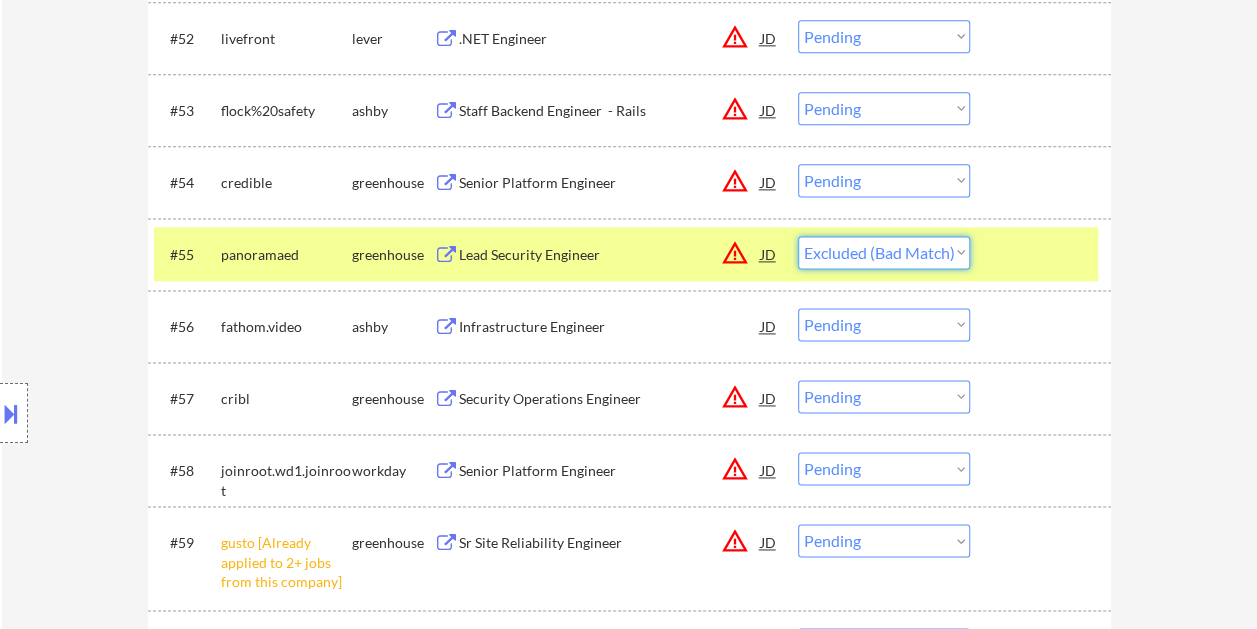 click on "Choose an option... Pending Applied Excluded (Questions) Excluded (Expired) Excluded (Location) Excluded (Bad Match) Excluded (Blocklist) Excluded (Salary) Excluded (Other)" at bounding box center (884, 252) 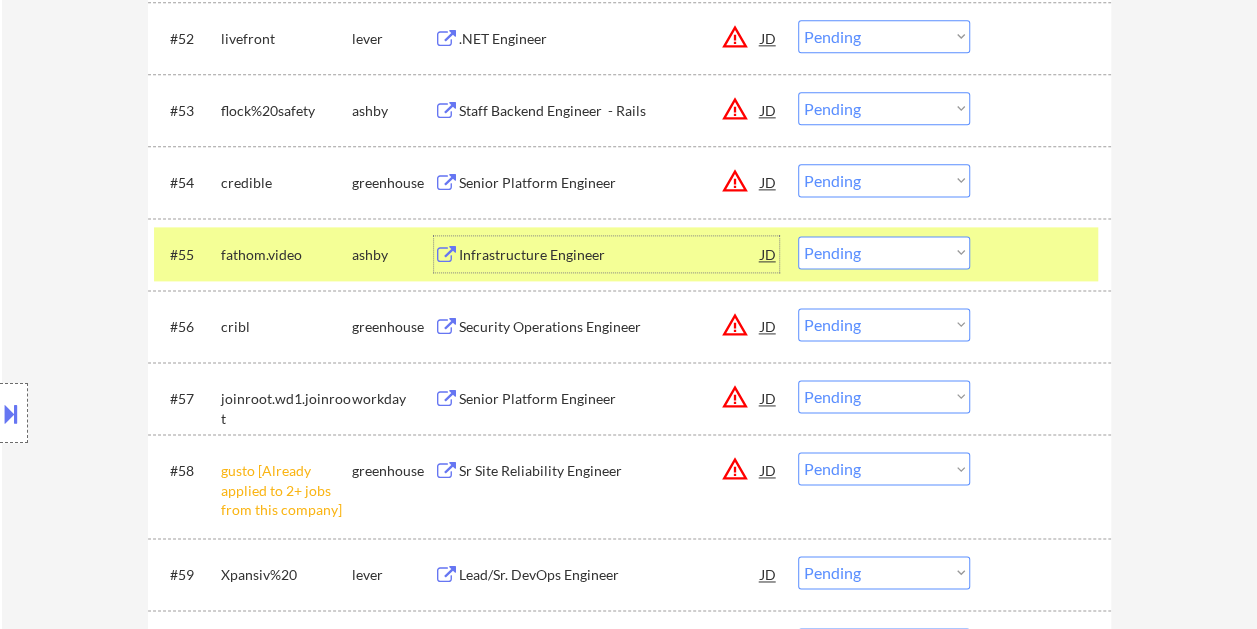 click on "Infrastructure Engineer" at bounding box center [610, 255] 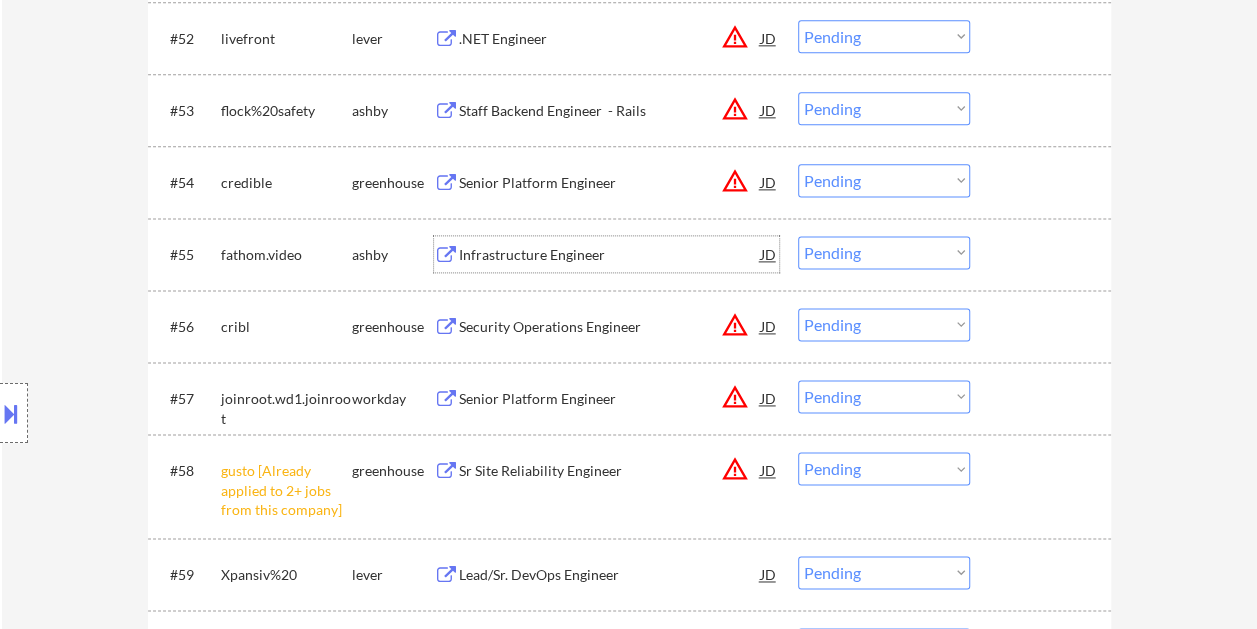 click at bounding box center [1043, 254] 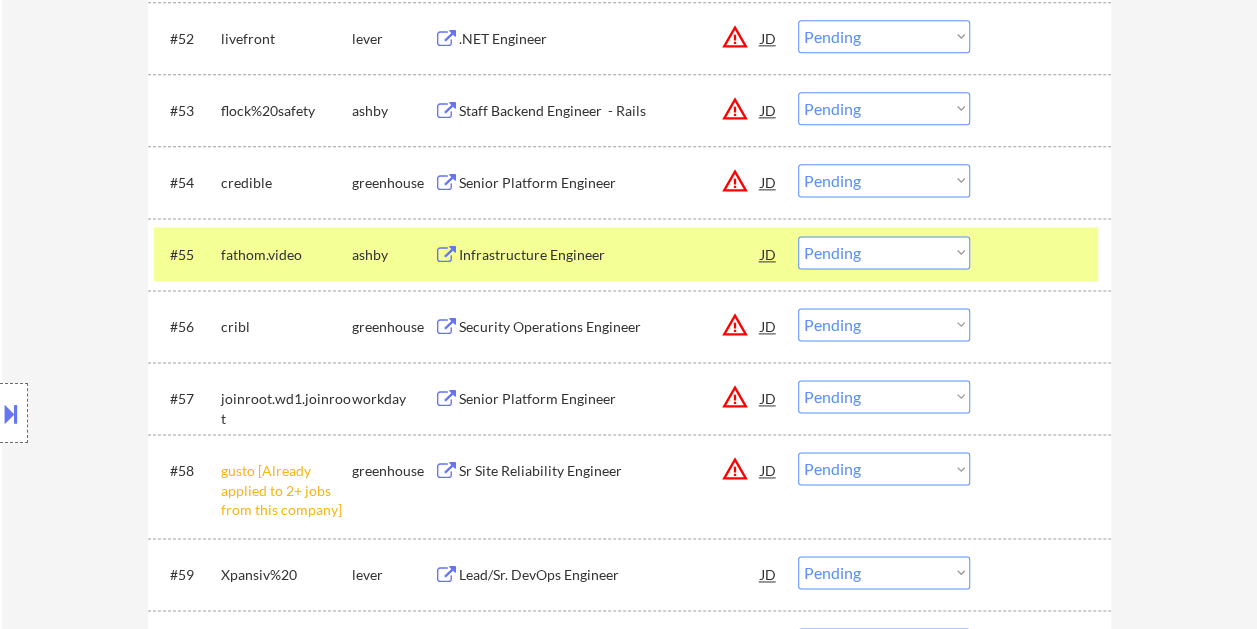 click on "Choose an option... Pending Applied Excluded (Questions) Excluded (Expired) Excluded (Location) Excluded (Bad Match) Excluded (Blocklist) Excluded (Salary) Excluded (Other)" at bounding box center (884, 252) 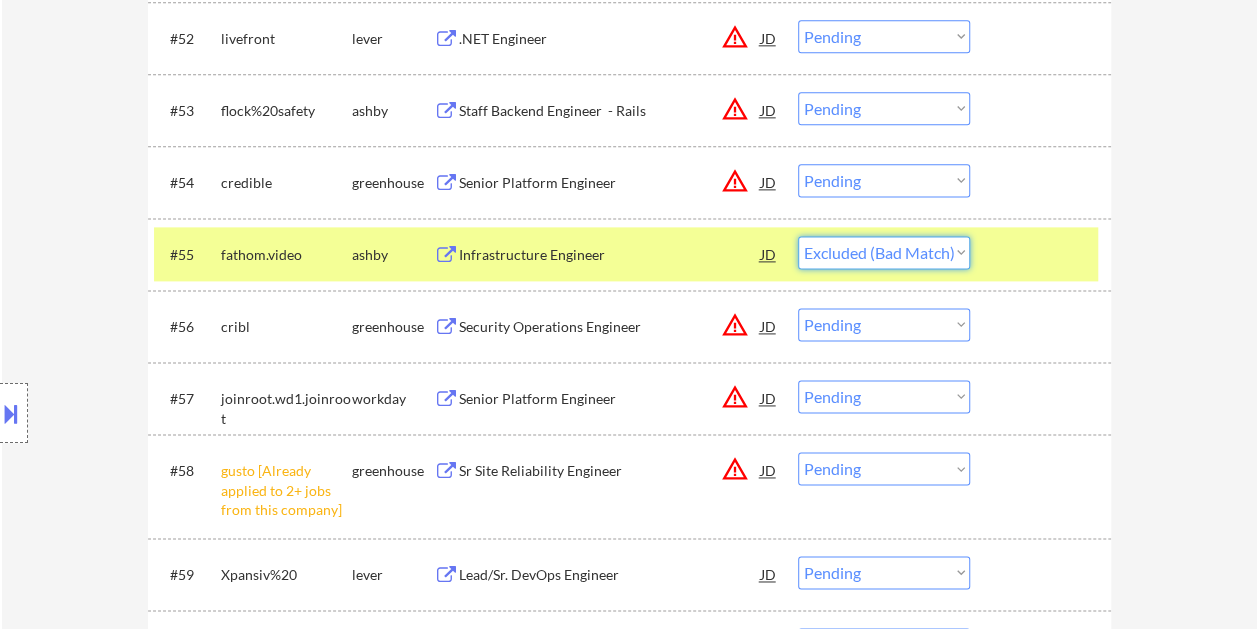 click on "Choose an option... Pending Applied Excluded (Questions) Excluded (Expired) Excluded (Location) Excluded (Bad Match) Excluded (Blocklist) Excluded (Salary) Excluded (Other)" at bounding box center (884, 252) 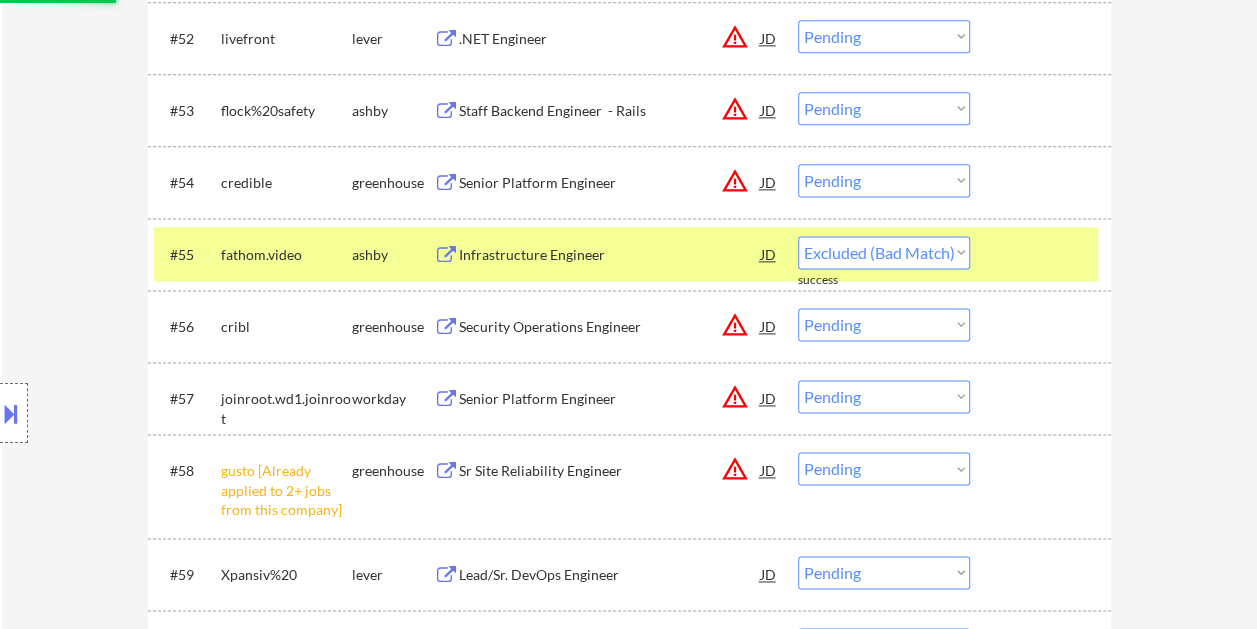 select on ""pending"" 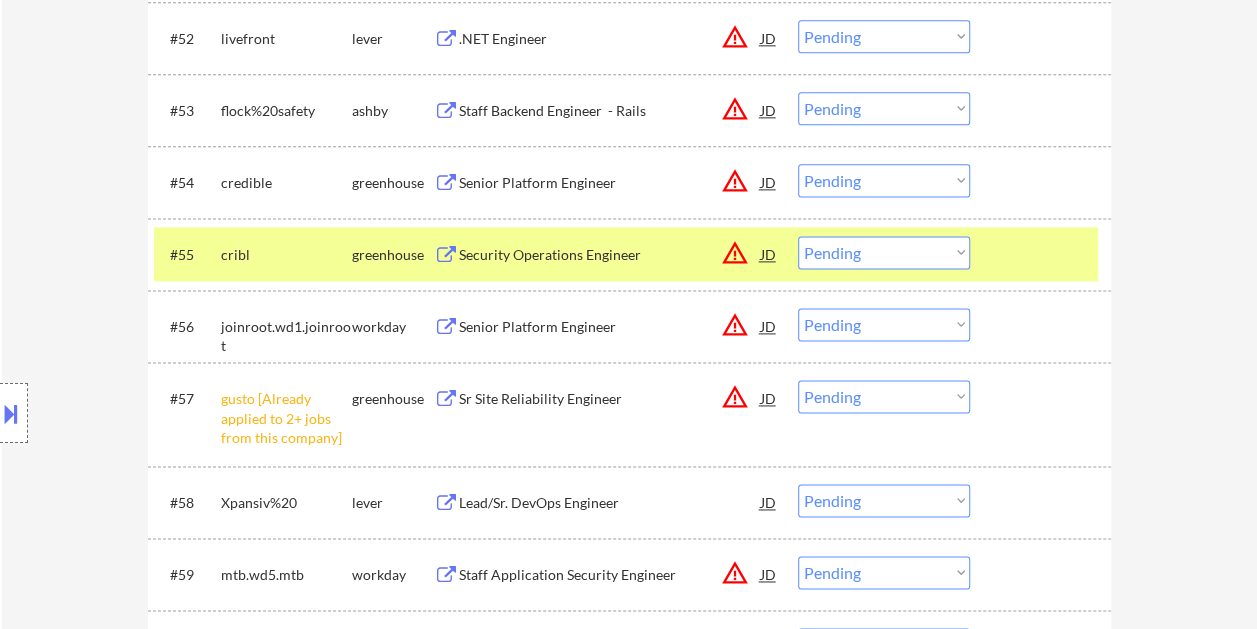 click at bounding box center [1043, 254] 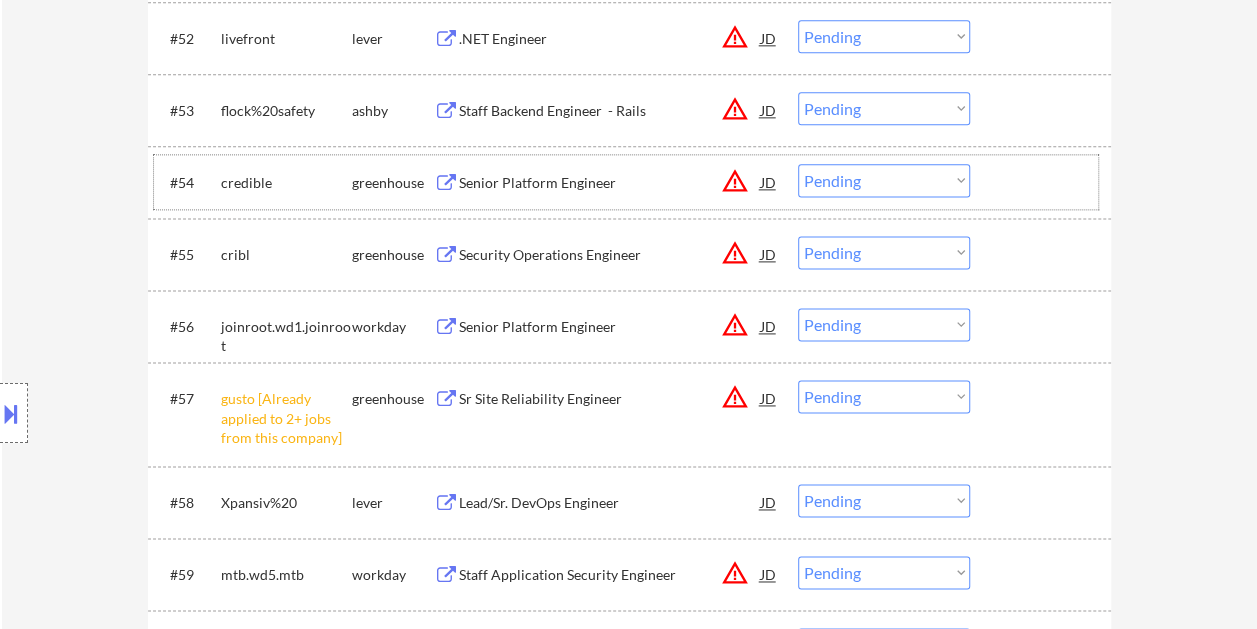 click on "#54 credible greenhouse Senior Platform Engineer JD warning_amber Choose an option... Pending Applied Excluded (Questions) Excluded (Expired) Excluded (Location) Excluded (Bad Match) Excluded (Blocklist) Excluded (Salary) Excluded (Other)" at bounding box center (626, 182) 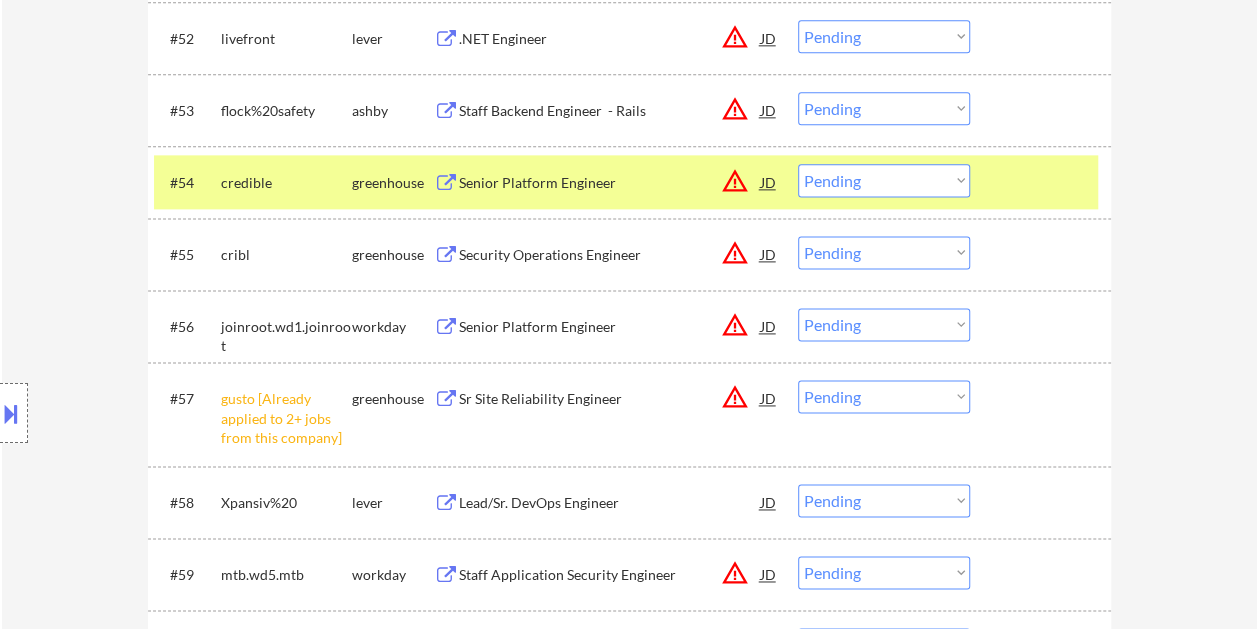 click at bounding box center (1043, 182) 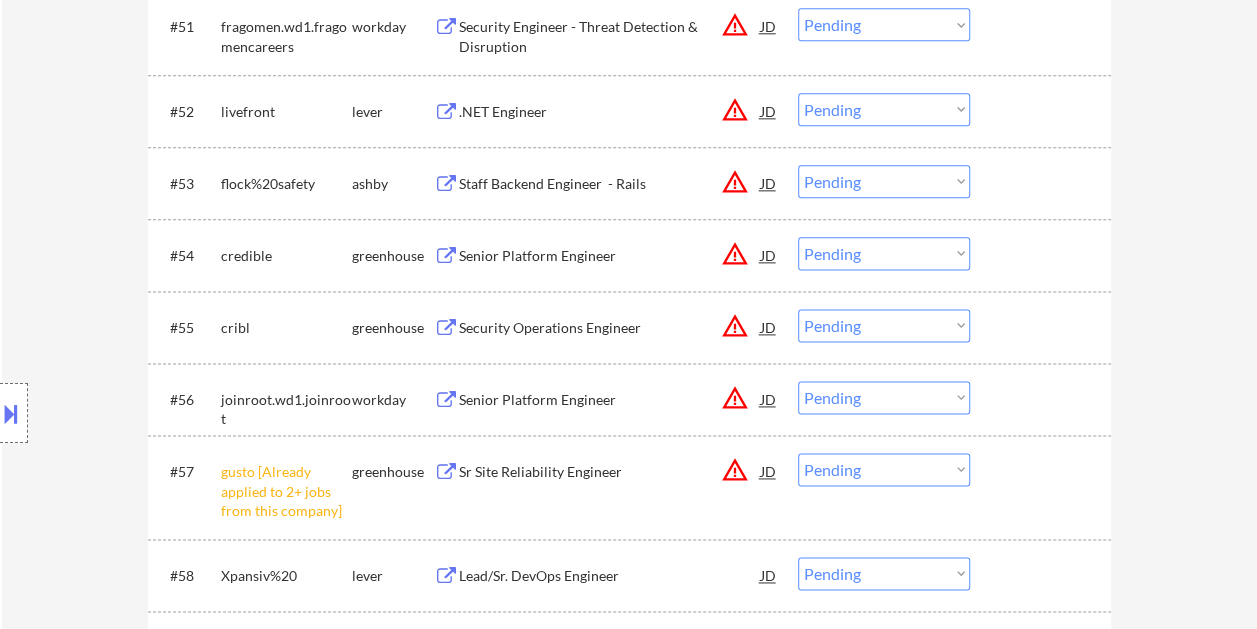 scroll, scrollTop: 4900, scrollLeft: 0, axis: vertical 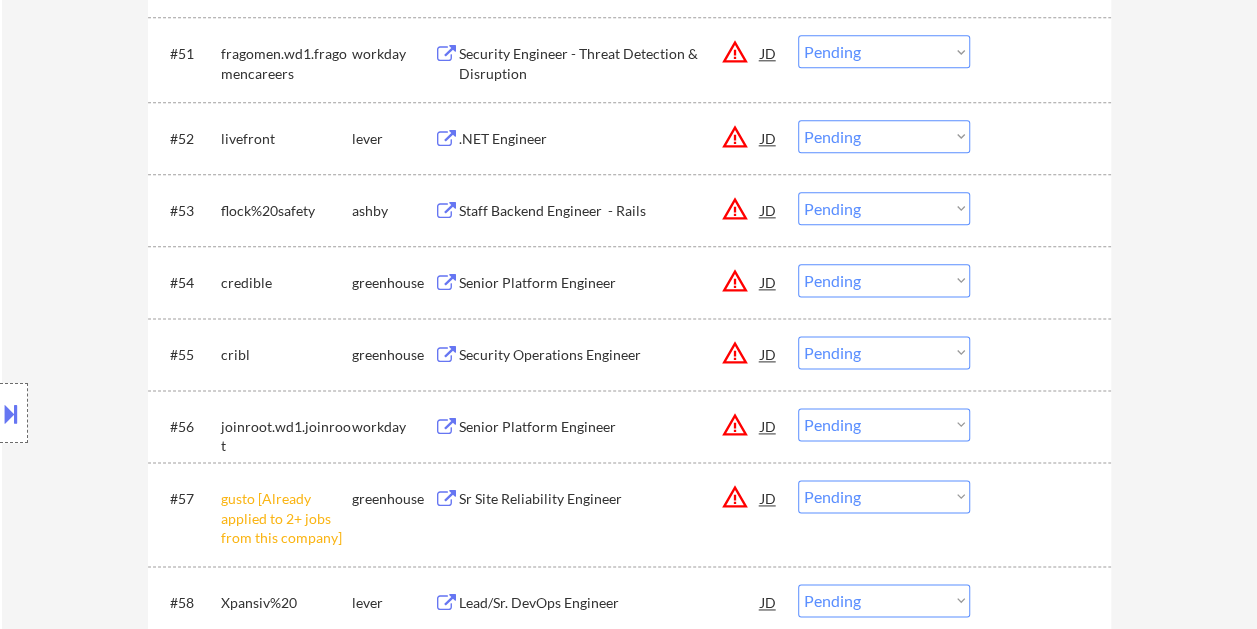 click at bounding box center [1043, 138] 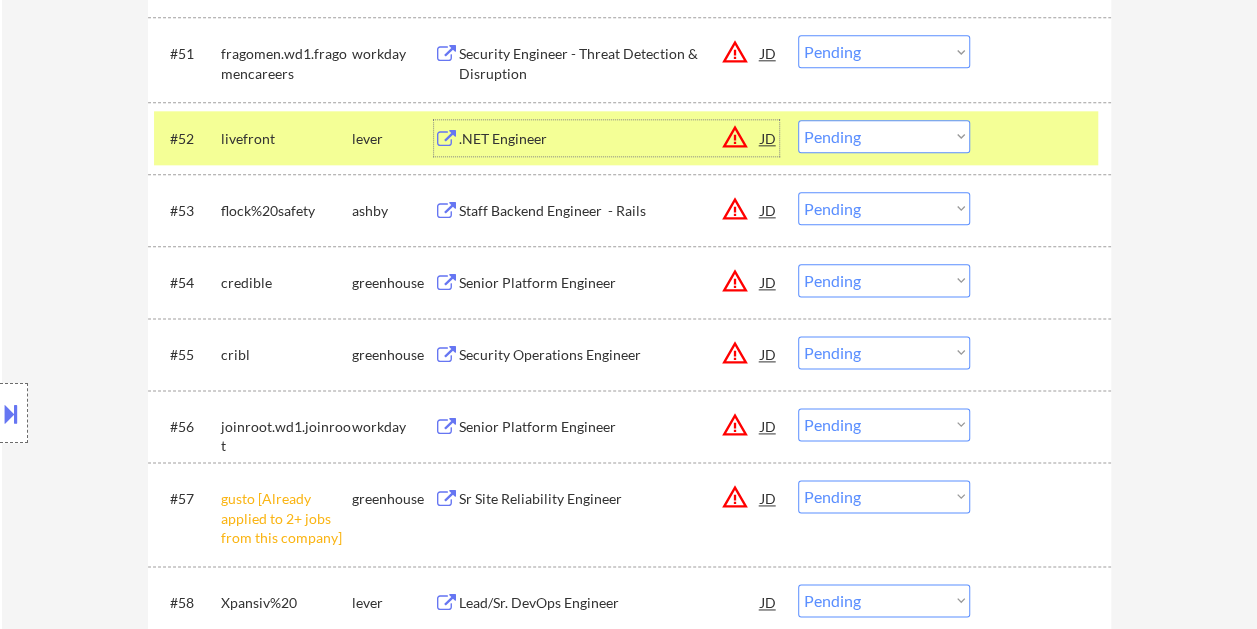 click on ".NET Engineer" at bounding box center (610, 139) 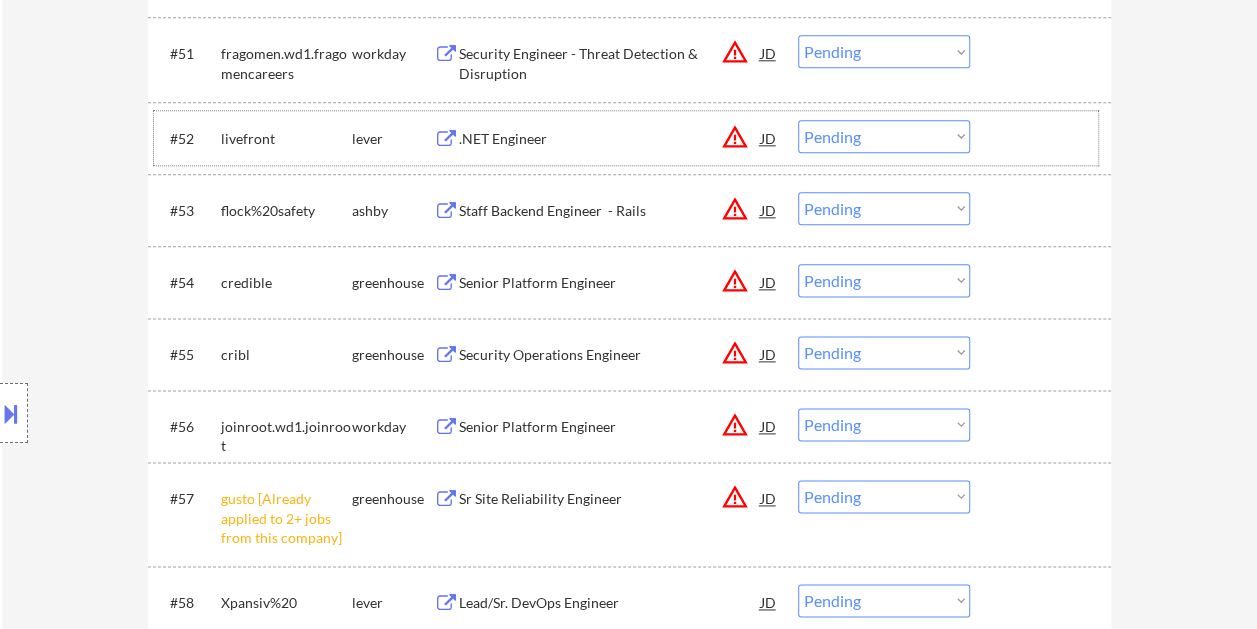 click at bounding box center [1043, 138] 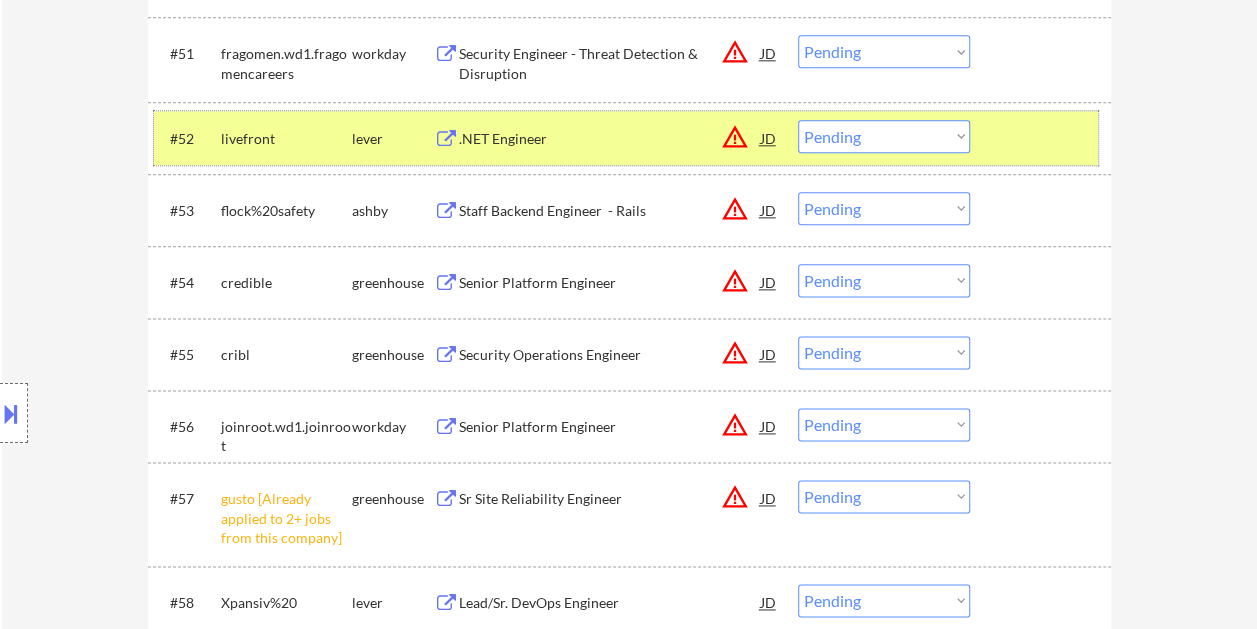 click on "Choose an option... Pending Applied Excluded (Questions) Excluded (Expired) Excluded (Location) Excluded (Bad Match) Excluded (Blocklist) Excluded (Salary) Excluded (Other)" at bounding box center [884, 136] 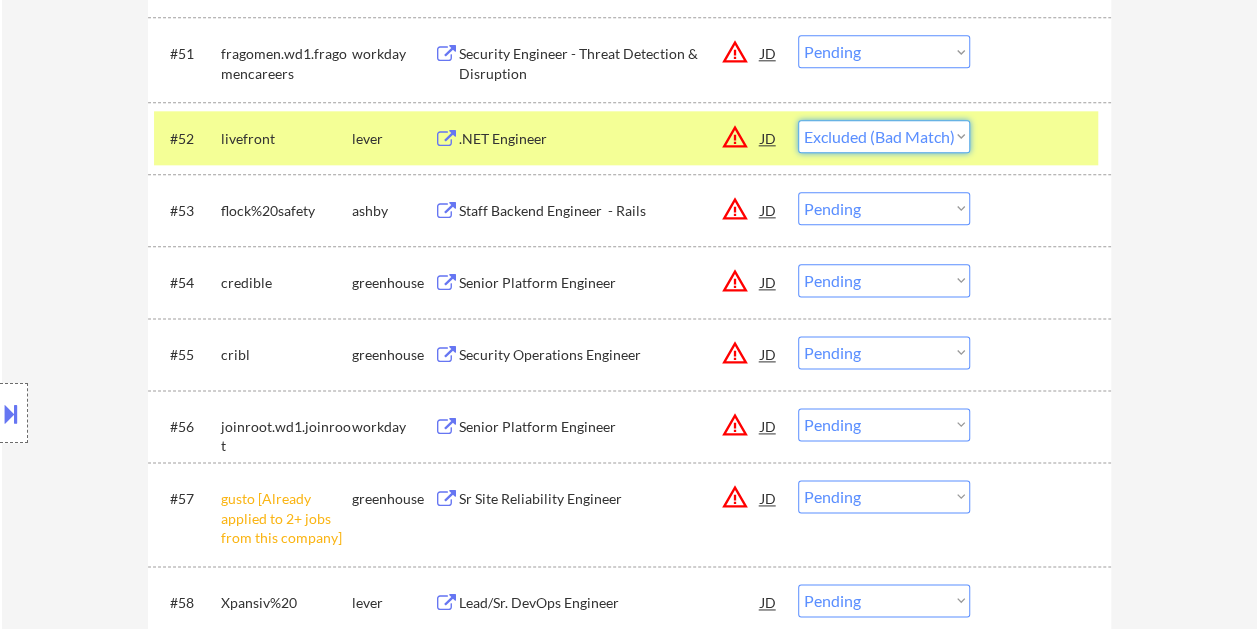 click on "Choose an option... Pending Applied Excluded (Questions) Excluded (Expired) Excluded (Location) Excluded (Bad Match) Excluded (Blocklist) Excluded (Salary) Excluded (Other)" at bounding box center (884, 136) 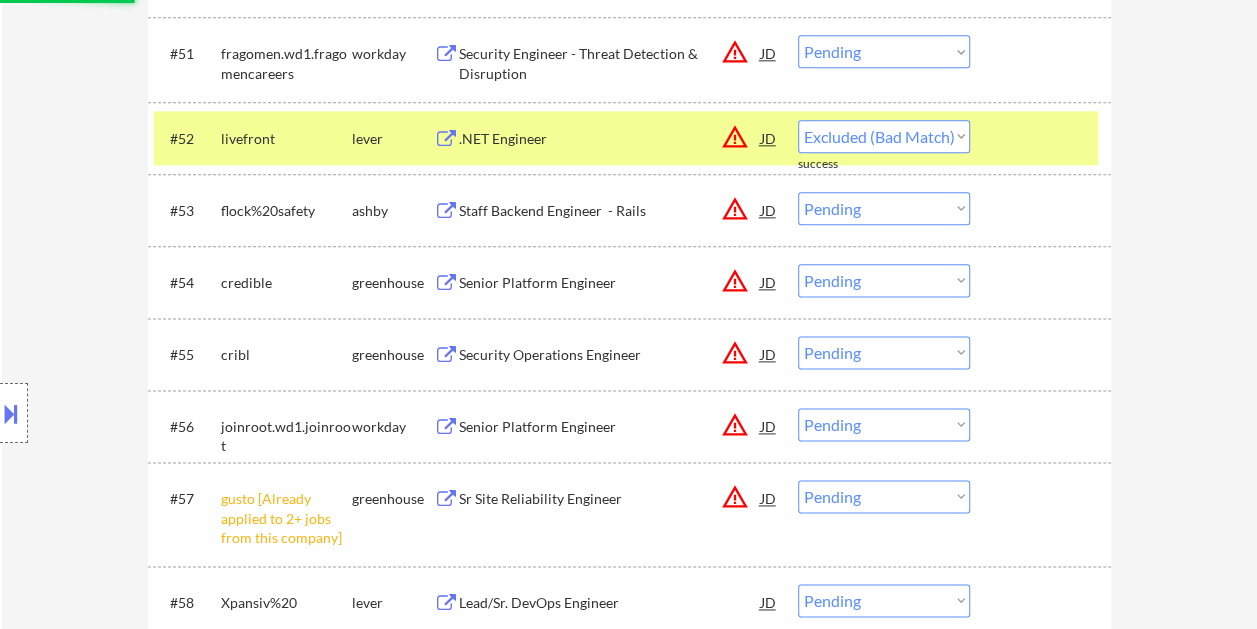 select on ""pending"" 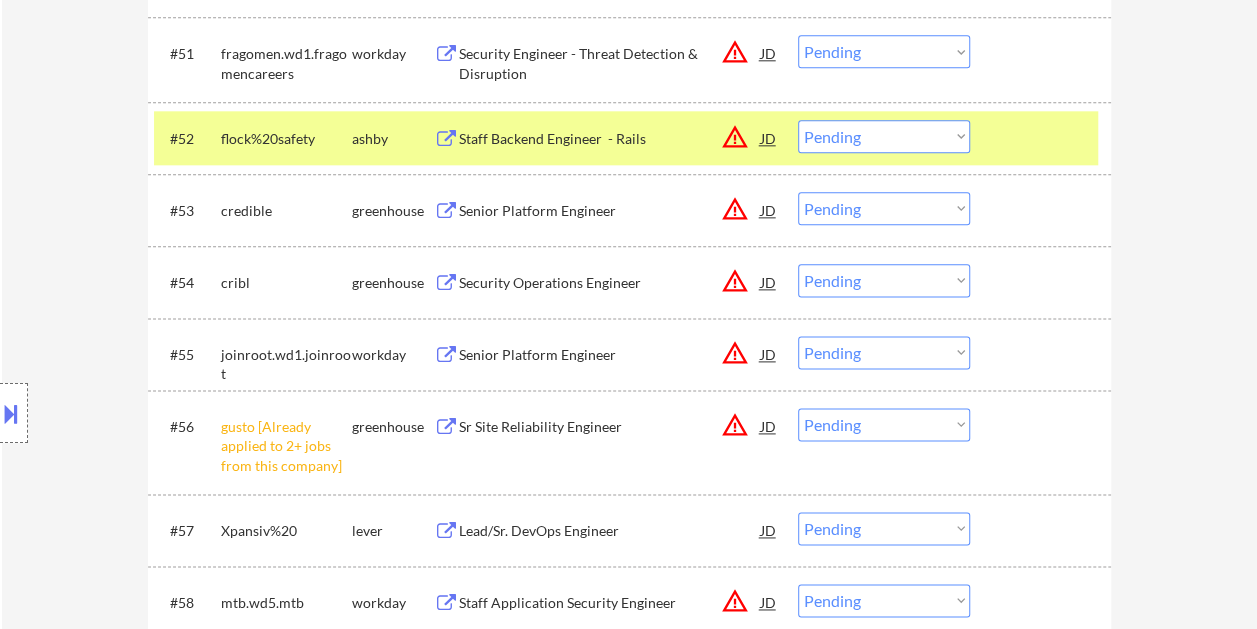click at bounding box center (1043, 138) 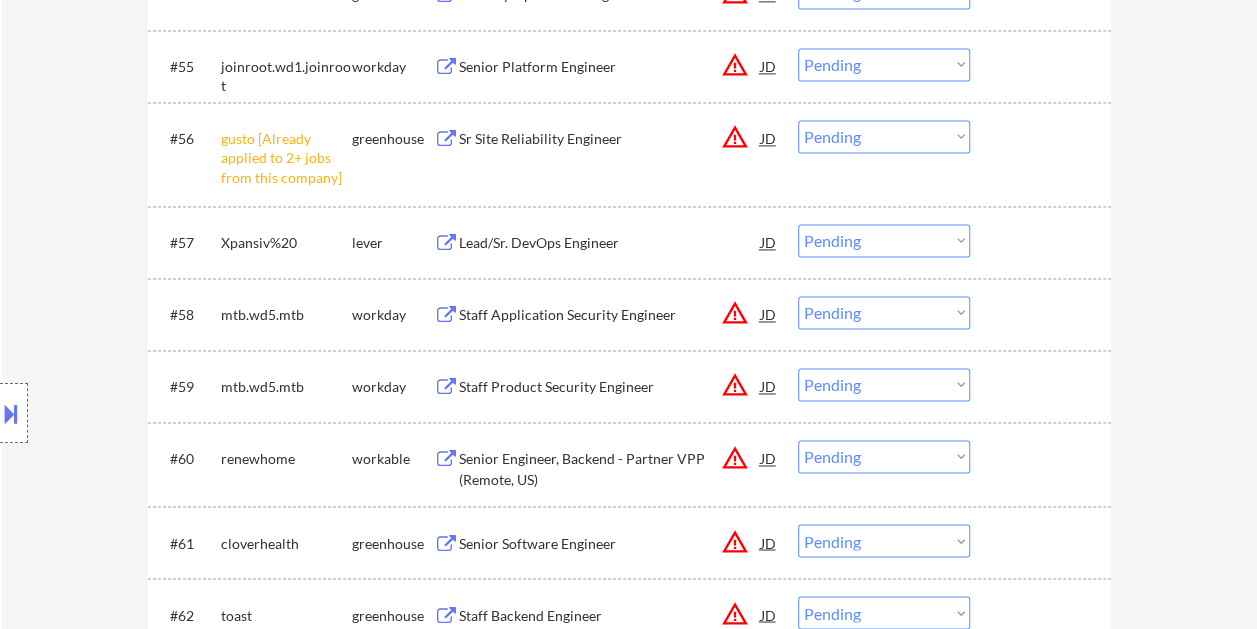 scroll, scrollTop: 5200, scrollLeft: 0, axis: vertical 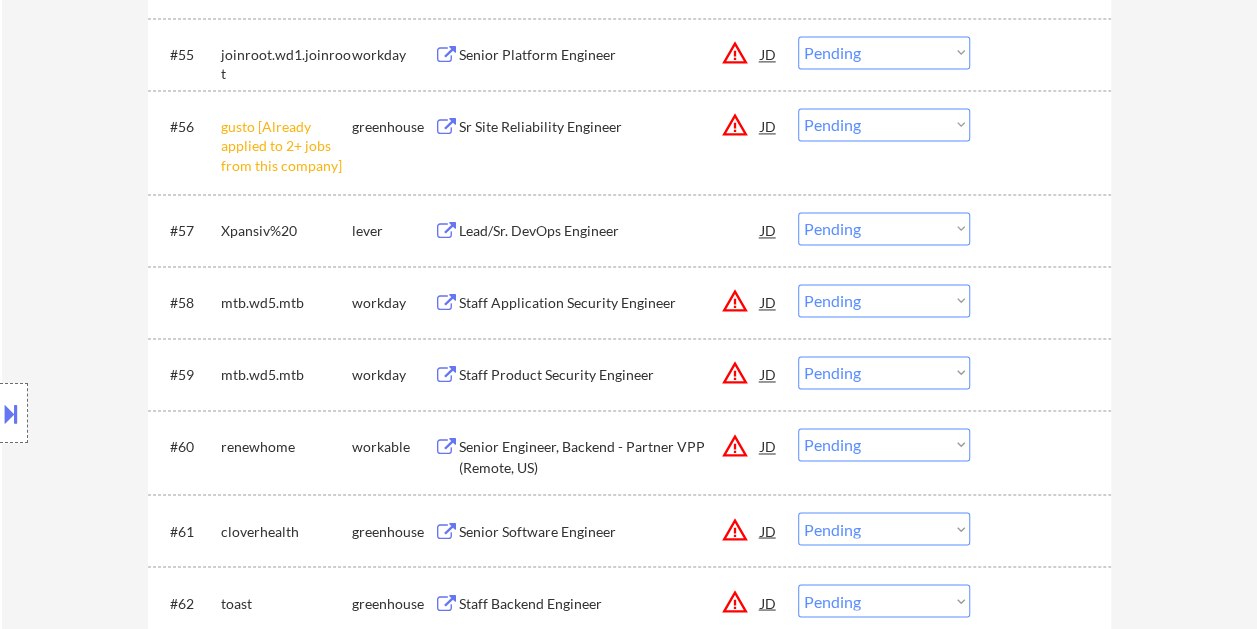 click on "#57 Xpansiv%20 lever Lead/Sr. DevOps Engineer JD warning_amber Choose an option... Pending Applied Excluded (Questions) Excluded (Expired) Excluded (Location) Excluded (Bad Match) Excluded (Blocklist) Excluded (Salary) Excluded (Other)" at bounding box center [626, 230] 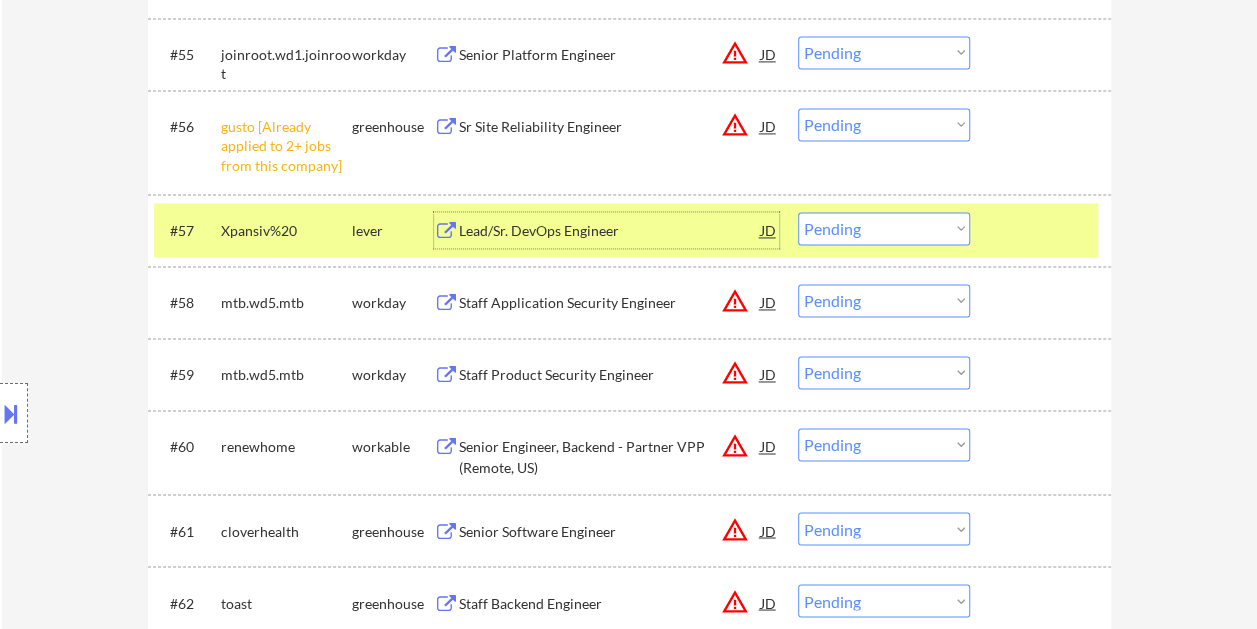 click on "Lead/Sr. DevOps Engineer" at bounding box center (610, 230) 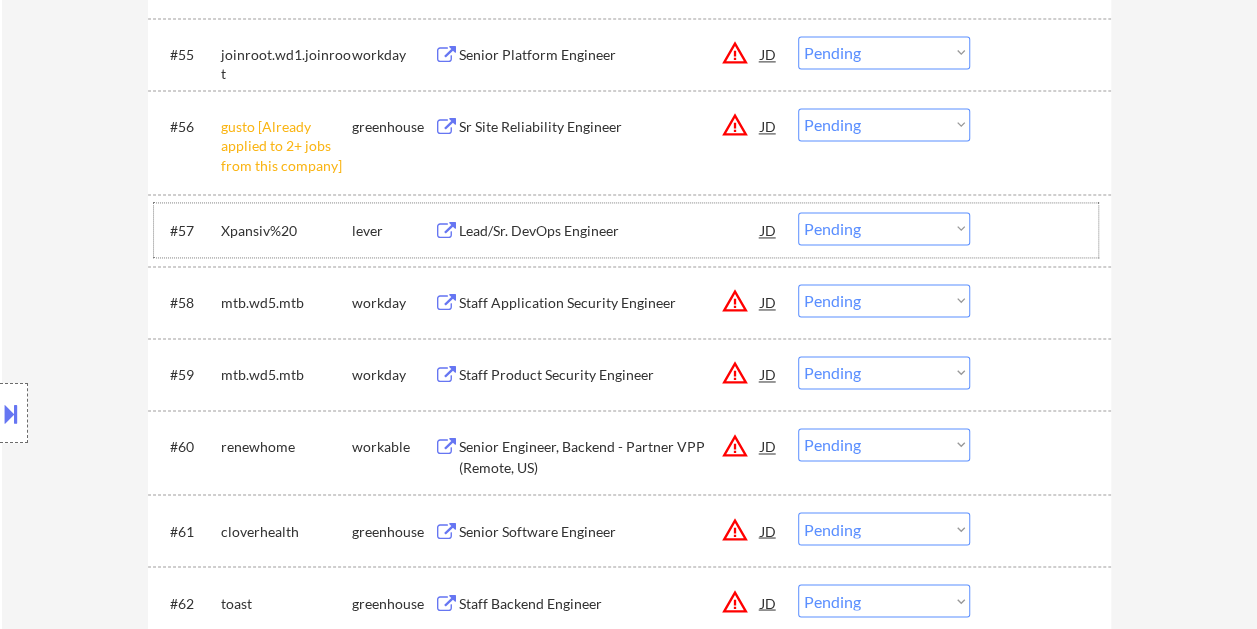 click at bounding box center [1043, 230] 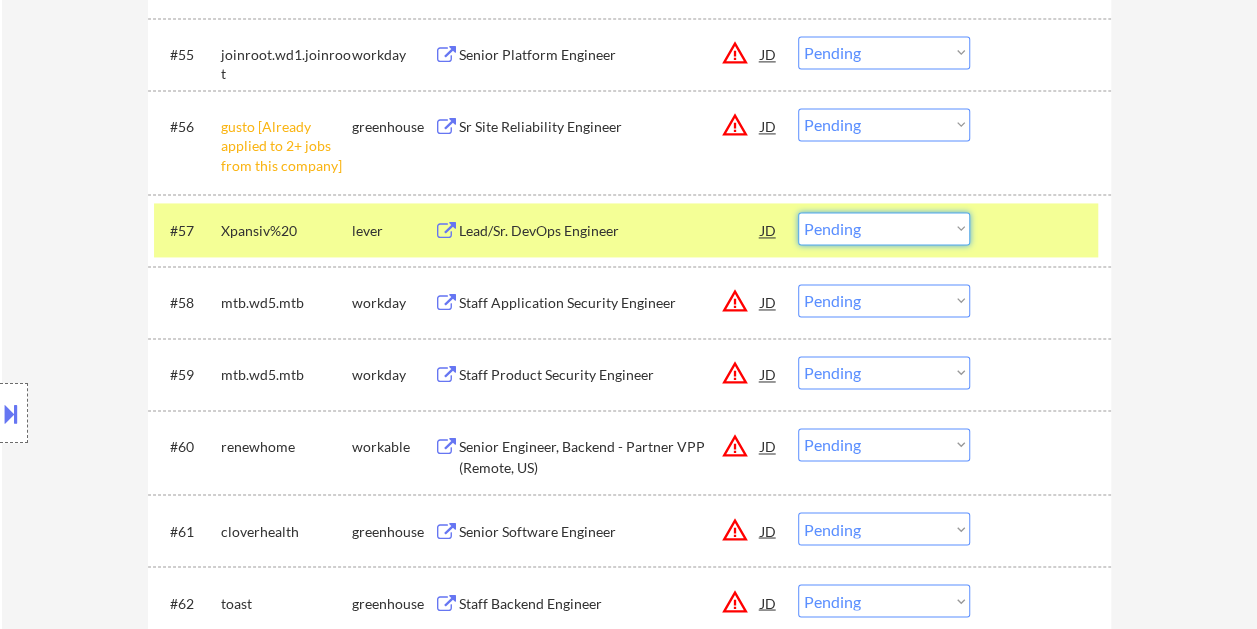 click on "Choose an option... Pending Applied Excluded (Questions) Excluded (Expired) Excluded (Location) Excluded (Bad Match) Excluded (Blocklist) Excluded (Salary) Excluded (Other)" at bounding box center (884, 228) 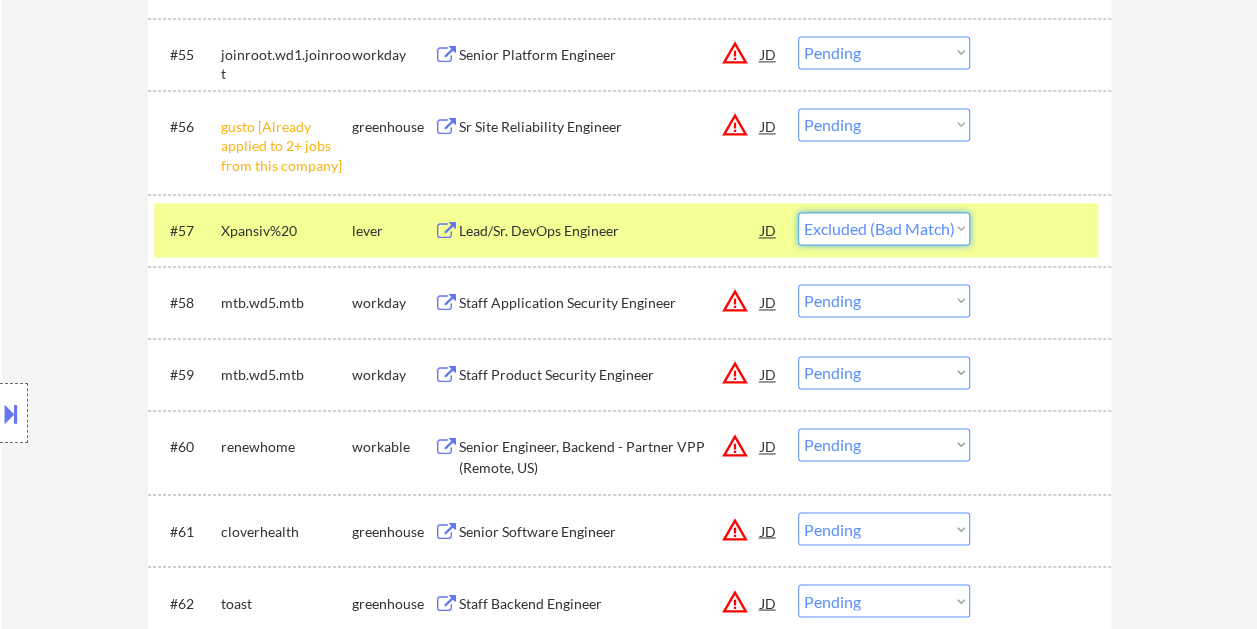 click on "Choose an option... Pending Applied Excluded (Questions) Excluded (Expired) Excluded (Location) Excluded (Bad Match) Excluded (Blocklist) Excluded (Salary) Excluded (Other)" at bounding box center (884, 228) 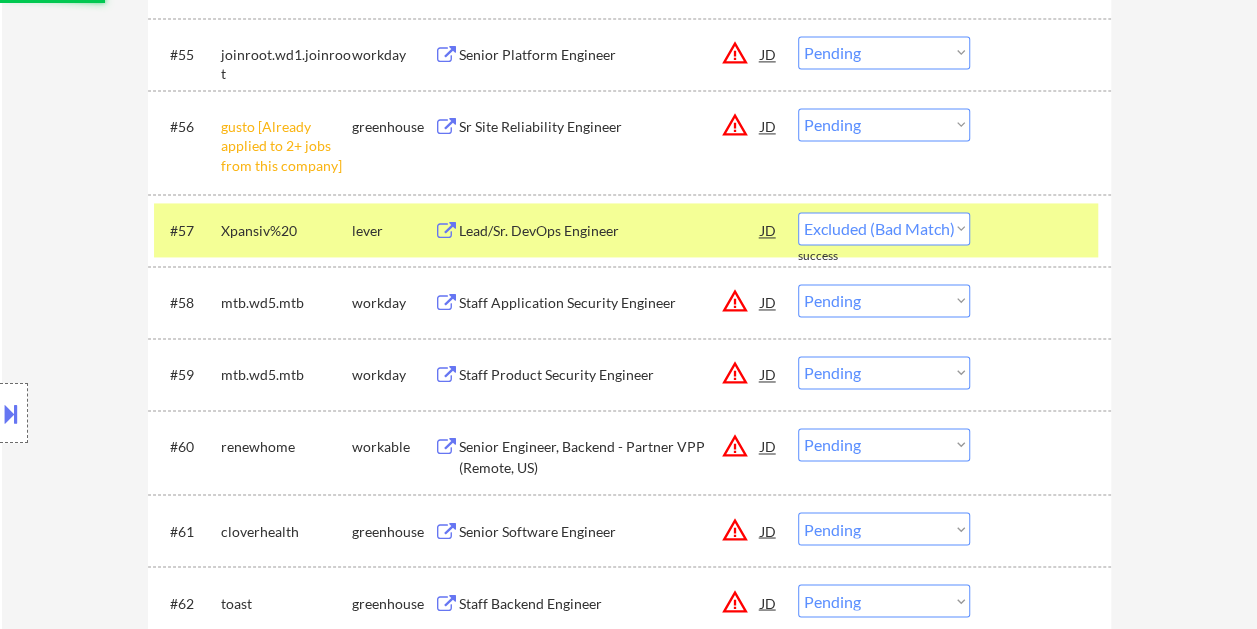 select on ""pending"" 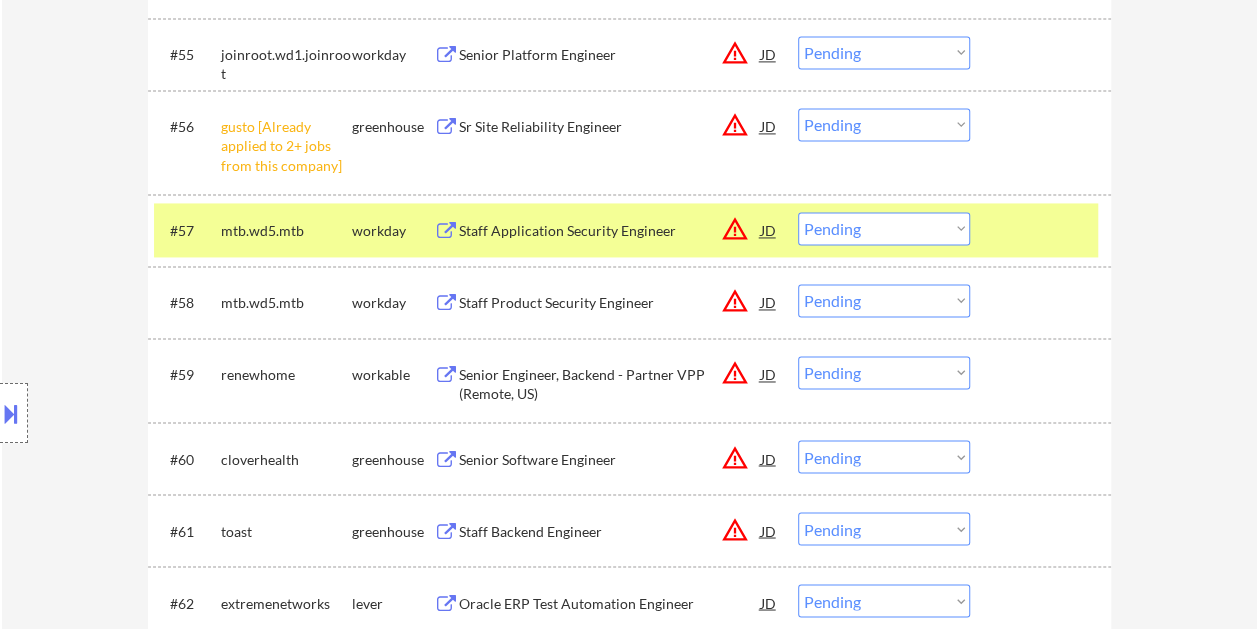 click at bounding box center [1043, 230] 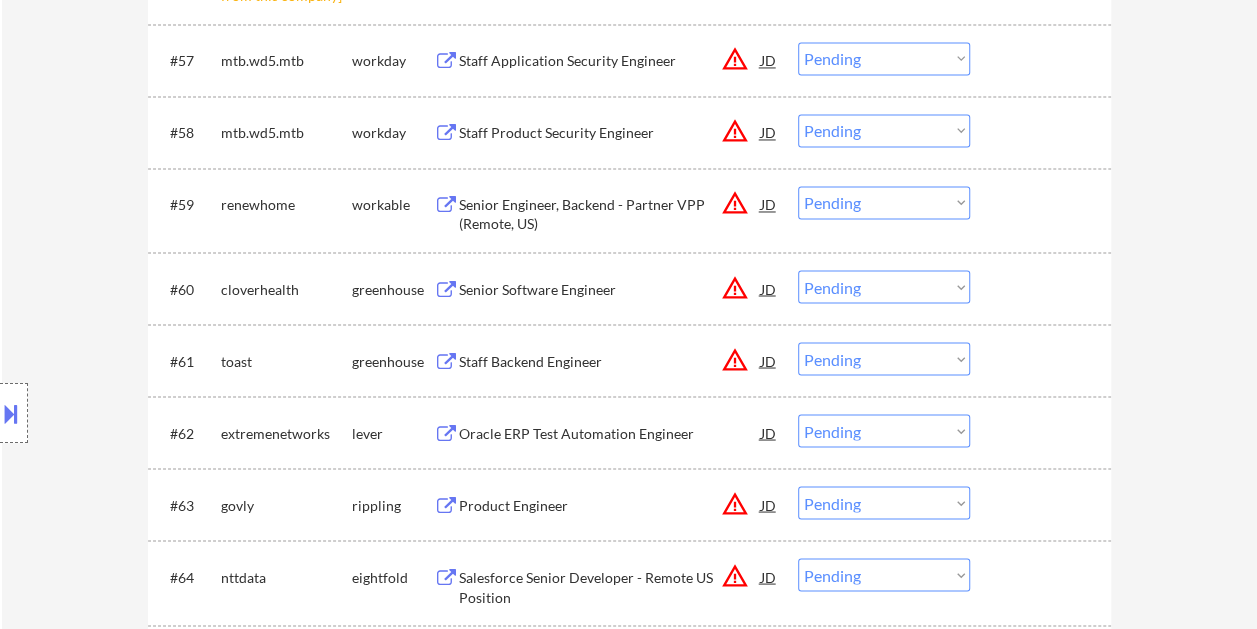 scroll, scrollTop: 5400, scrollLeft: 0, axis: vertical 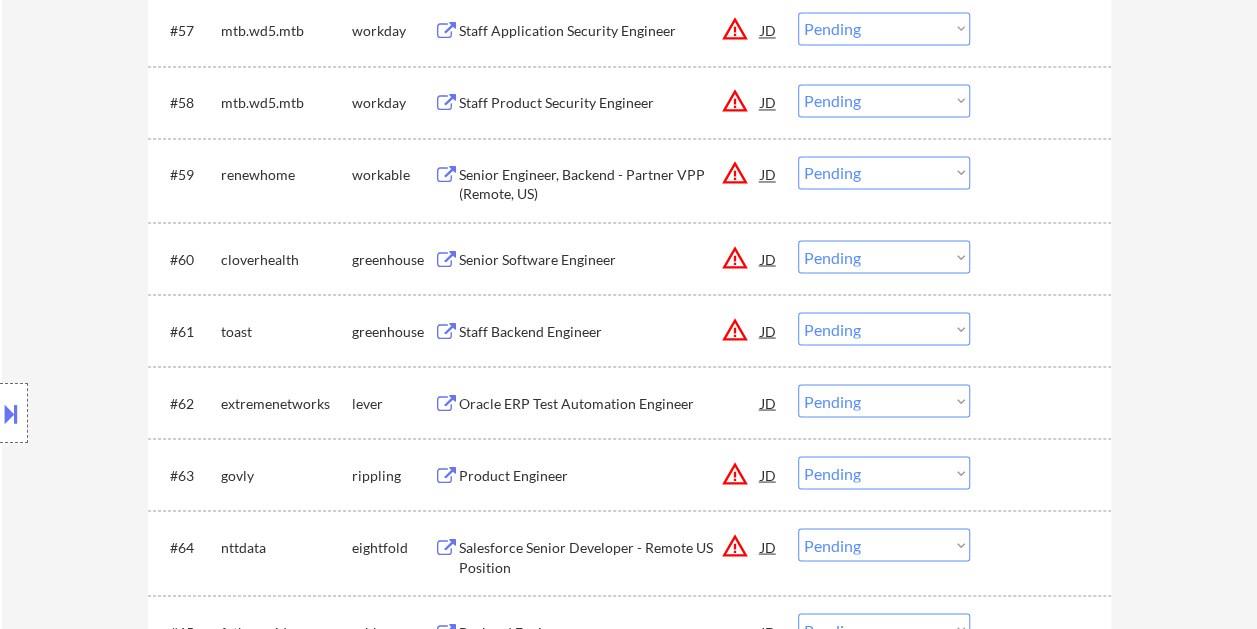 click at bounding box center (1043, 258) 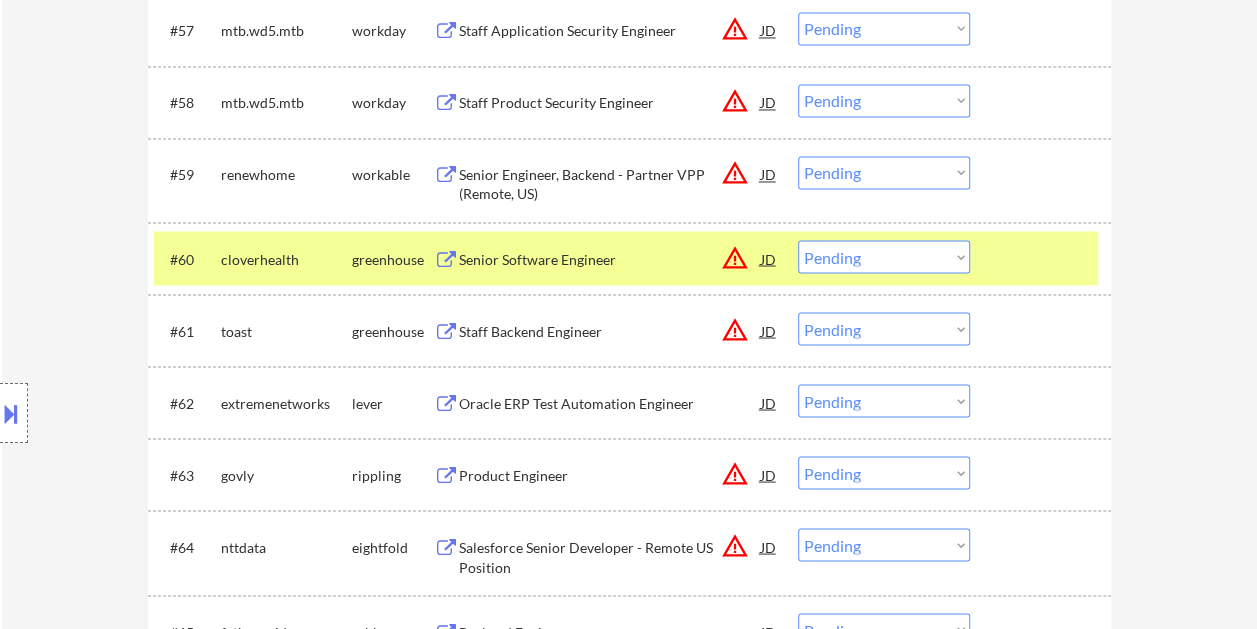 click on "Senior Software Engineer" at bounding box center (610, 259) 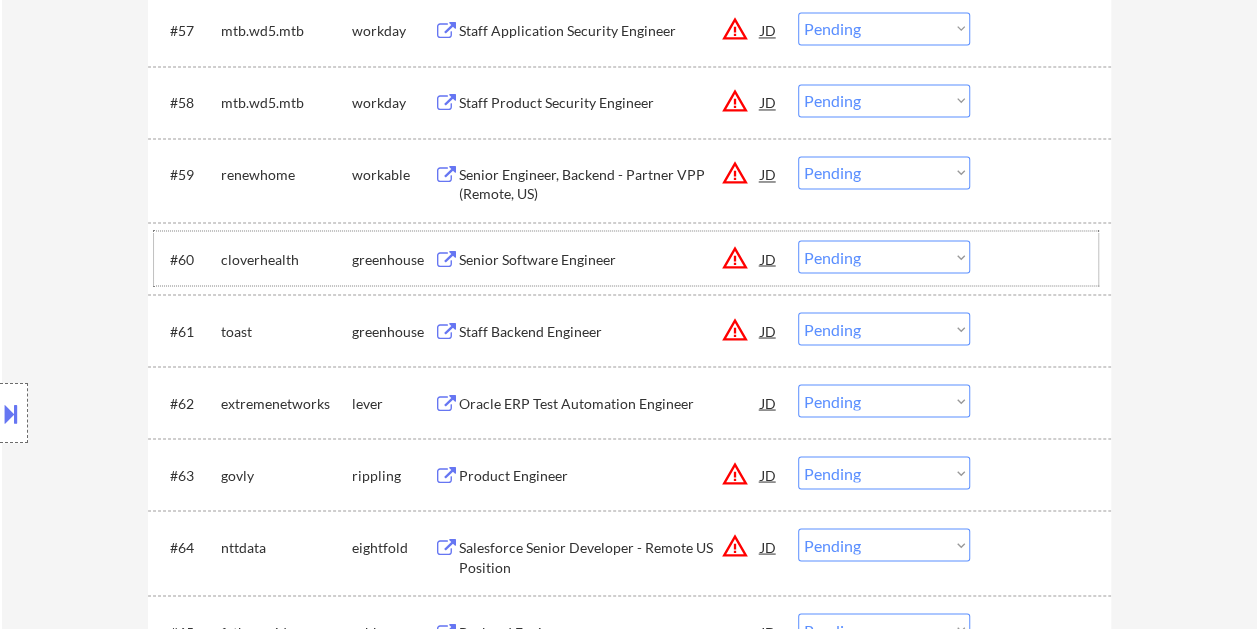 click on "#60 cloverhealth greenhouse Senior Software Engineer JD warning_amber Choose an option... Pending Applied Excluded (Questions) Excluded (Expired) Excluded (Location) Excluded (Bad Match) Excluded (Blocklist) Excluded (Salary) Excluded (Other)" at bounding box center [626, 258] 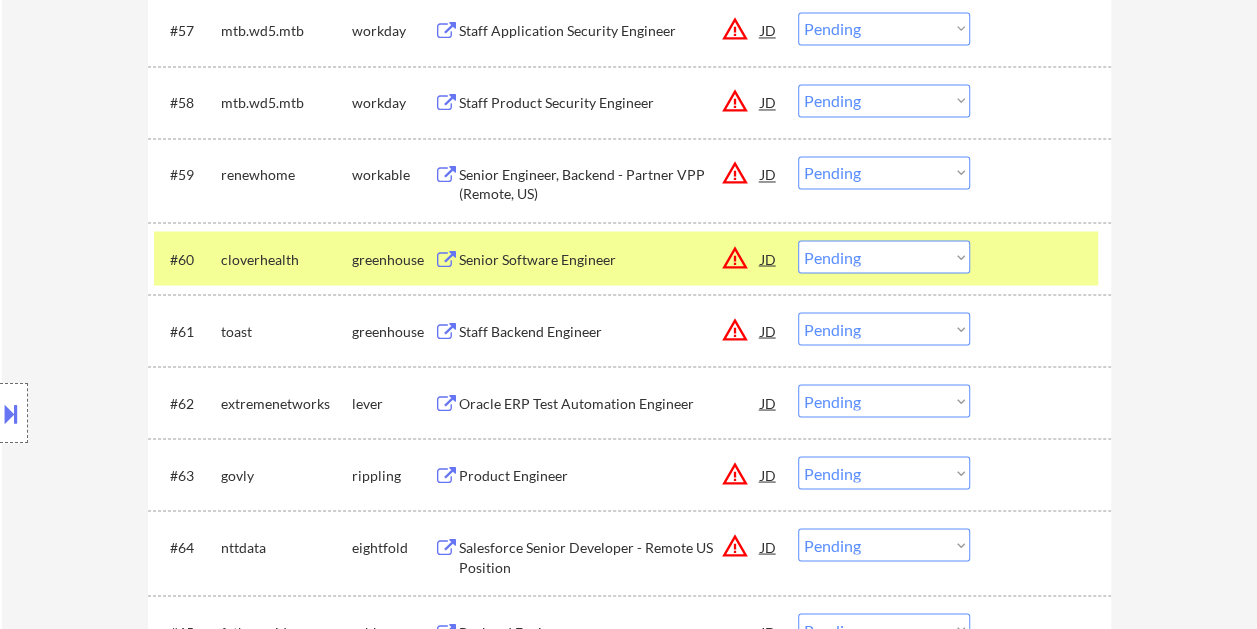 click on "Choose an option... Pending Applied Excluded (Questions) Excluded (Expired) Excluded (Location) Excluded (Bad Match) Excluded (Blocklist) Excluded (Salary) Excluded (Other)" at bounding box center (884, 256) 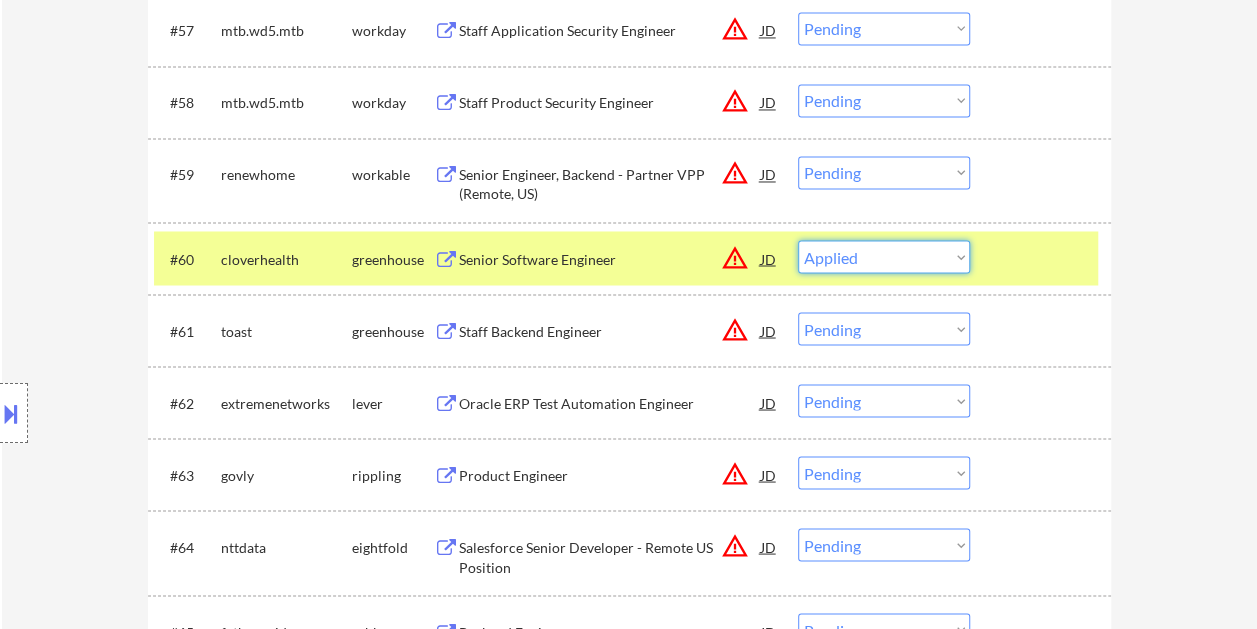 click on "Choose an option... Pending Applied Excluded (Questions) Excluded (Expired) Excluded (Location) Excluded (Bad Match) Excluded (Blocklist) Excluded (Salary) Excluded (Other)" at bounding box center [884, 256] 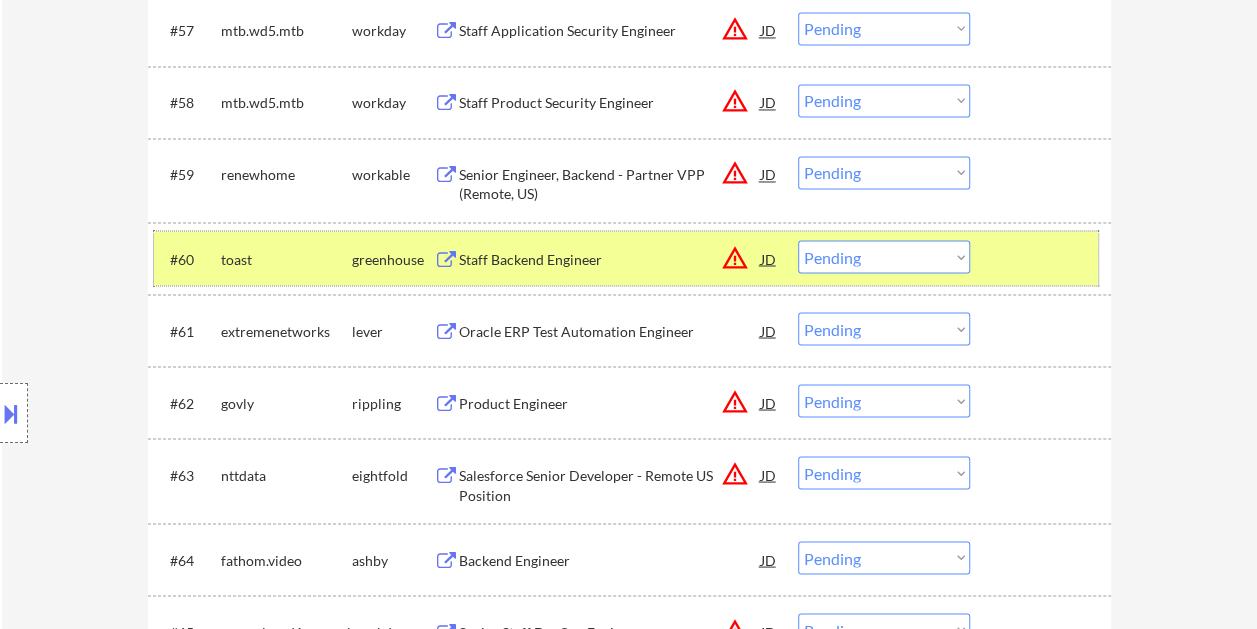 click at bounding box center [1043, 258] 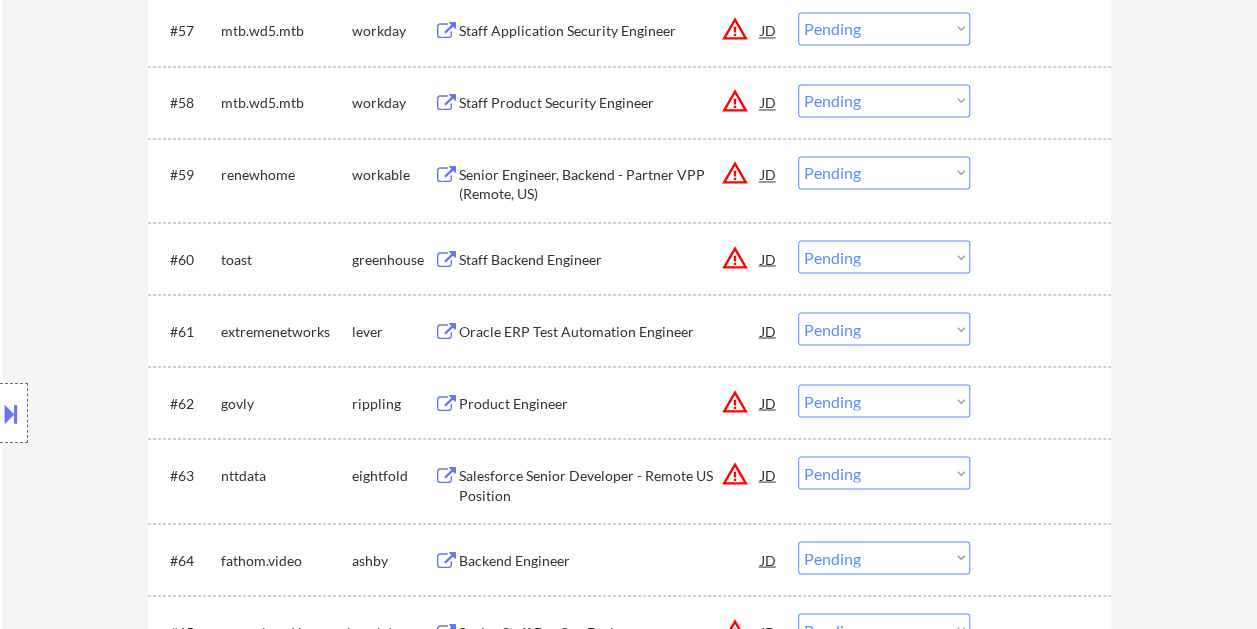 click at bounding box center (1043, 174) 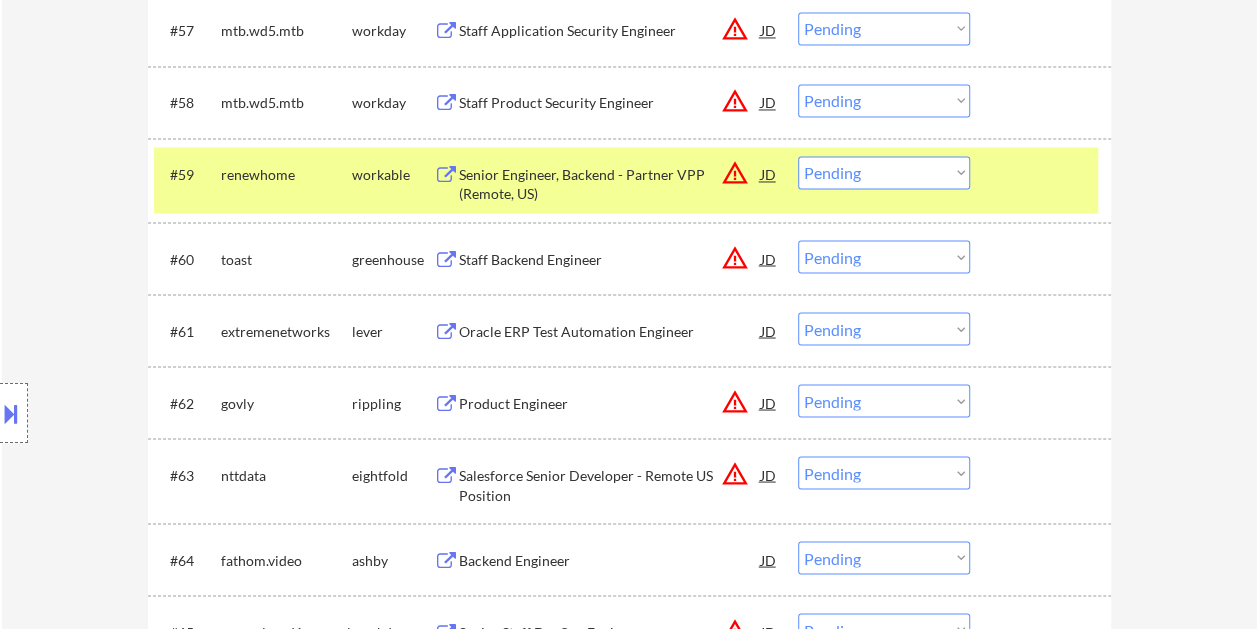 click on "Senior Engineer, Backend - Partner VPP (Remote, US)" at bounding box center (610, 184) 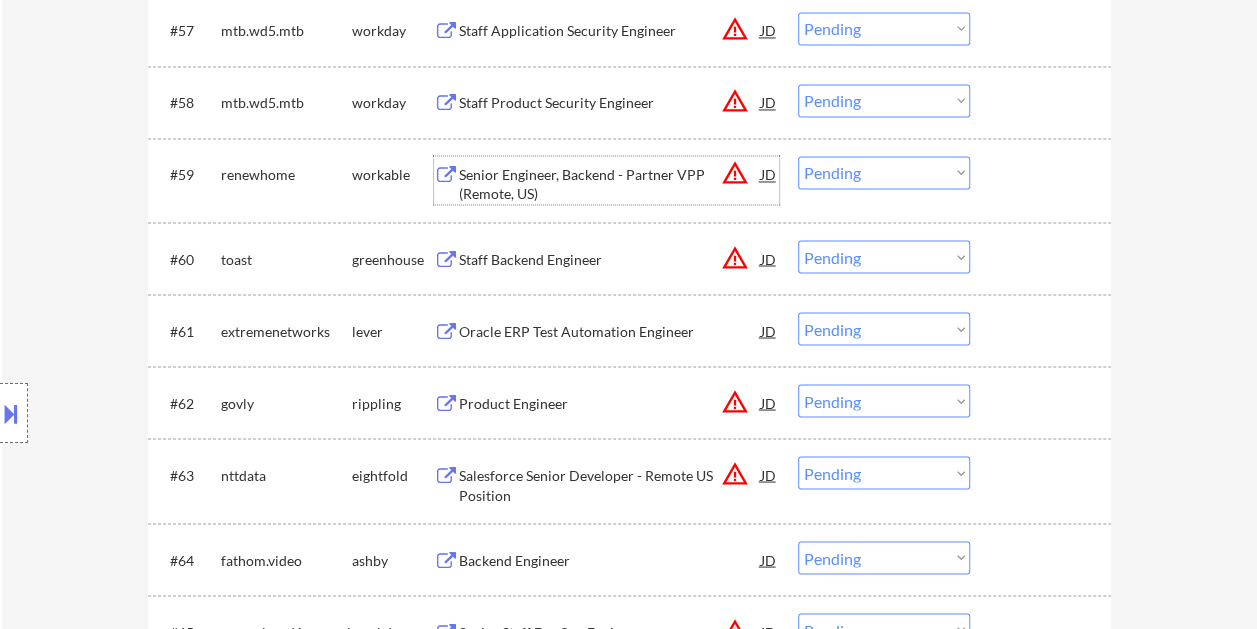 click at bounding box center (1043, 174) 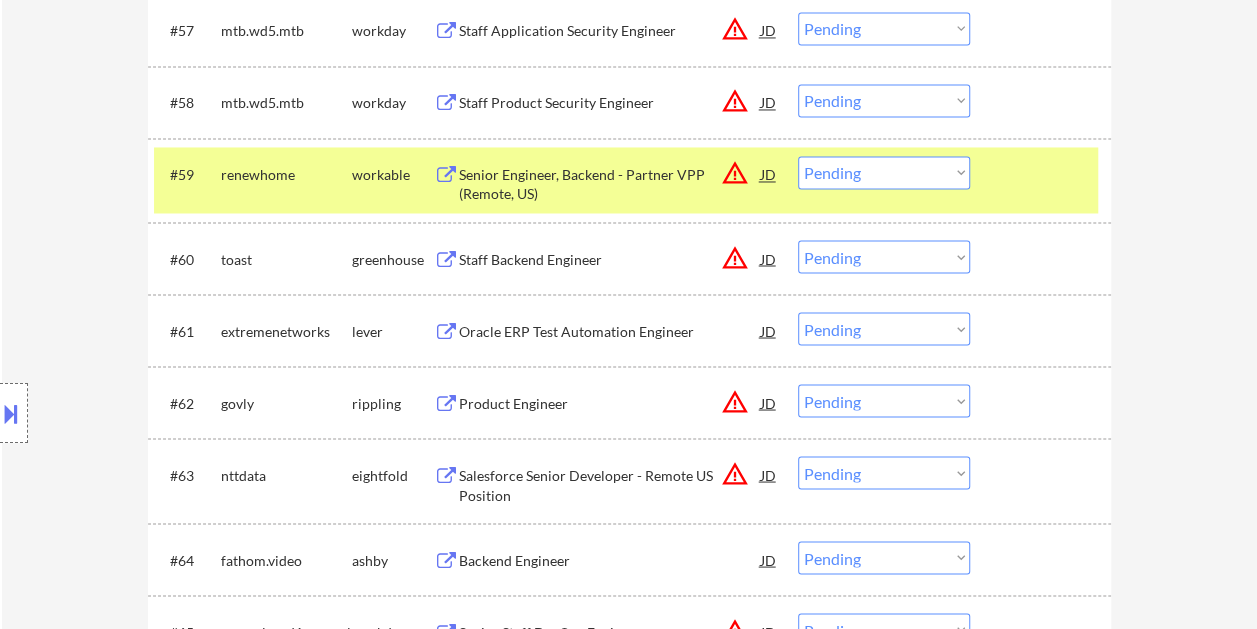 click at bounding box center (1043, 174) 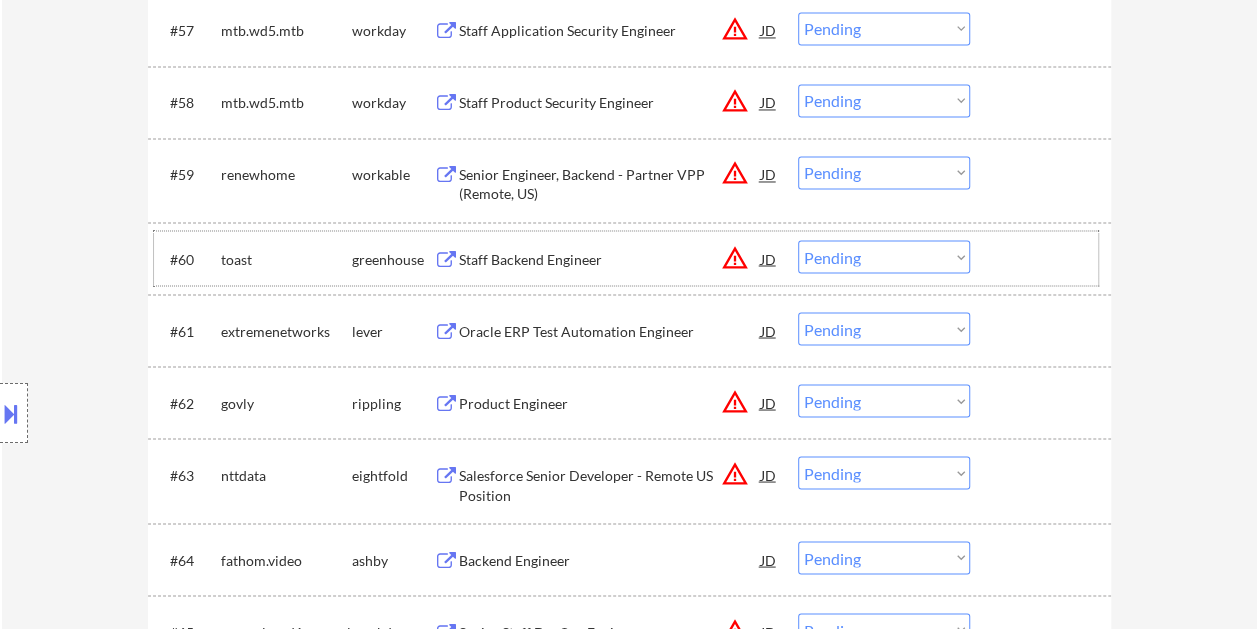 click at bounding box center [1043, 258] 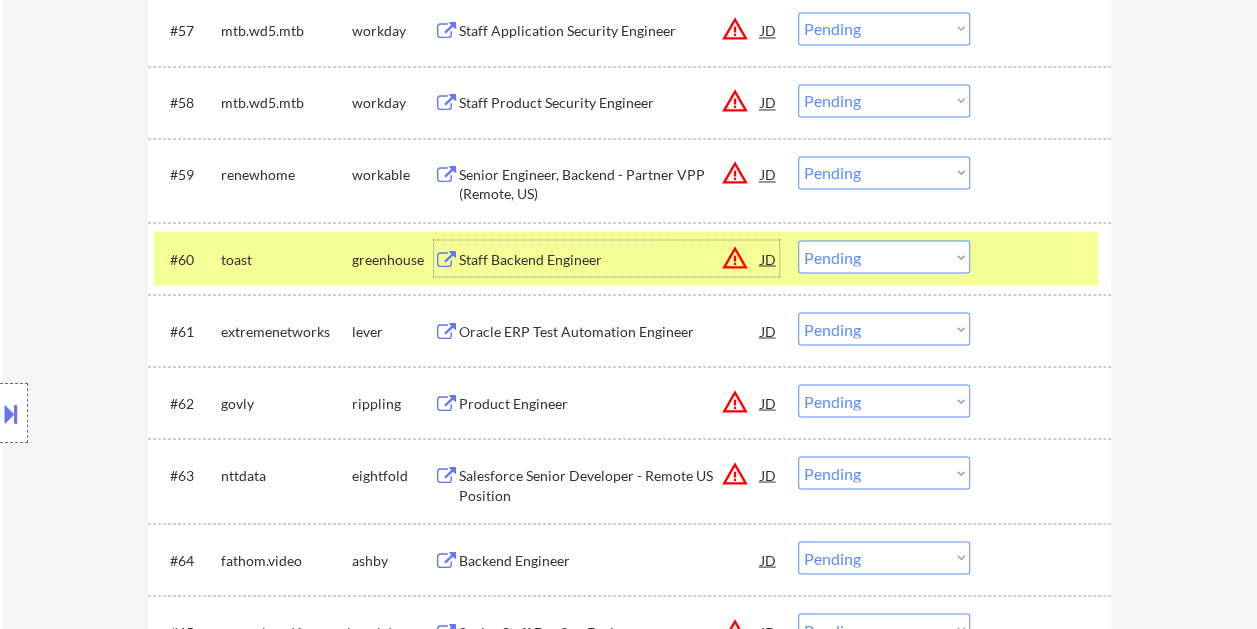 click on "Staff Backend Engineer" at bounding box center [610, 259] 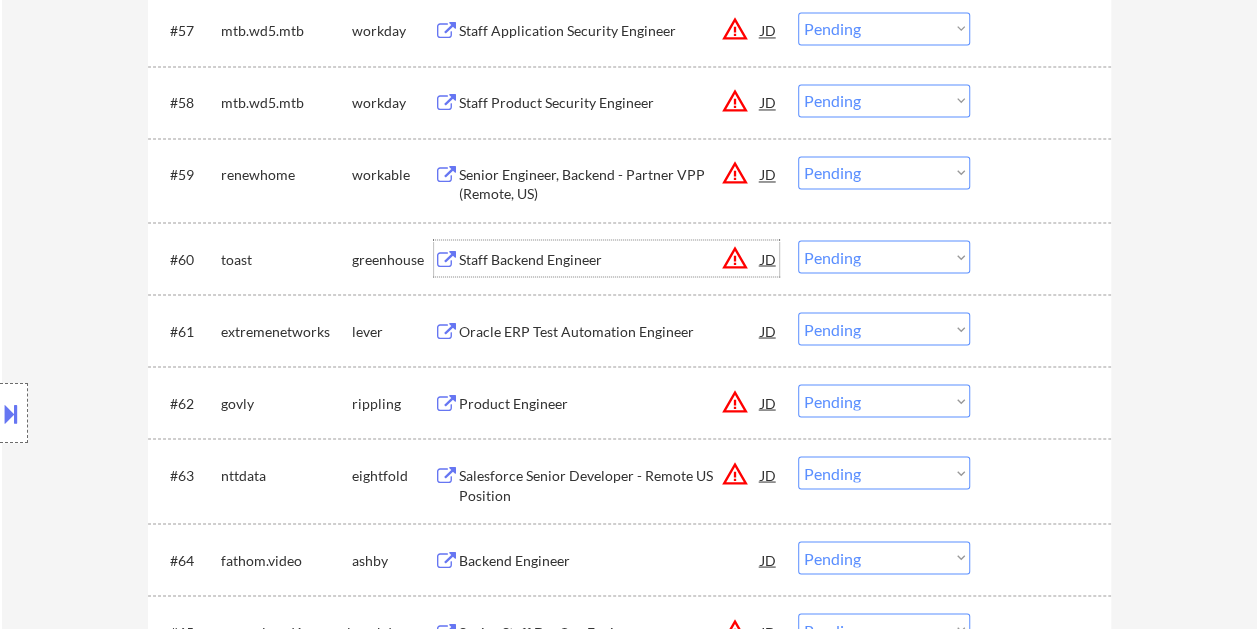drag, startPoint x: 1036, startPoint y: 267, endPoint x: 1000, endPoint y: 267, distance: 36 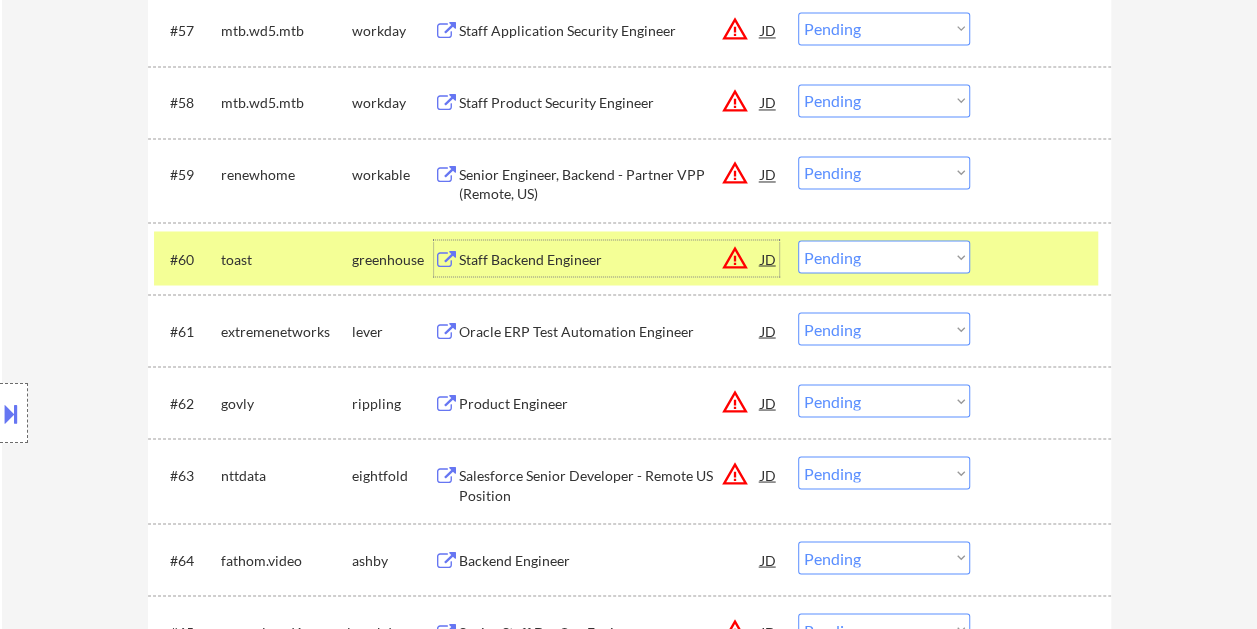 click on "Staff Backend Engineer" at bounding box center [610, 259] 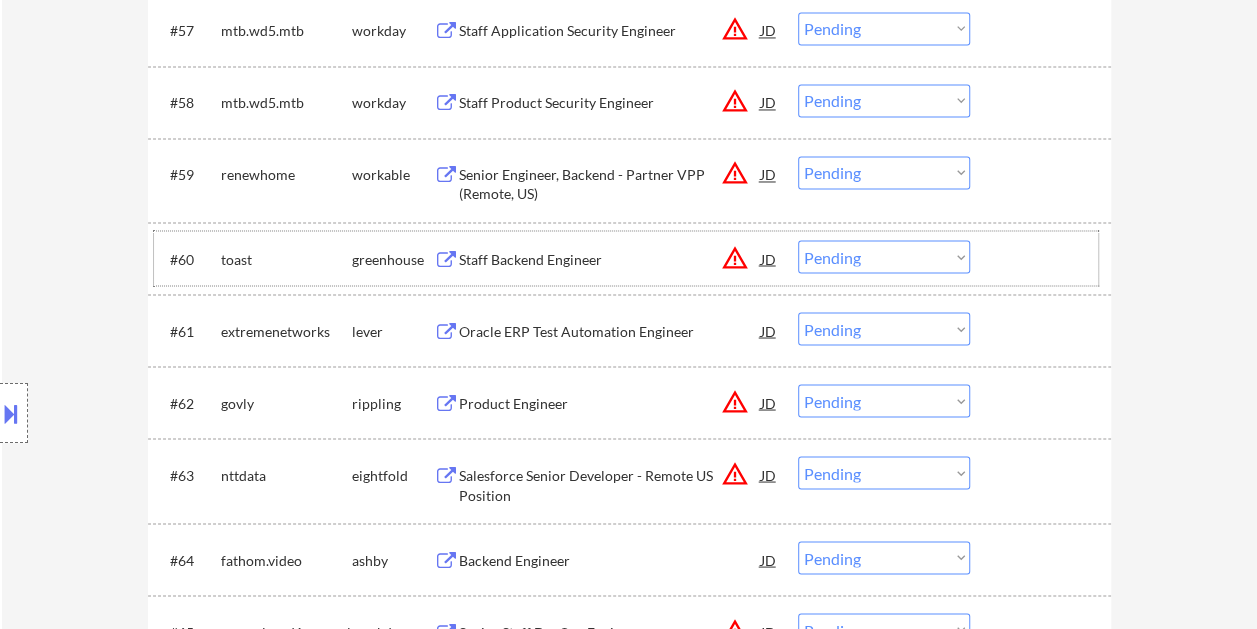 click at bounding box center [1043, 258] 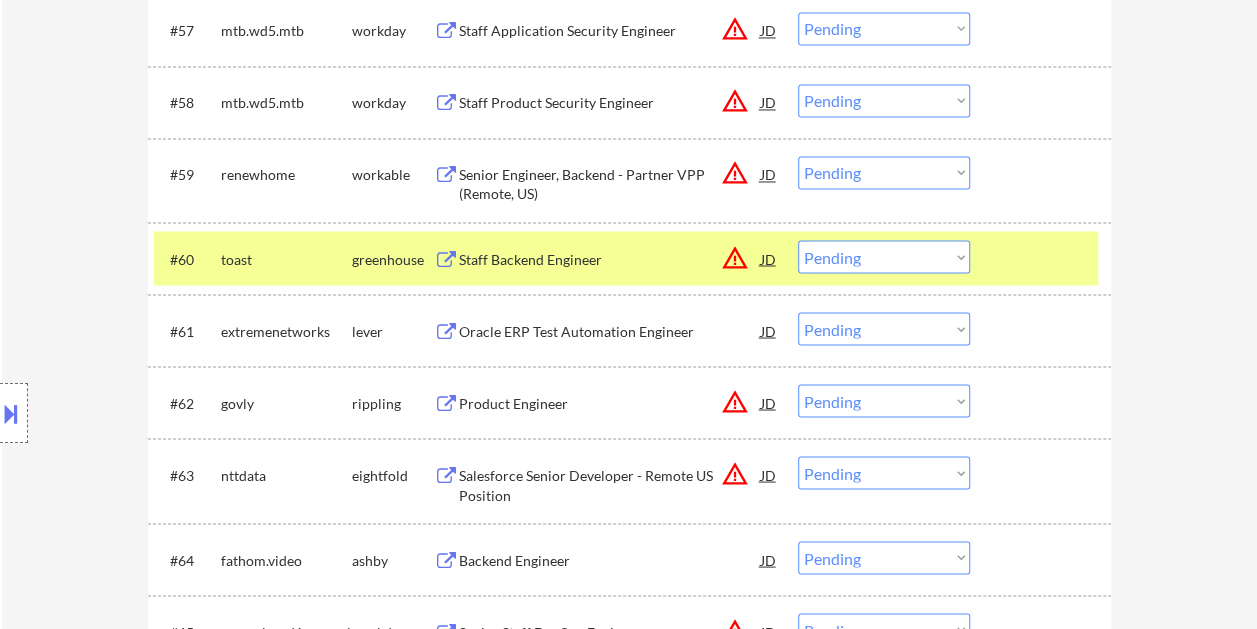 click on "Staff Backend Engineer" at bounding box center (610, 259) 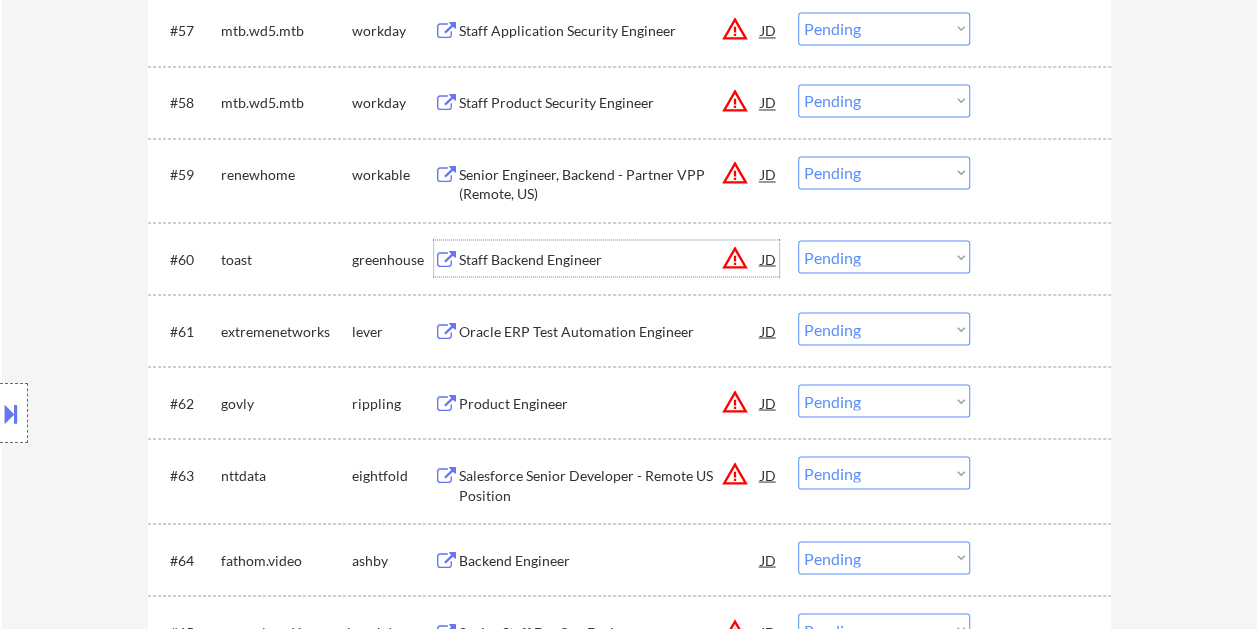 drag, startPoint x: 1014, startPoint y: 262, endPoint x: 950, endPoint y: 272, distance: 64.77654 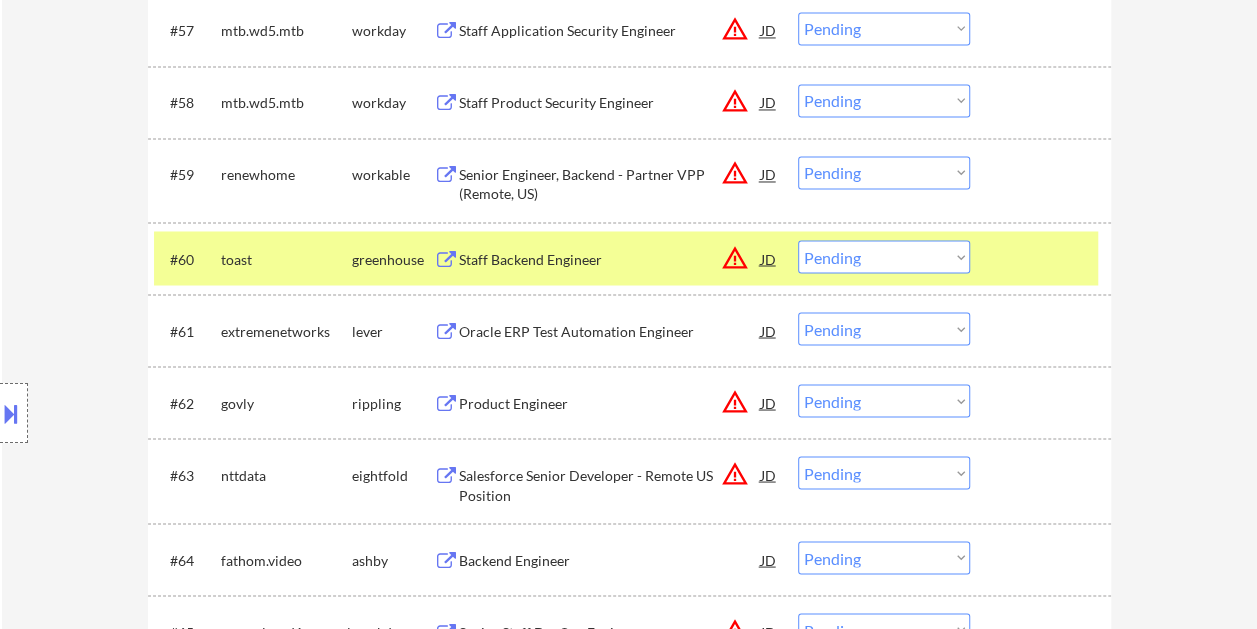 click on "Choose an option... Pending Applied Excluded (Questions) Excluded (Expired) Excluded (Location) Excluded (Bad Match) Excluded (Blocklist) Excluded (Salary) Excluded (Other)" at bounding box center [884, 256] 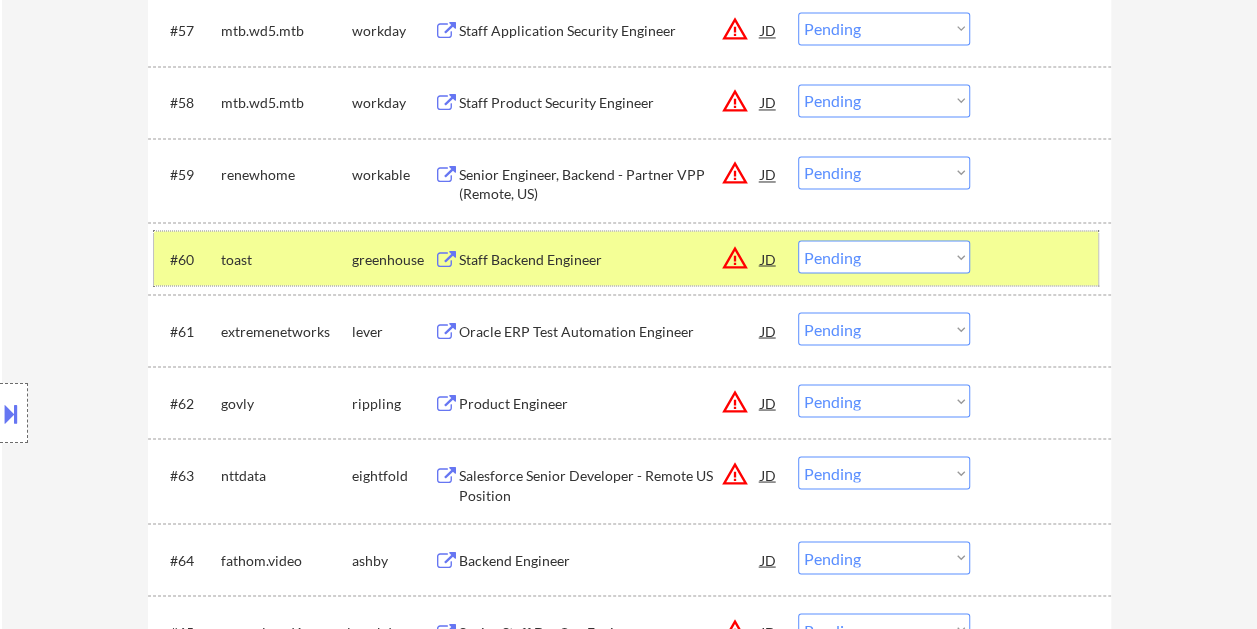 click on "#60 toast greenhouse Staff Backend Engineer JD warning_amber Choose an option... Pending Applied Excluded (Questions) Excluded (Expired) Excluded (Location) Excluded (Bad Match) Excluded (Blocklist) Excluded (Salary) Excluded (Other)" at bounding box center (626, 258) 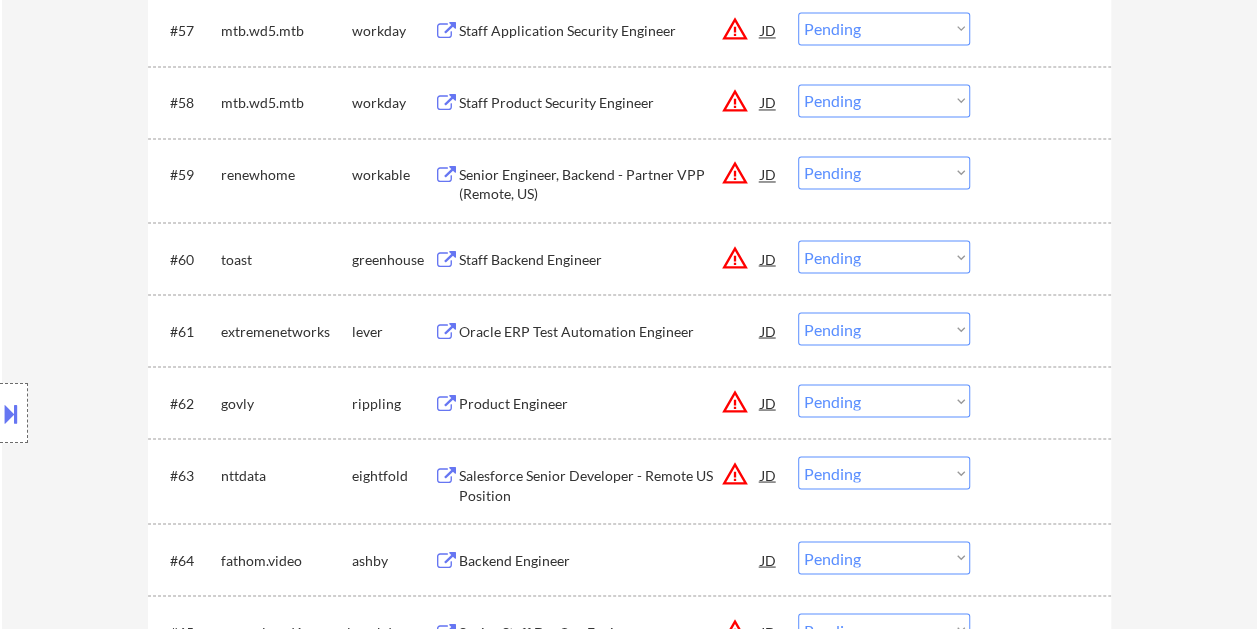 click on "#60 toast greenhouse Staff Backend Engineer JD warning_amber Choose an option... Pending Applied Excluded (Questions) Excluded (Expired) Excluded (Location) Excluded (Bad Match) Excluded (Blocklist) Excluded (Salary) Excluded (Other)" at bounding box center [626, 258] 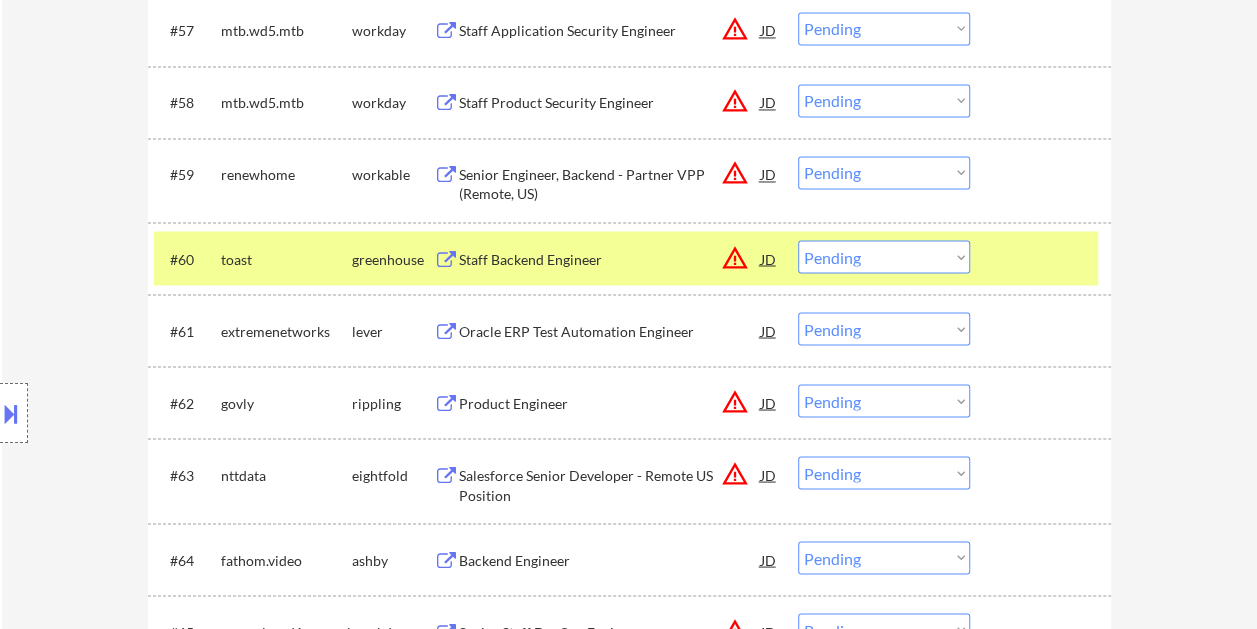 click on "Choose an option... Pending Applied Excluded (Questions) Excluded (Expired) Excluded (Location) Excluded (Bad Match) Excluded (Blocklist) Excluded (Salary) Excluded (Other)" at bounding box center (884, 256) 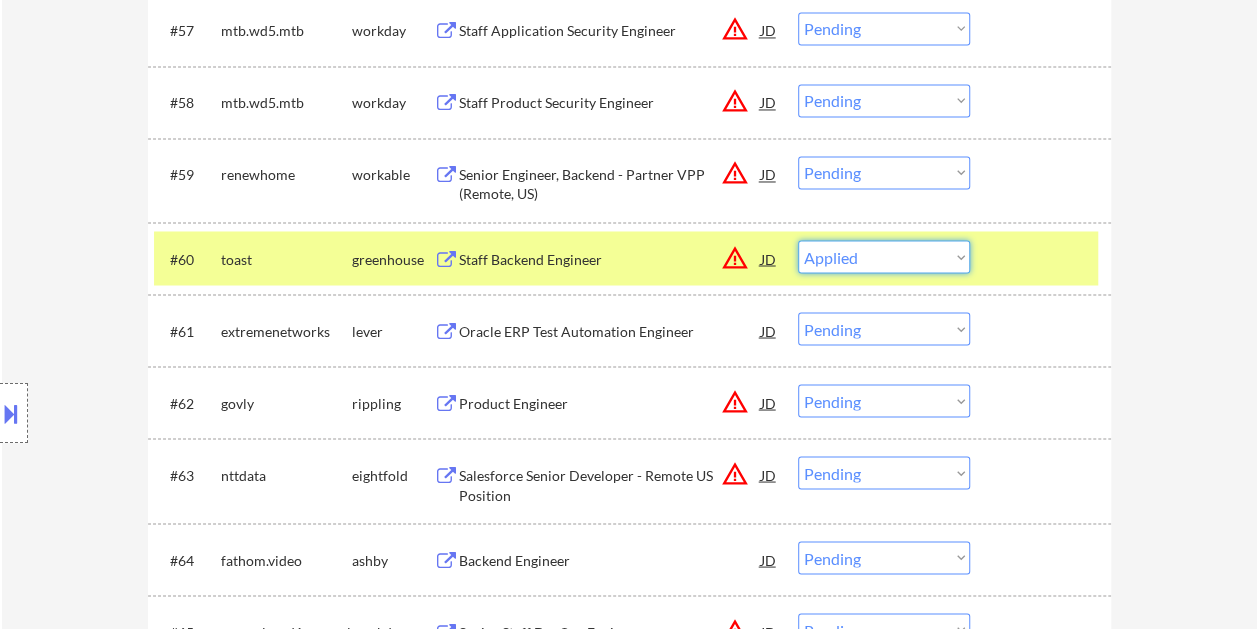 click on "Choose an option... Pending Applied Excluded (Questions) Excluded (Expired) Excluded (Location) Excluded (Bad Match) Excluded (Blocklist) Excluded (Salary) Excluded (Other)" at bounding box center [884, 256] 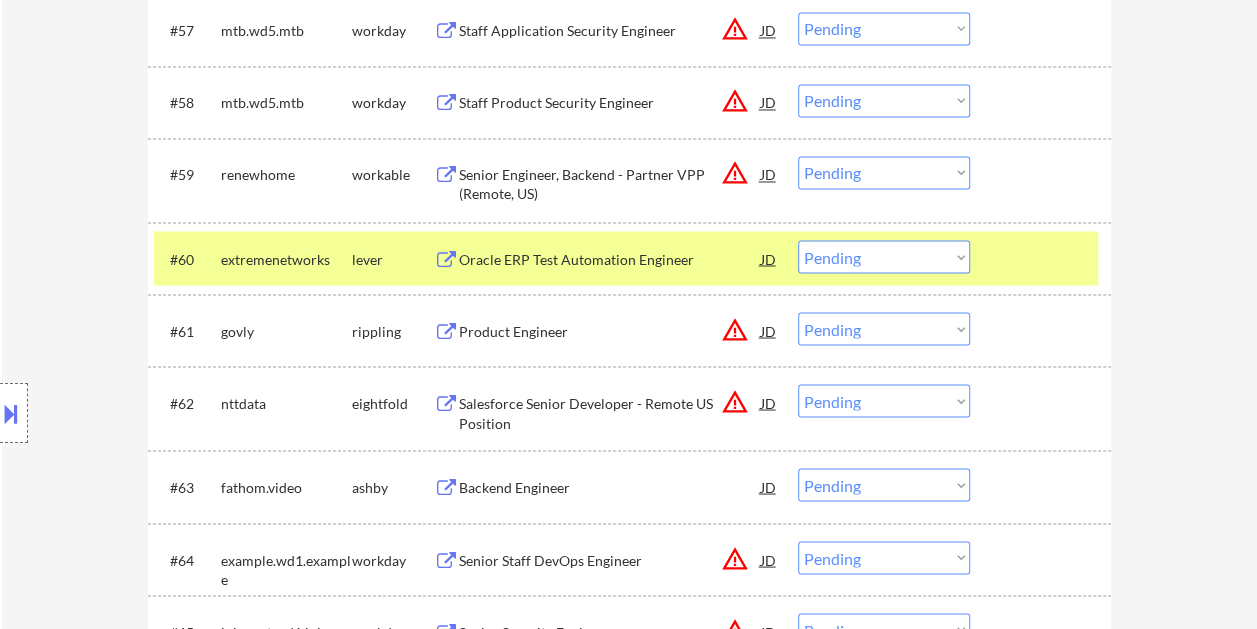 click on "Oracle ERP Test Automation Engineer" at bounding box center (610, 259) 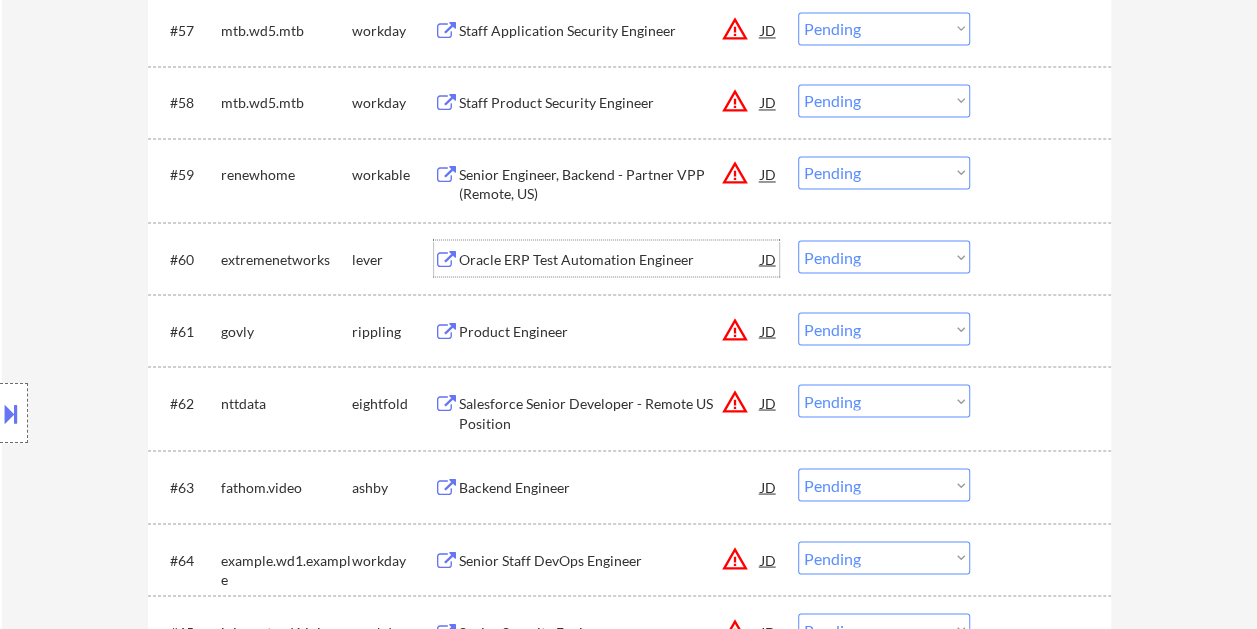 click at bounding box center (1043, 258) 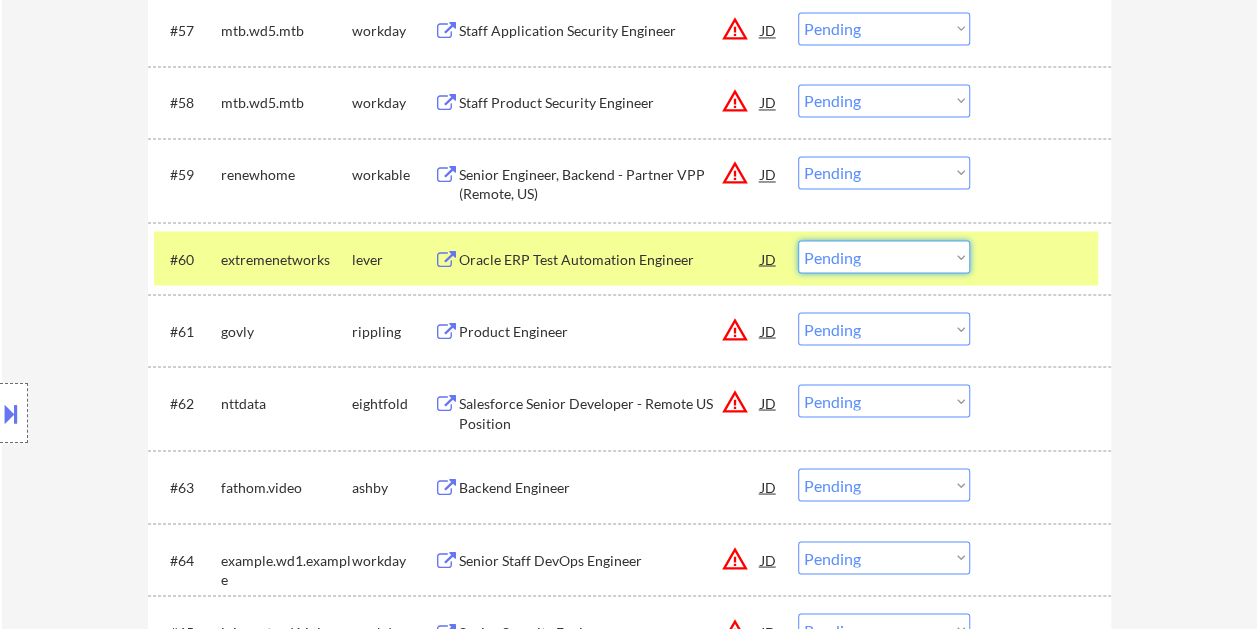 click on "Choose an option... Pending Applied Excluded (Questions) Excluded (Expired) Excluded (Location) Excluded (Bad Match) Excluded (Blocklist) Excluded (Salary) Excluded (Other)" at bounding box center [884, 256] 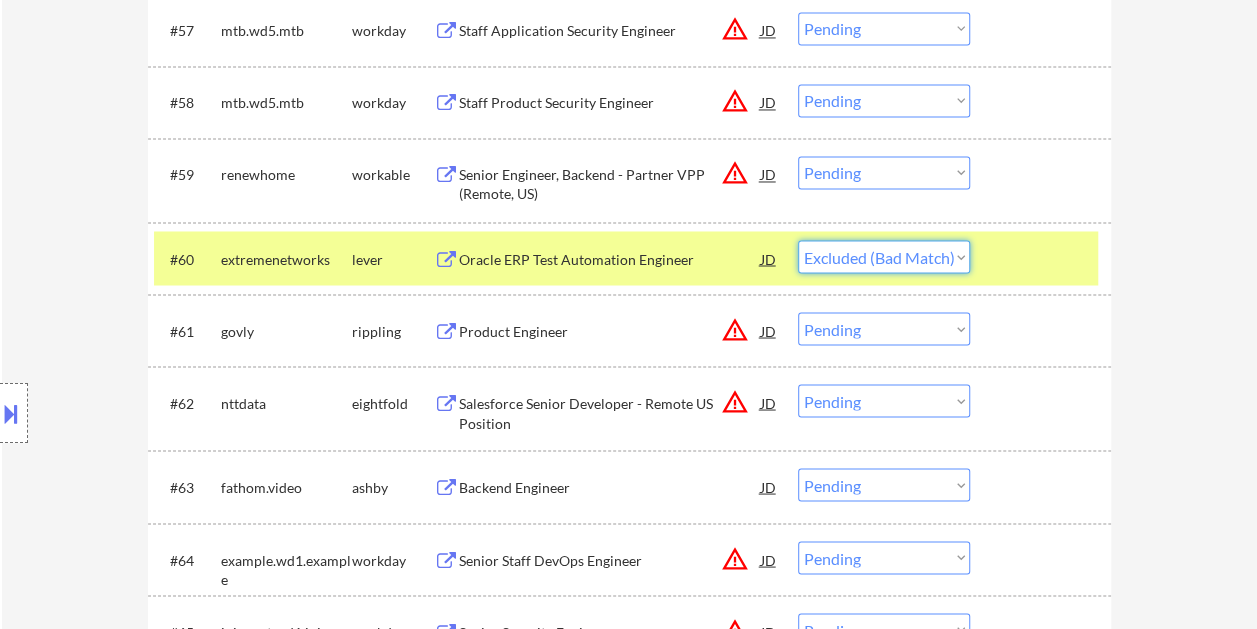click on "Choose an option... Pending Applied Excluded (Questions) Excluded (Expired) Excluded (Location) Excluded (Bad Match) Excluded (Blocklist) Excluded (Salary) Excluded (Other)" at bounding box center [884, 256] 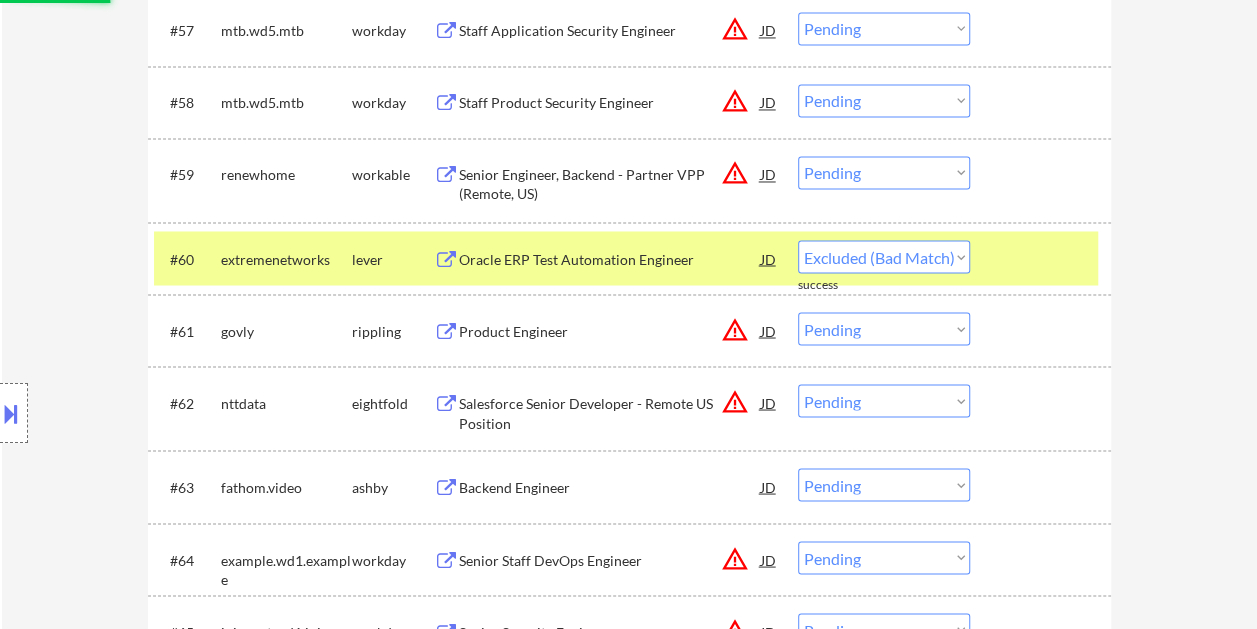 select on ""pending"" 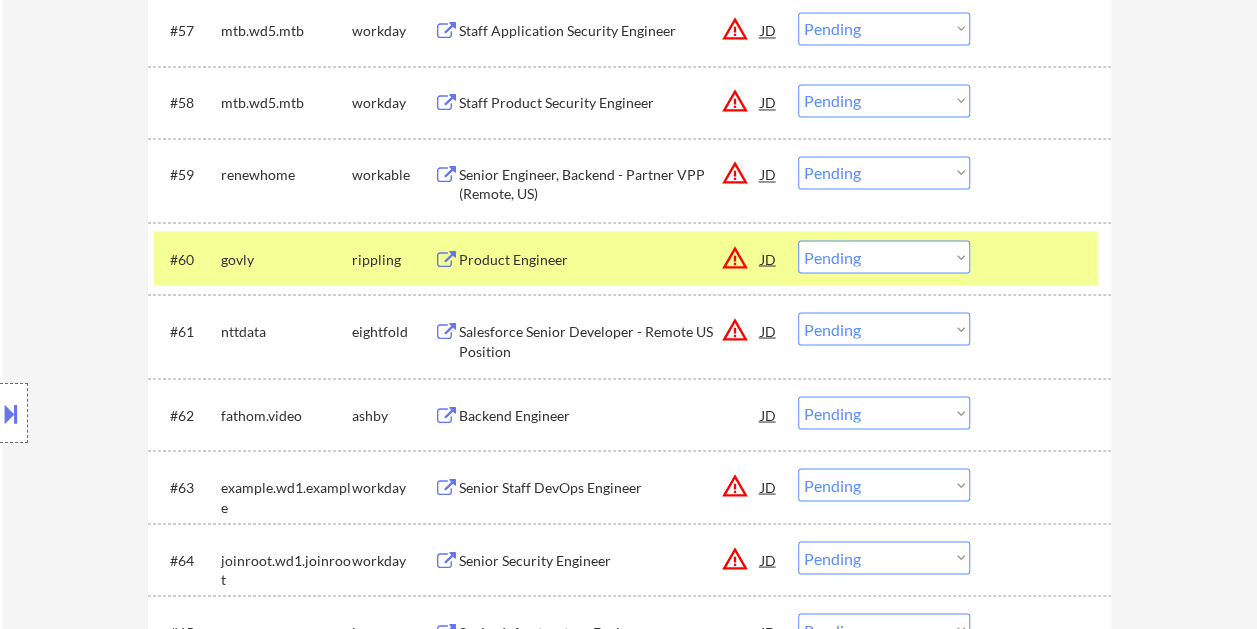 click at bounding box center [1043, 258] 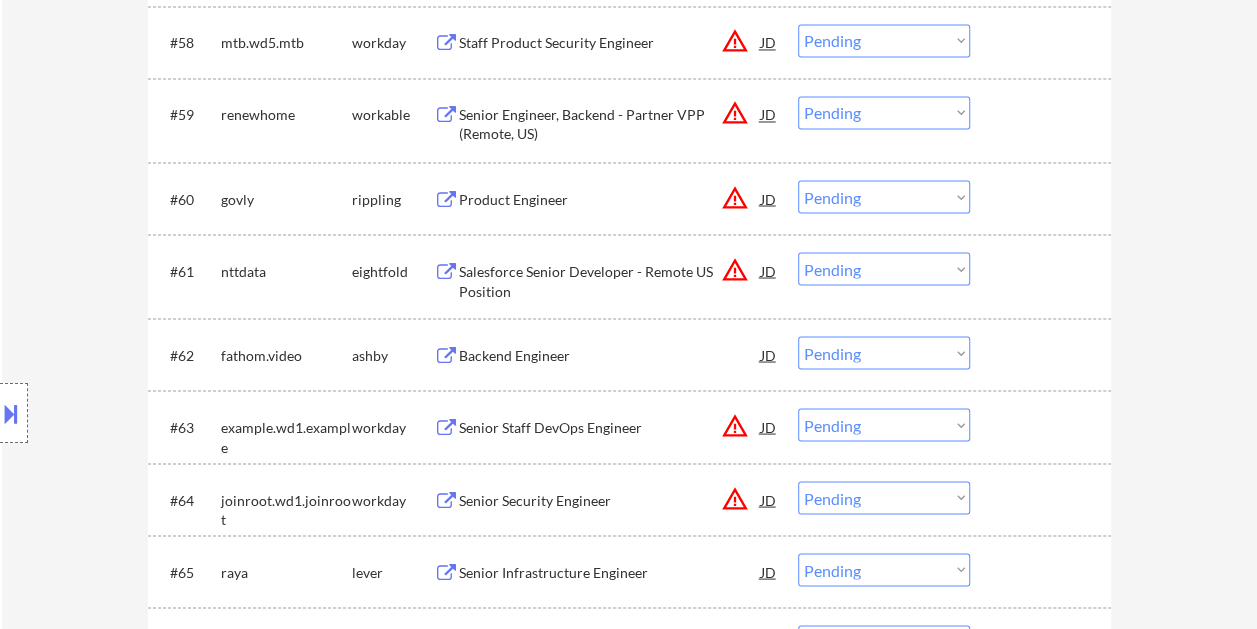scroll, scrollTop: 5500, scrollLeft: 0, axis: vertical 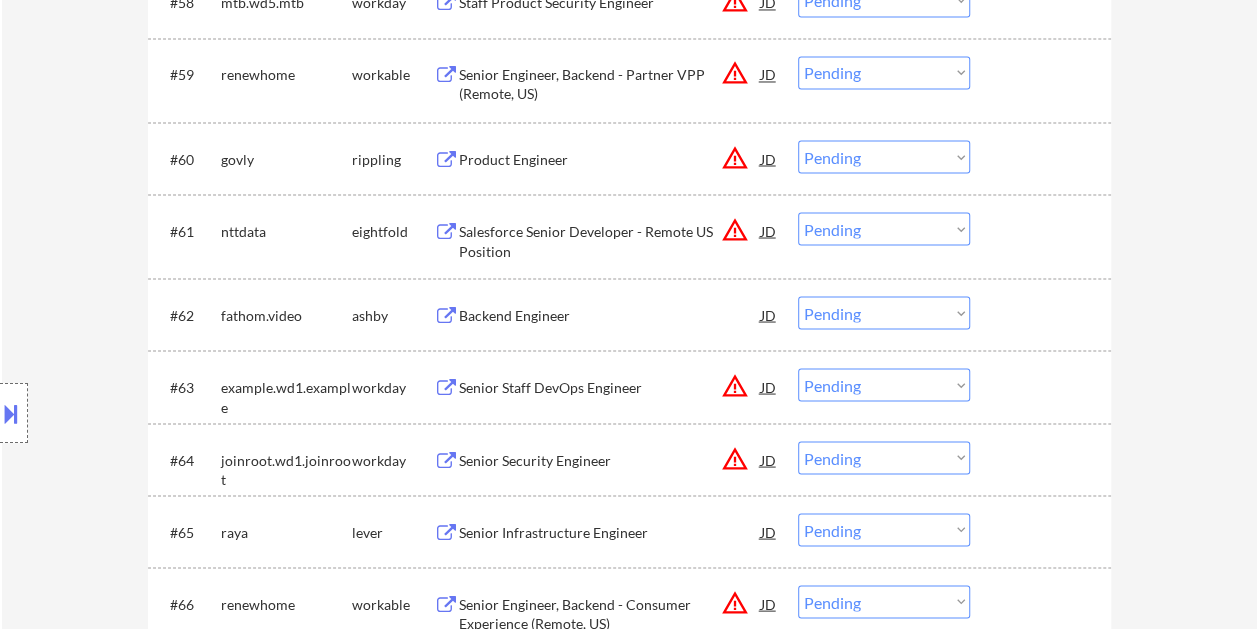drag, startPoint x: 1009, startPoint y: 305, endPoint x: 874, endPoint y: 312, distance: 135.18137 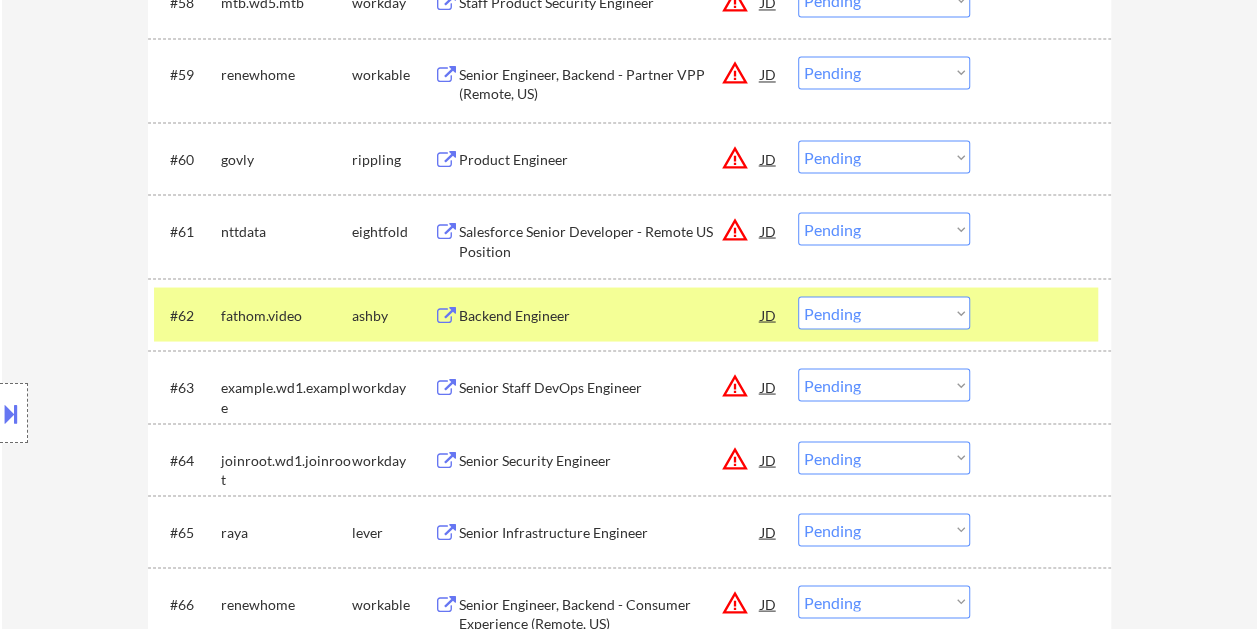 click on "Backend Engineer" at bounding box center (610, 315) 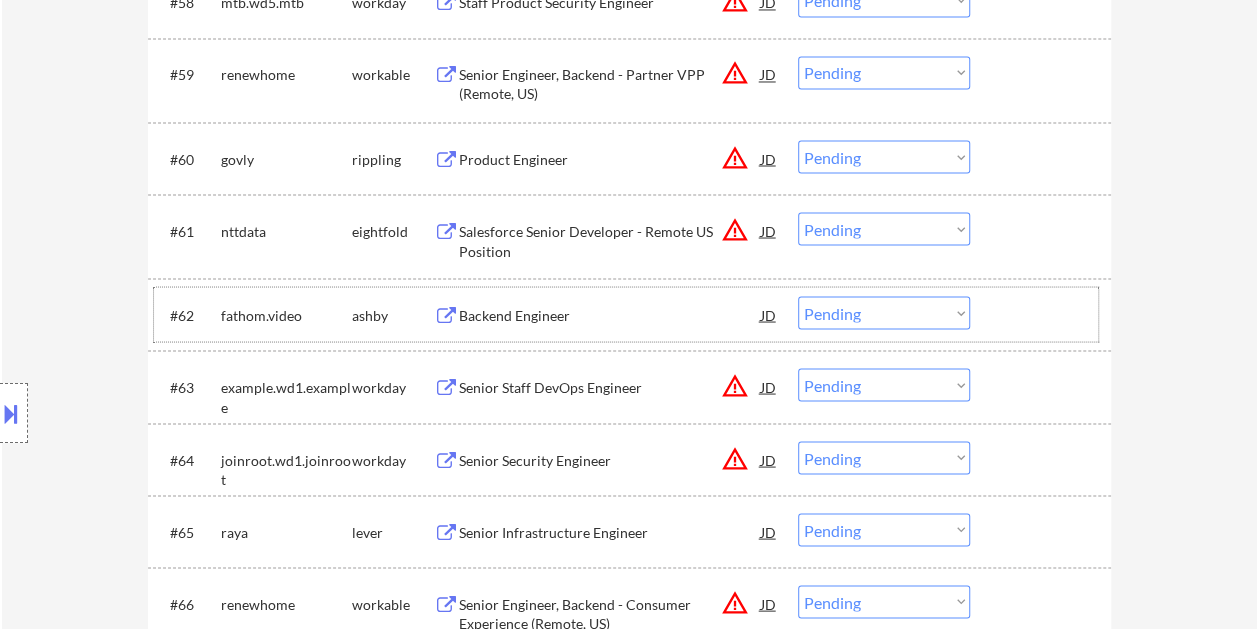 click at bounding box center [1043, 314] 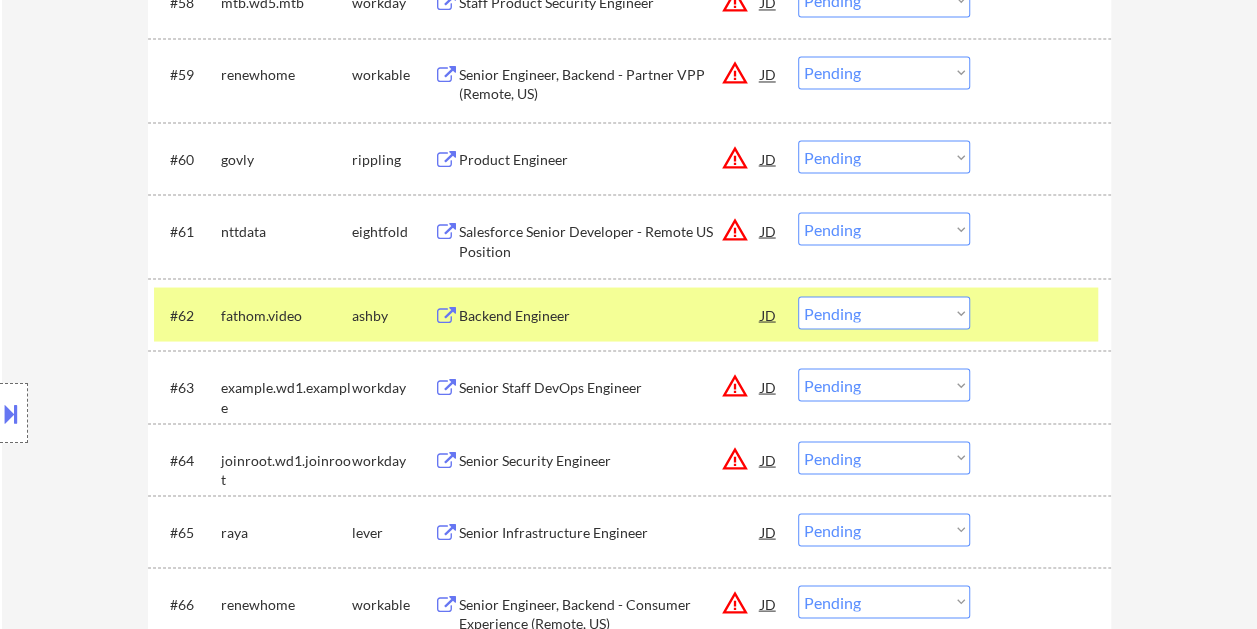 click at bounding box center [1043, 314] 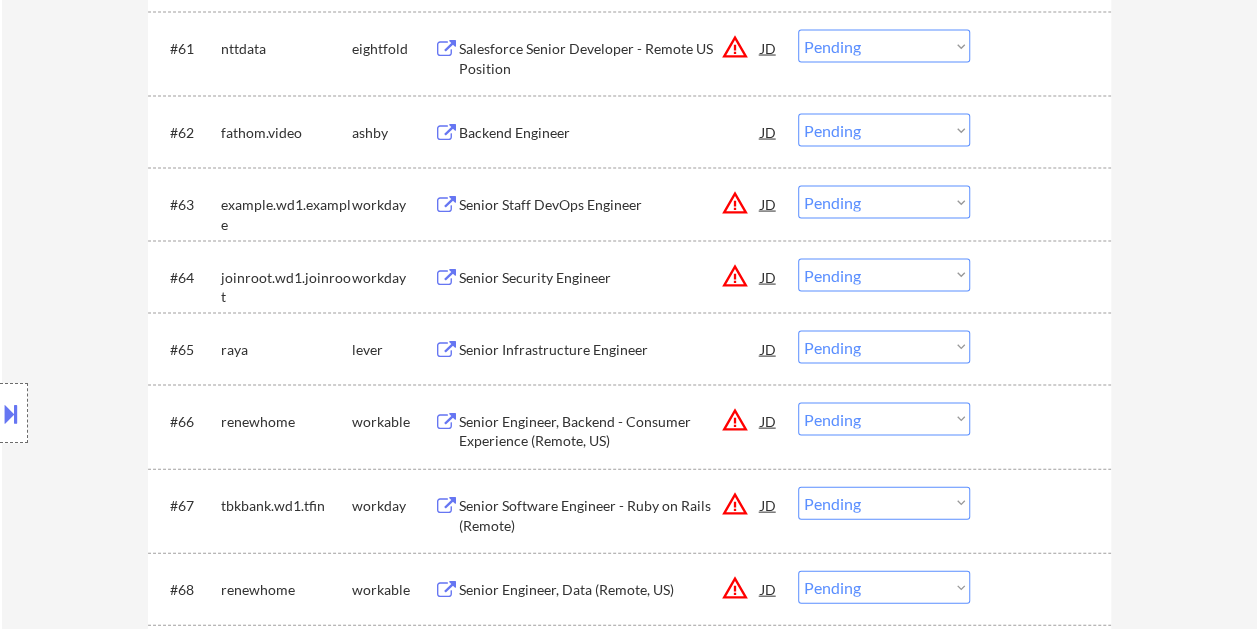 scroll, scrollTop: 5700, scrollLeft: 0, axis: vertical 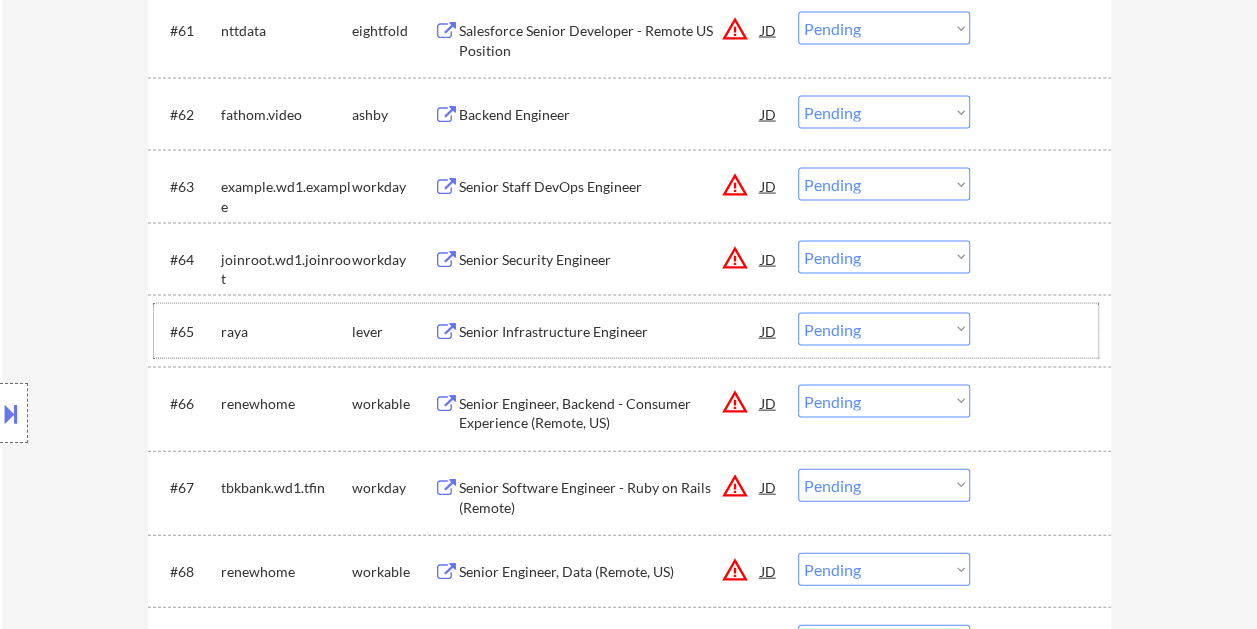 click at bounding box center (1043, 331) 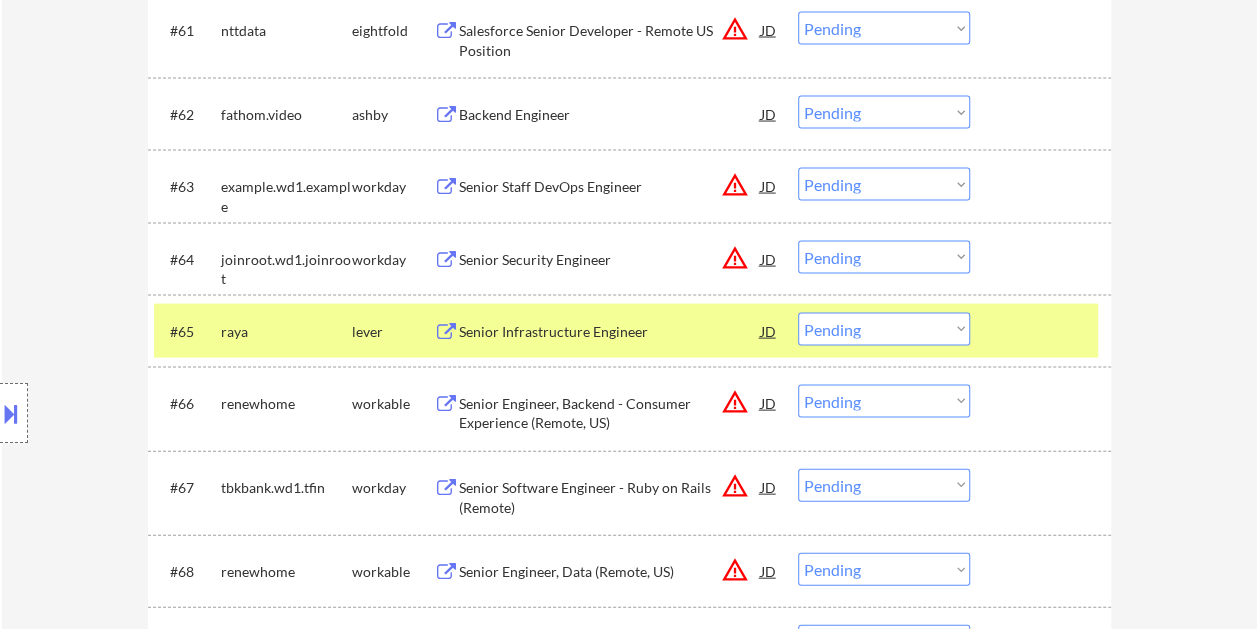 click on "Senior Infrastructure Engineer" at bounding box center (610, 331) 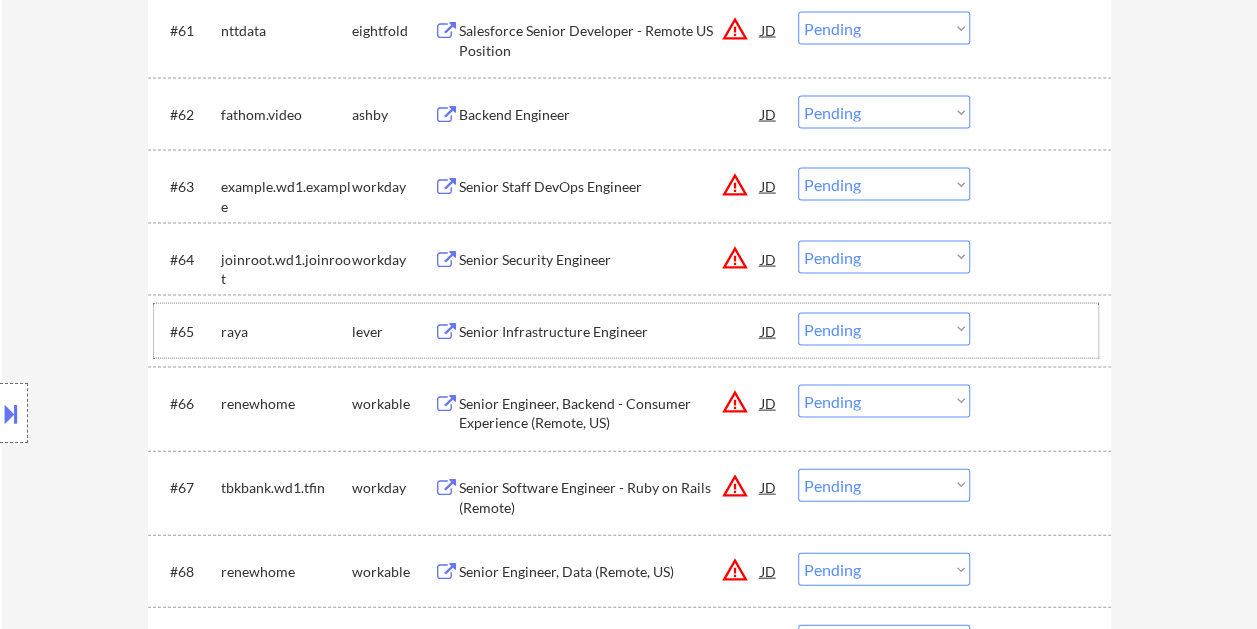 click at bounding box center [1043, 331] 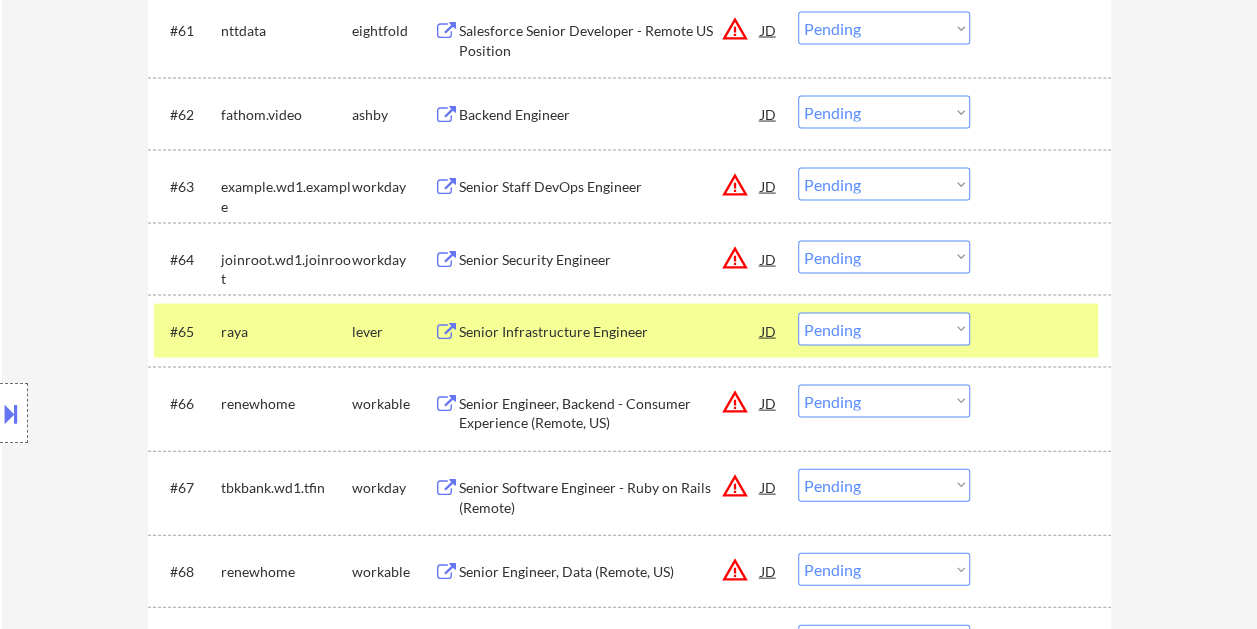 drag, startPoint x: 972, startPoint y: 326, endPoint x: 961, endPoint y: 326, distance: 11 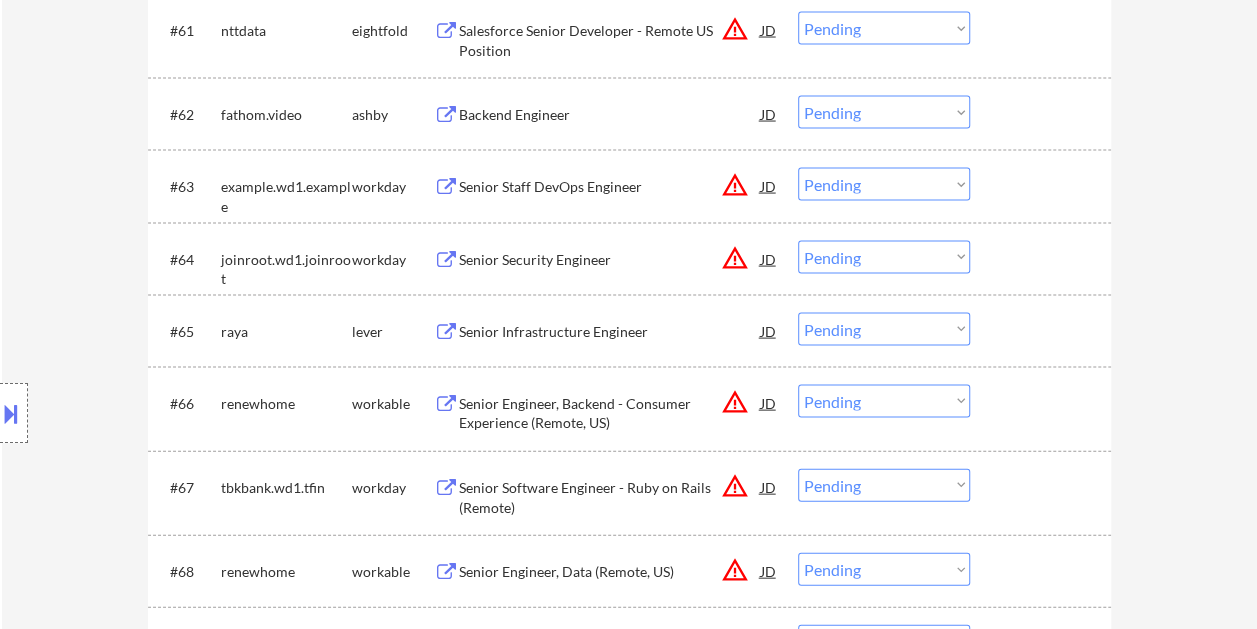 click at bounding box center (1043, 331) 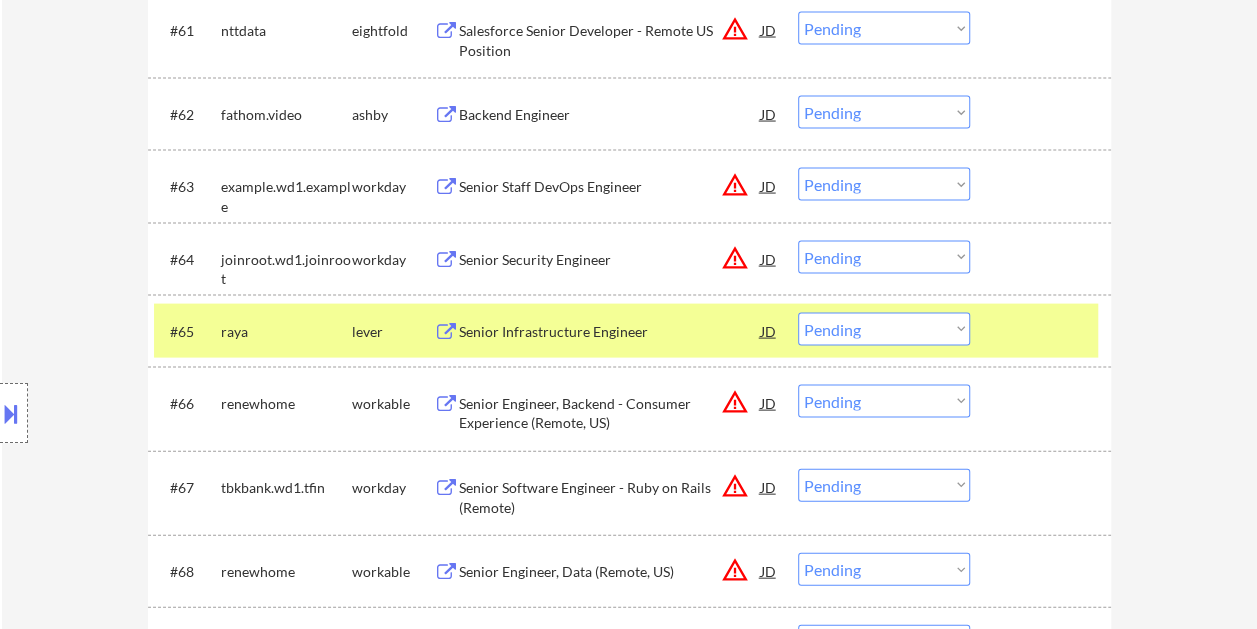 click on "Choose an option... Pending Applied Excluded (Questions) Excluded (Expired) Excluded (Location) Excluded (Bad Match) Excluded (Blocklist) Excluded (Salary) Excluded (Other)" at bounding box center [884, 329] 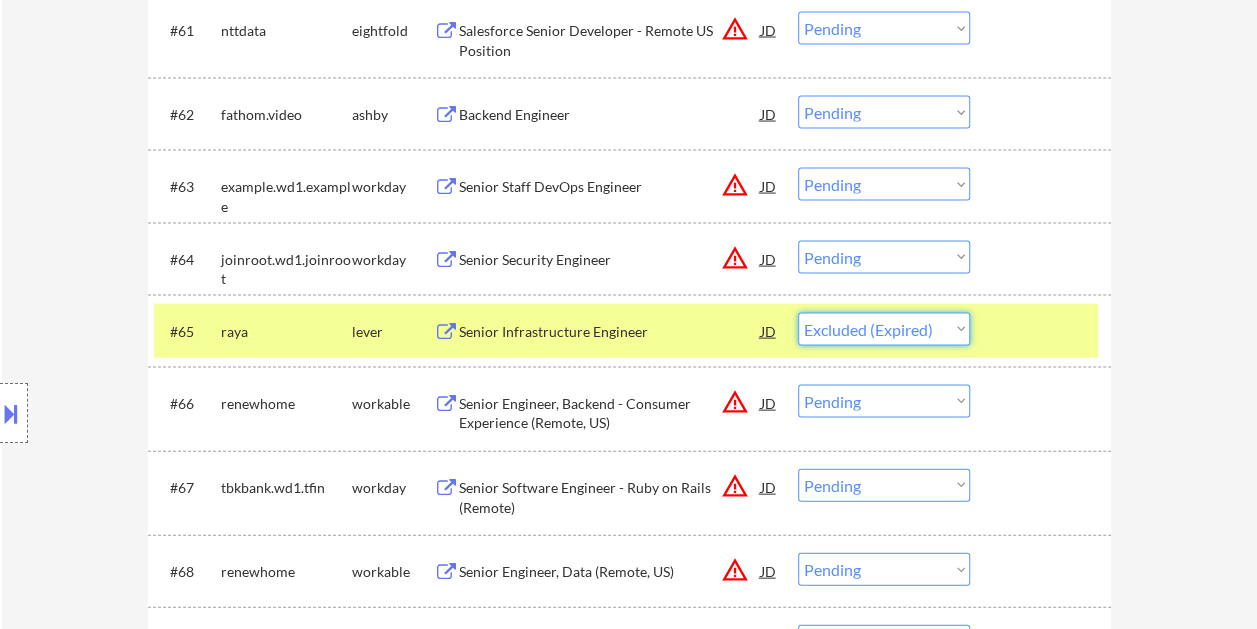 click on "Choose an option... Pending Applied Excluded (Questions) Excluded (Expired) Excluded (Location) Excluded (Bad Match) Excluded (Blocklist) Excluded (Salary) Excluded (Other)" at bounding box center (884, 329) 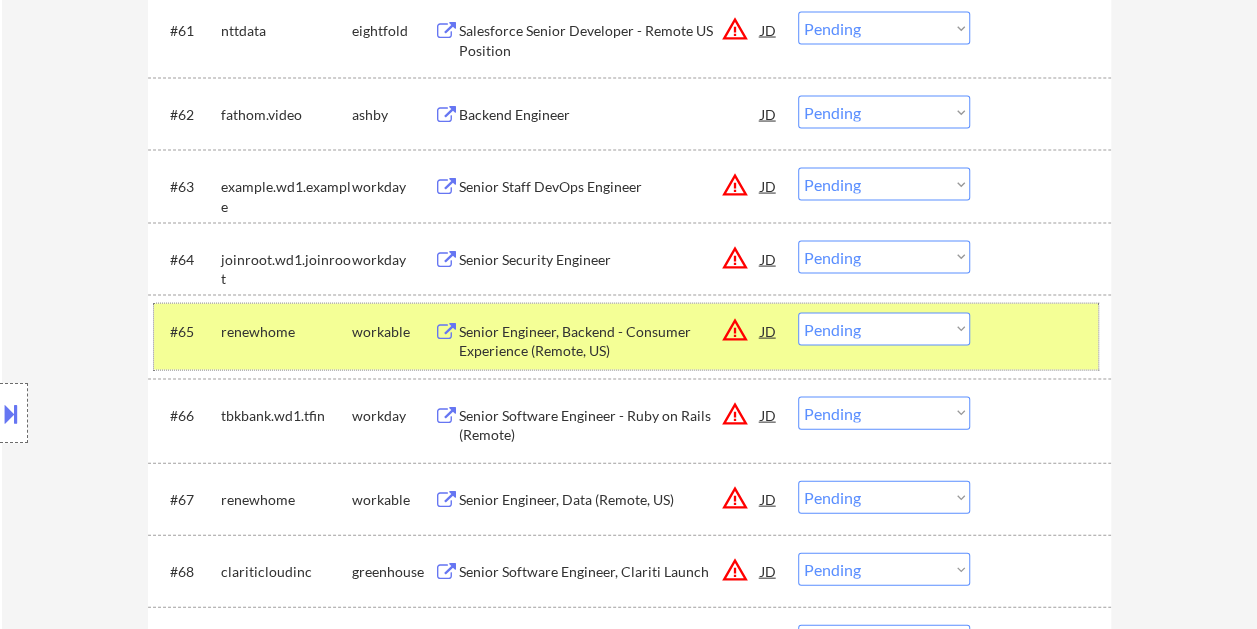 click at bounding box center [1043, 331] 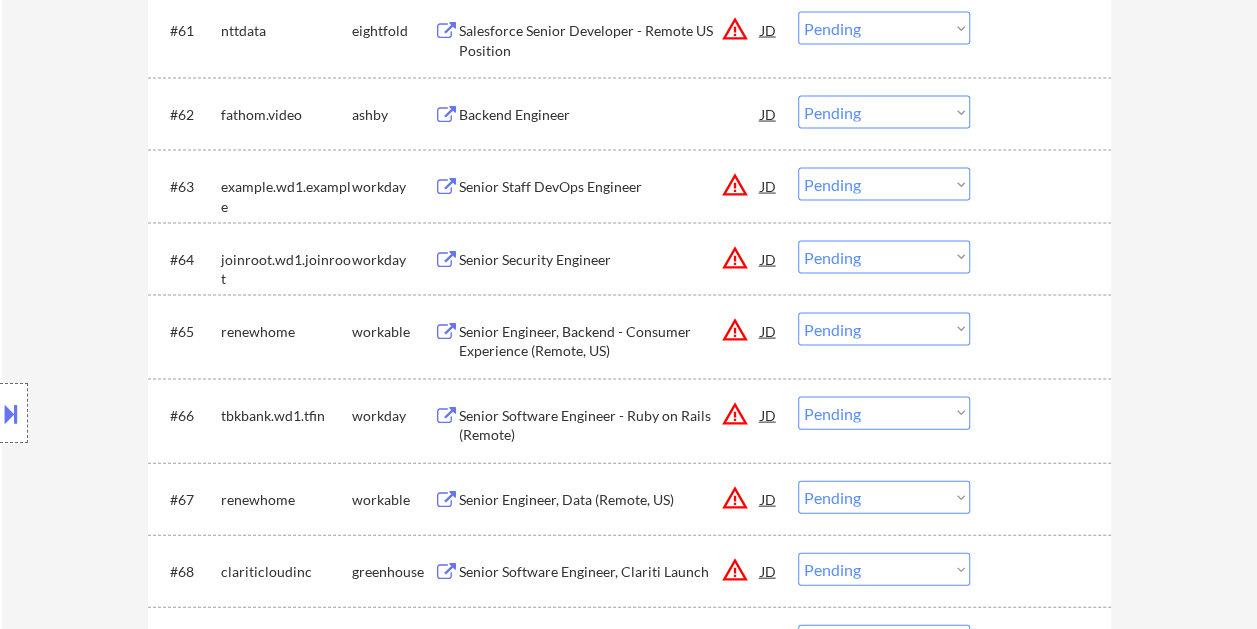 click at bounding box center (1043, 331) 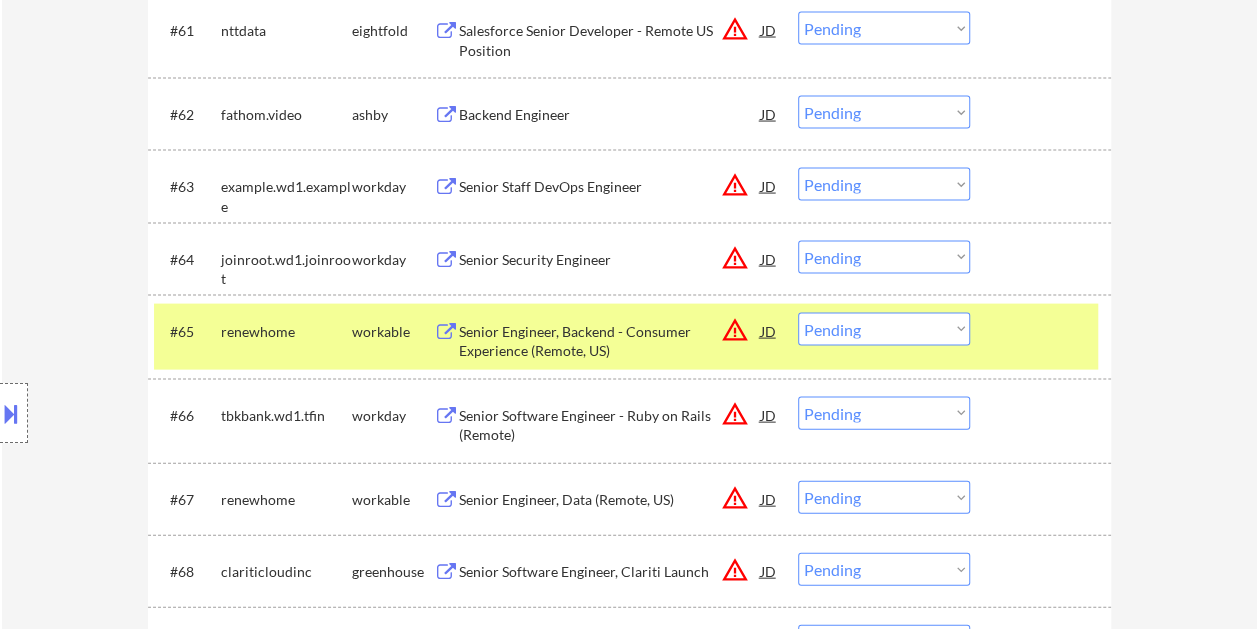 click on "Senior Engineer, Backend - Consumer Experience (Remote, US)" at bounding box center [610, 341] 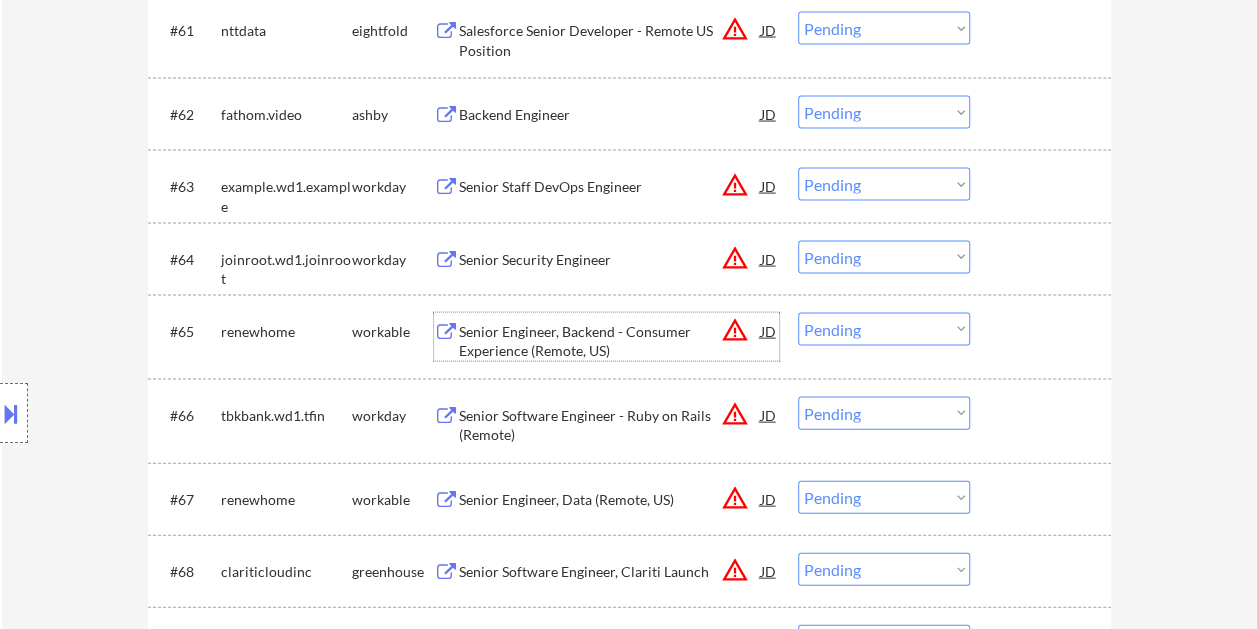 click on "#65 renewhome workable Senior Engineer, Backend - Consumer Experience (Remote, US) JD warning_amber Choose an option... Pending Applied Excluded (Questions) Excluded (Expired) Excluded (Location) Excluded (Bad Match) Excluded (Blocklist) Excluded (Salary) Excluded (Other)" at bounding box center [626, 337] 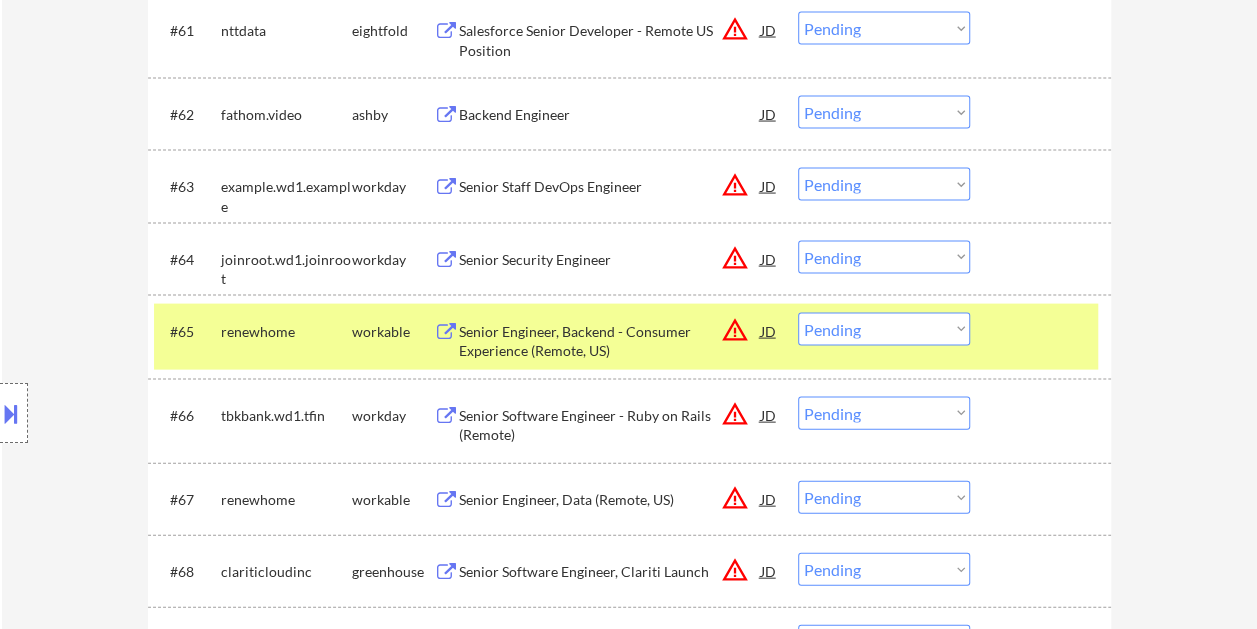 click on "Senior Engineer, Backend - Consumer Experience (Remote, US)" at bounding box center [610, 341] 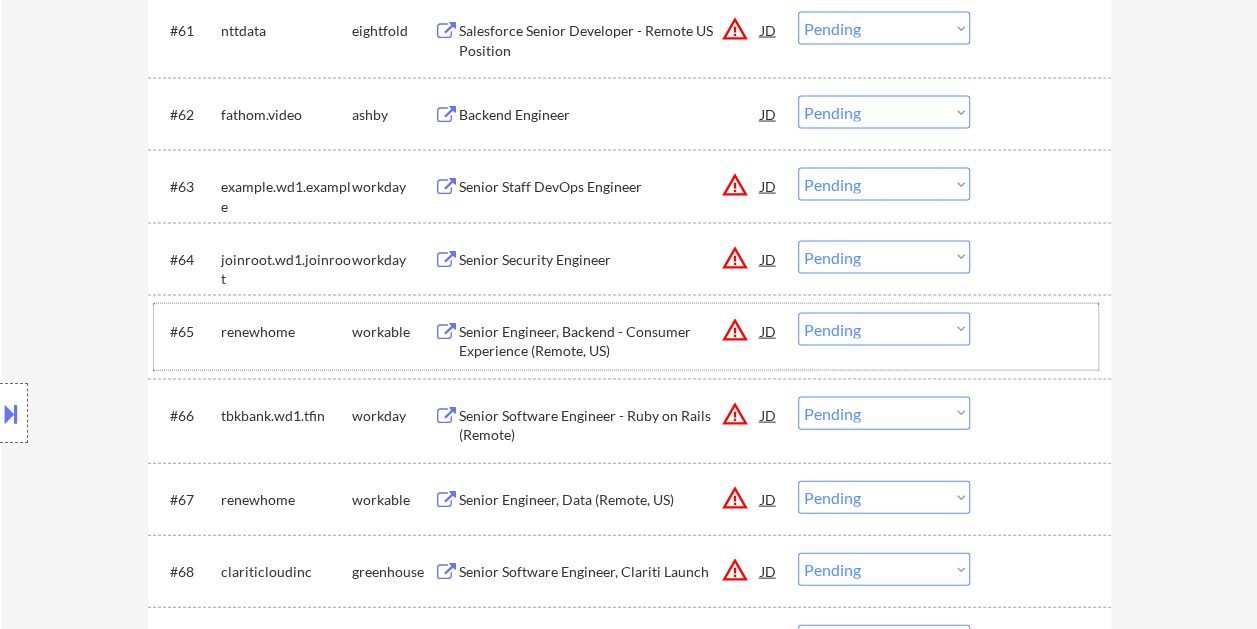 click at bounding box center [1043, 331] 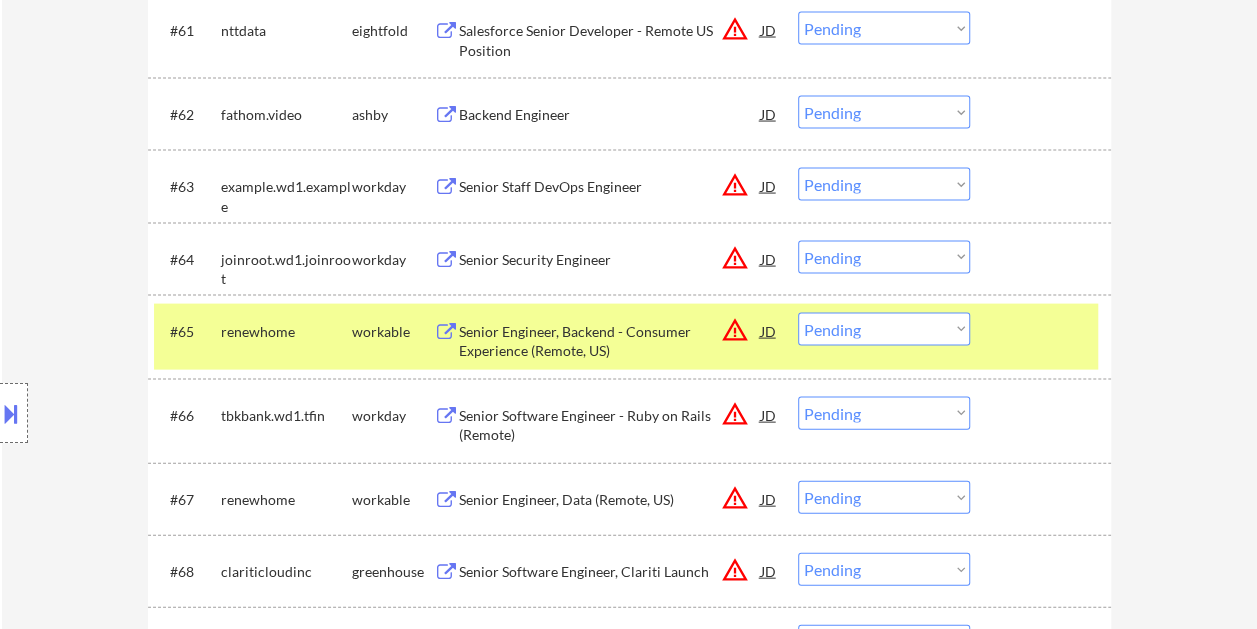 click on "Choose an option... Pending Applied Excluded (Questions) Excluded (Expired) Excluded (Location) Excluded (Bad Match) Excluded (Blocklist) Excluded (Salary) Excluded (Other)" at bounding box center [884, 329] 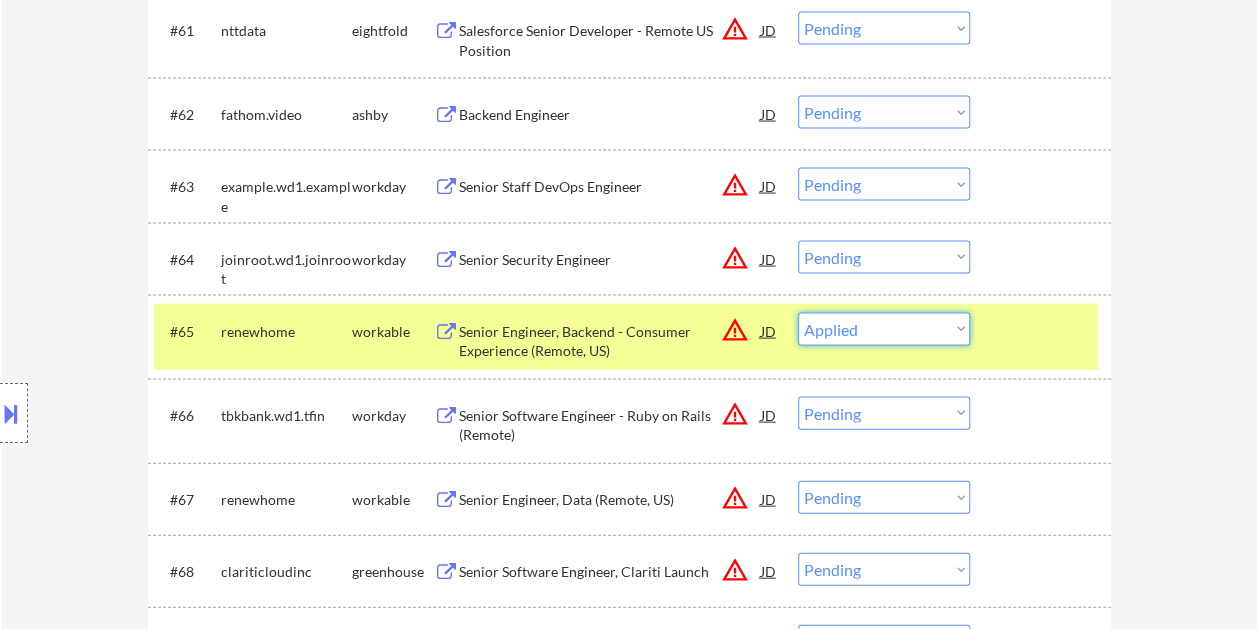click on "Choose an option... Pending Applied Excluded (Questions) Excluded (Expired) Excluded (Location) Excluded (Bad Match) Excluded (Blocklist) Excluded (Salary) Excluded (Other)" at bounding box center [884, 329] 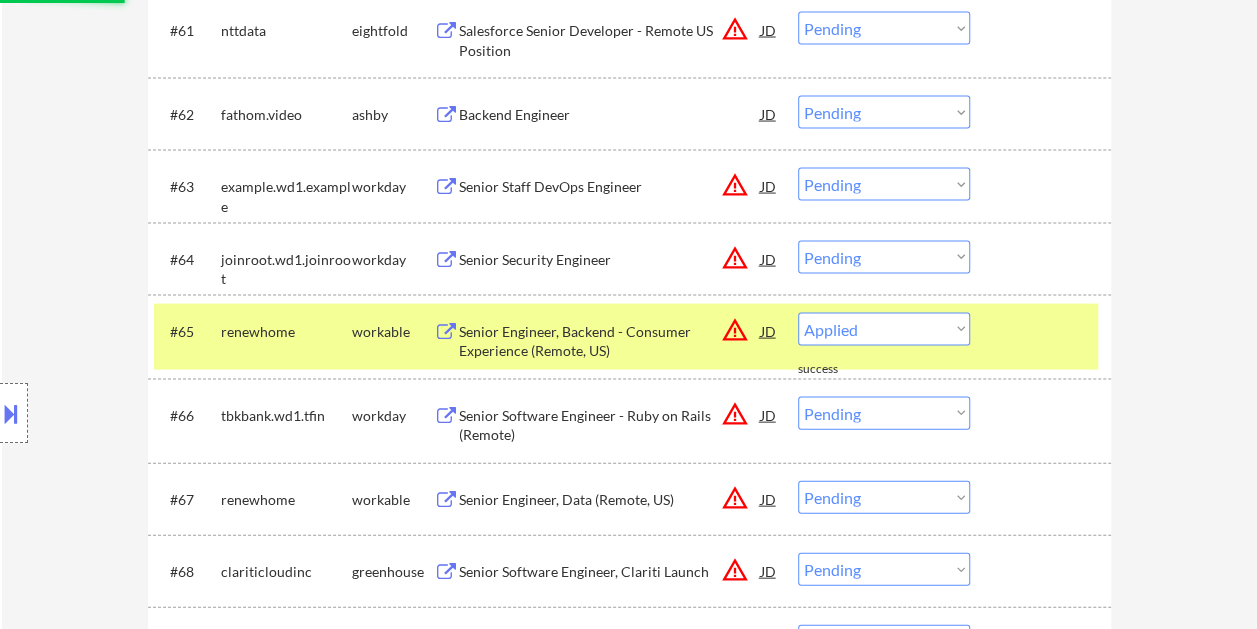 select on ""pending"" 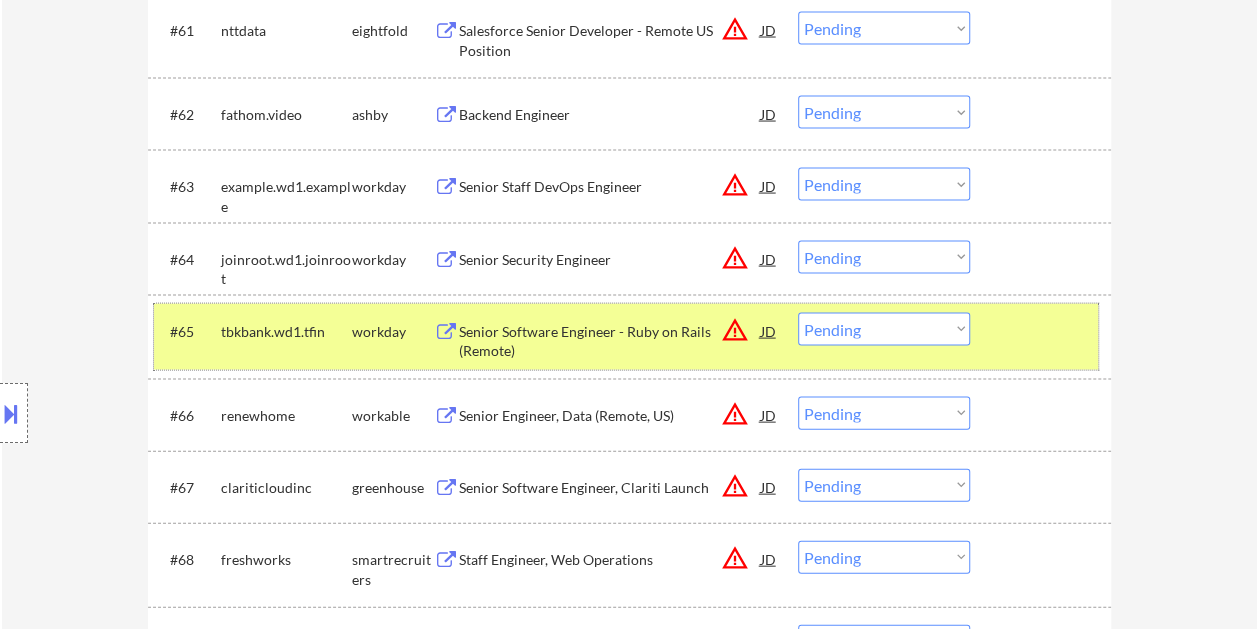 click at bounding box center (1043, 331) 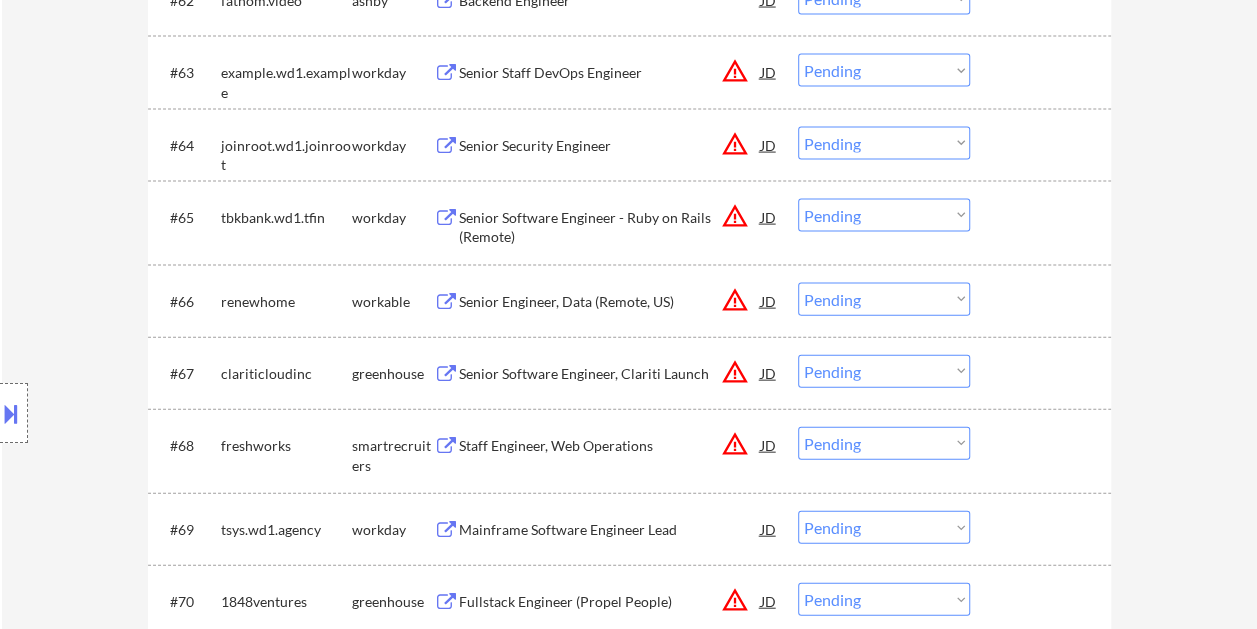 scroll, scrollTop: 5800, scrollLeft: 0, axis: vertical 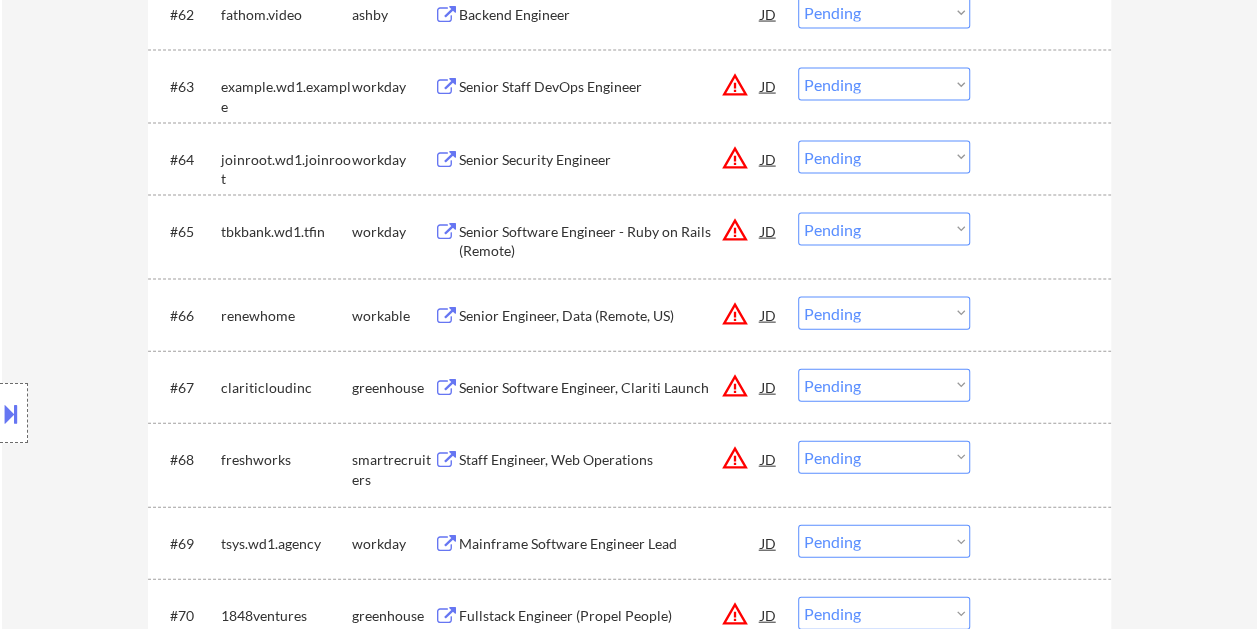 click at bounding box center [1043, 315] 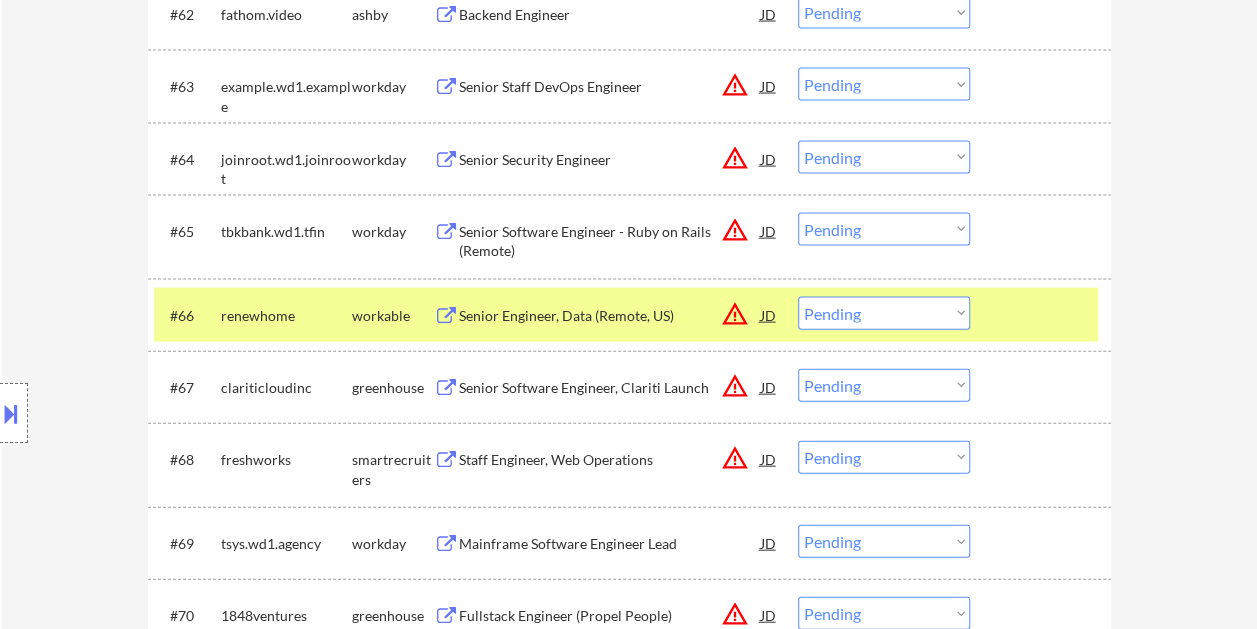 click at bounding box center [1043, 315] 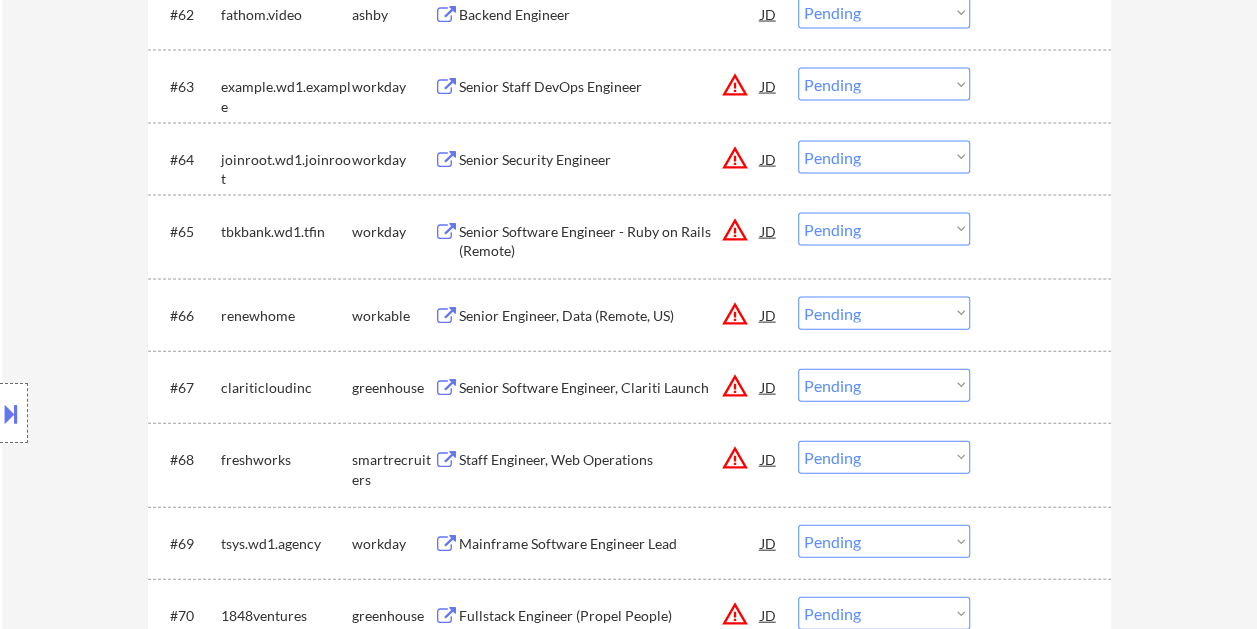 click on "#66 renewhome workable Senior Engineer, Data (Remote, US) JD warning_amber Choose an option... Pending Applied Excluded (Questions) Excluded (Expired) Excluded (Location) Excluded (Bad Match) Excluded (Blocklist) Excluded (Salary) Excluded (Other)" at bounding box center (626, 315) 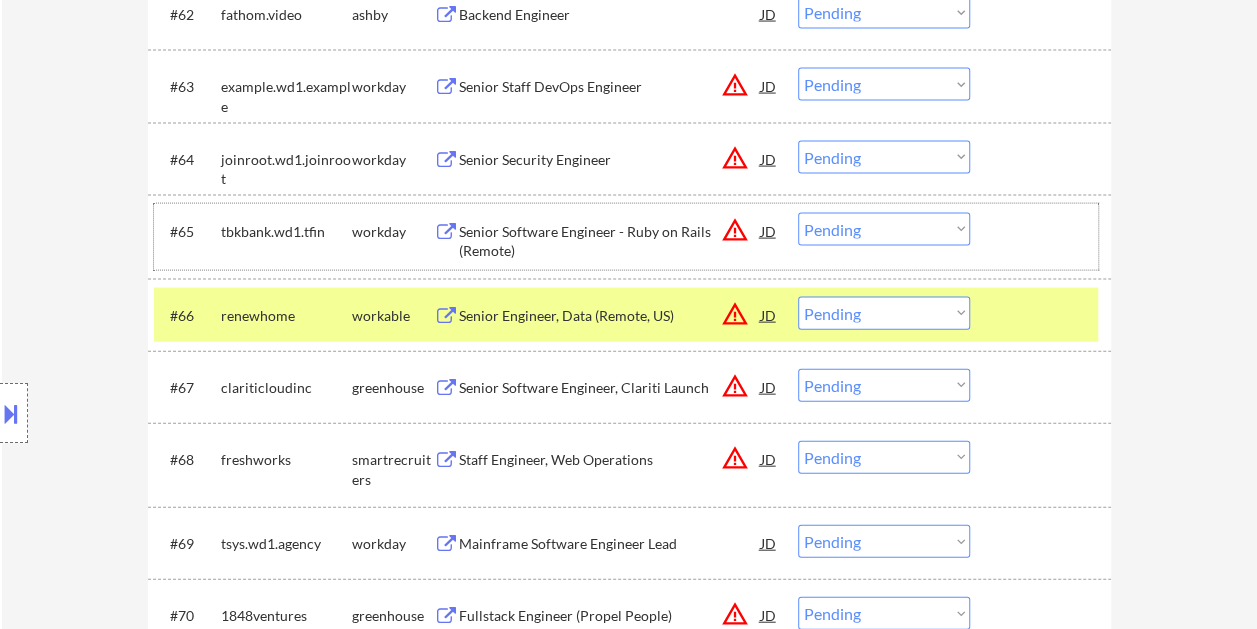 click at bounding box center [1043, 231] 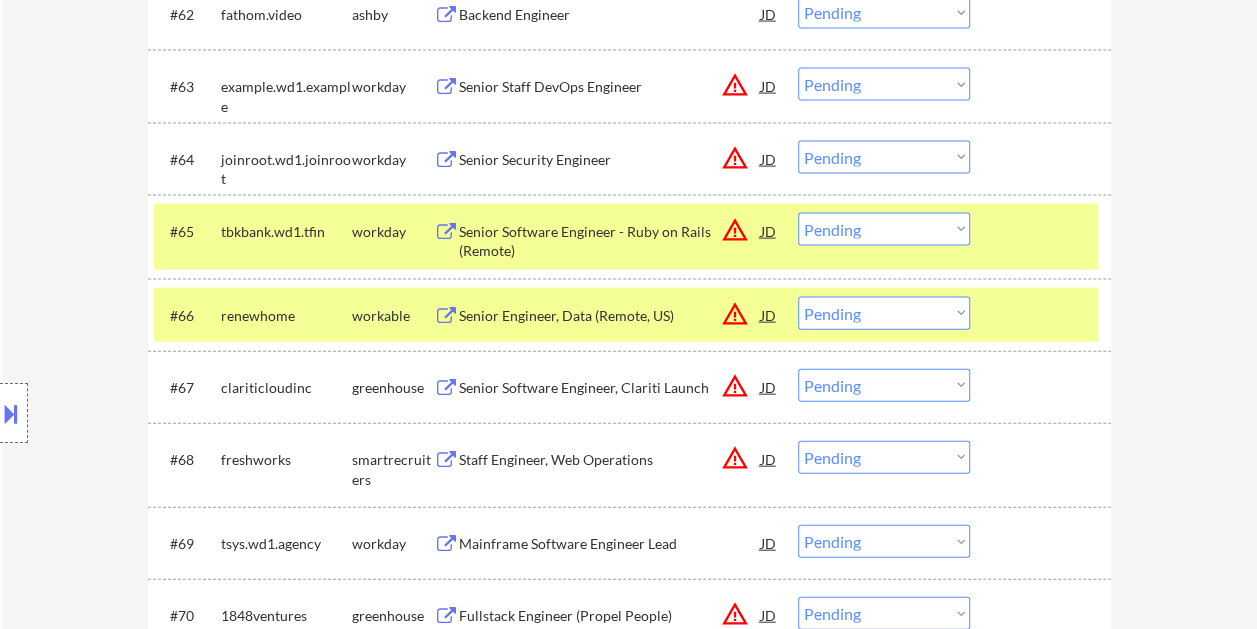 click at bounding box center (1043, 231) 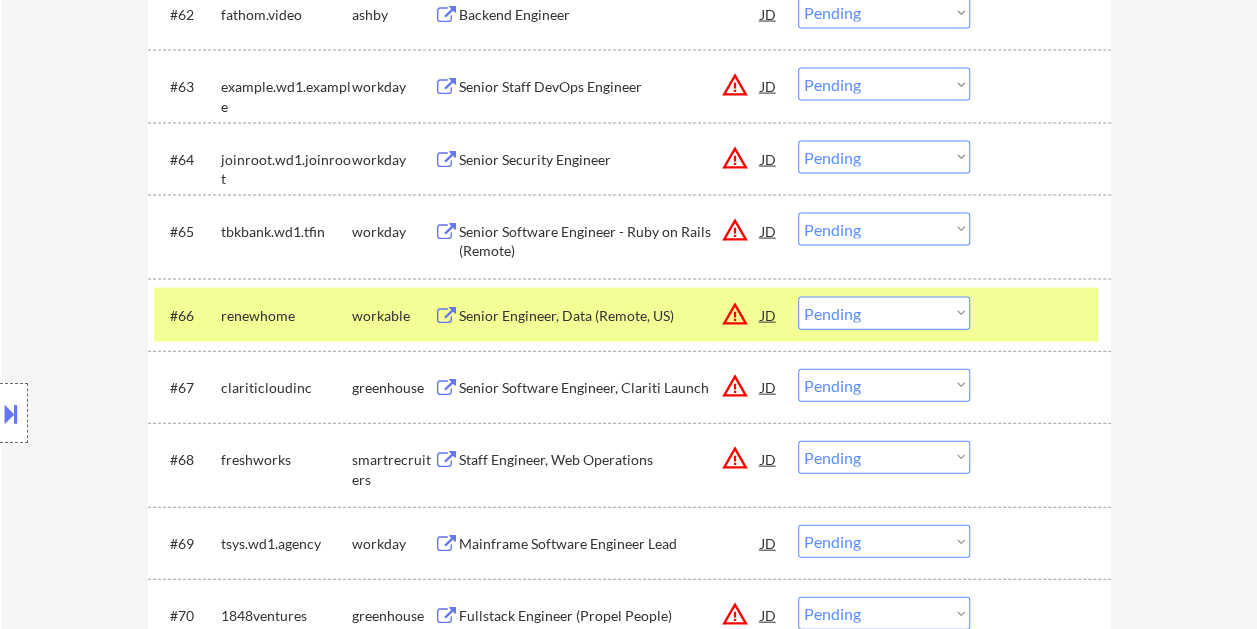 click at bounding box center (1043, 315) 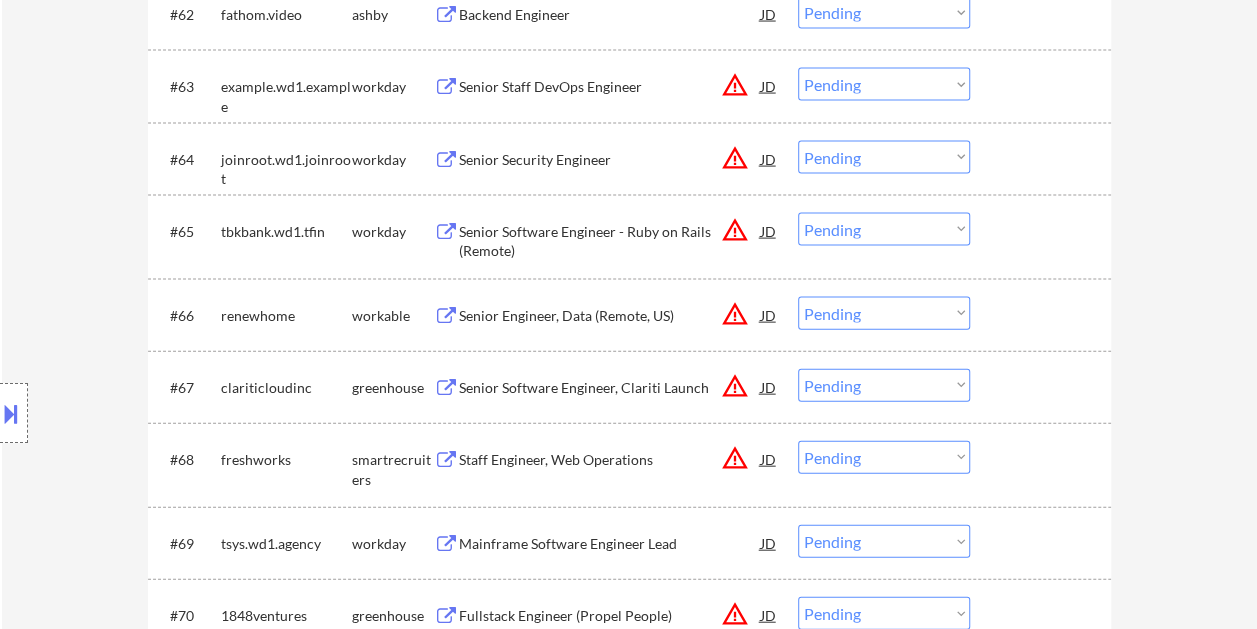 click at bounding box center (1043, 315) 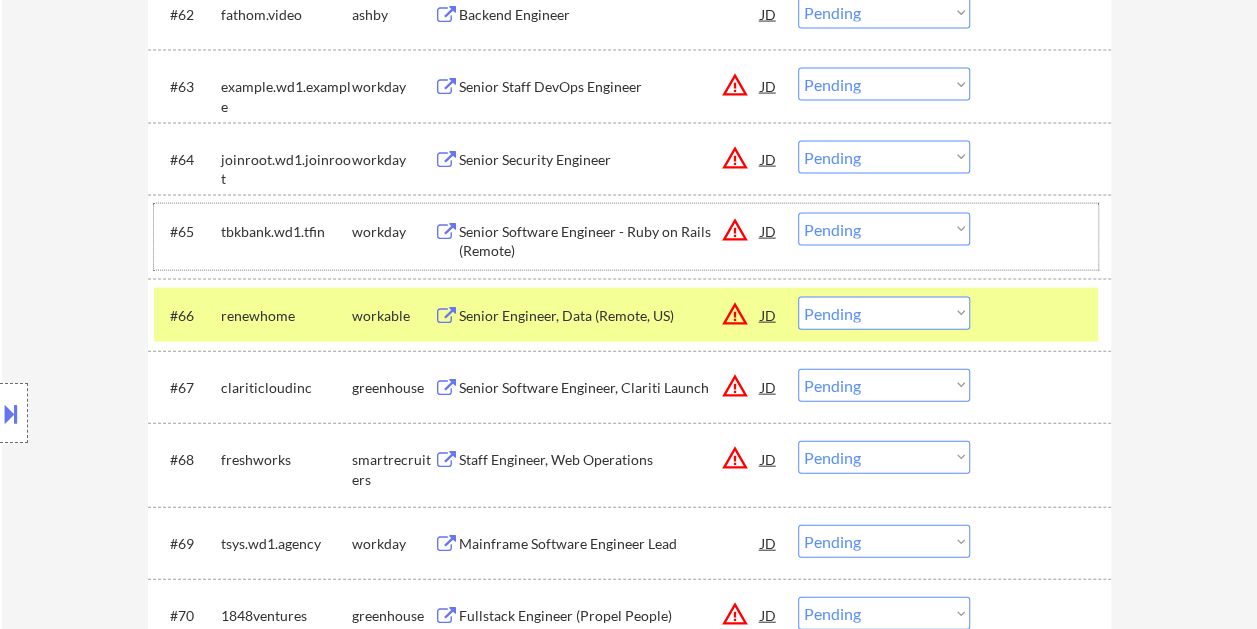 click at bounding box center [1043, 231] 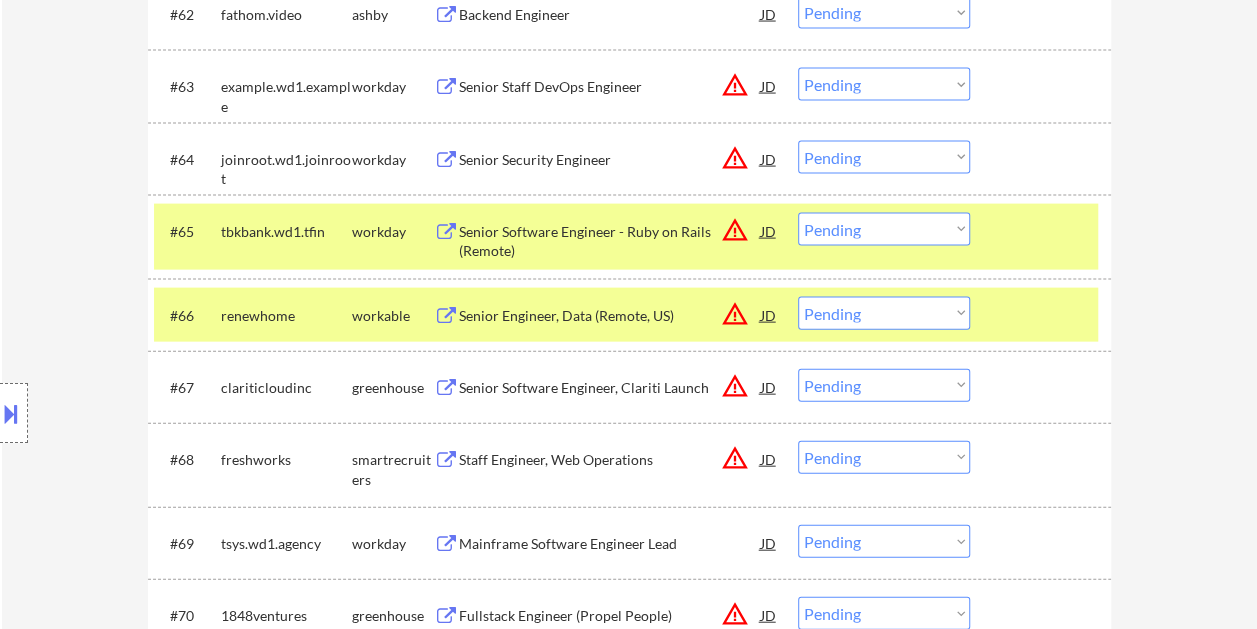 click at bounding box center [1043, 315] 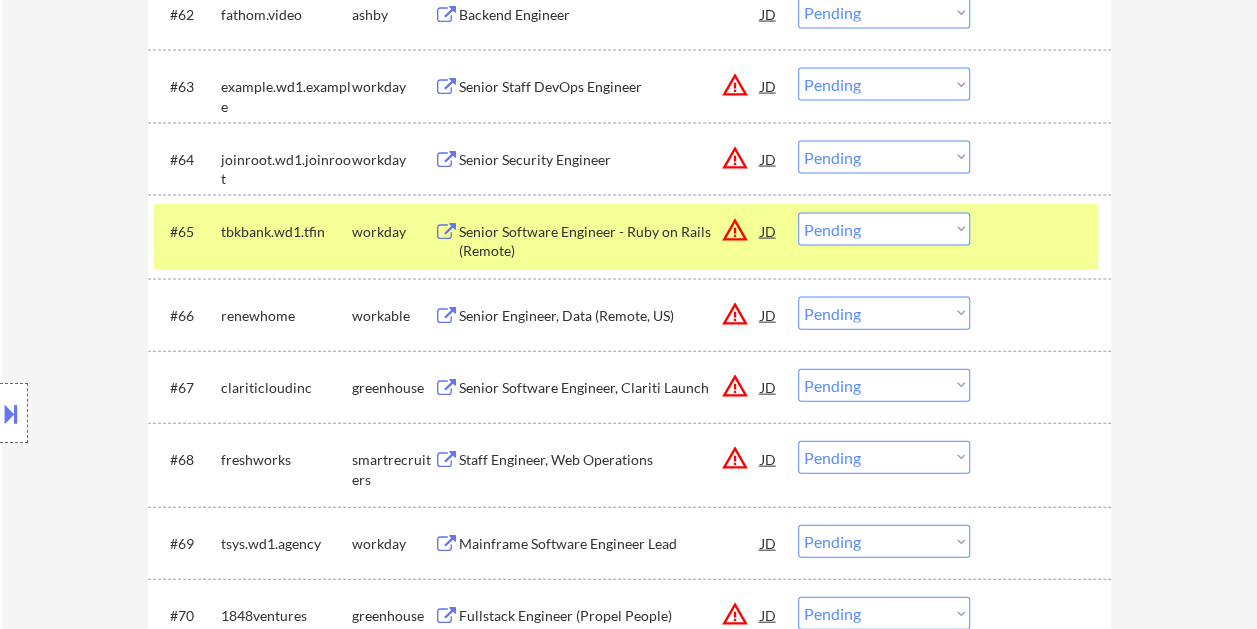click at bounding box center (1043, 231) 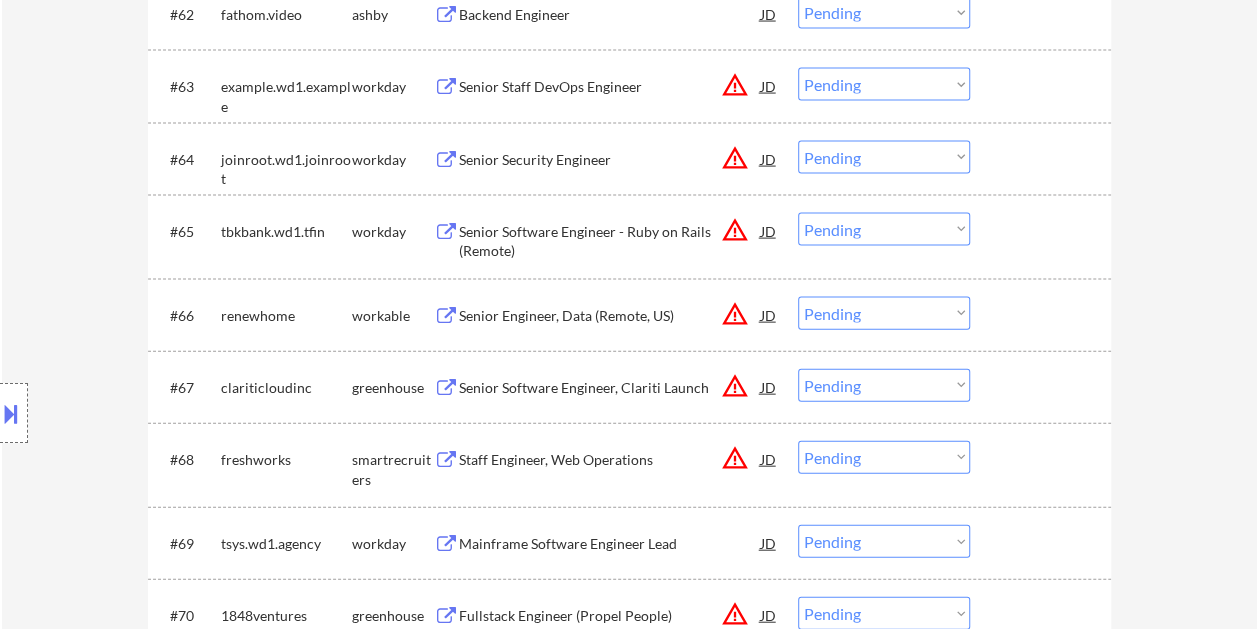 click at bounding box center (1043, 315) 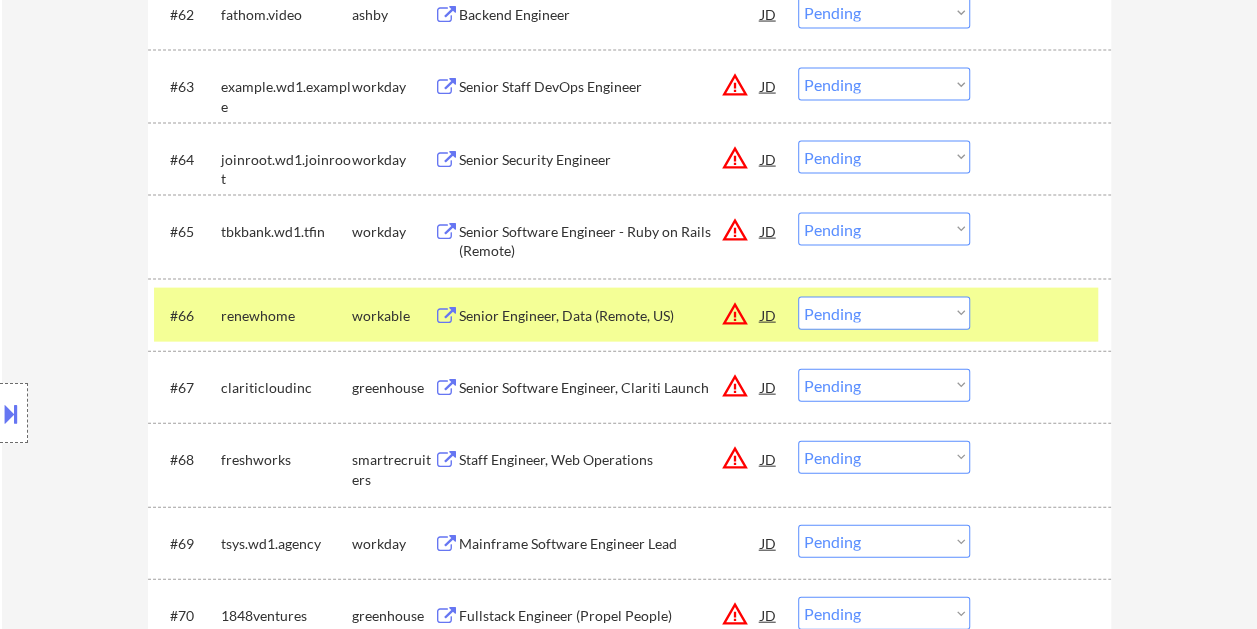 click at bounding box center (1043, 231) 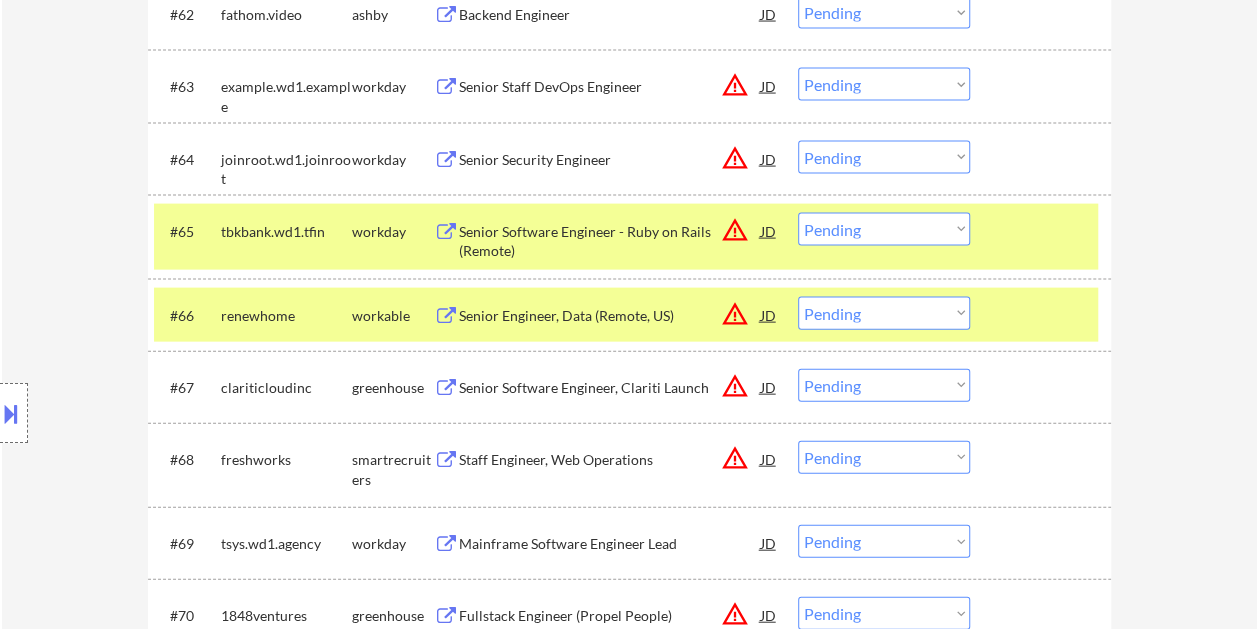 click at bounding box center [1043, 315] 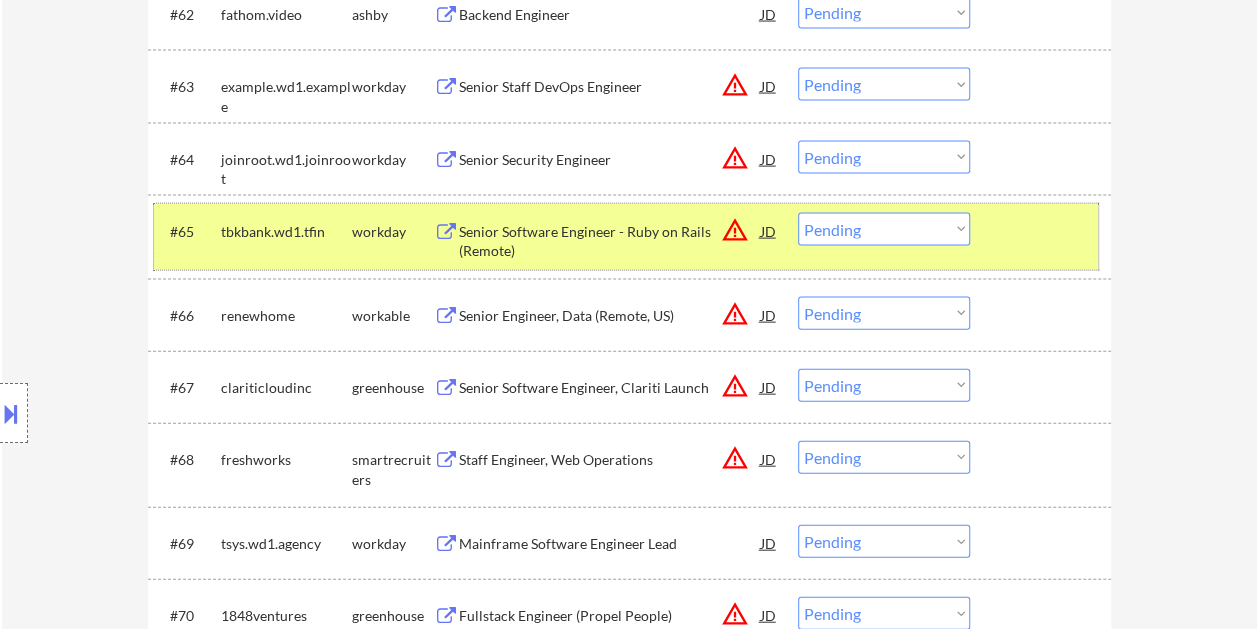 click at bounding box center [1043, 231] 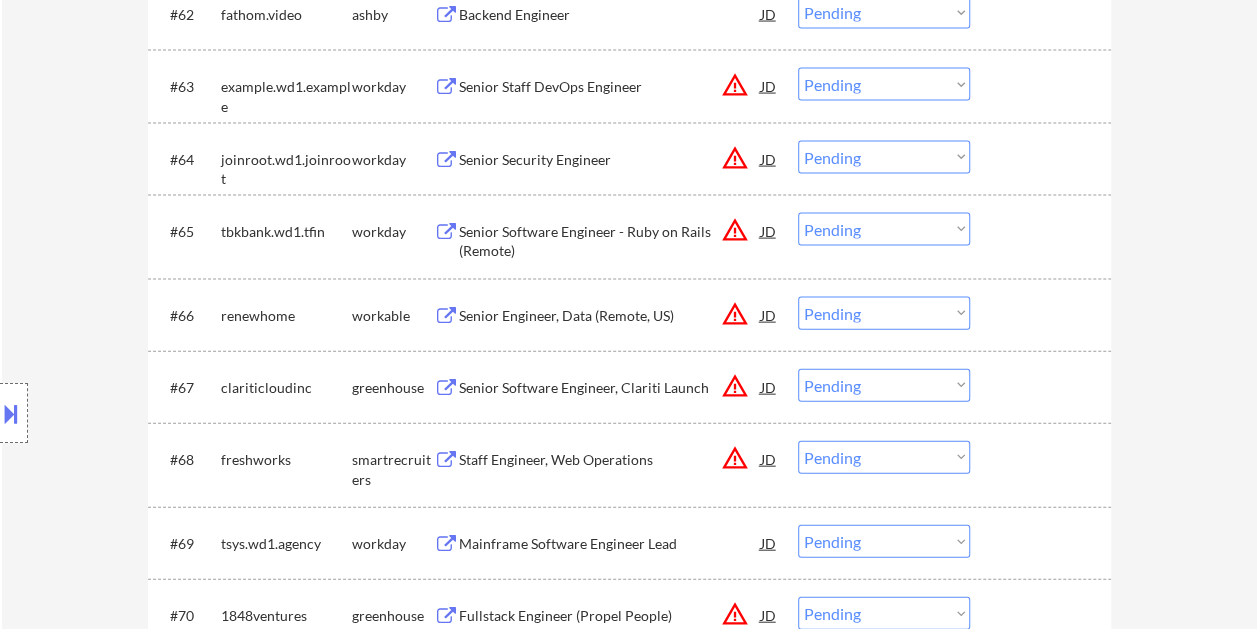 click at bounding box center (1043, 387) 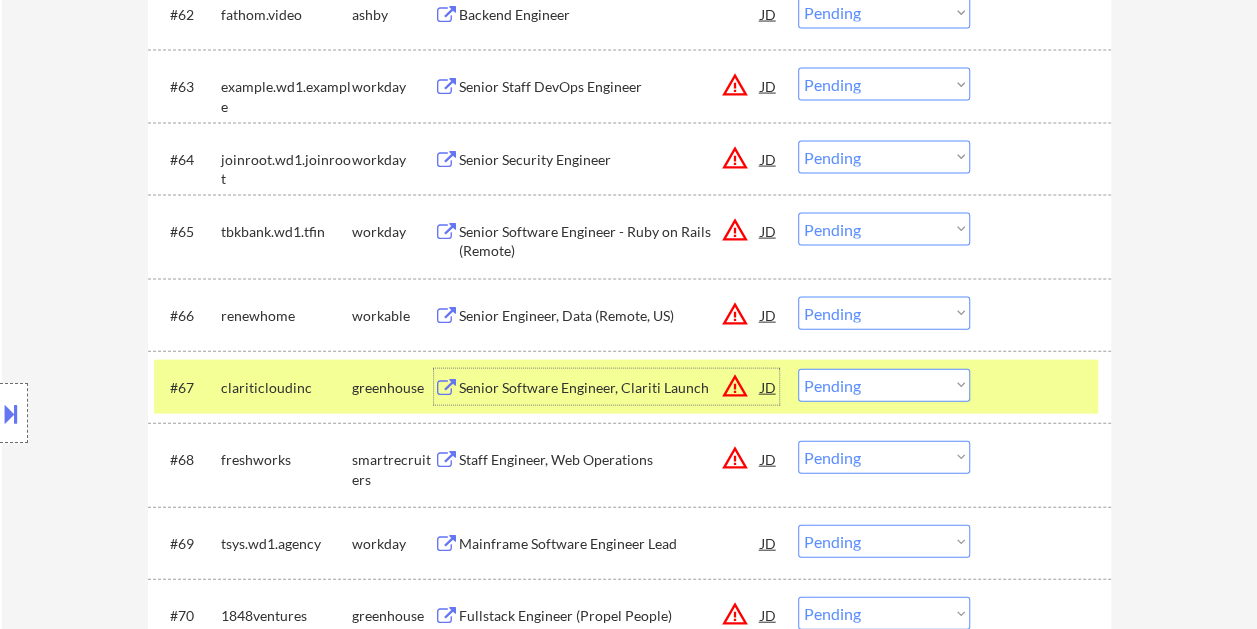 click on "Senior Software Engineer, Clariti Launch" at bounding box center (610, 388) 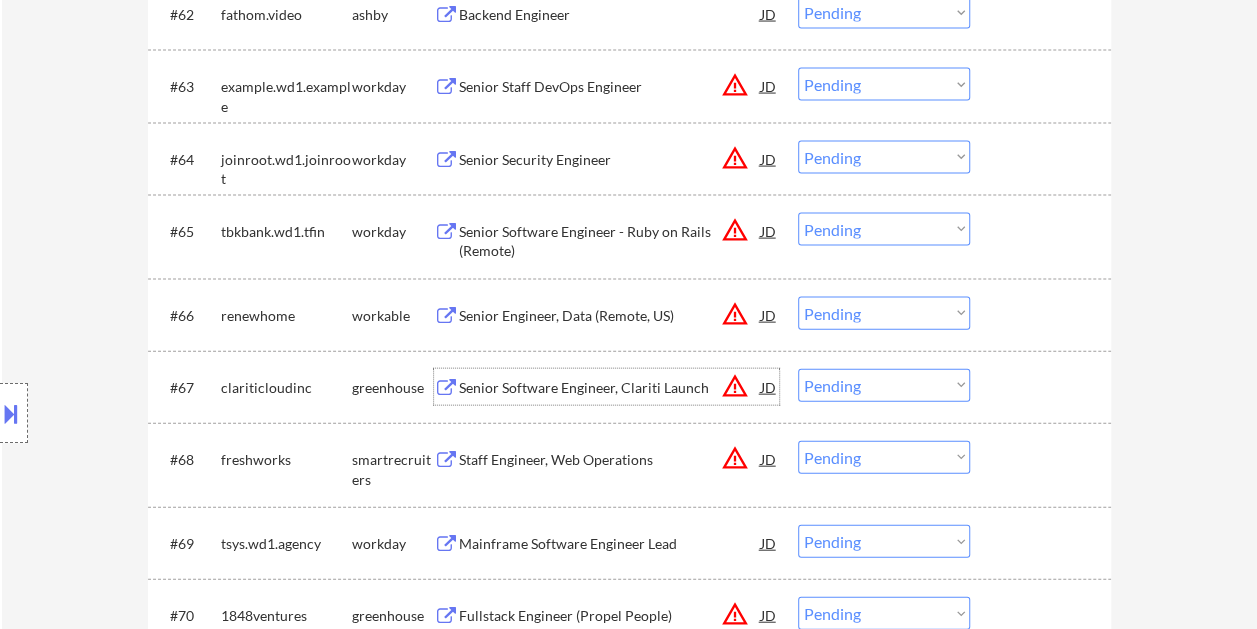 click at bounding box center [1043, 387] 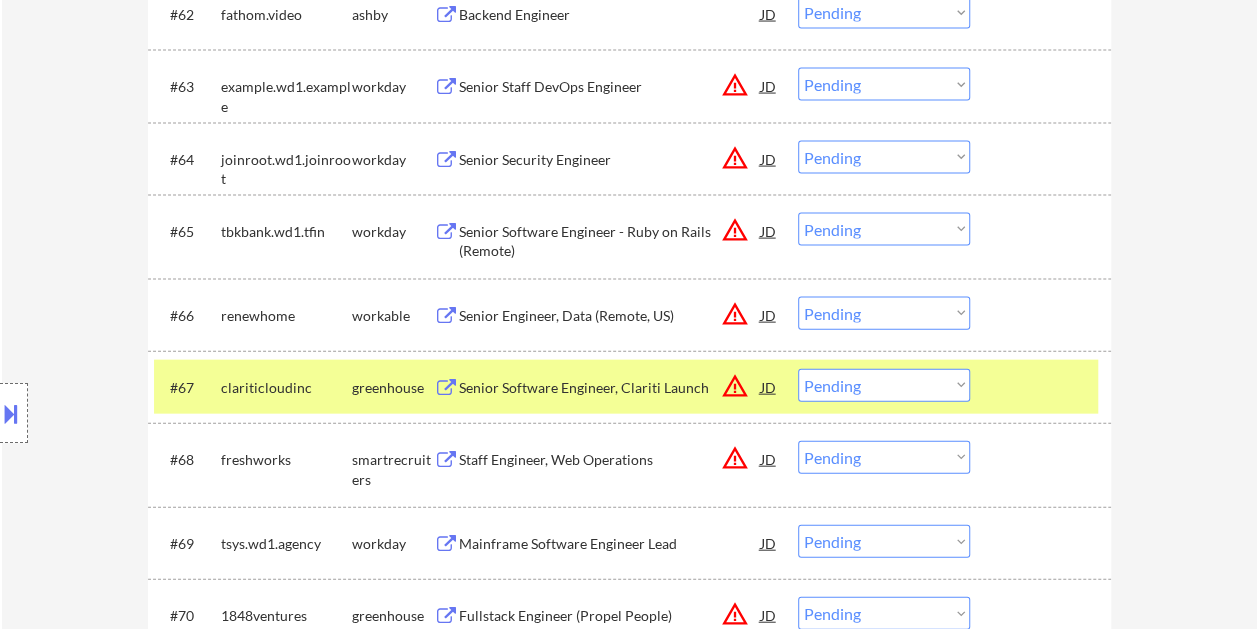 click at bounding box center (1043, 387) 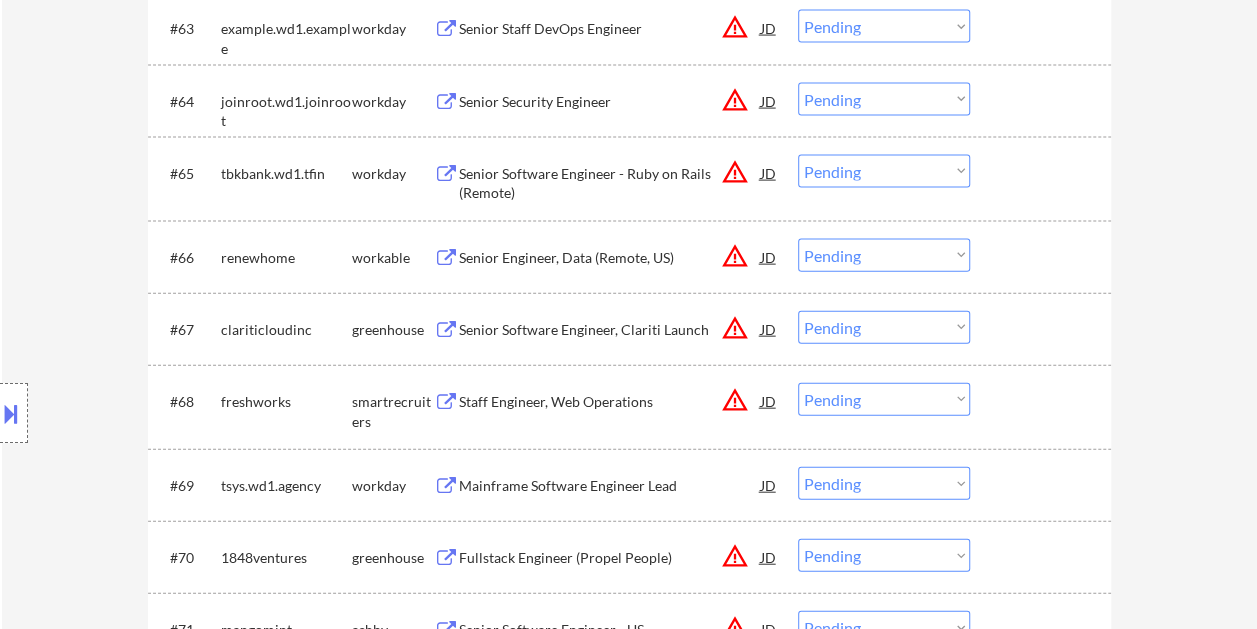 scroll, scrollTop: 5900, scrollLeft: 0, axis: vertical 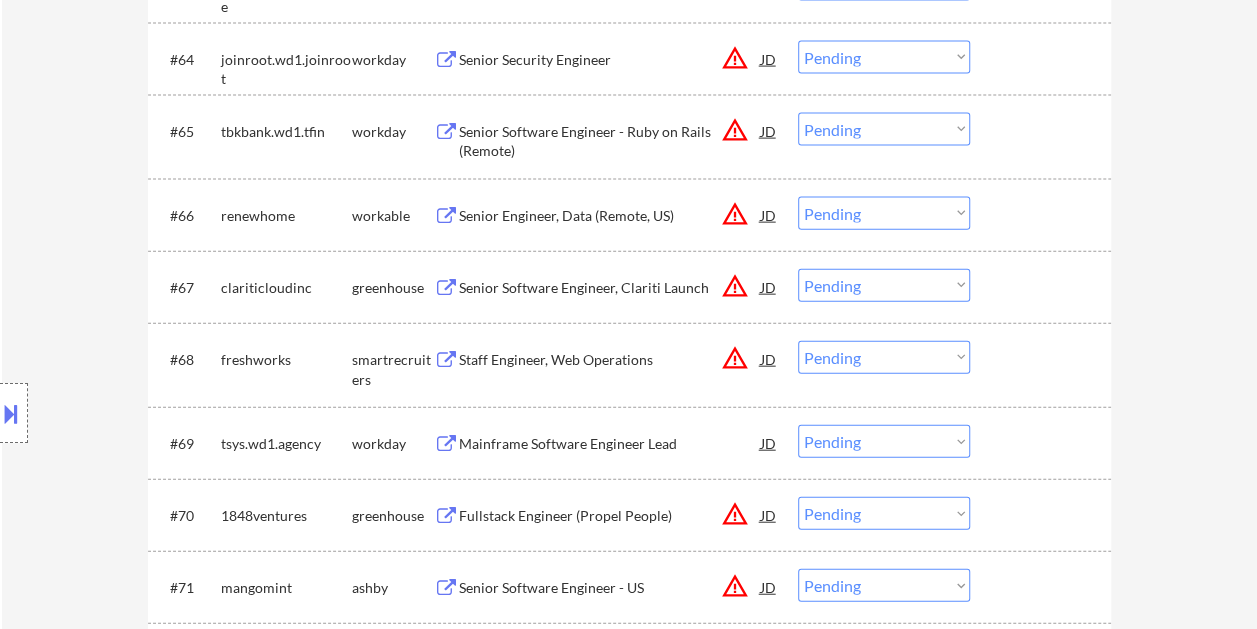 click at bounding box center (1043, 359) 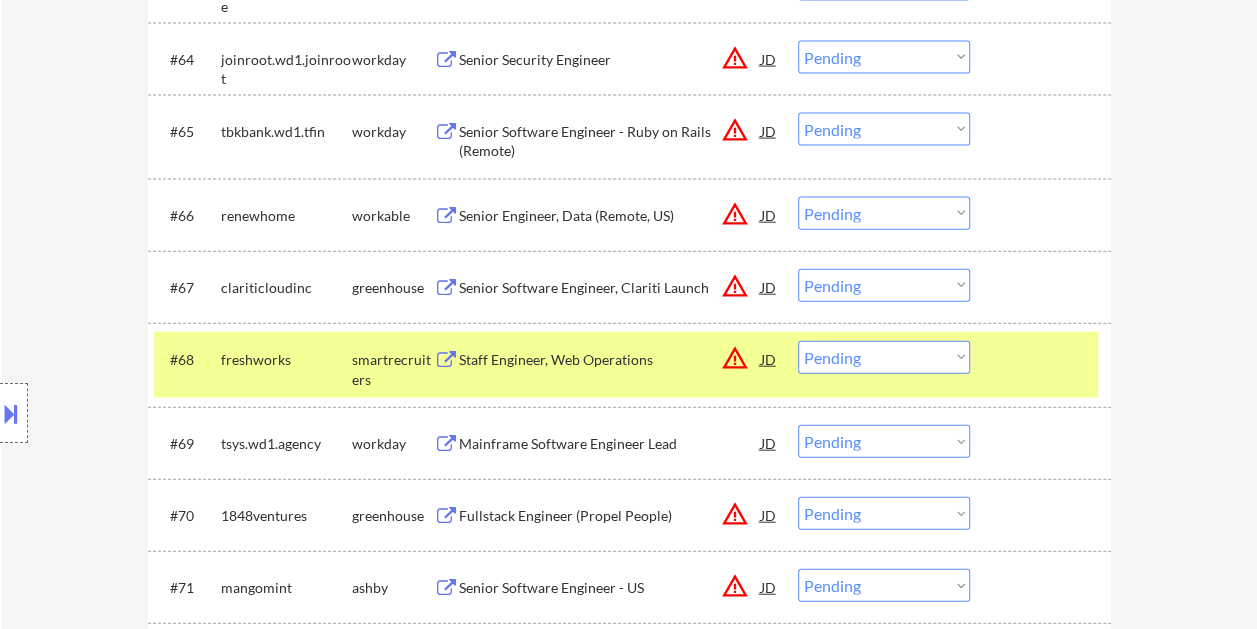 click on "Staff Engineer, Web Operations" at bounding box center [610, 360] 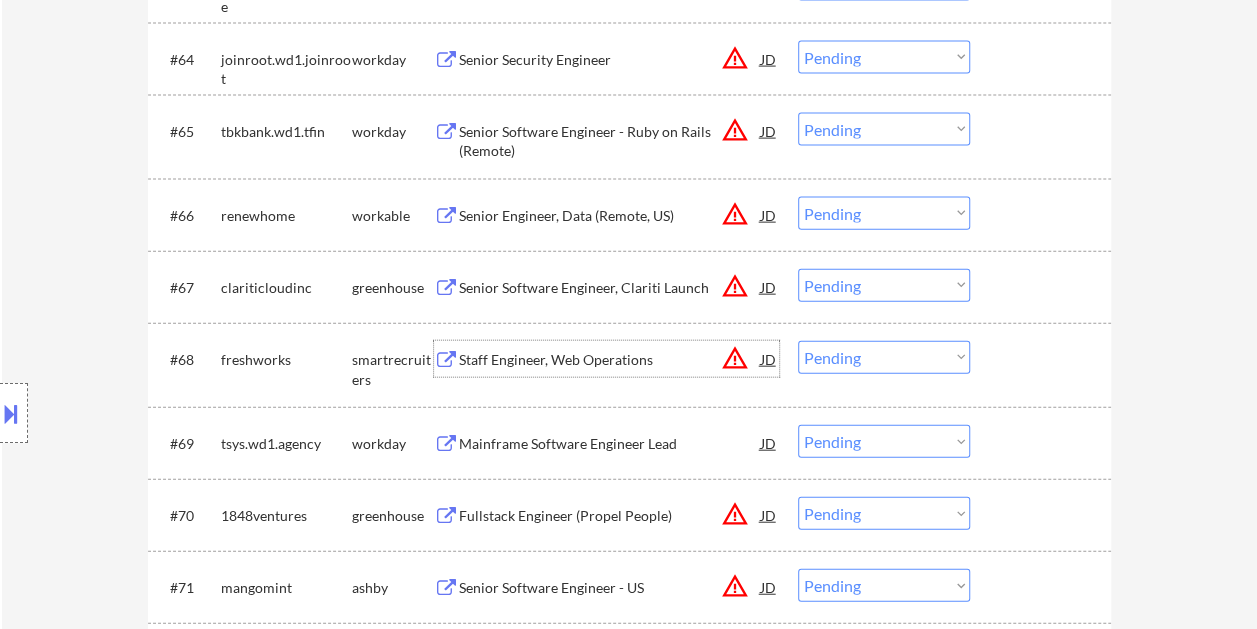 click at bounding box center [1043, 359] 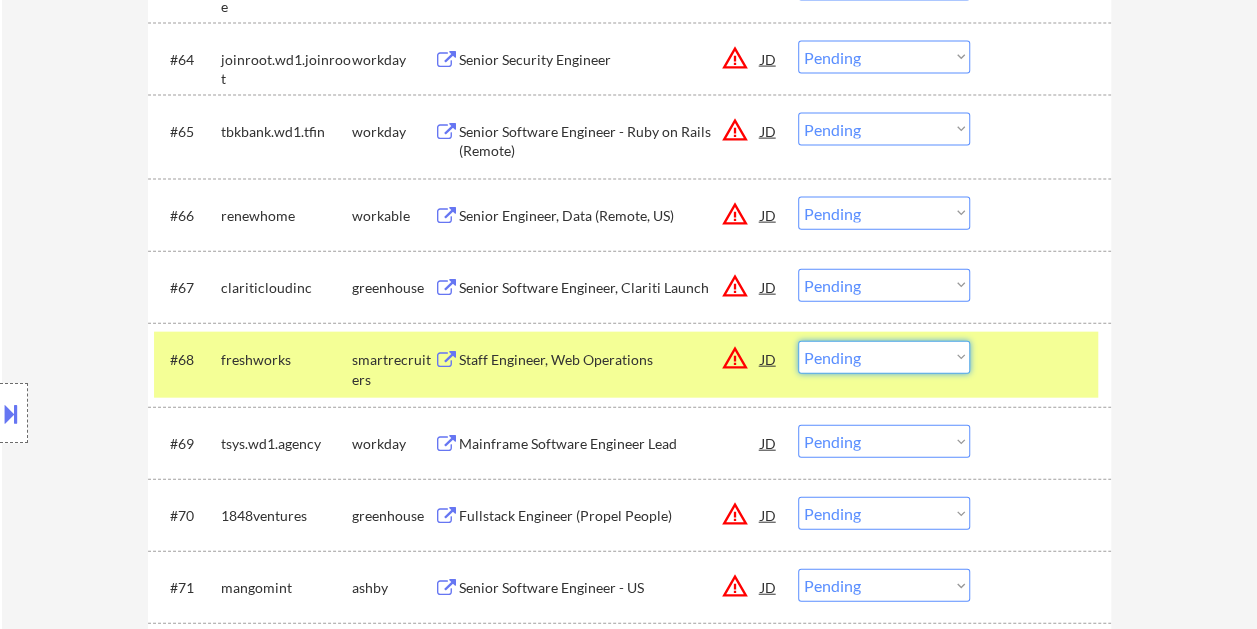 click on "Choose an option... Pending Applied Excluded (Questions) Excluded (Expired) Excluded (Location) Excluded (Bad Match) Excluded (Blocklist) Excluded (Salary) Excluded (Other)" at bounding box center [884, 357] 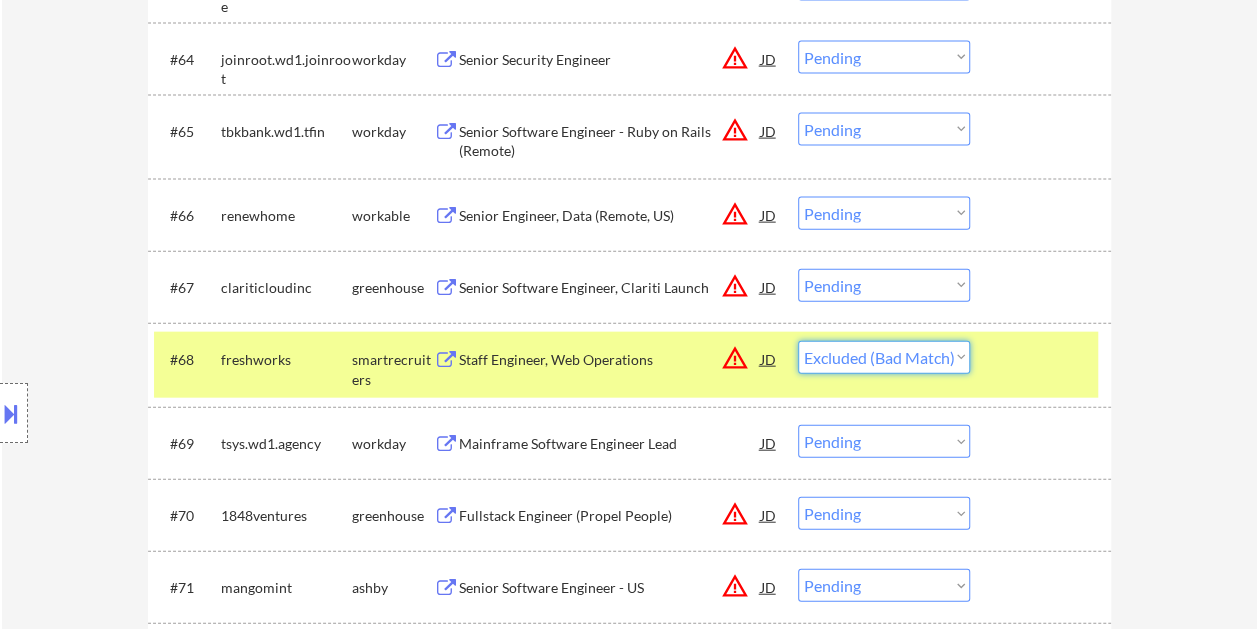 click on "Choose an option... Pending Applied Excluded (Questions) Excluded (Expired) Excluded (Location) Excluded (Bad Match) Excluded (Blocklist) Excluded (Salary) Excluded (Other)" at bounding box center (884, 357) 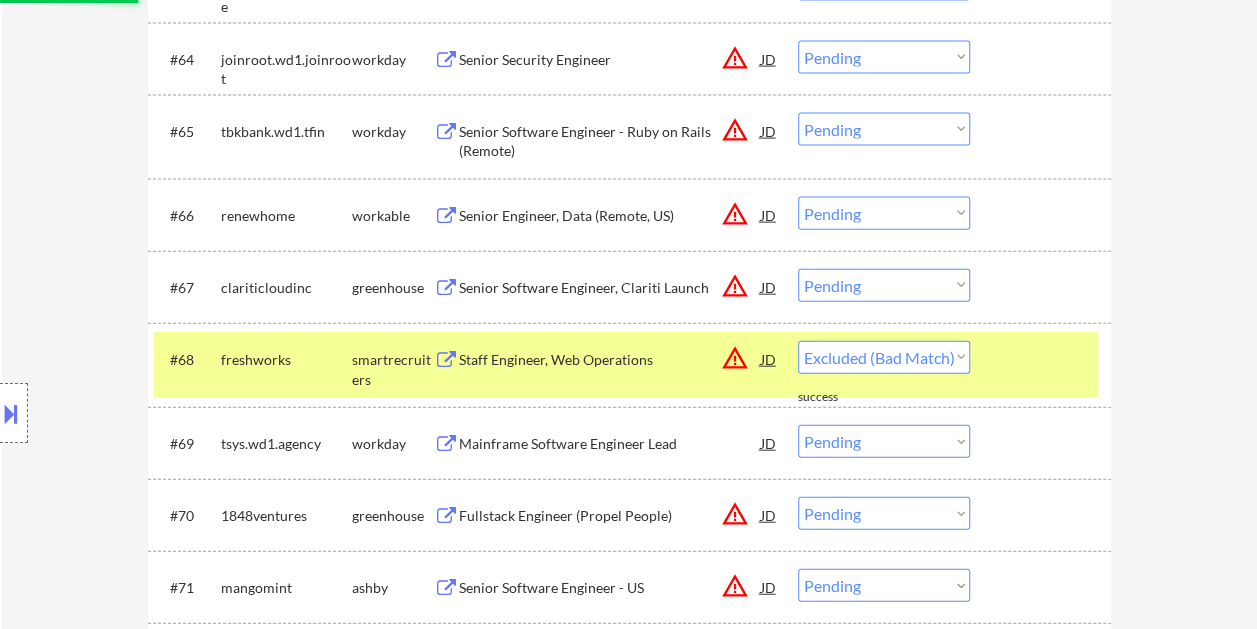 select on ""pending"" 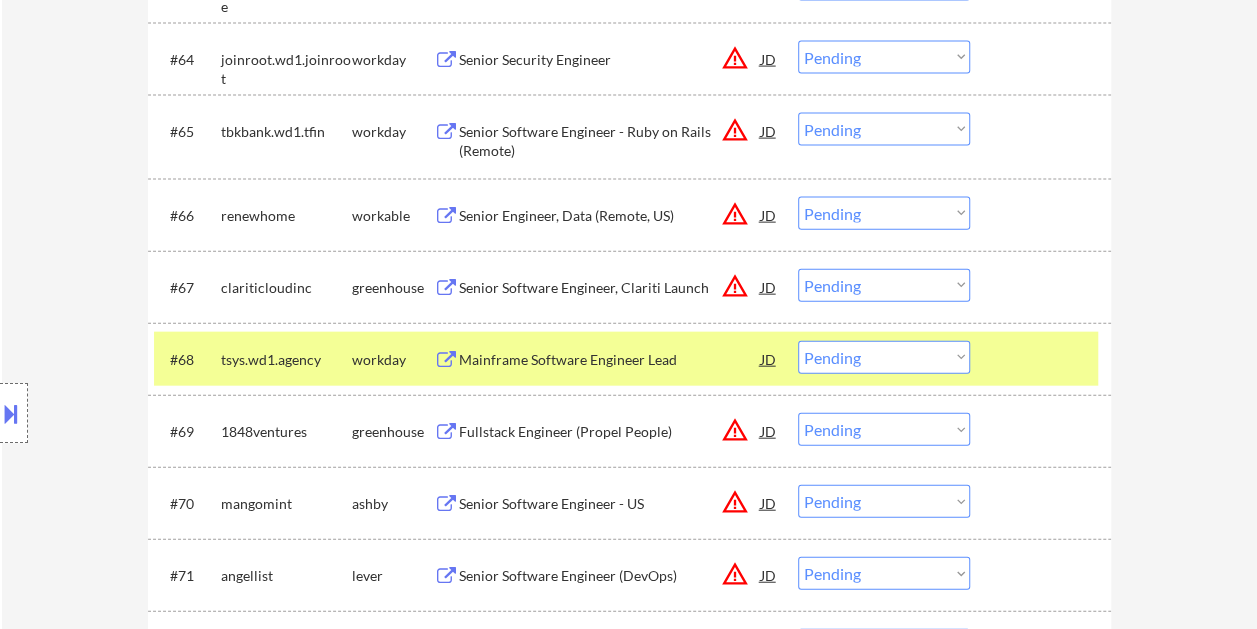 click at bounding box center (1043, 359) 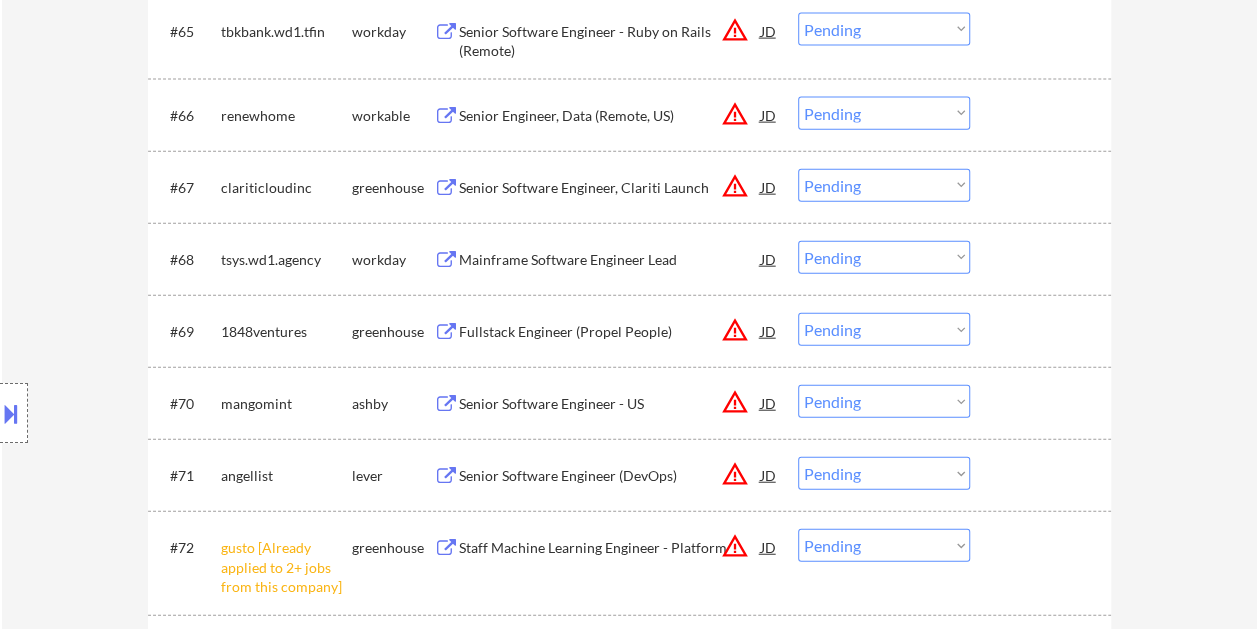 scroll, scrollTop: 5900, scrollLeft: 0, axis: vertical 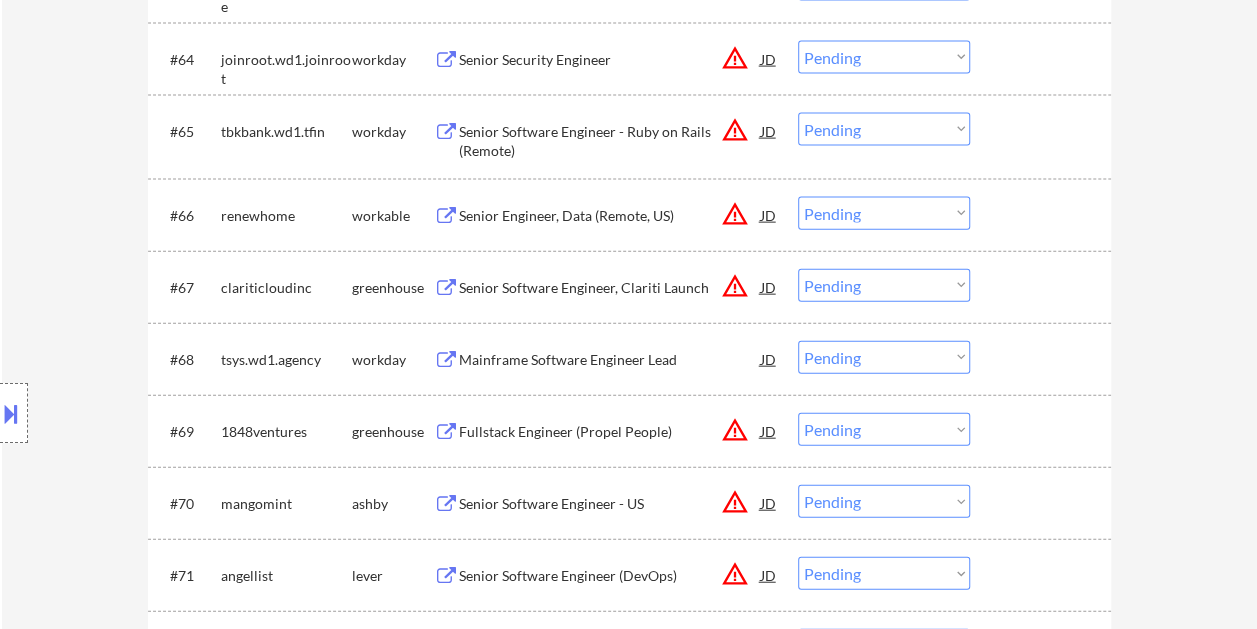 click at bounding box center [1043, 287] 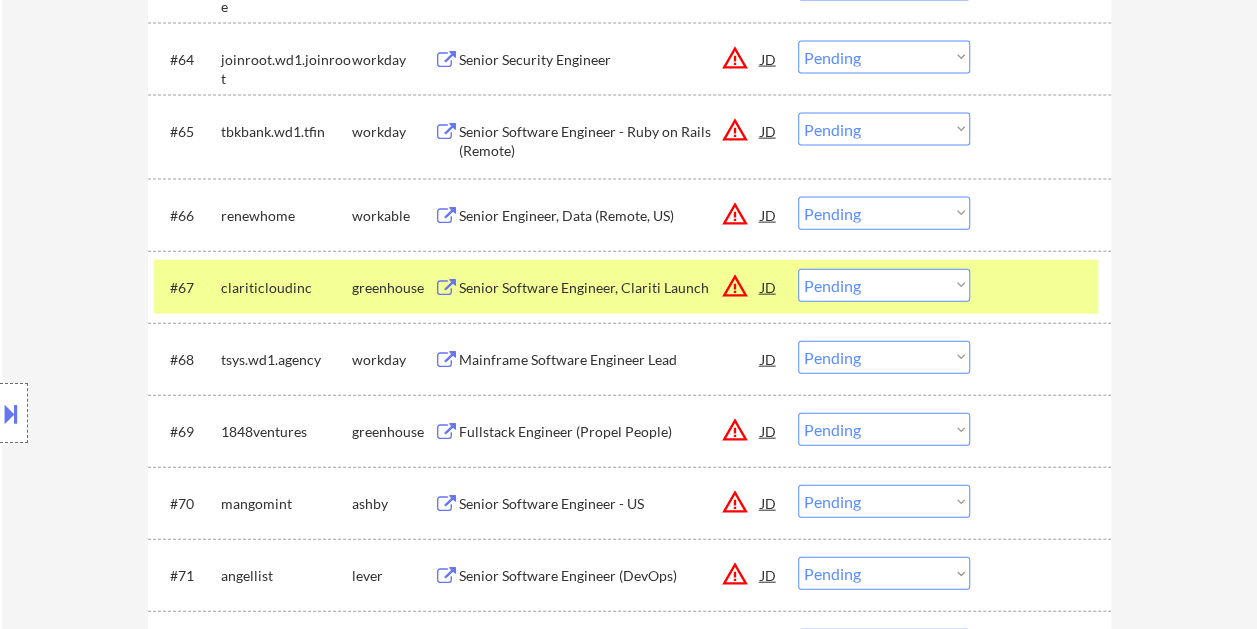 click on "Senior Software Engineer, Clariti Launch" at bounding box center [610, 287] 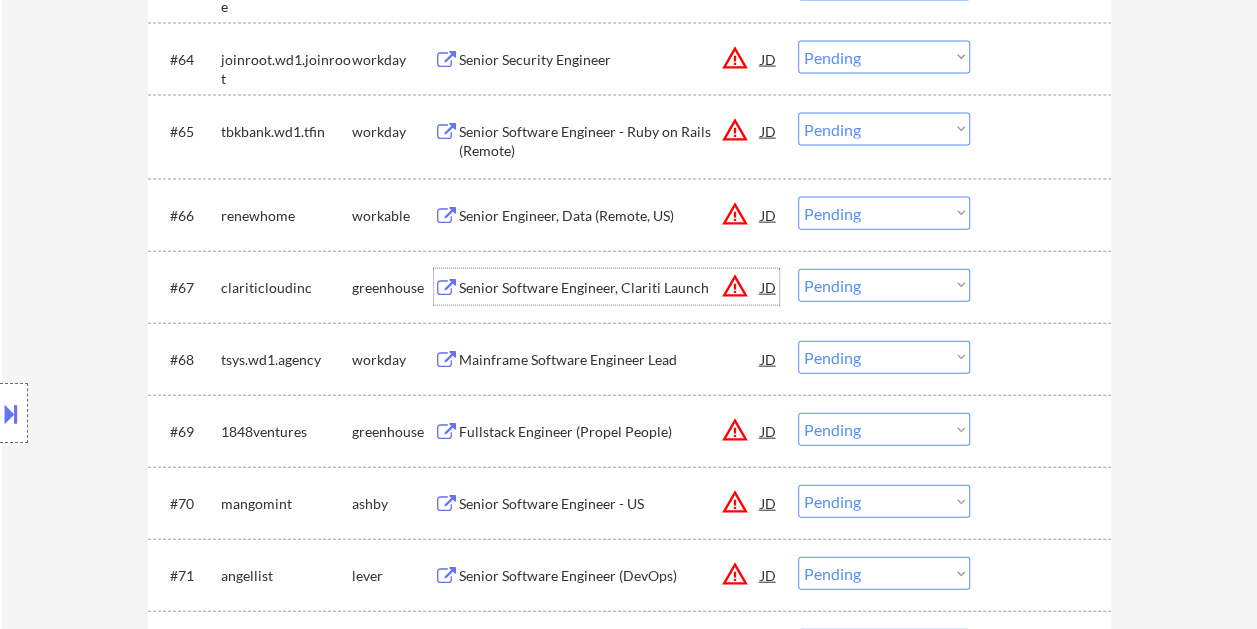 click at bounding box center (1043, 287) 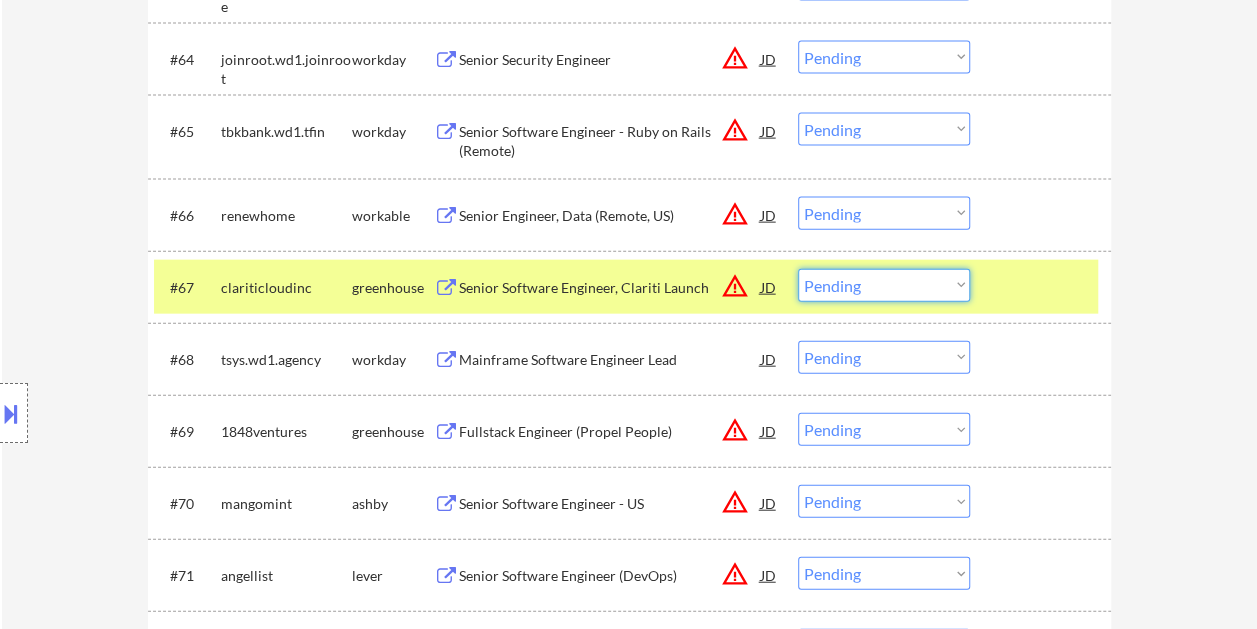 click on "Choose an option... Pending Applied Excluded (Questions) Excluded (Expired) Excluded (Location) Excluded (Bad Match) Excluded (Blocklist) Excluded (Salary) Excluded (Other)" at bounding box center [884, 285] 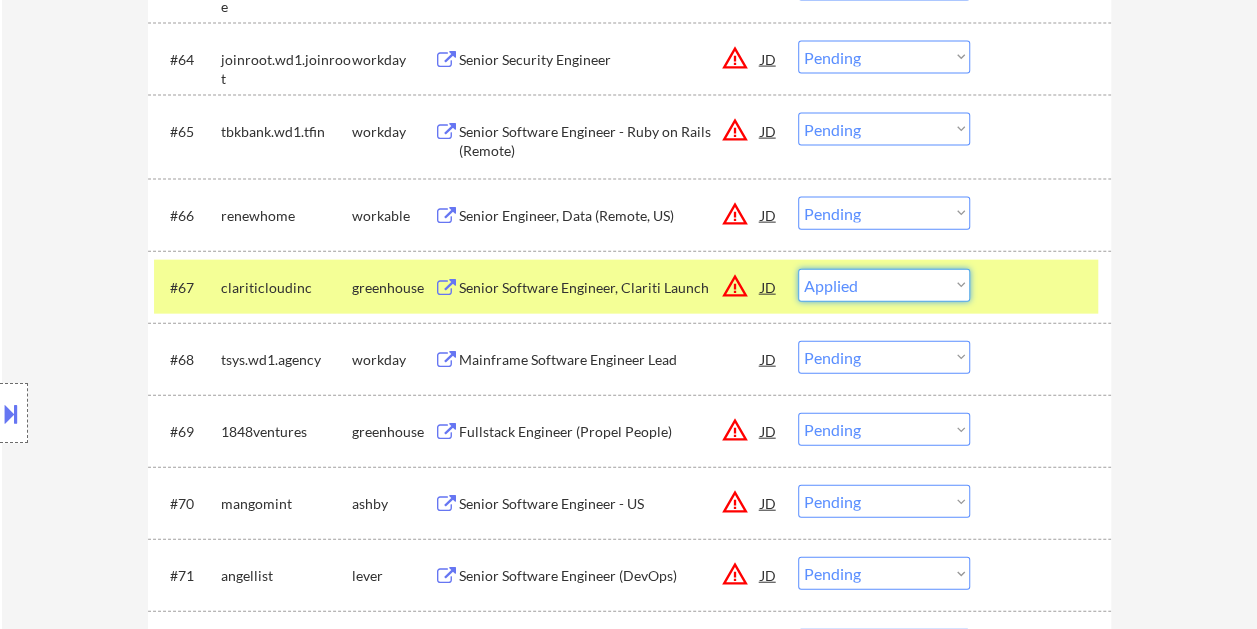click on "Choose an option... Pending Applied Excluded (Questions) Excluded (Expired) Excluded (Location) Excluded (Bad Match) Excluded (Blocklist) Excluded (Salary) Excluded (Other)" at bounding box center (884, 285) 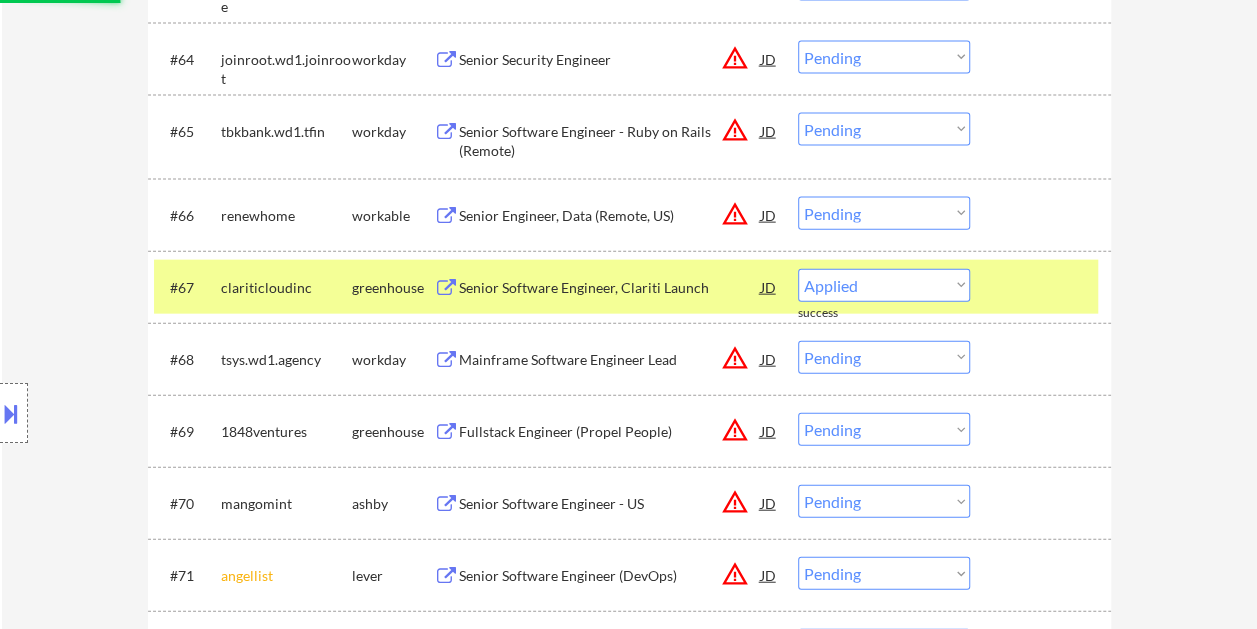 select on ""pending"" 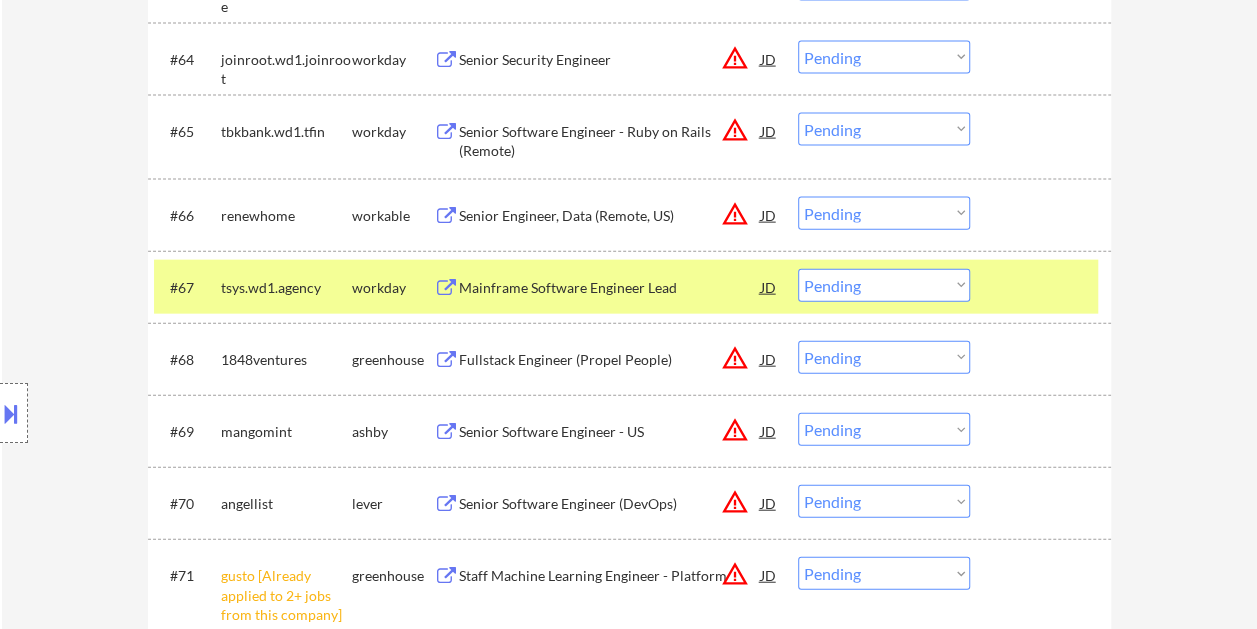 click at bounding box center (1043, 287) 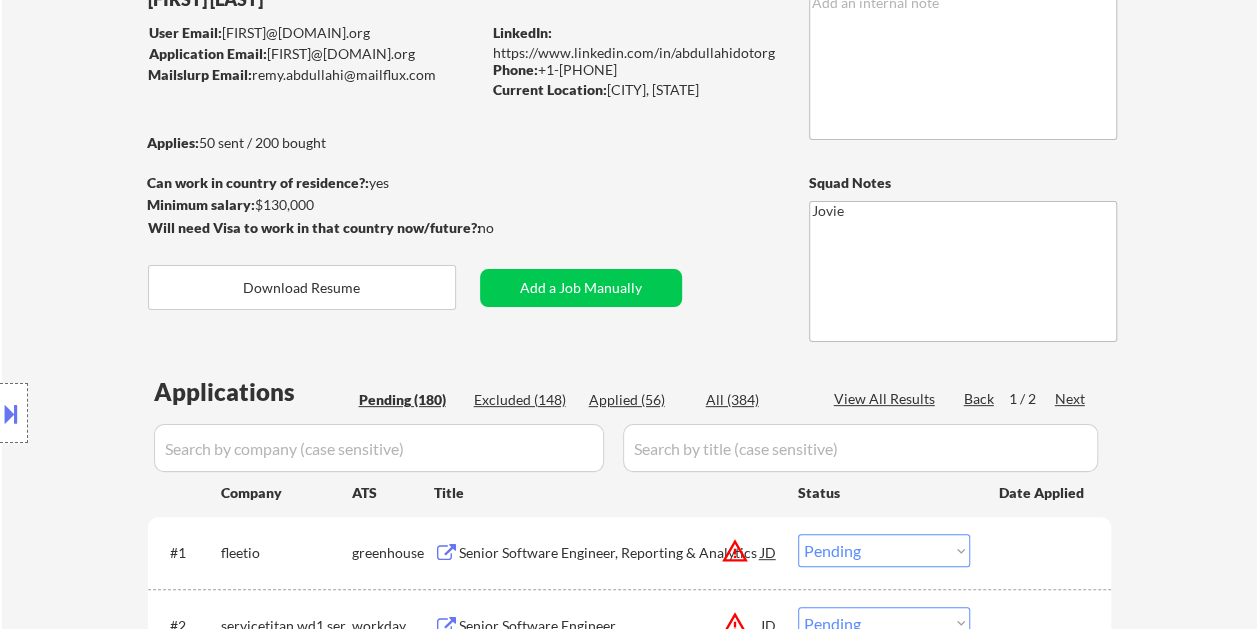 scroll, scrollTop: 0, scrollLeft: 0, axis: both 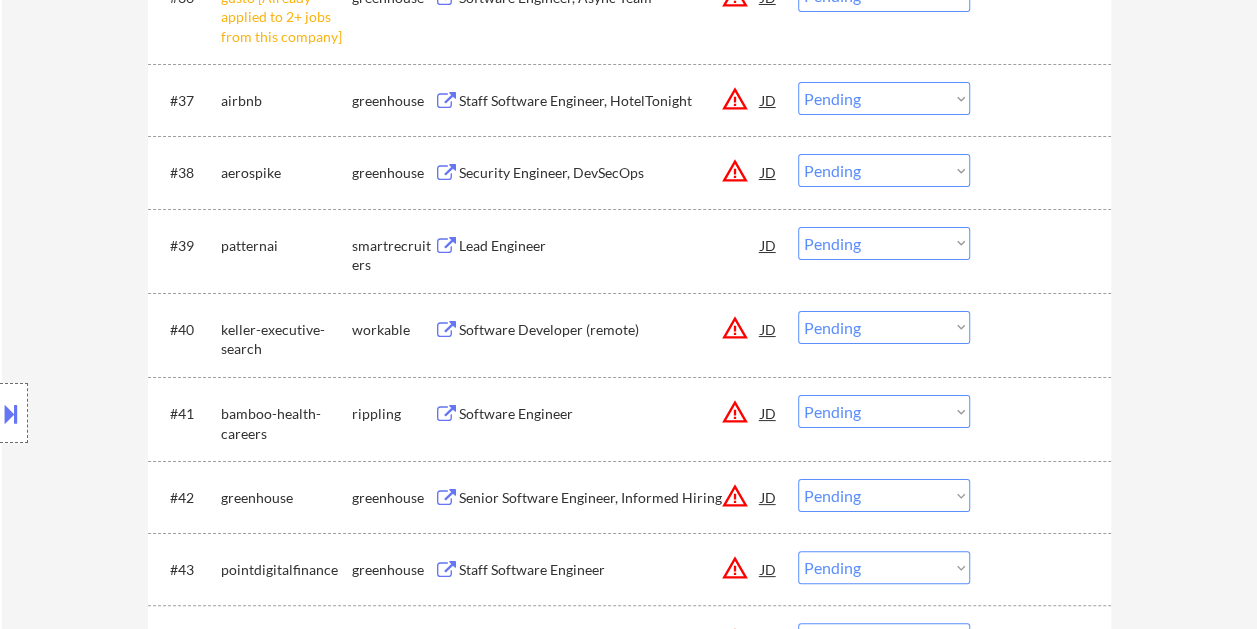 click at bounding box center [1043, 172] 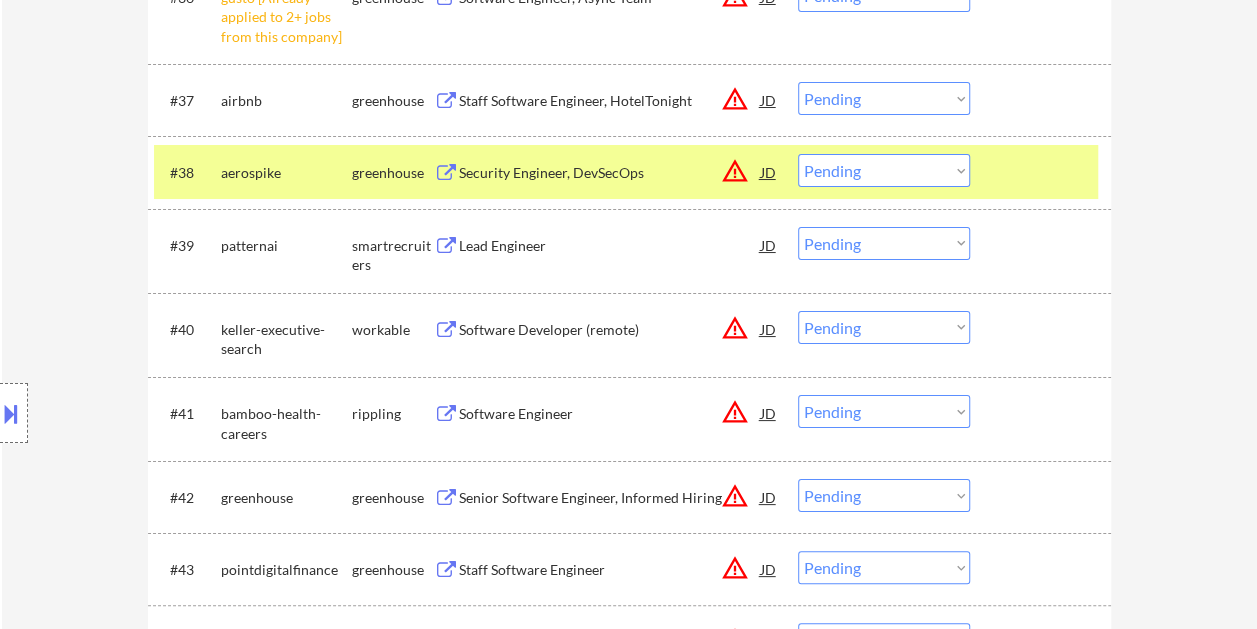 click on "Security Engineer, DevSecOps" at bounding box center (610, 173) 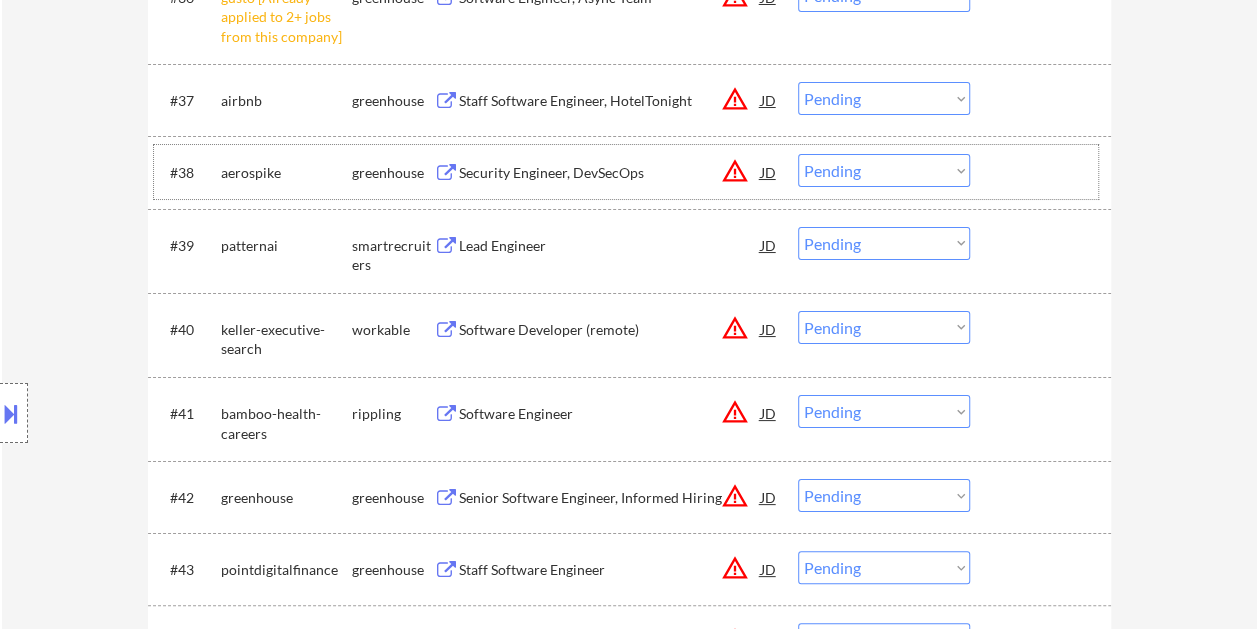 click at bounding box center [1043, 172] 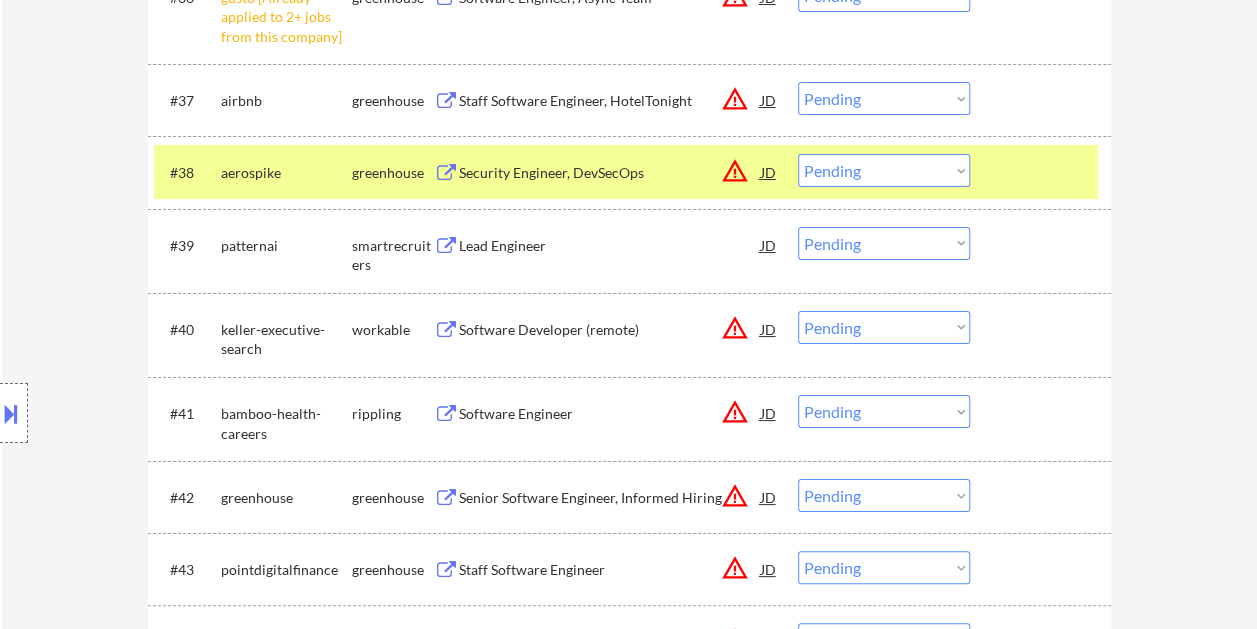 click on "Choose an option... Pending Applied Excluded (Questions) Excluded (Expired) Excluded (Location) Excluded (Bad Match) Excluded (Blocklist) Excluded (Salary) Excluded (Other)" at bounding box center (884, 170) 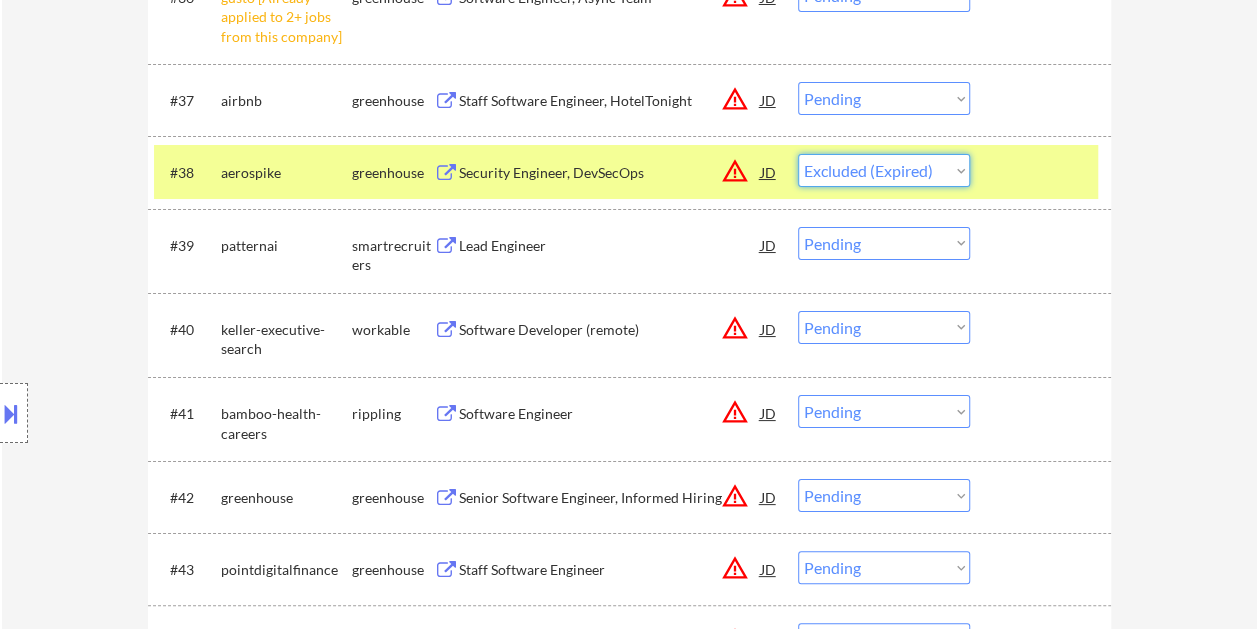click on "Choose an option... Pending Applied Excluded (Questions) Excluded (Expired) Excluded (Location) Excluded (Bad Match) Excluded (Blocklist) Excluded (Salary) Excluded (Other)" at bounding box center [884, 170] 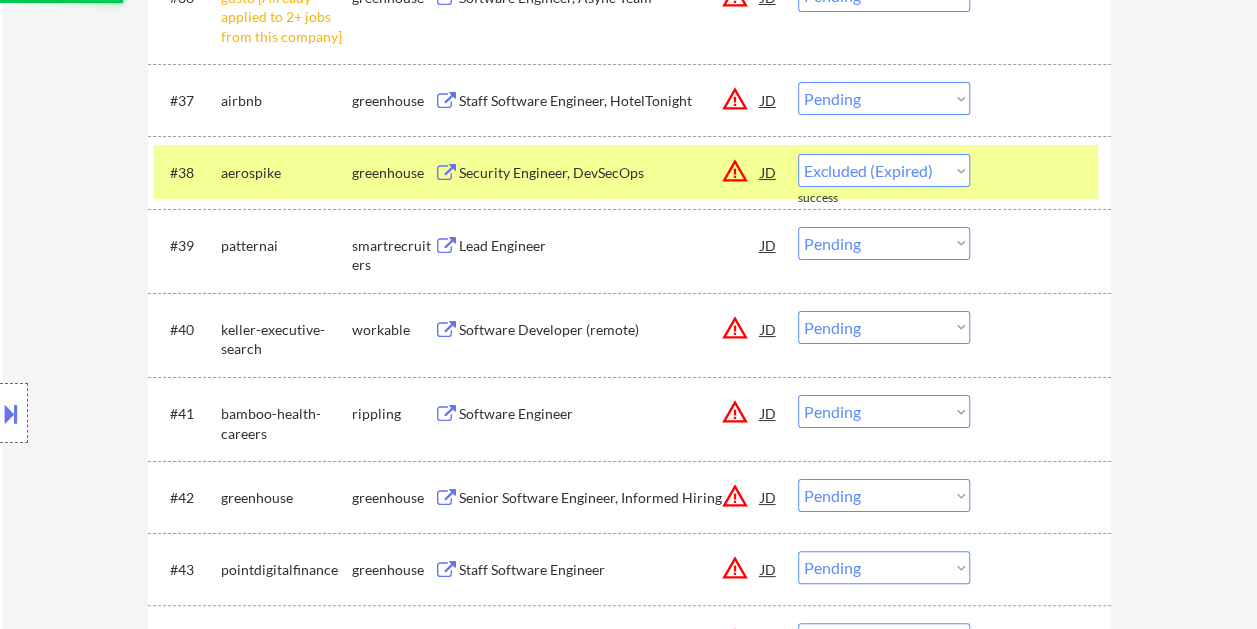 select on ""pending"" 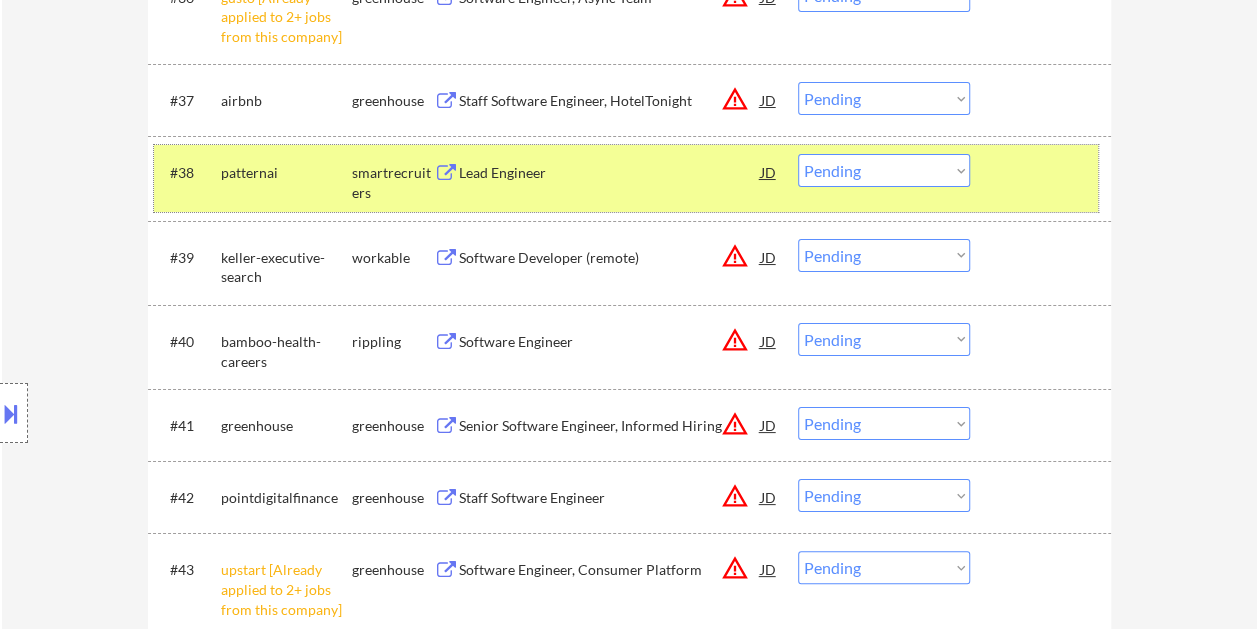 click on "#38 patternai smartrecruiters Lead Engineer JD warning_amber Choose an option... Pending Applied Excluded (Questions) Excluded (Expired) Excluded (Location) Excluded (Bad Match) Excluded (Blocklist) Excluded (Salary) Excluded (Other)" at bounding box center [626, 178] 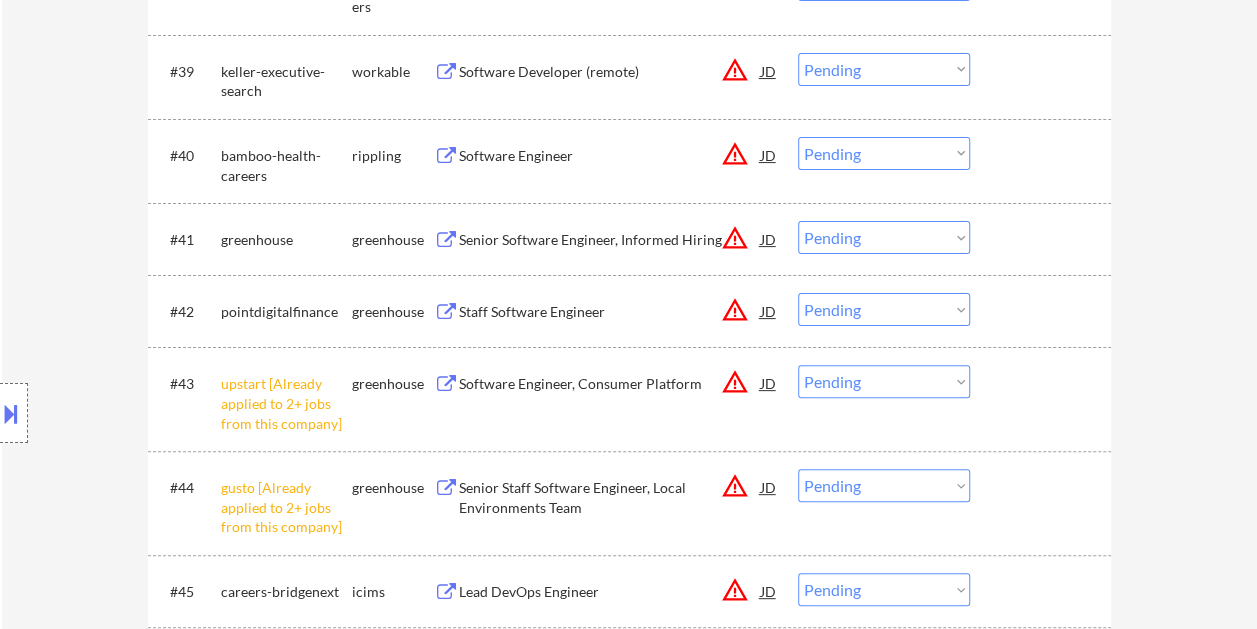 scroll, scrollTop: 3900, scrollLeft: 0, axis: vertical 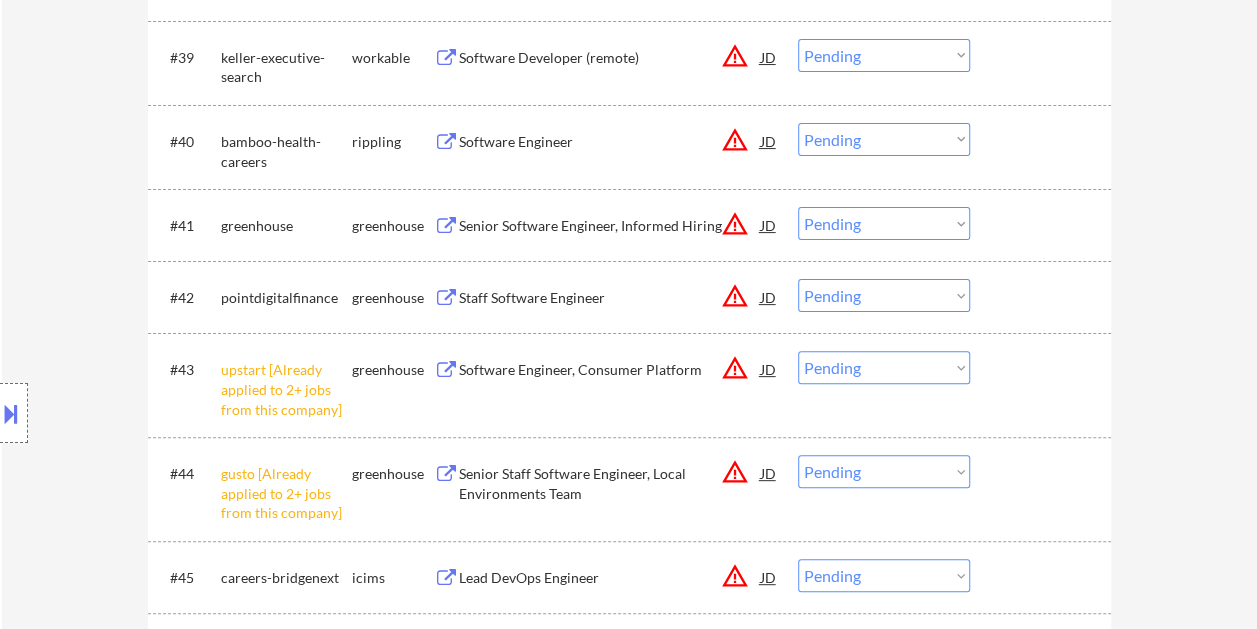 click at bounding box center (1043, 57) 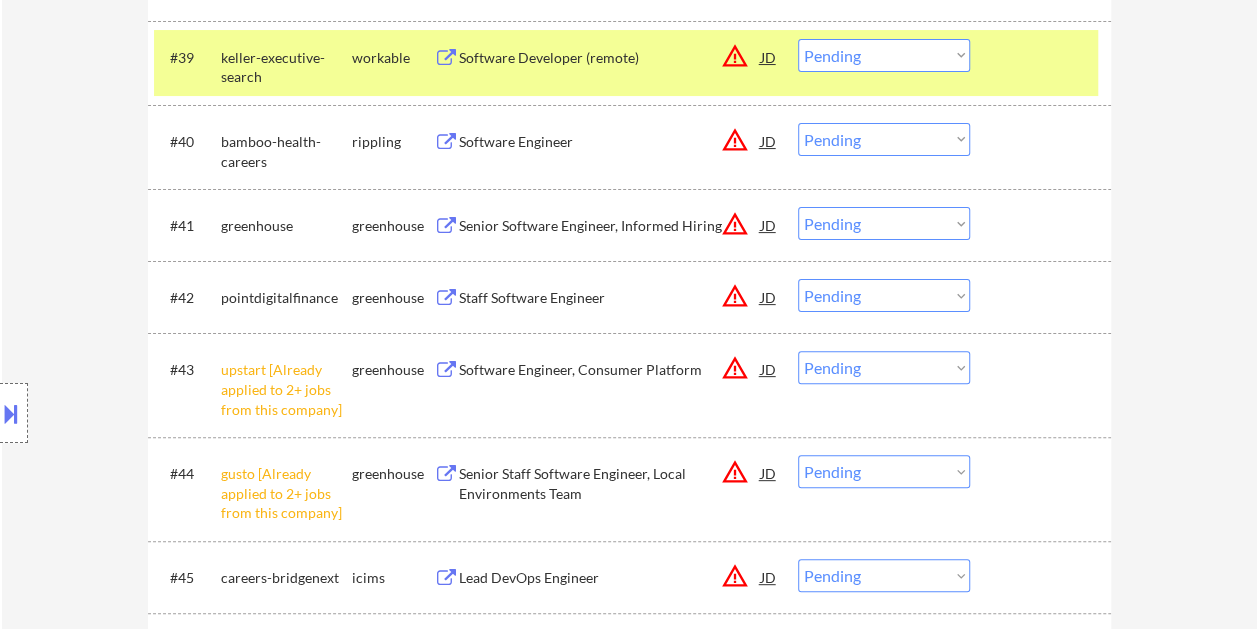 click on "Software Developer (remote)" at bounding box center (610, 58) 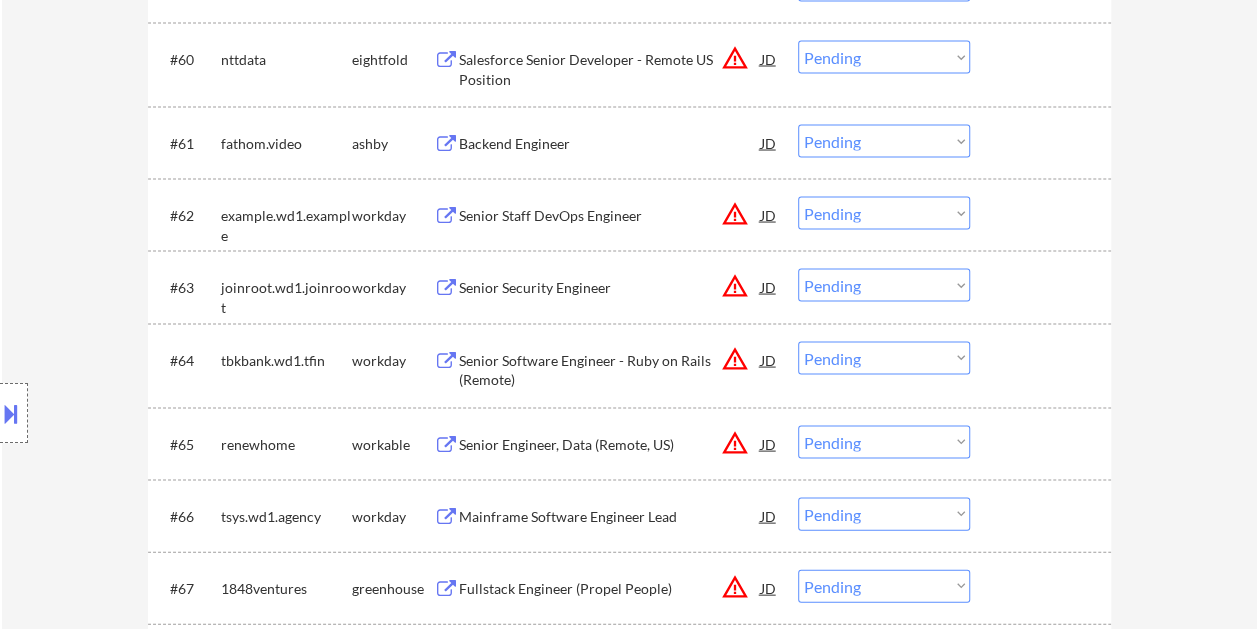 scroll, scrollTop: 5700, scrollLeft: 0, axis: vertical 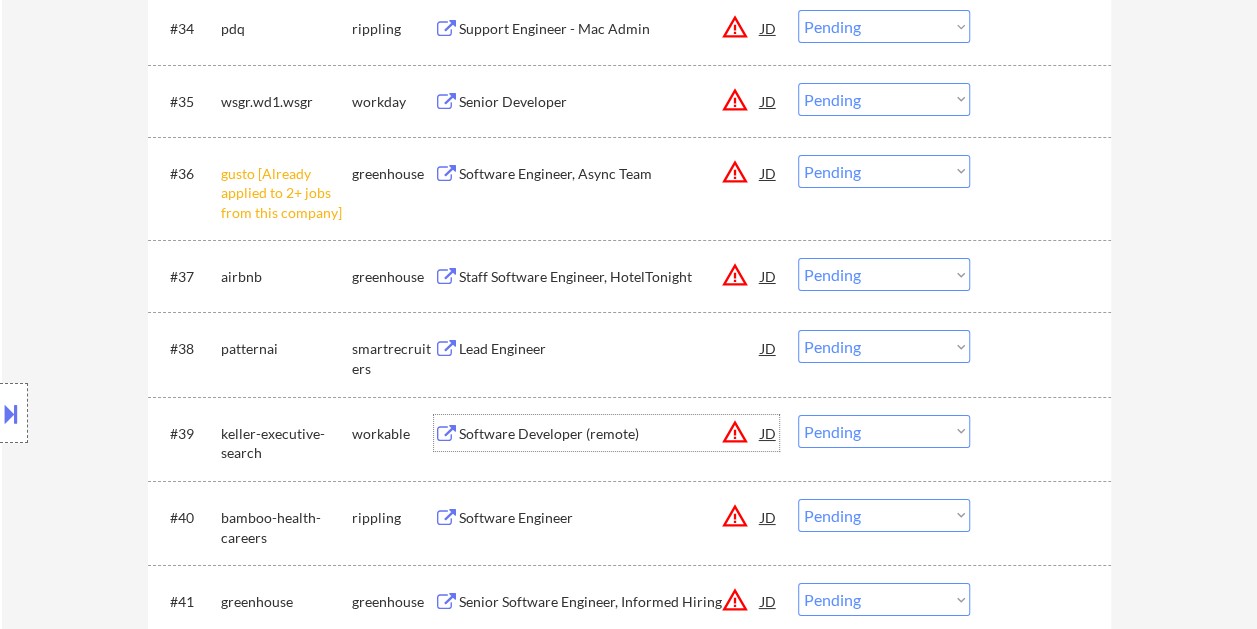 click on "Choose an option... Pending Applied Excluded (Questions) Excluded (Expired) Excluded (Location) Excluded (Bad Match) Excluded (Blocklist) Excluded (Salary) Excluded (Other)" at bounding box center [884, 431] 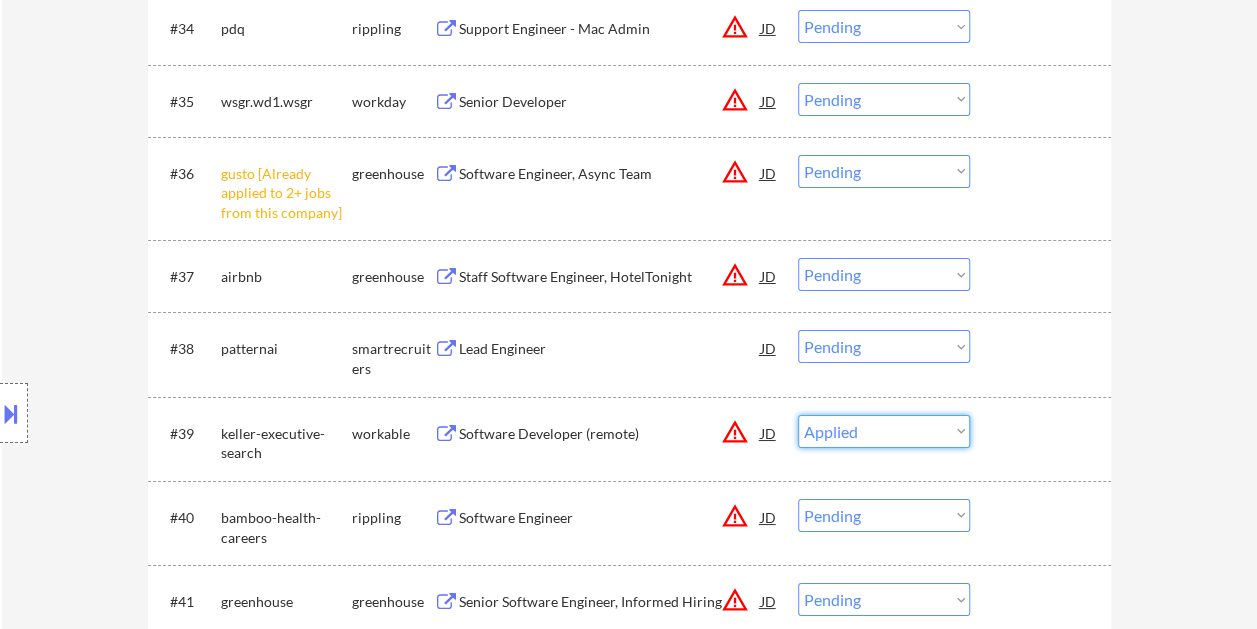 click on "Choose an option... Pending Applied Excluded (Questions) Excluded (Expired) Excluded (Location) Excluded (Bad Match) Excluded (Blocklist) Excluded (Salary) Excluded (Other)" at bounding box center (884, 431) 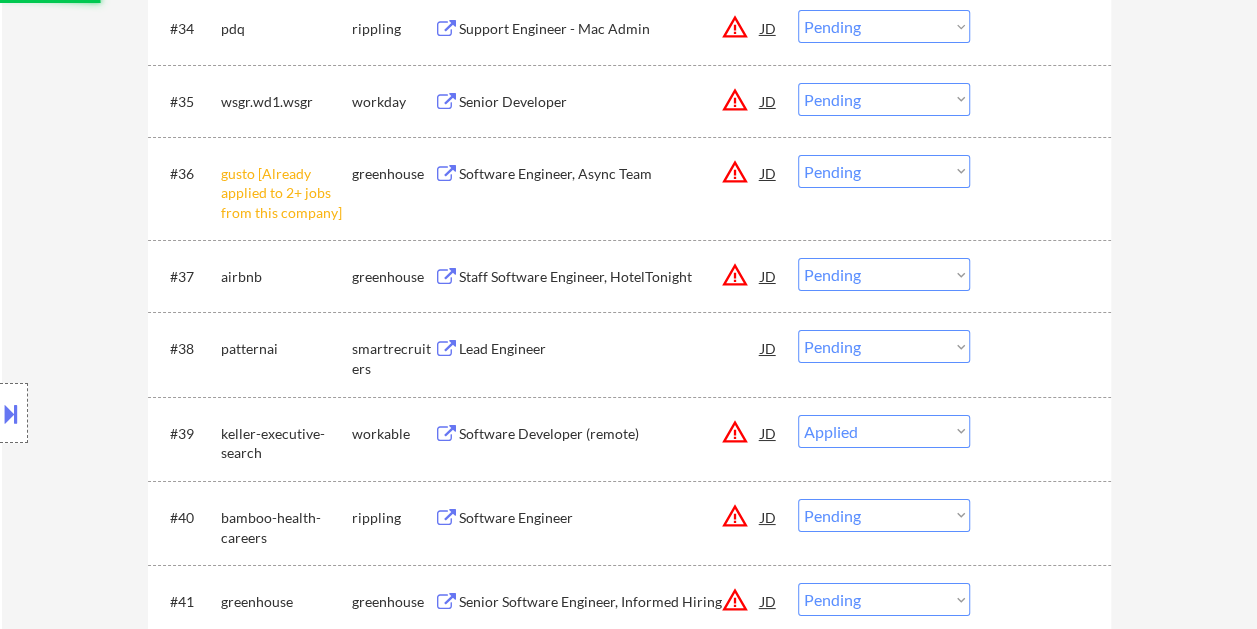 select on ""pending"" 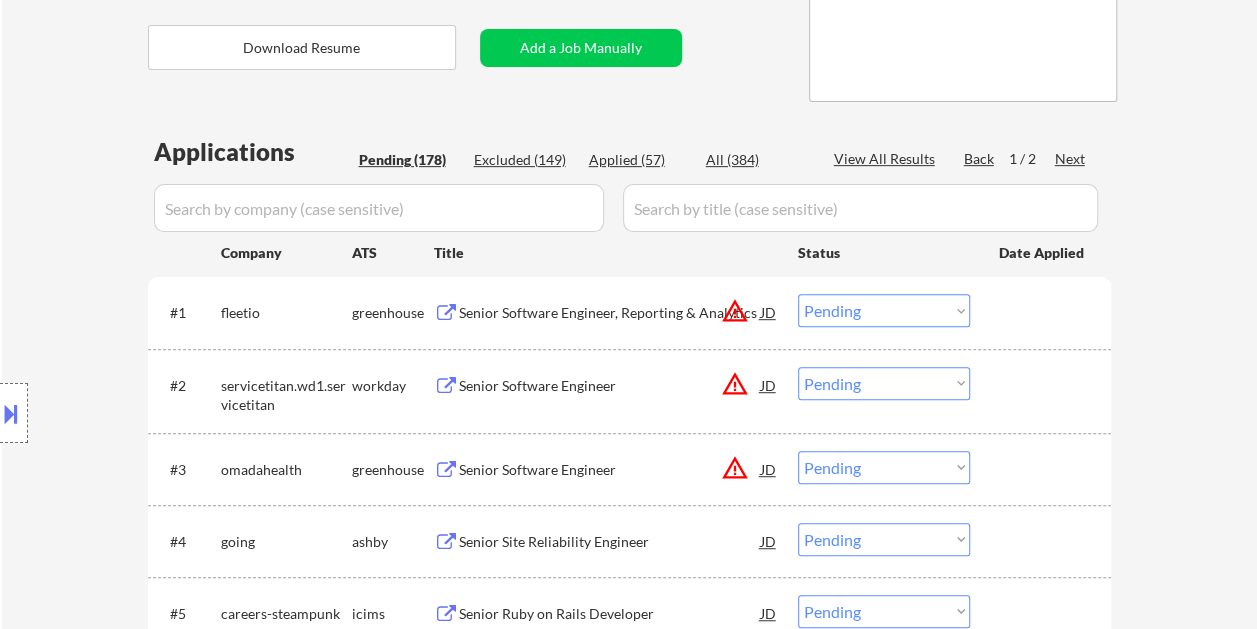 scroll, scrollTop: 72, scrollLeft: 0, axis: vertical 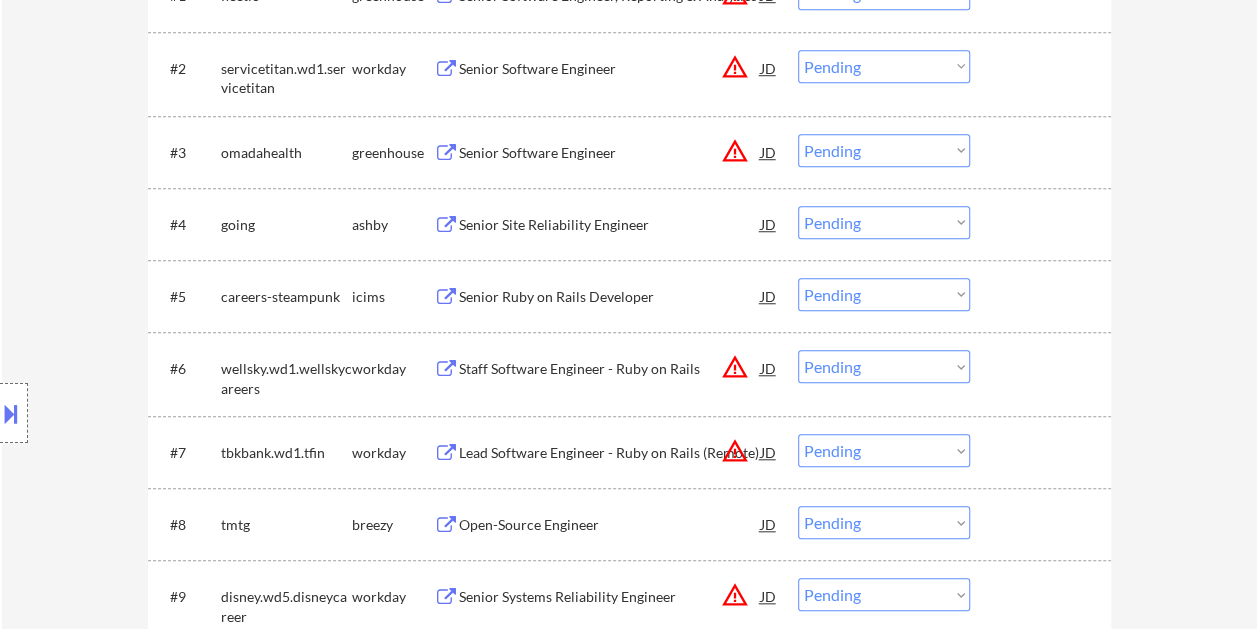 drag, startPoint x: 1060, startPoint y: 221, endPoint x: 875, endPoint y: 230, distance: 185.2188 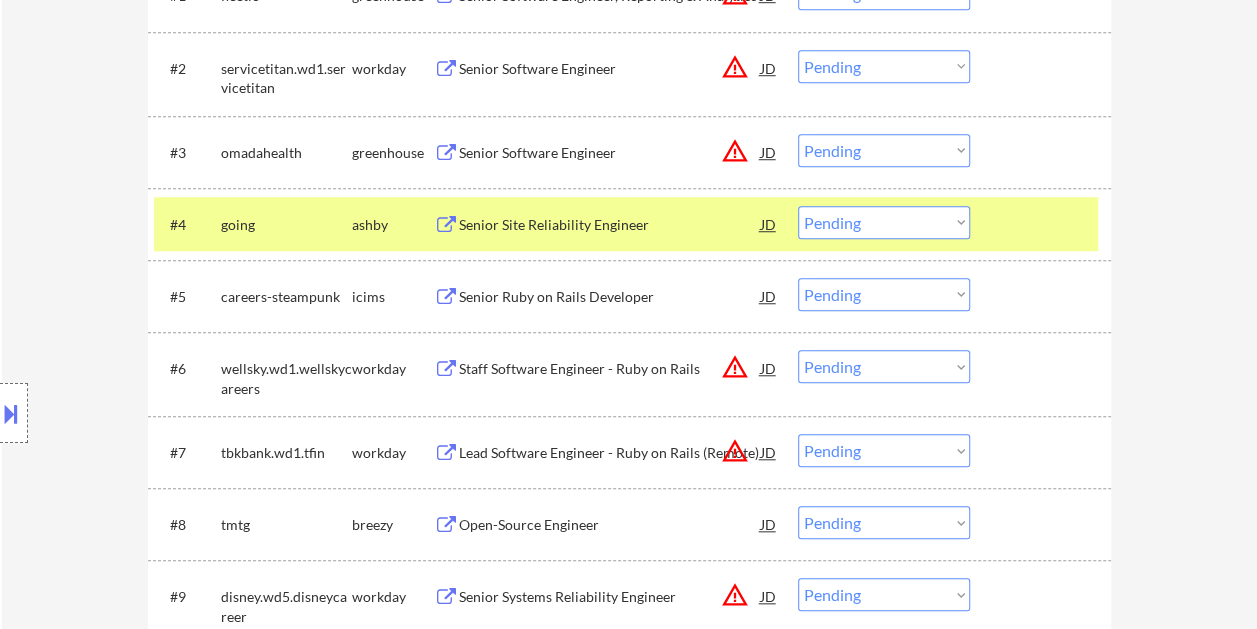 click on "Senior Site Reliability Engineer" at bounding box center [610, 225] 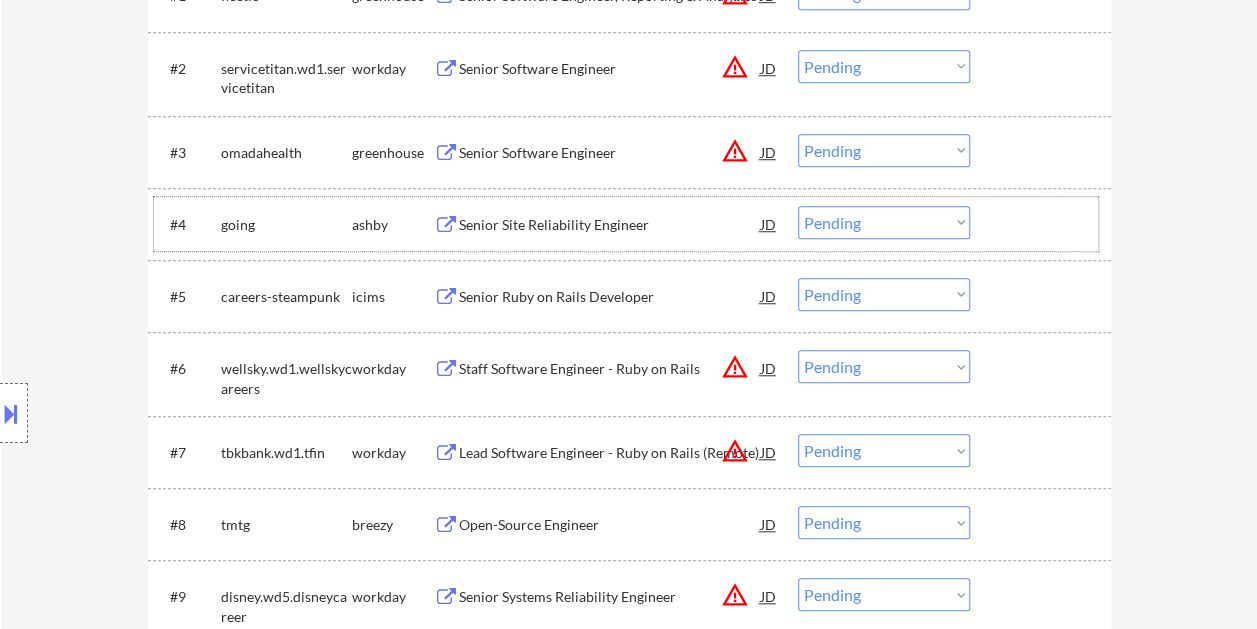 click at bounding box center [1043, 224] 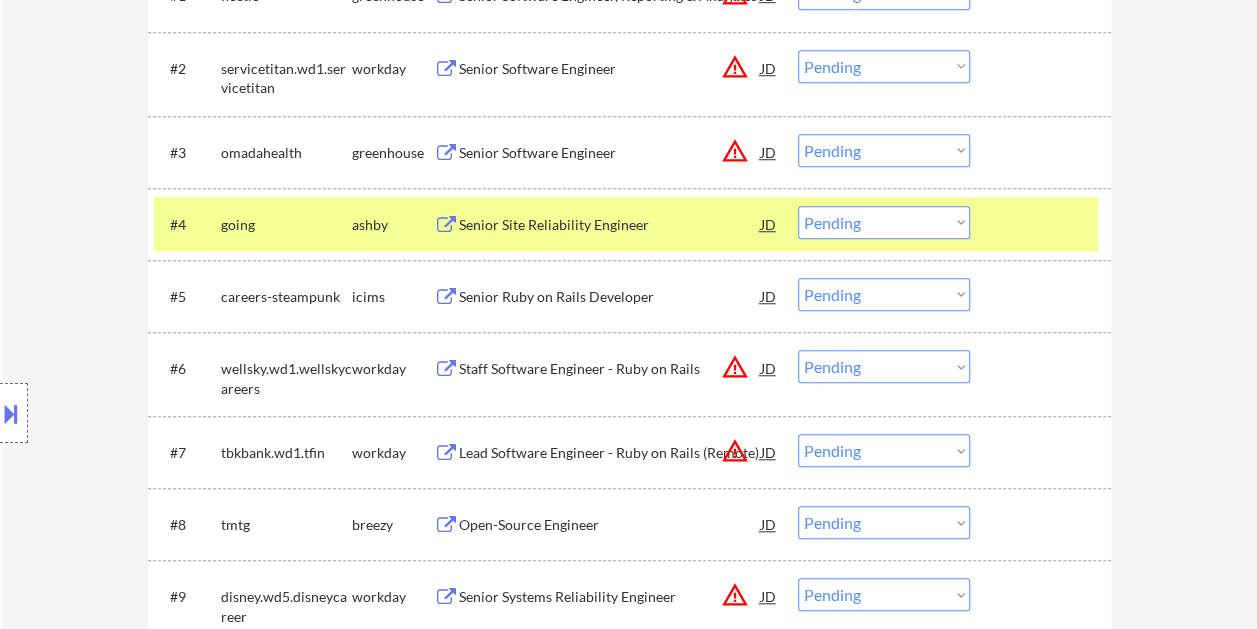 click on "Choose an option... Pending Applied Excluded (Questions) Excluded (Expired) Excluded (Location) Excluded (Bad Match) Excluded (Blocklist) Excluded (Salary) Excluded (Other)" at bounding box center [884, 222] 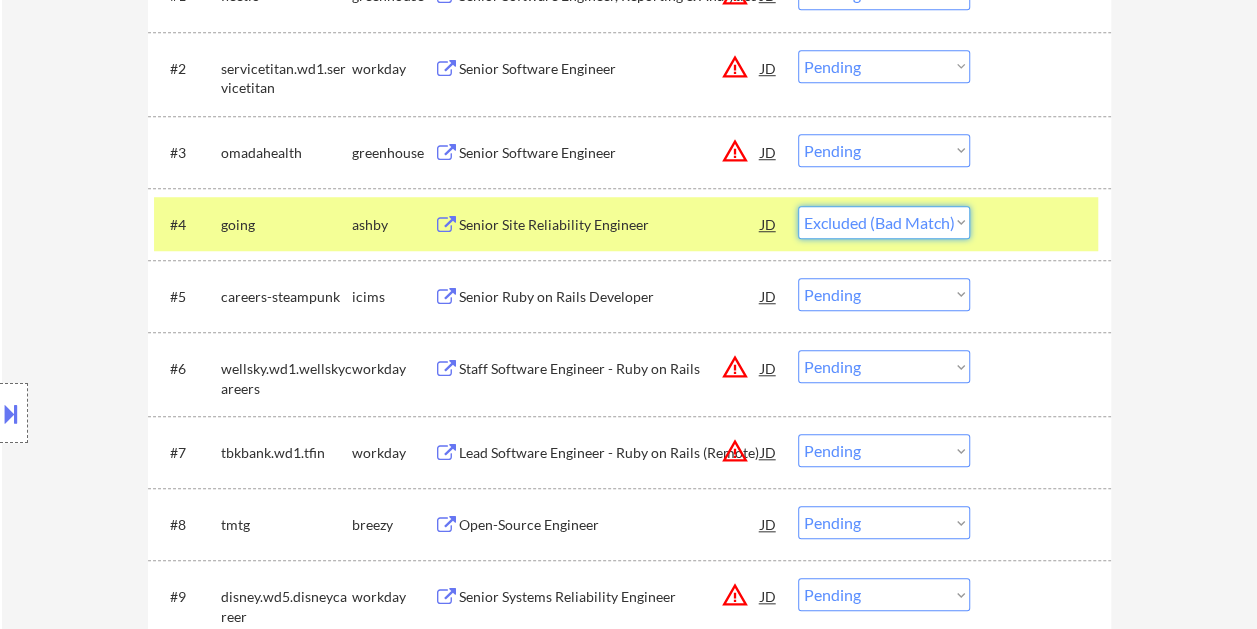 click on "Choose an option... Pending Applied Excluded (Questions) Excluded (Expired) Excluded (Location) Excluded (Bad Match) Excluded (Blocklist) Excluded (Salary) Excluded (Other)" at bounding box center [884, 222] 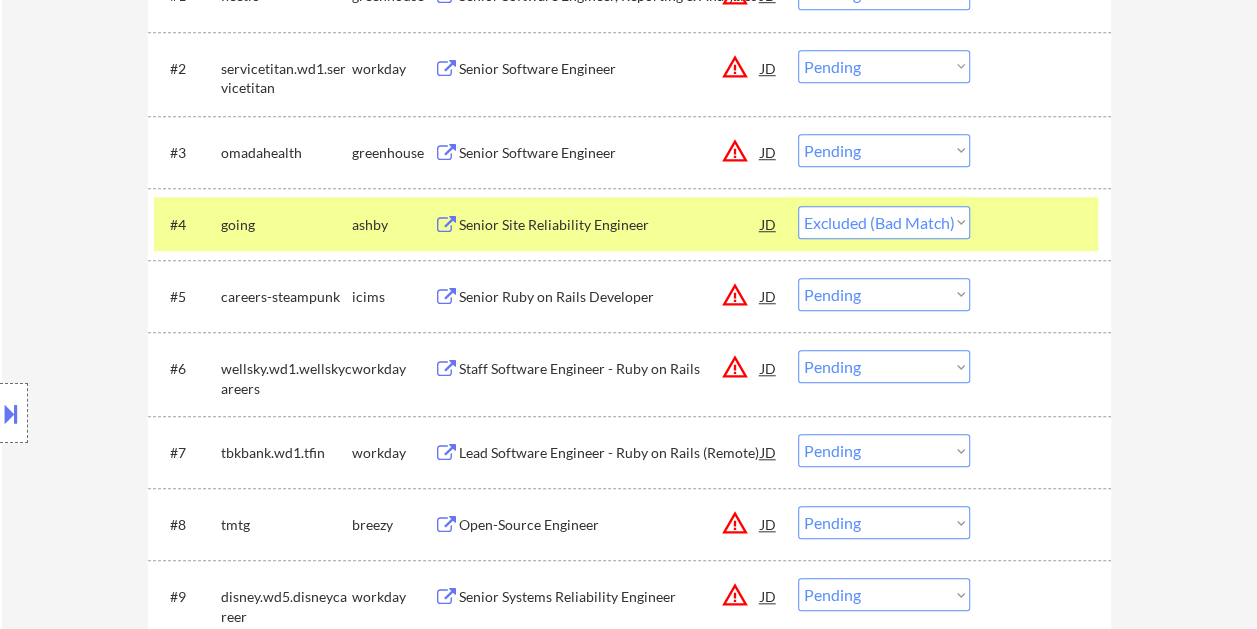 select on ""pending"" 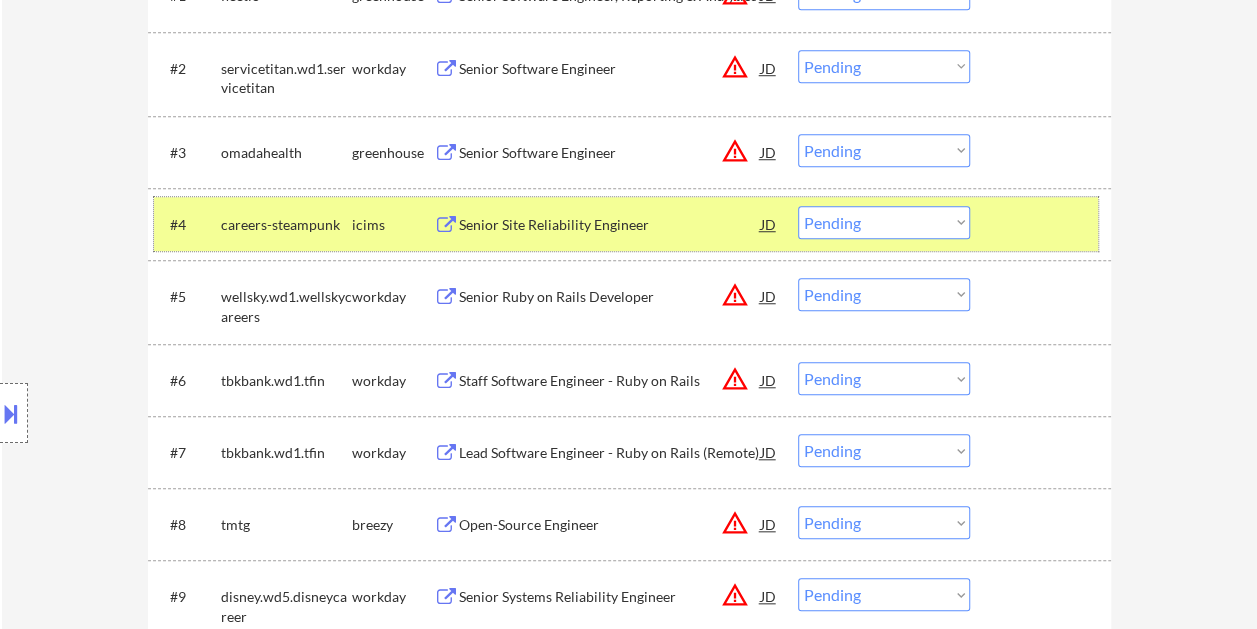 click at bounding box center (1043, 224) 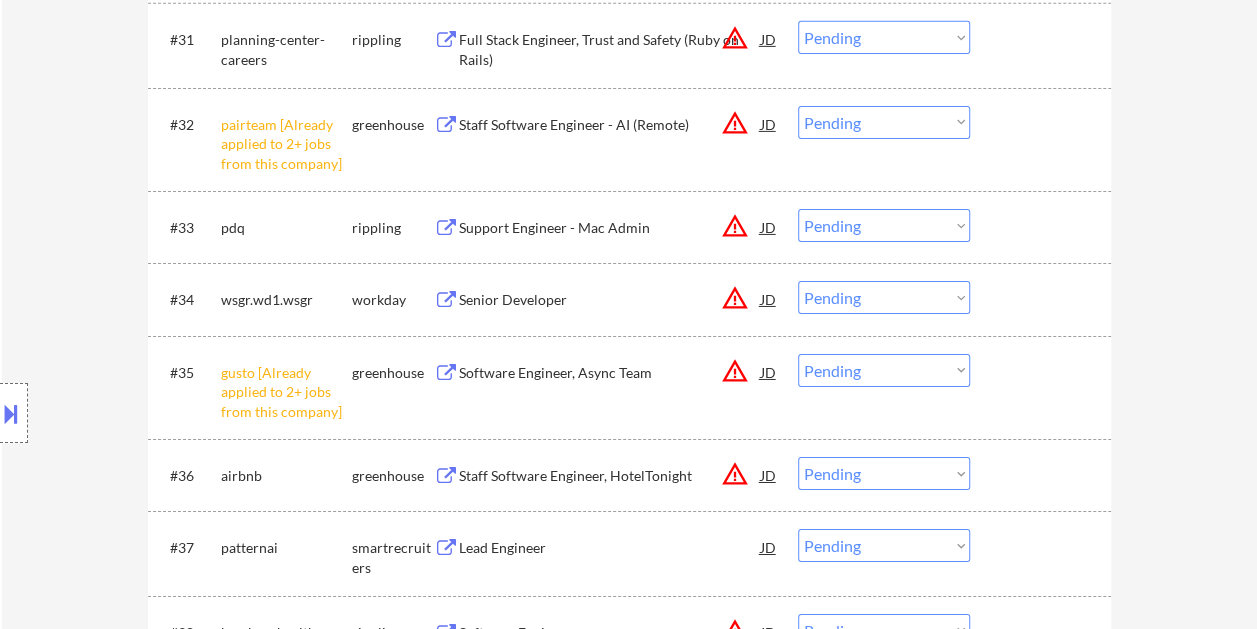 scroll, scrollTop: 3300, scrollLeft: 0, axis: vertical 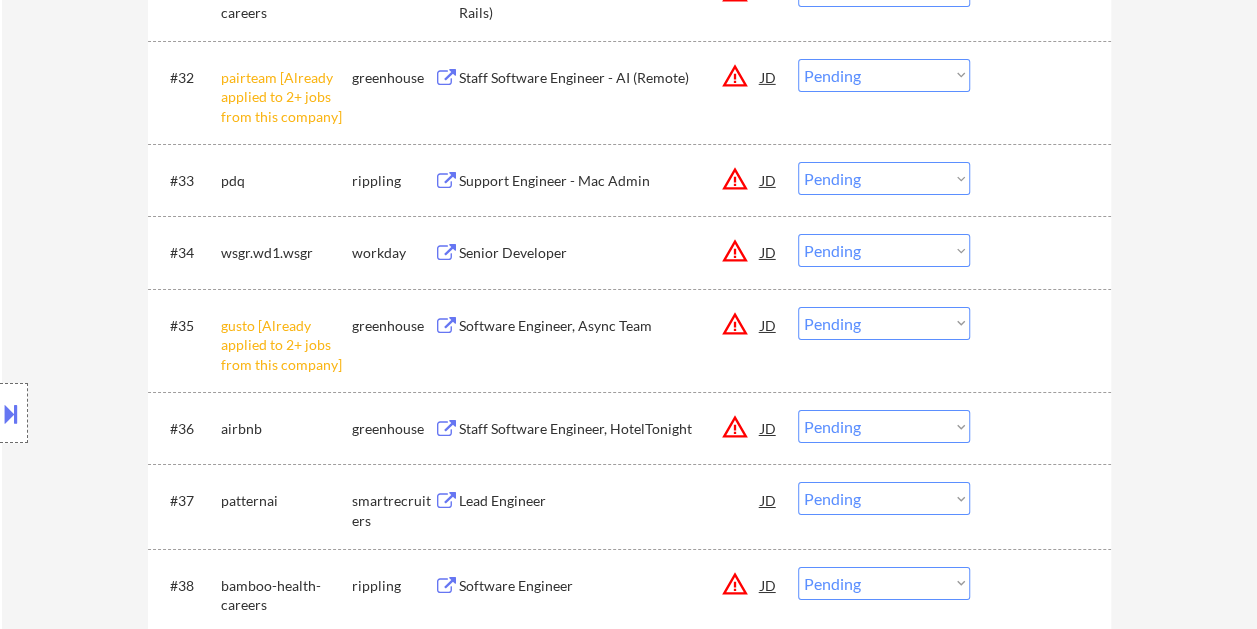 drag, startPoint x: 1075, startPoint y: 248, endPoint x: 916, endPoint y: 254, distance: 159.11317 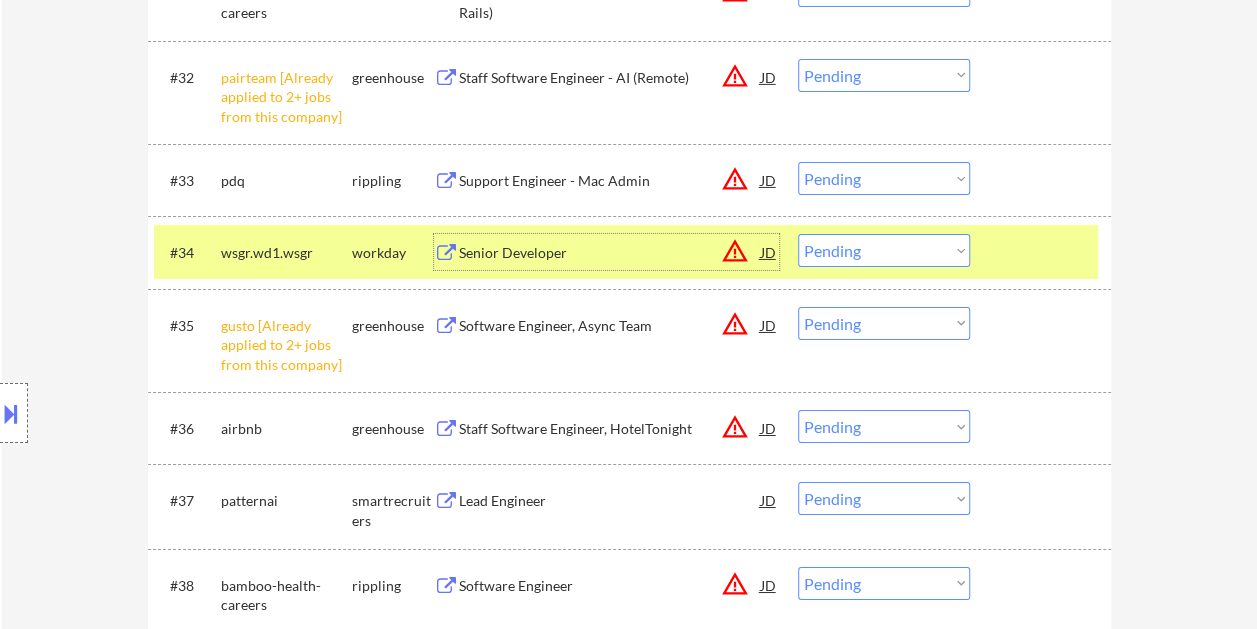 click on "Senior Developer" at bounding box center (610, 253) 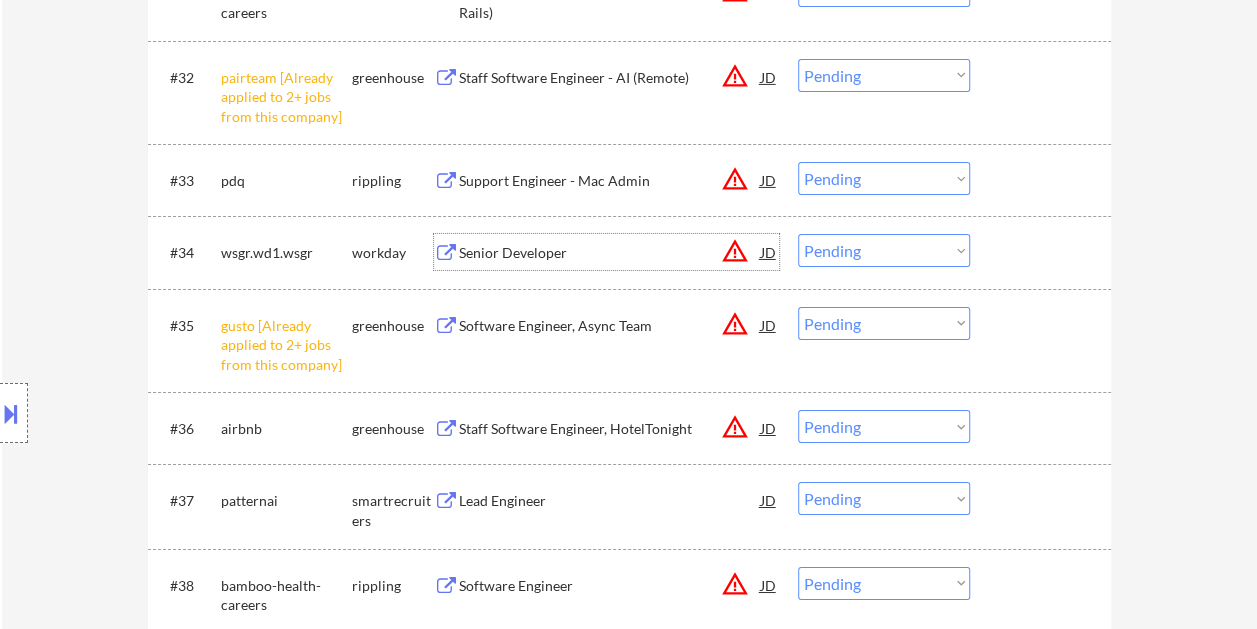 click at bounding box center [1043, 252] 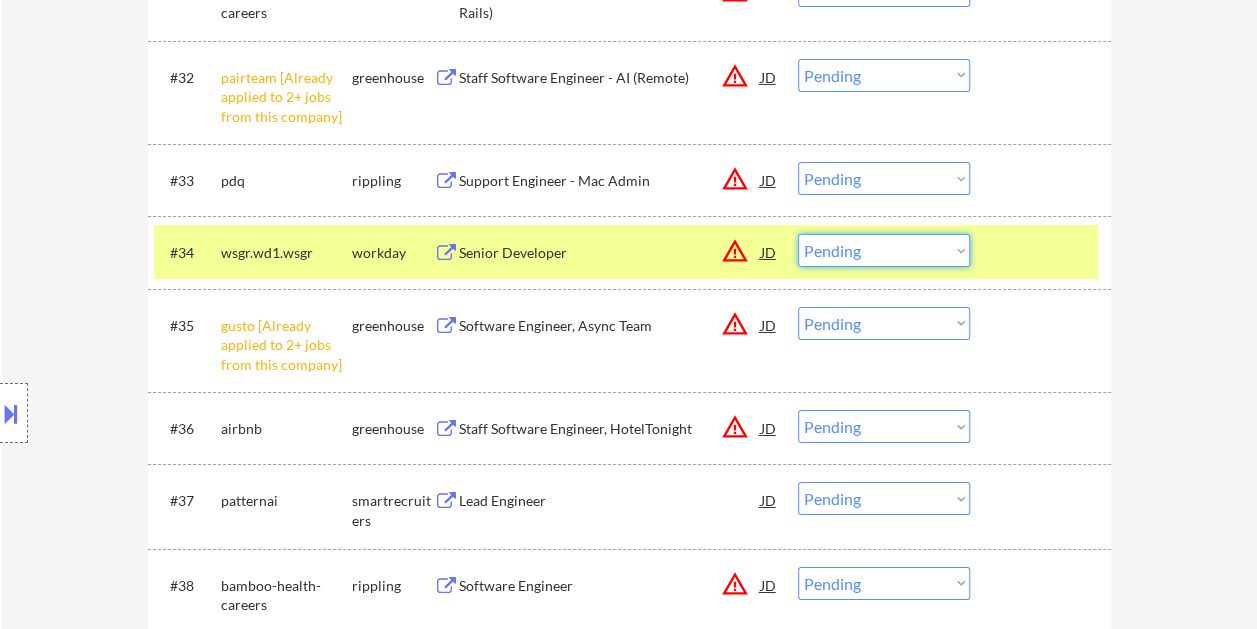 click on "Choose an option... Pending Applied Excluded (Questions) Excluded (Expired) Excluded (Location) Excluded (Bad Match) Excluded (Blocklist) Excluded (Salary) Excluded (Other)" at bounding box center (884, 250) 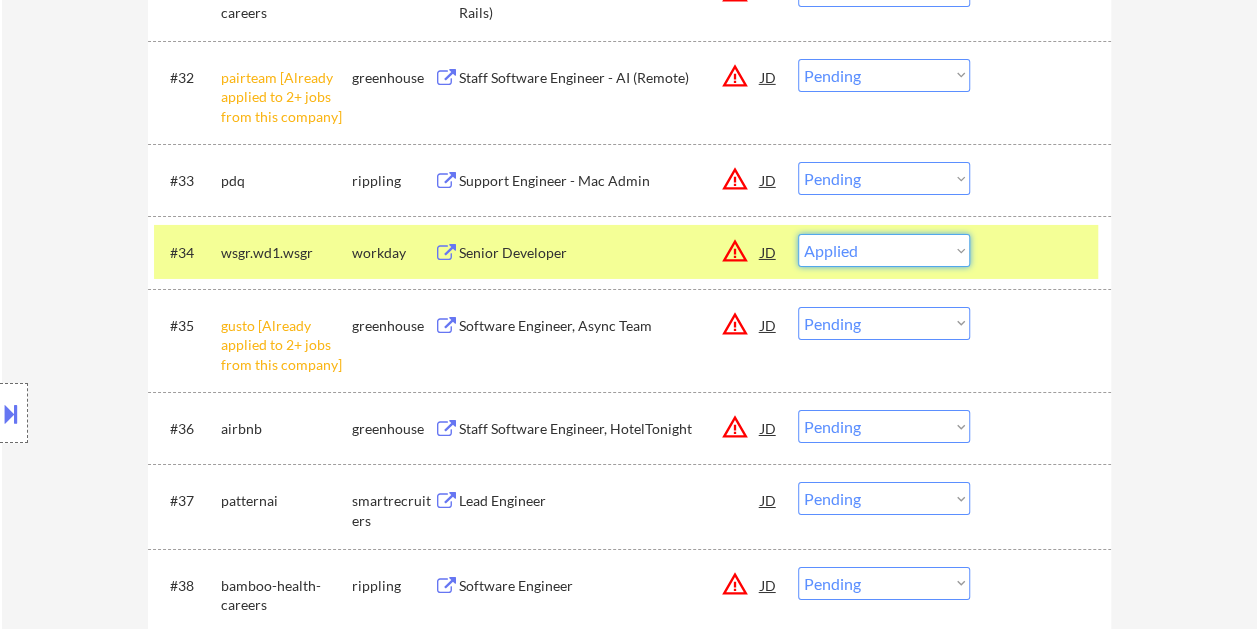 click on "Choose an option... Pending Applied Excluded (Questions) Excluded (Expired) Excluded (Location) Excluded (Bad Match) Excluded (Blocklist) Excluded (Salary) Excluded (Other)" at bounding box center (884, 250) 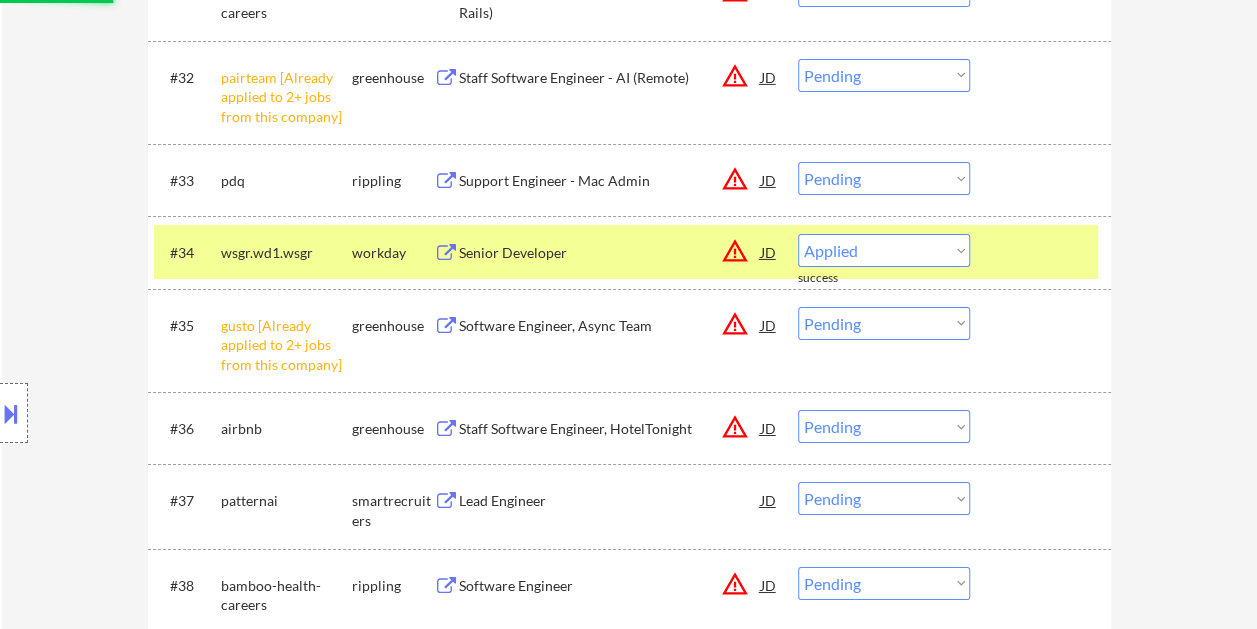 select on ""pending"" 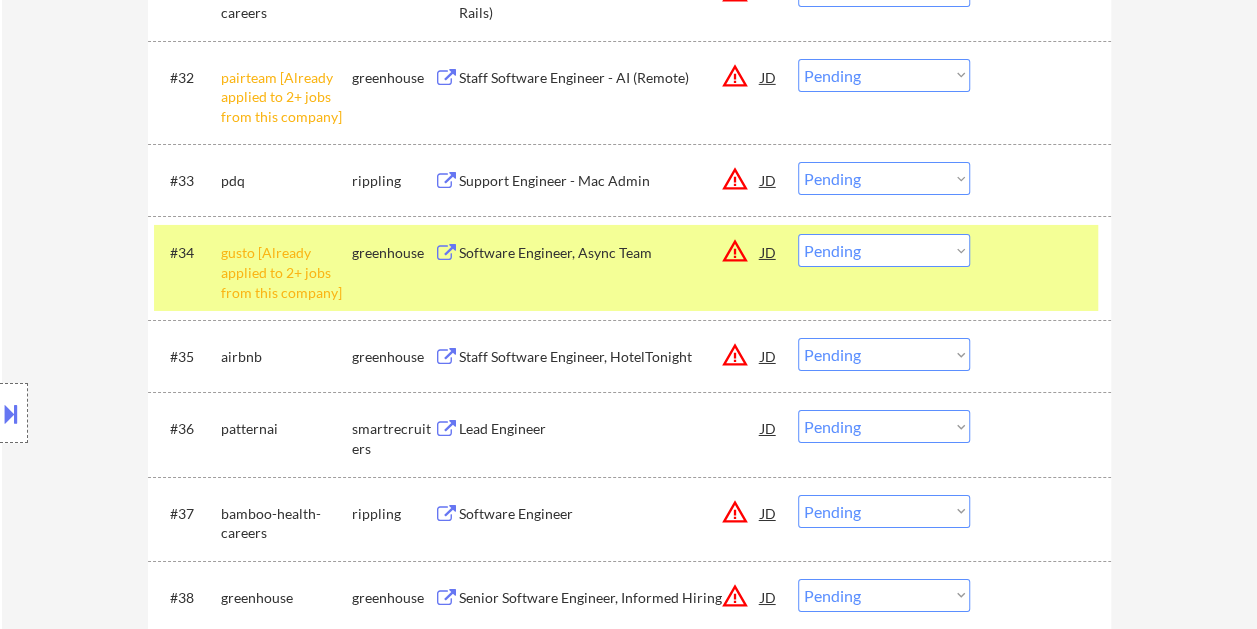 click on "#34 gusto [Already applied to 2+ jobs from this company] greenhouse Software Engineer, Async Team  JD warning_amber Choose an option... Pending Applied Excluded (Questions) Excluded (Expired) Excluded (Location) Excluded (Bad Match) Excluded (Blocklist) Excluded (Salary) Excluded (Other)" at bounding box center [626, 268] 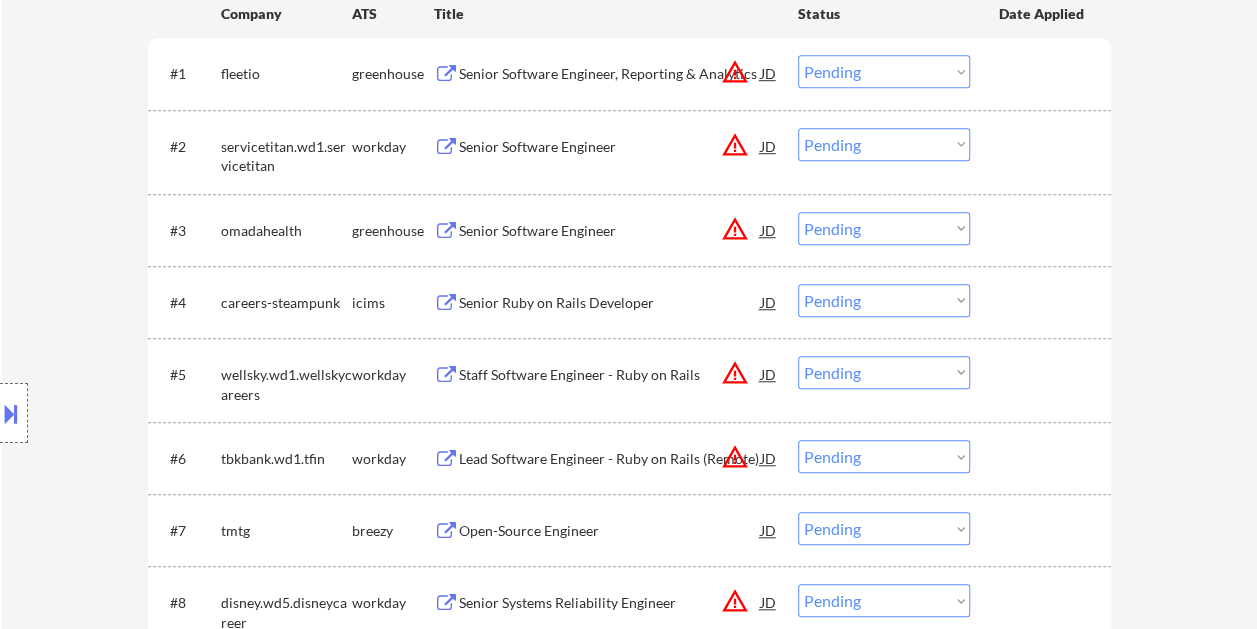 scroll, scrollTop: 0, scrollLeft: 0, axis: both 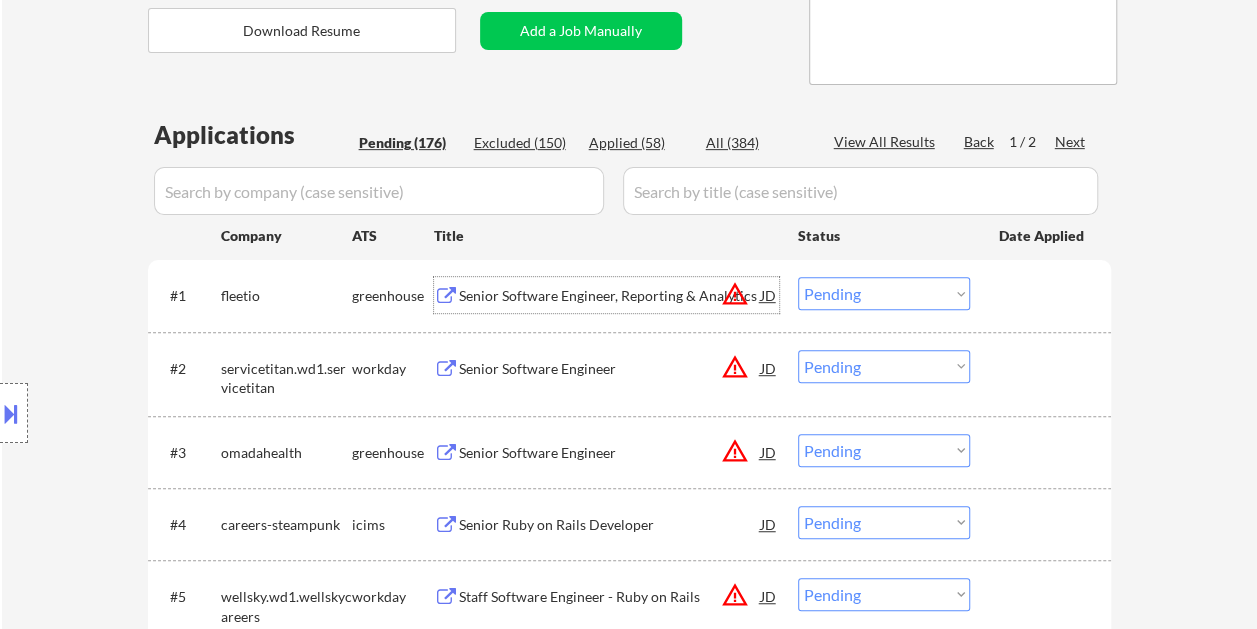 click on "Senior Software Engineer, Reporting & Analytics" at bounding box center [610, 295] 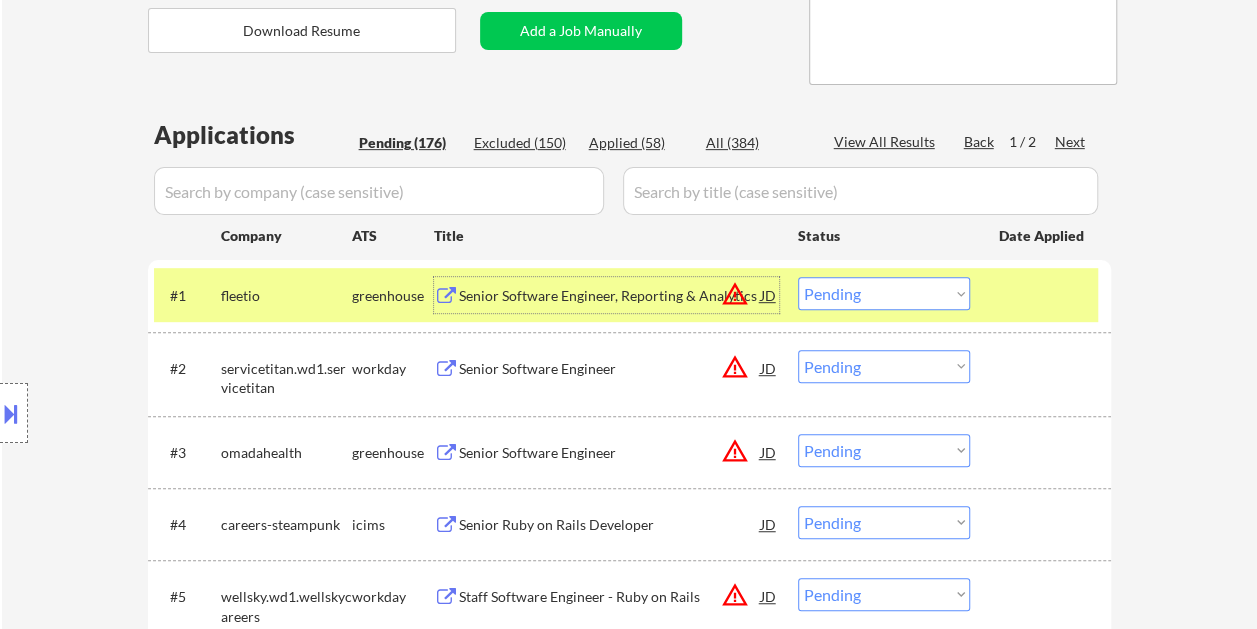 click on "Choose an option... Pending Applied Excluded (Questions) Excluded (Expired) Excluded (Location) Excluded (Bad Match) Excluded (Blocklist) Excluded (Salary) Excluded (Other)" at bounding box center (884, 293) 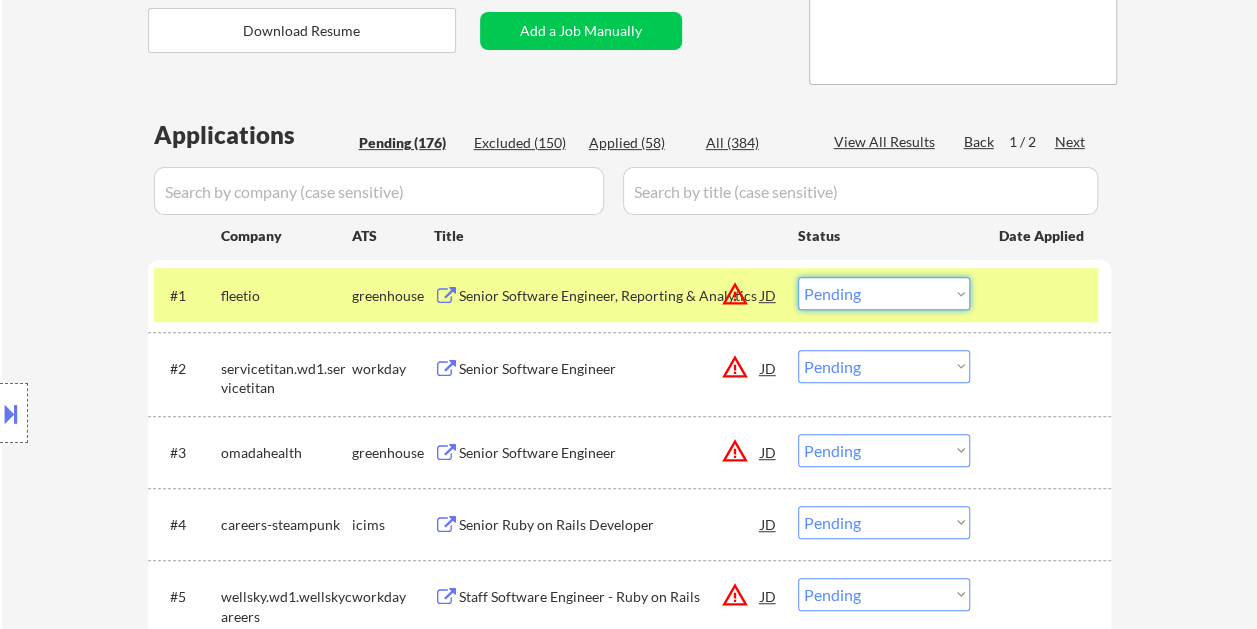 click on "Choose an option... Pending Applied Excluded (Questions) Excluded (Expired) Excluded (Location) Excluded (Bad Match) Excluded (Blocklist) Excluded (Salary) Excluded (Other)" at bounding box center [884, 293] 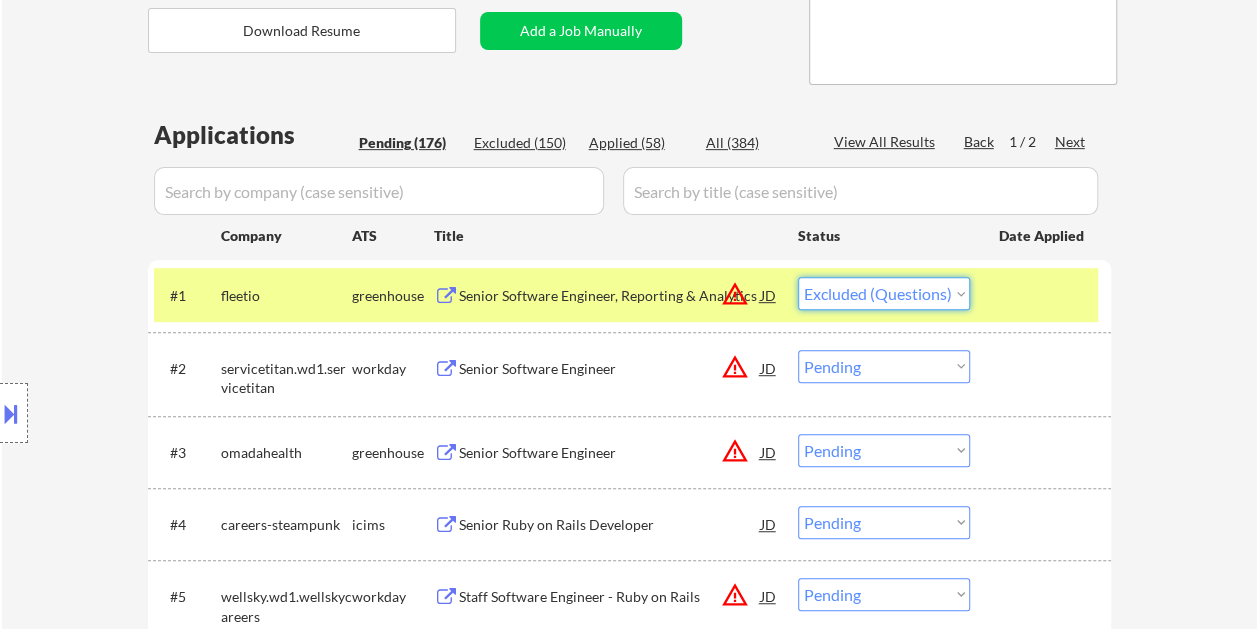 click on "Choose an option... Pending Applied Excluded (Questions) Excluded (Expired) Excluded (Location) Excluded (Bad Match) Excluded (Blocklist) Excluded (Salary) Excluded (Other)" at bounding box center [884, 293] 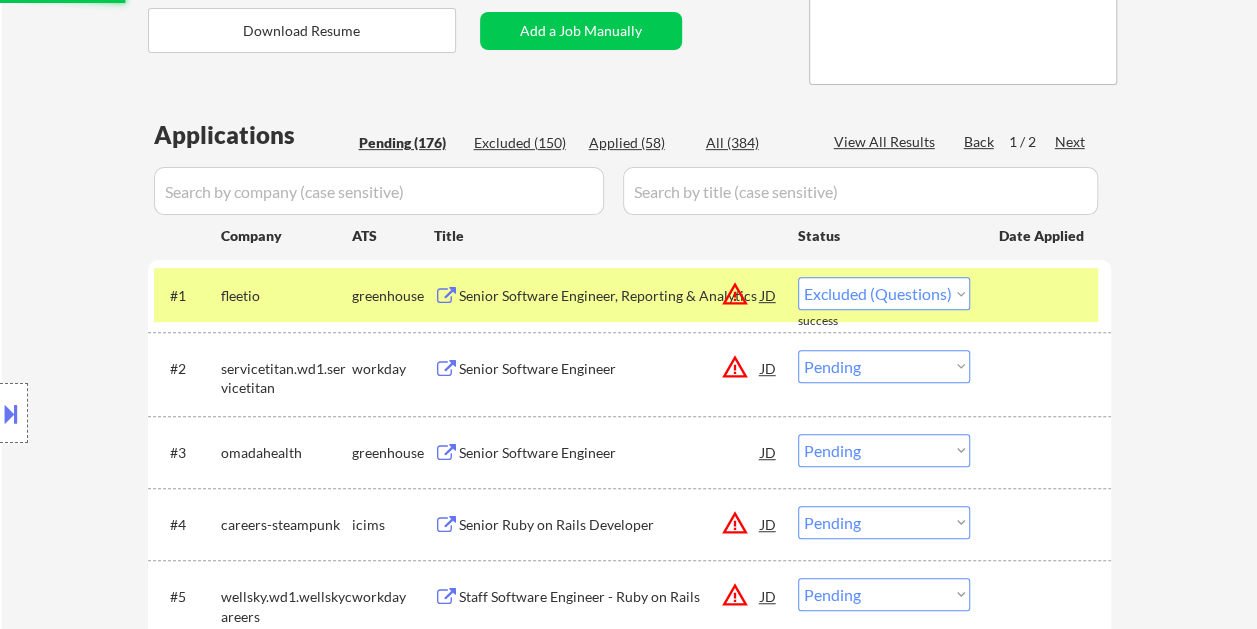 select on ""pending"" 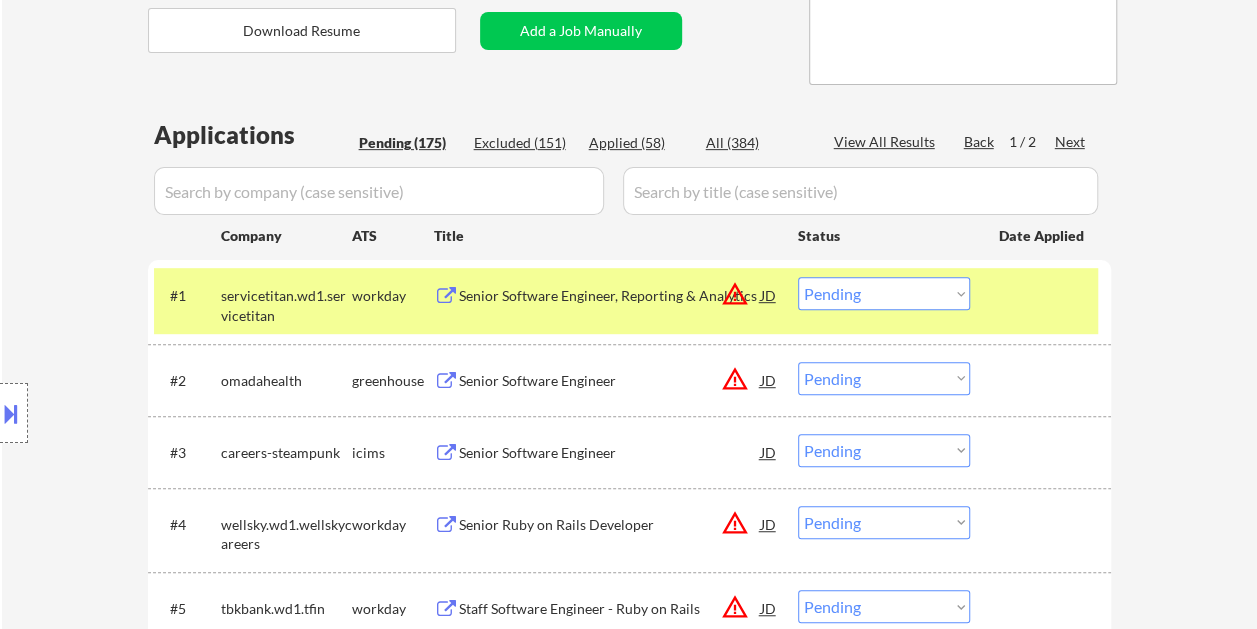 drag, startPoint x: 1012, startPoint y: 298, endPoint x: 1017, endPoint y: 316, distance: 18.681541 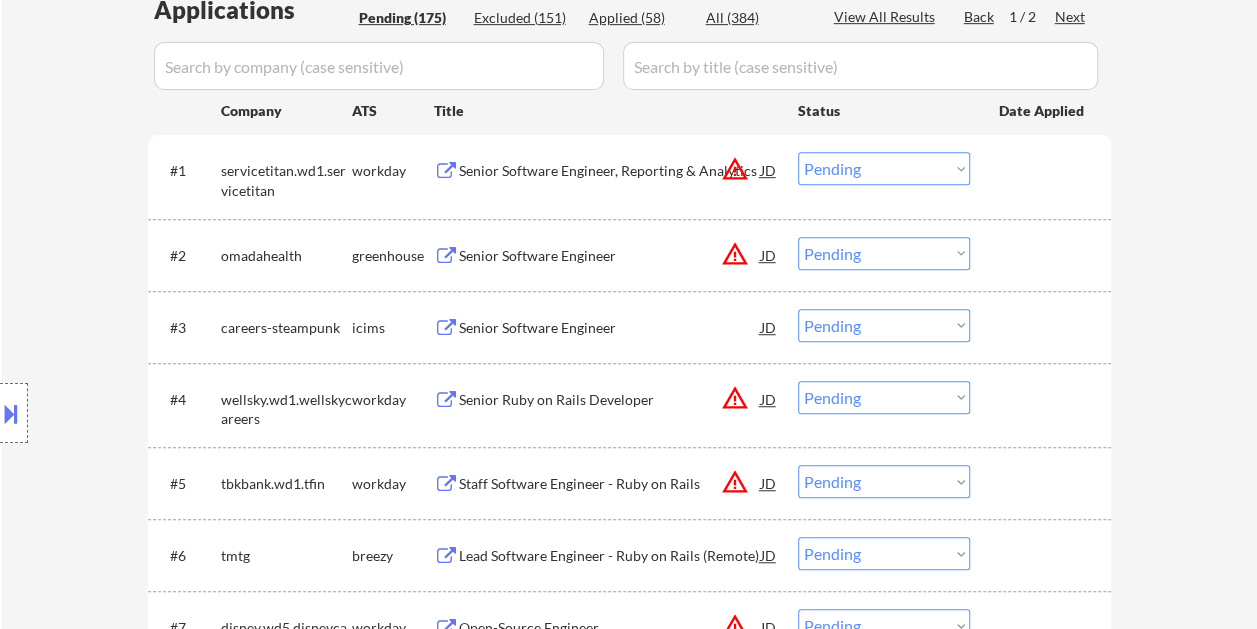 scroll, scrollTop: 700, scrollLeft: 0, axis: vertical 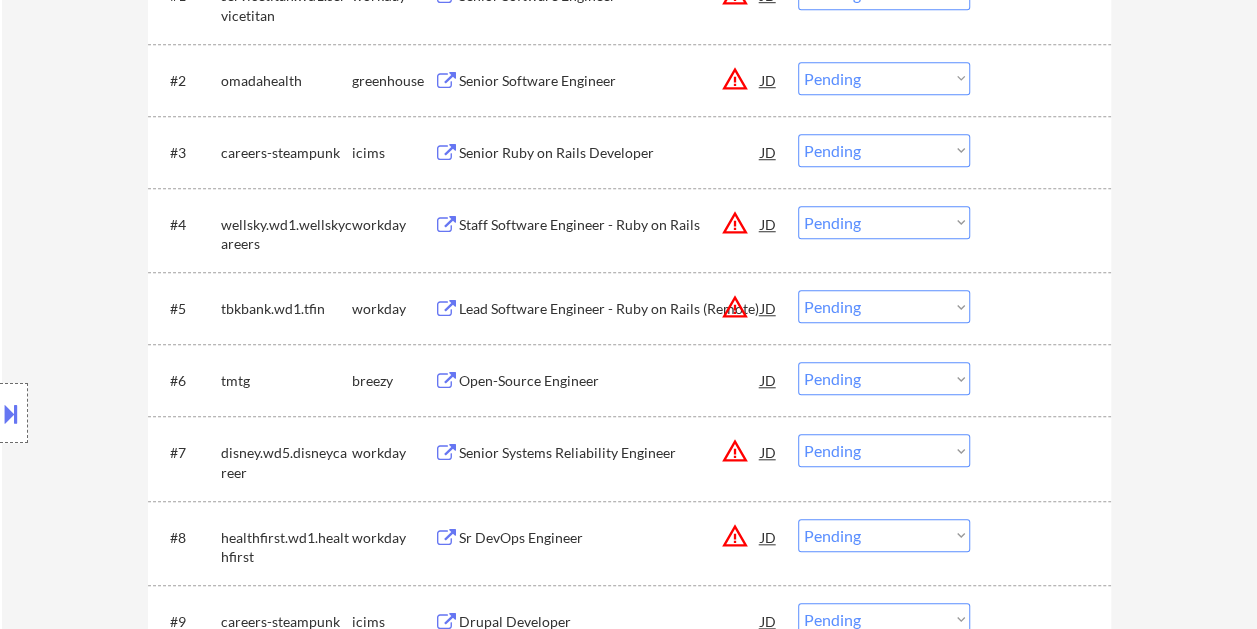 click at bounding box center (1043, 80) 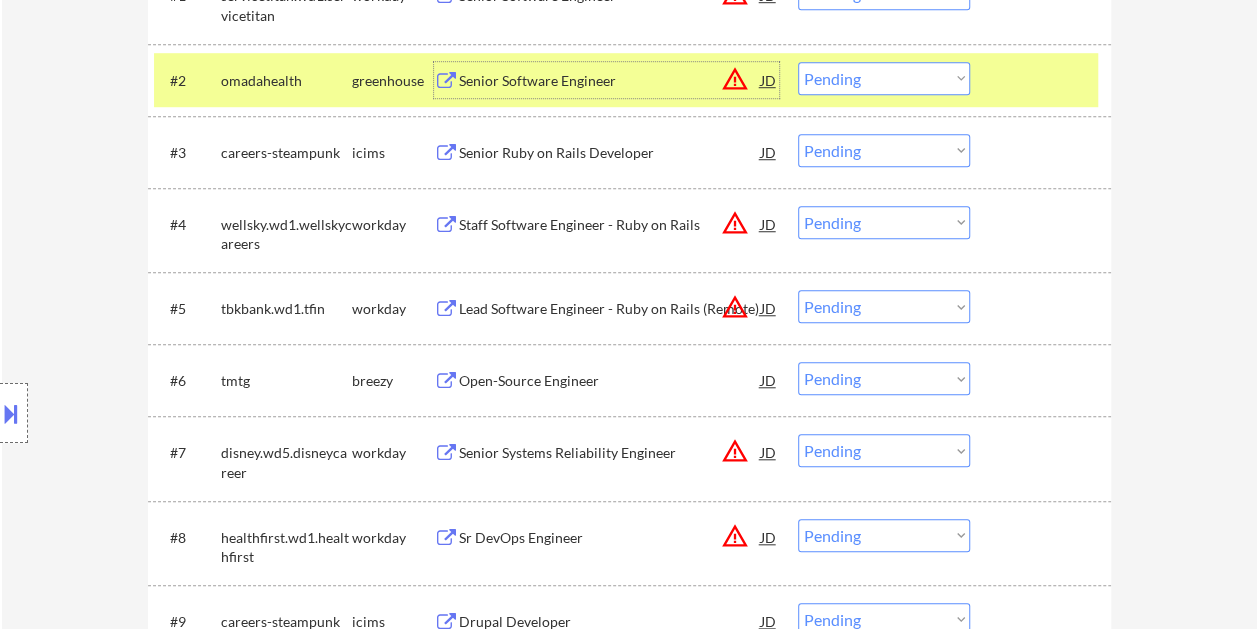 click on "Senior Software Engineer" at bounding box center (610, 81) 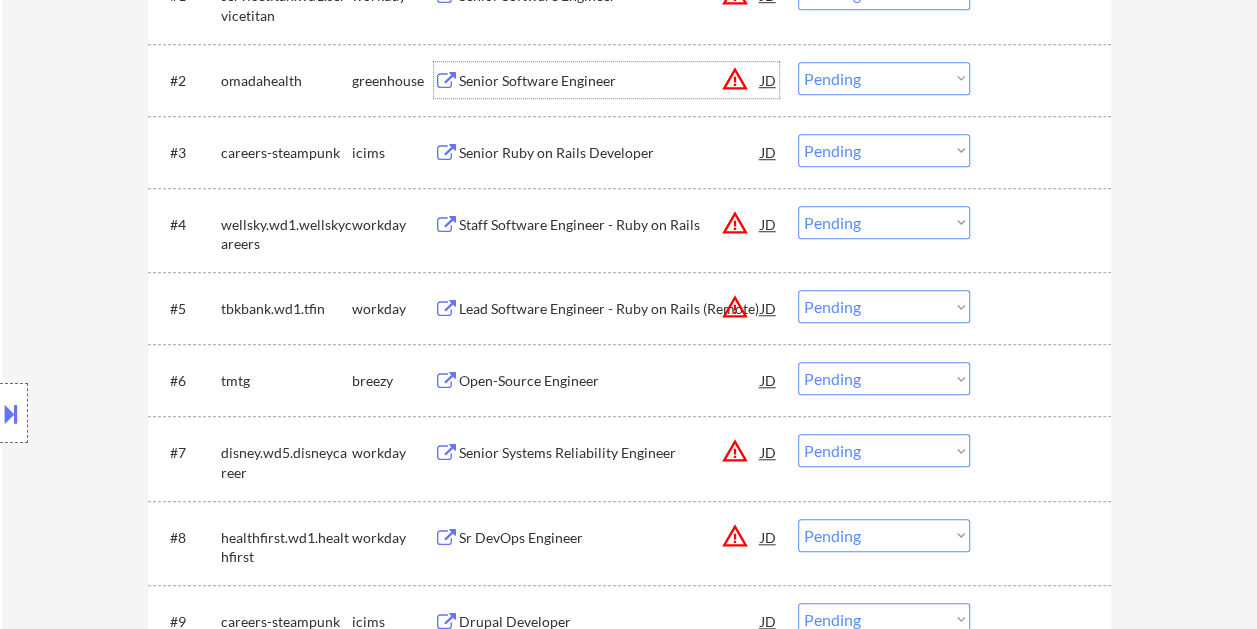 click on "#2 omadahealth greenhouse Senior Software Engineer JD warning_amber Choose an option... Pending Applied Excluded (Questions) Excluded (Expired) Excluded (Location) Excluded (Bad Match) Excluded (Blocklist) Excluded (Salary) Excluded (Other)" at bounding box center [626, 80] 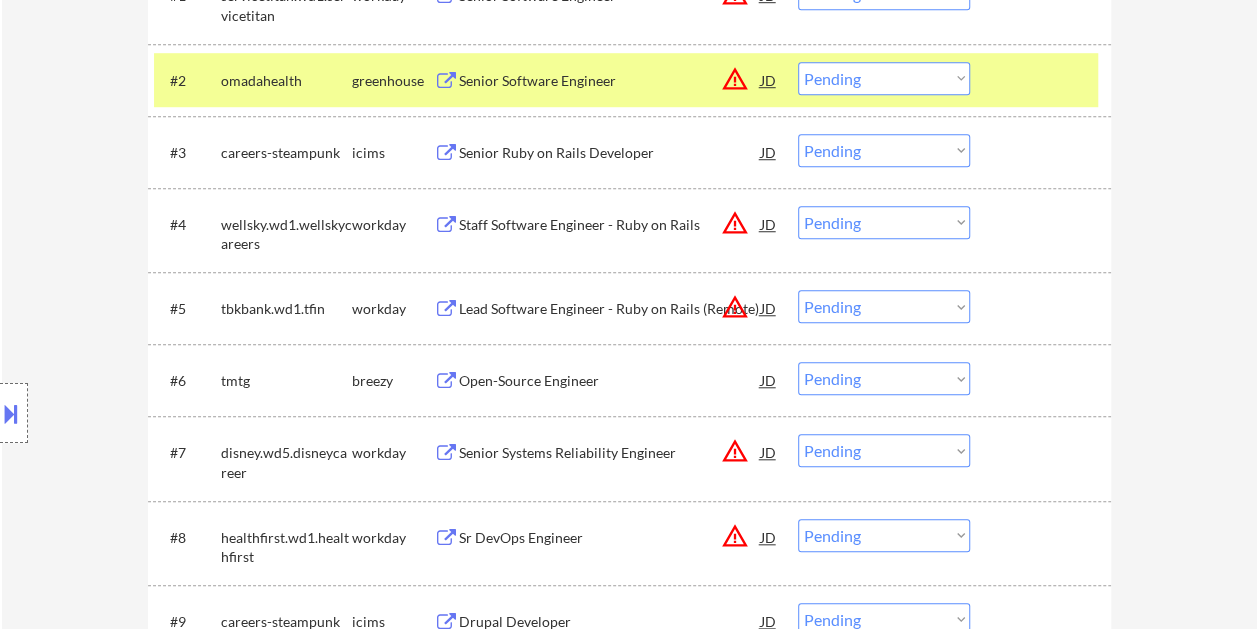 click on "Choose an option... Pending Applied Excluded (Questions) Excluded (Expired) Excluded (Location) Excluded (Bad Match) Excluded (Blocklist) Excluded (Salary) Excluded (Other)" at bounding box center (884, 78) 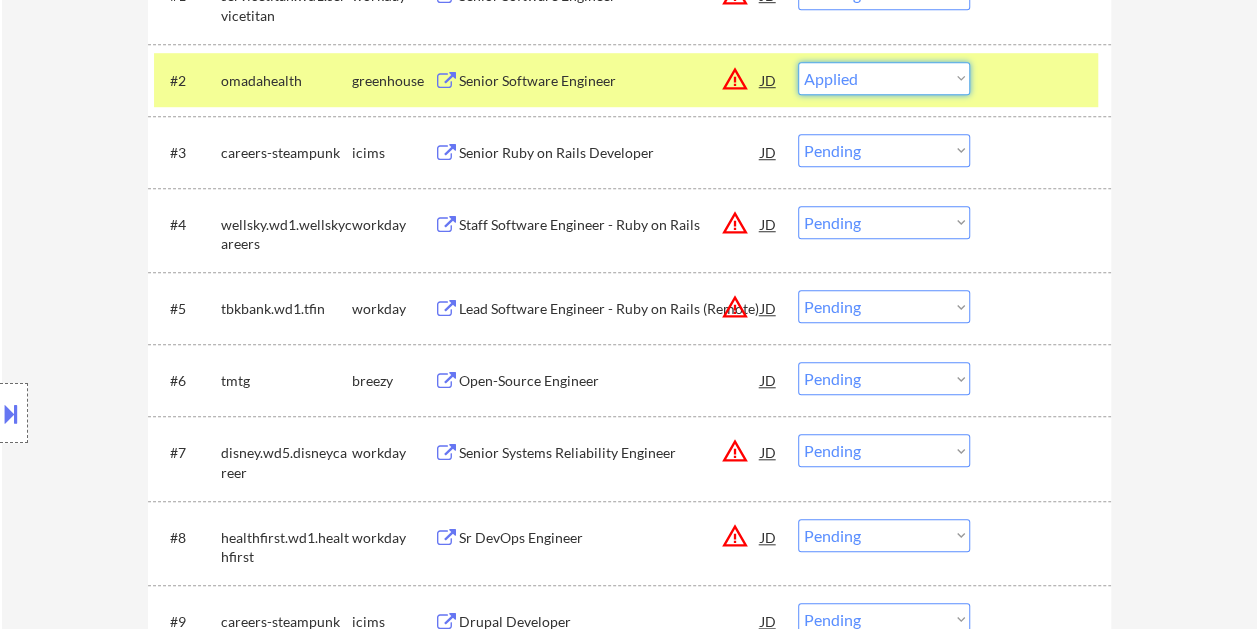 click on "Choose an option... Pending Applied Excluded (Questions) Excluded (Expired) Excluded (Location) Excluded (Bad Match) Excluded (Blocklist) Excluded (Salary) Excluded (Other)" at bounding box center (884, 78) 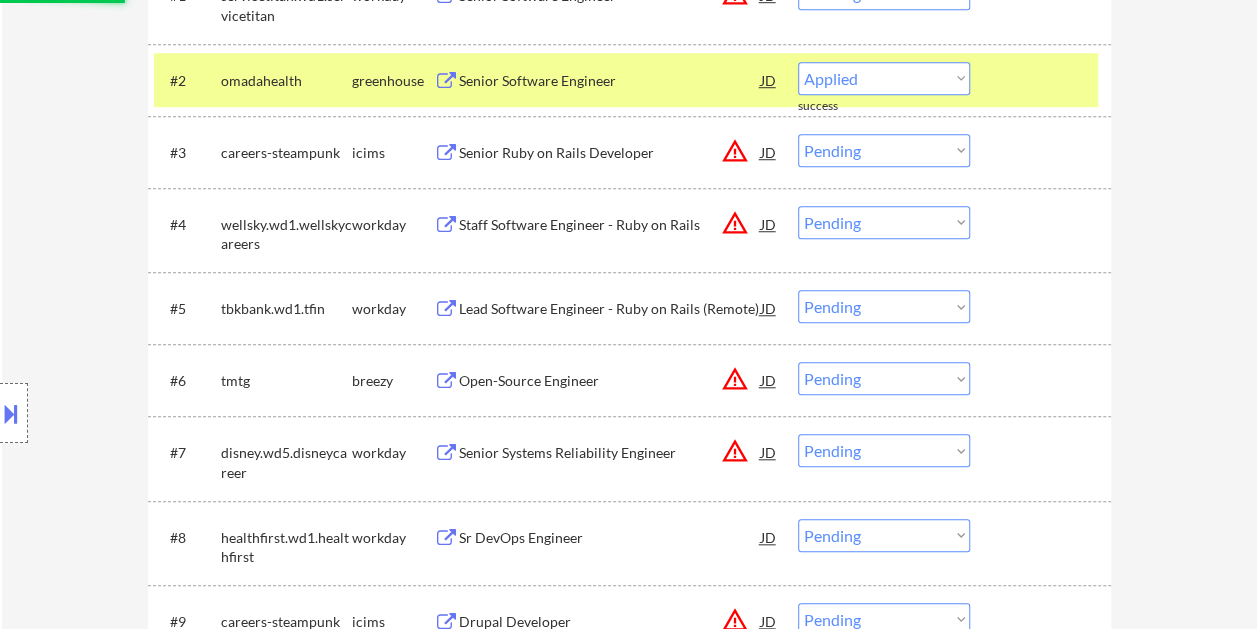 select on ""pending"" 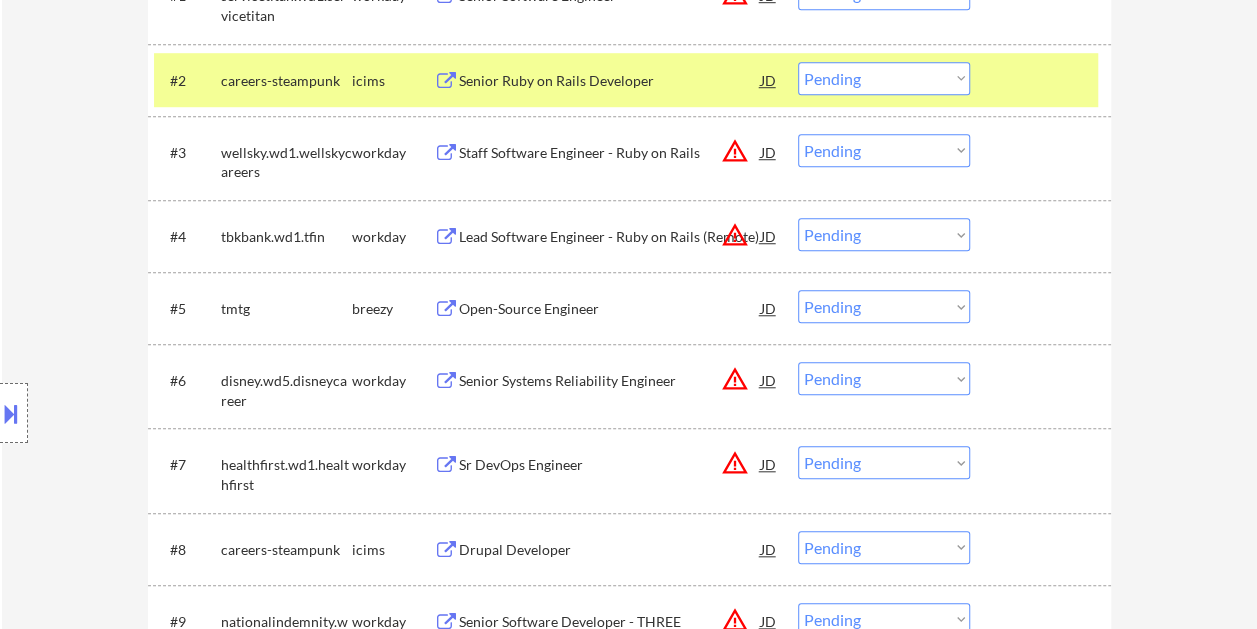 click on "#2 careers-steampunk icims Senior Ruby on Rails Developer JD warning_amber Choose an option... Pending Applied Excluded (Questions) Excluded (Expired) Excluded (Location) Excluded (Bad Match) Excluded (Blocklist) Excluded (Salary) Excluded (Other)" at bounding box center (626, 80) 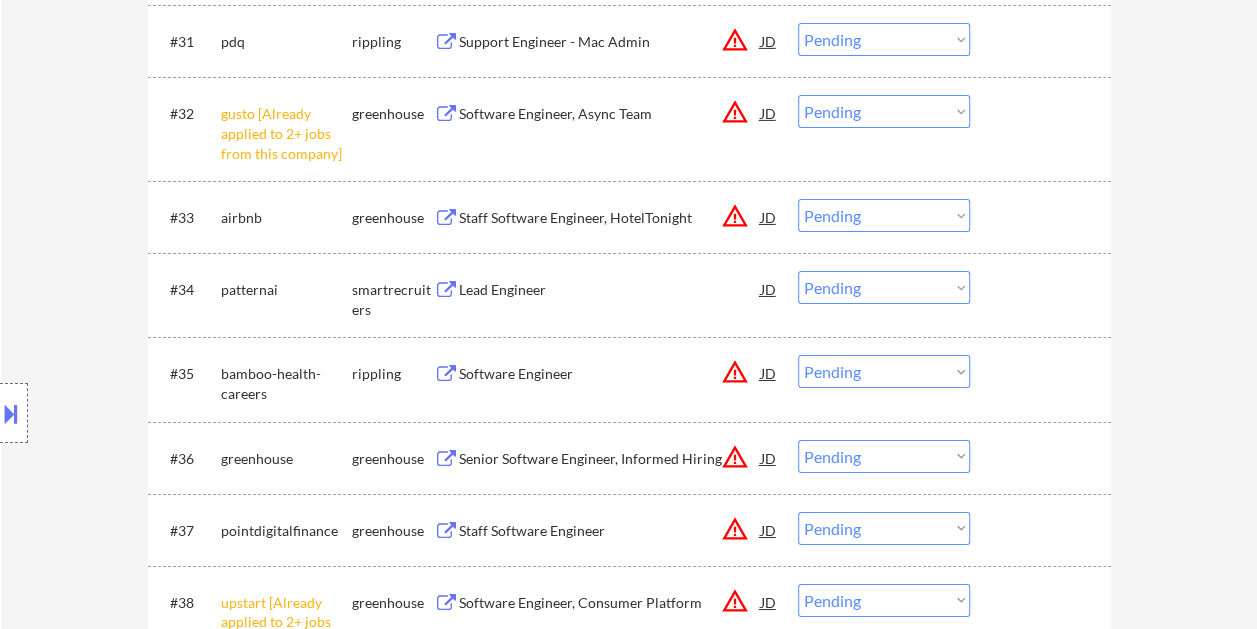scroll, scrollTop: 3300, scrollLeft: 0, axis: vertical 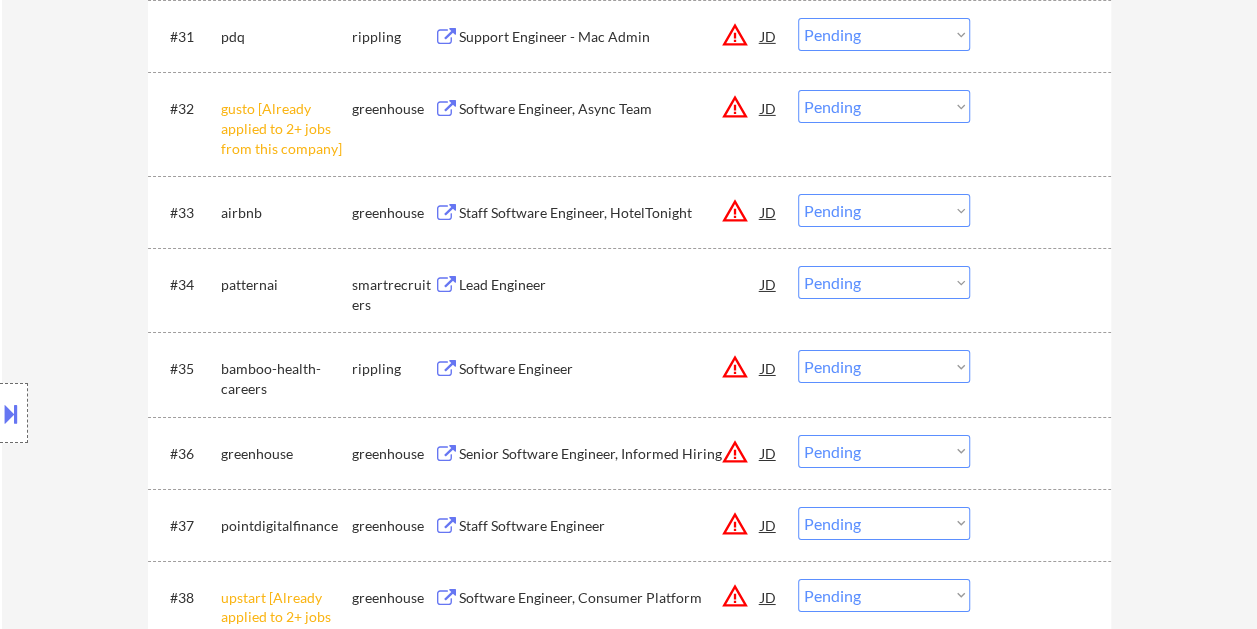 click at bounding box center [1043, 284] 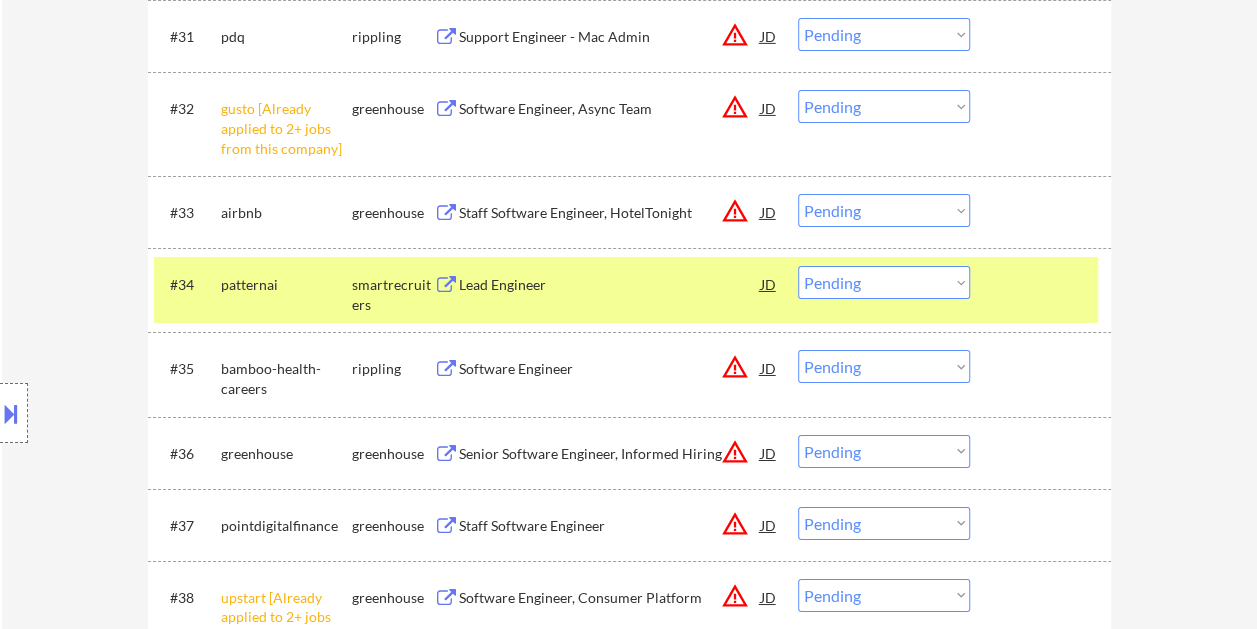 click at bounding box center [1043, 284] 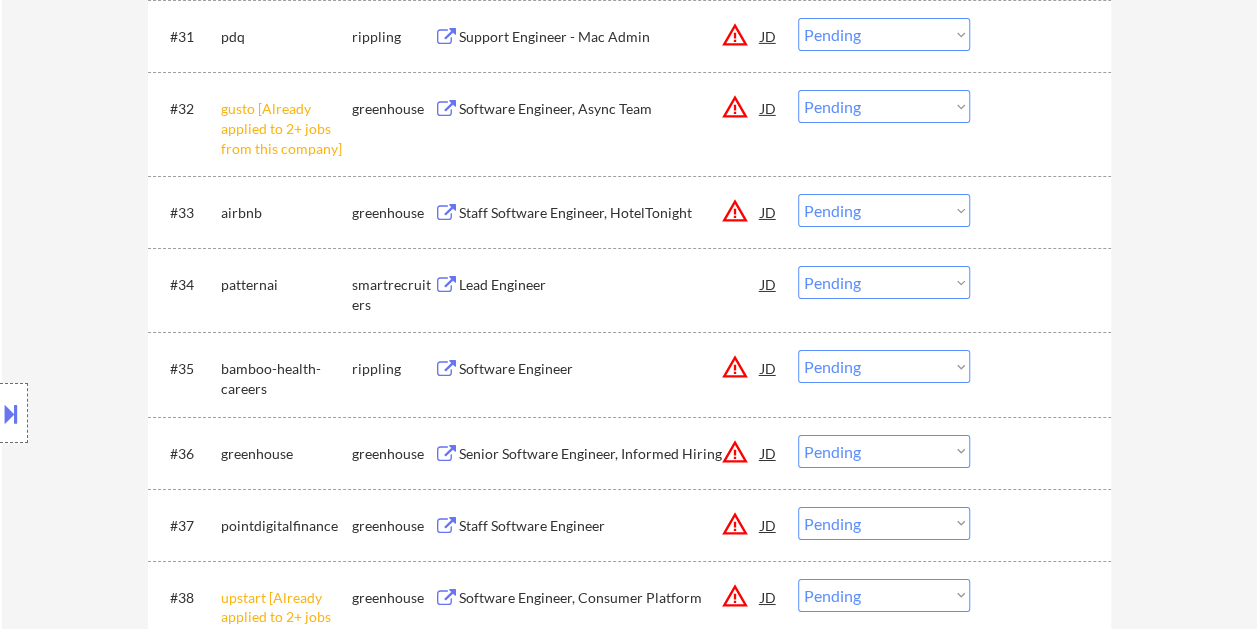 click at bounding box center [1043, 284] 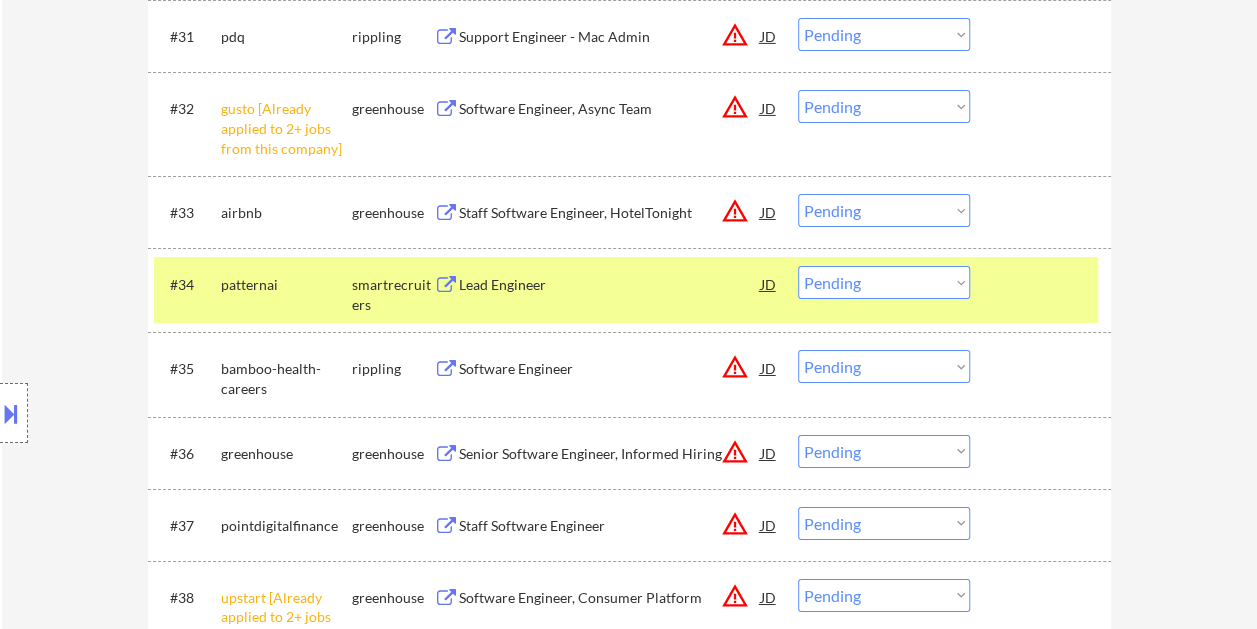 click on "Lead Engineer" at bounding box center (610, 285) 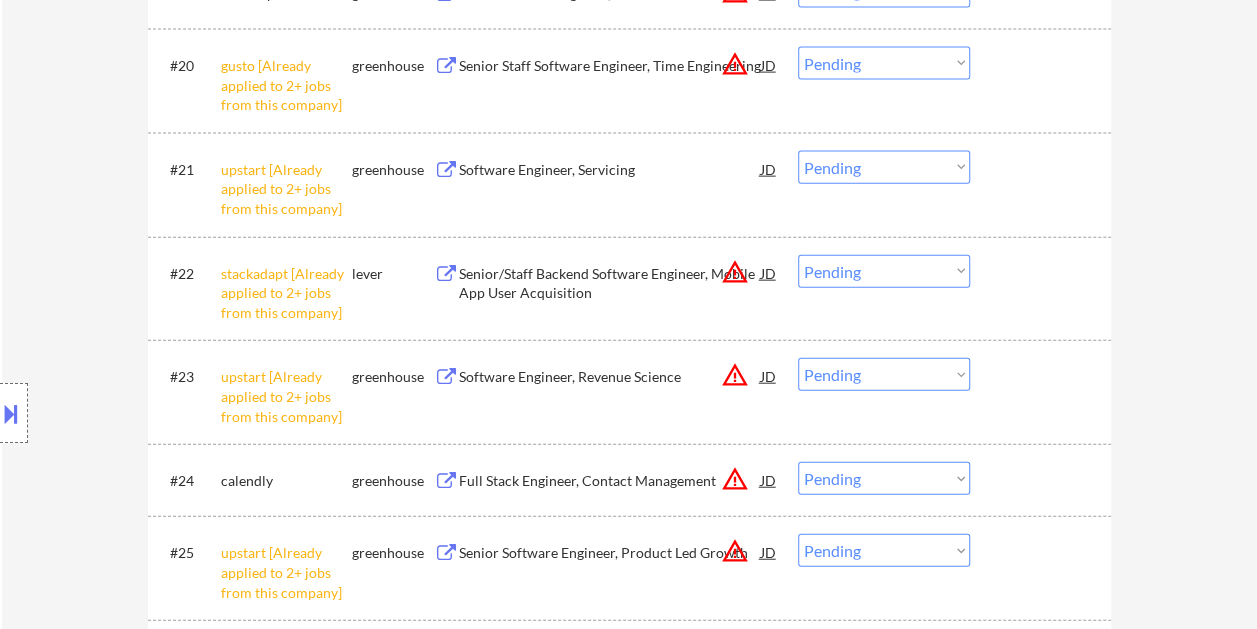 scroll, scrollTop: 1700, scrollLeft: 0, axis: vertical 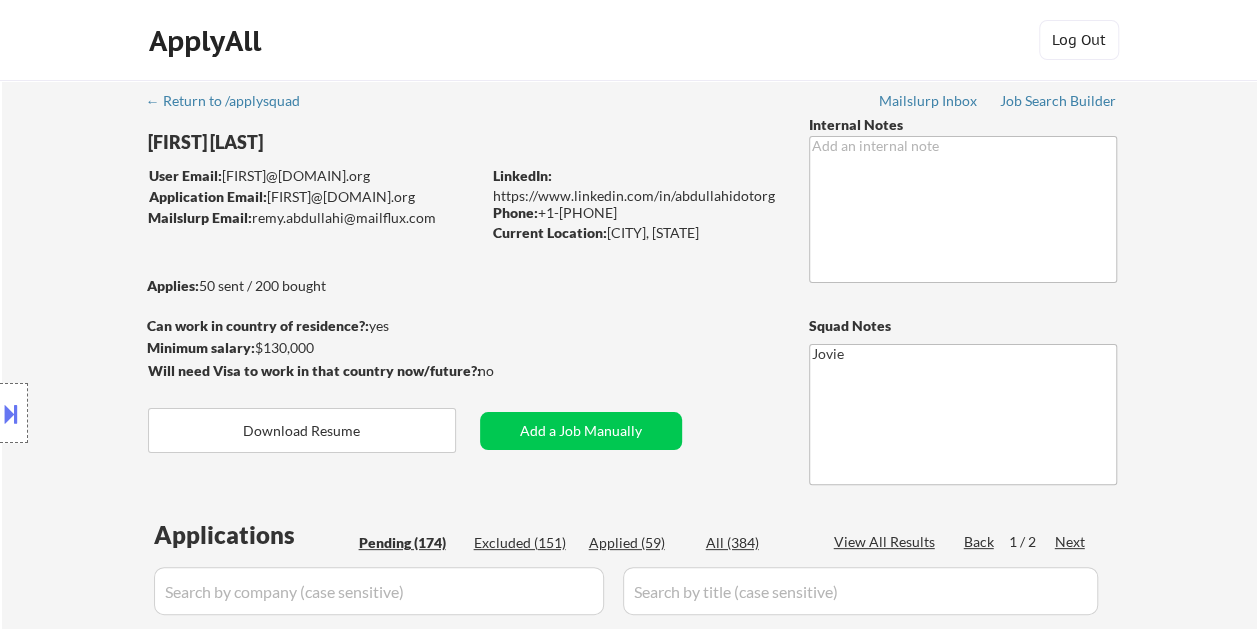 click on "Applied (59)" at bounding box center [639, 543] 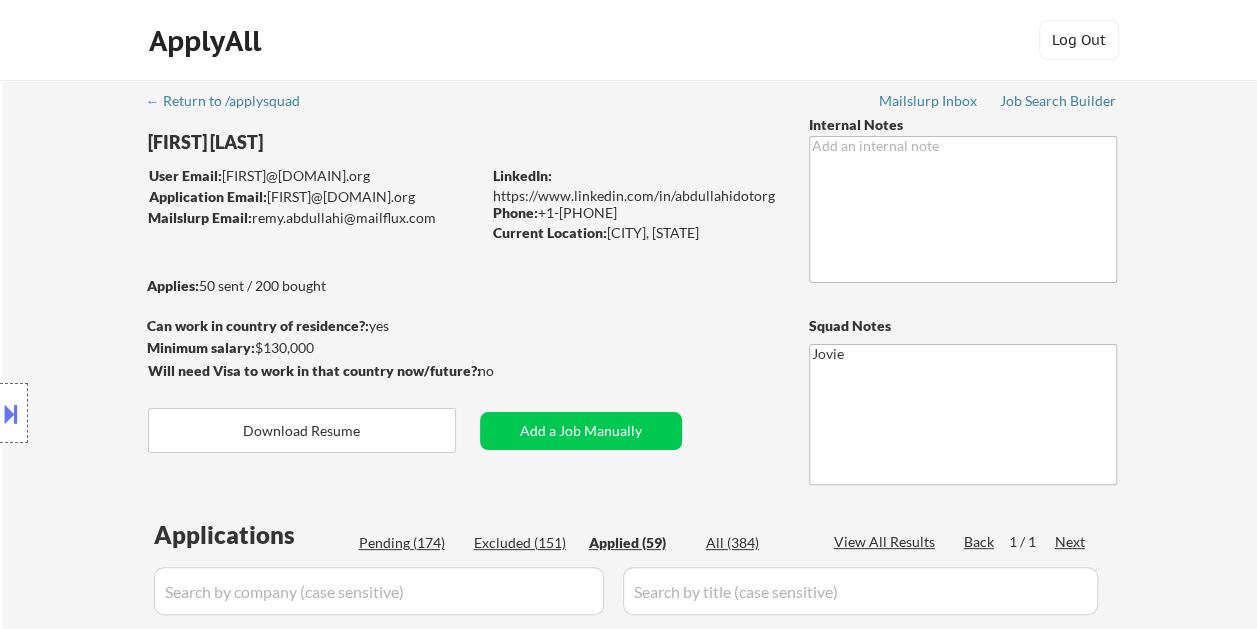 select on ""applied"" 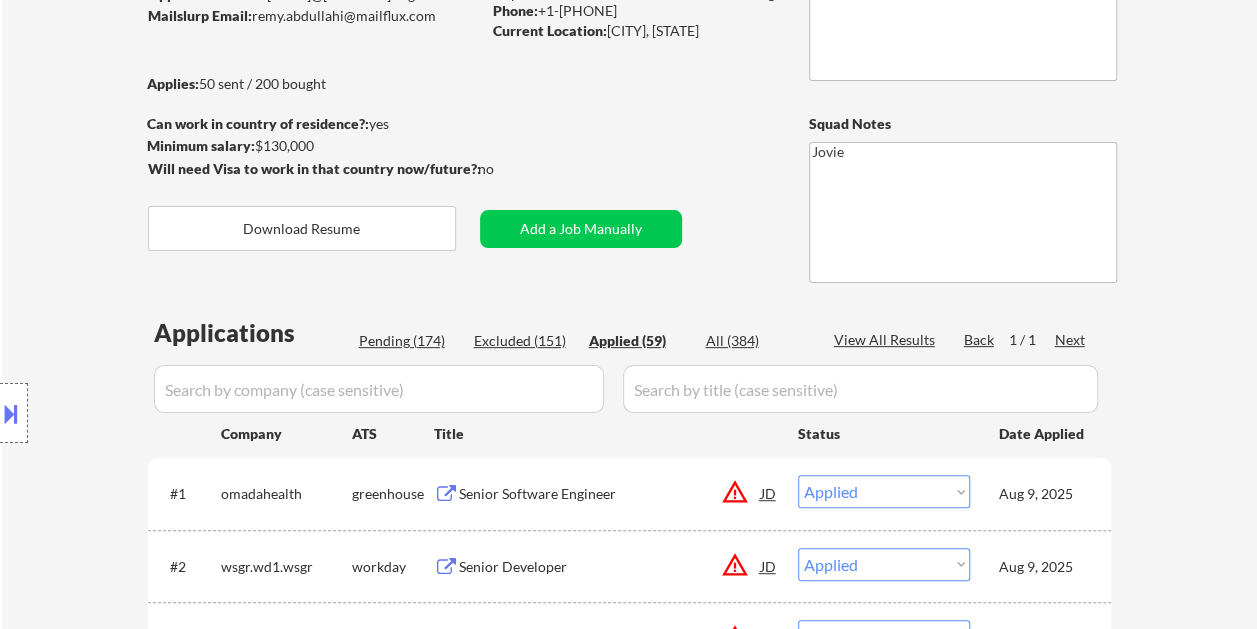 scroll, scrollTop: 200, scrollLeft: 0, axis: vertical 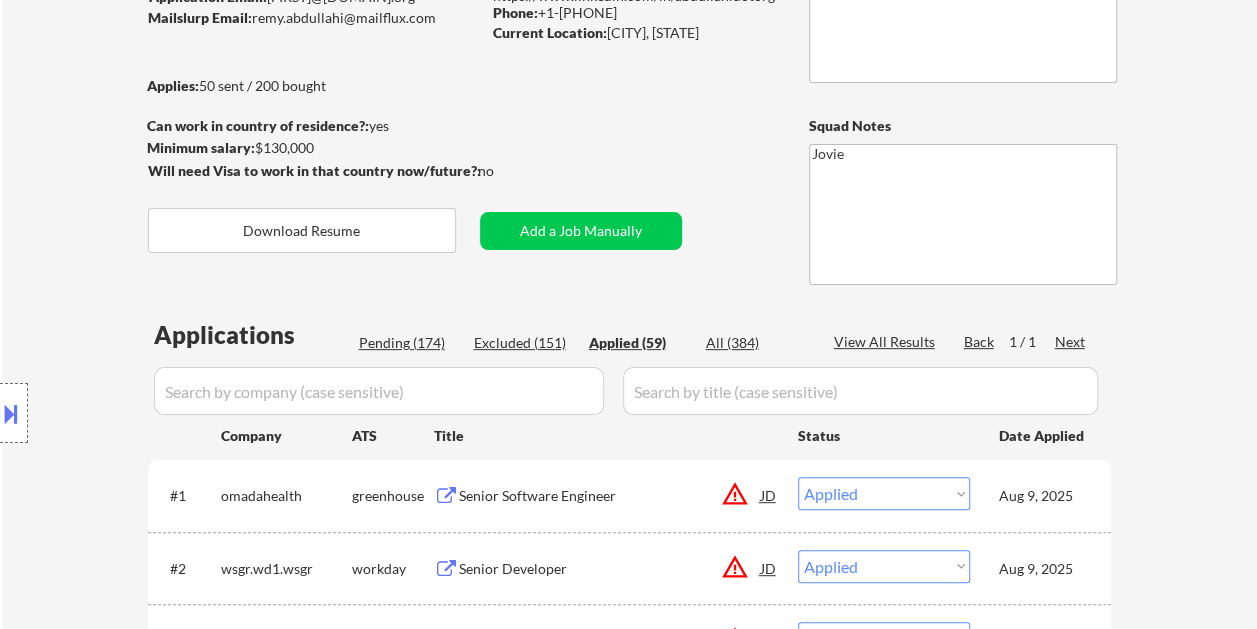 click on "Pending (174)" at bounding box center (409, 343) 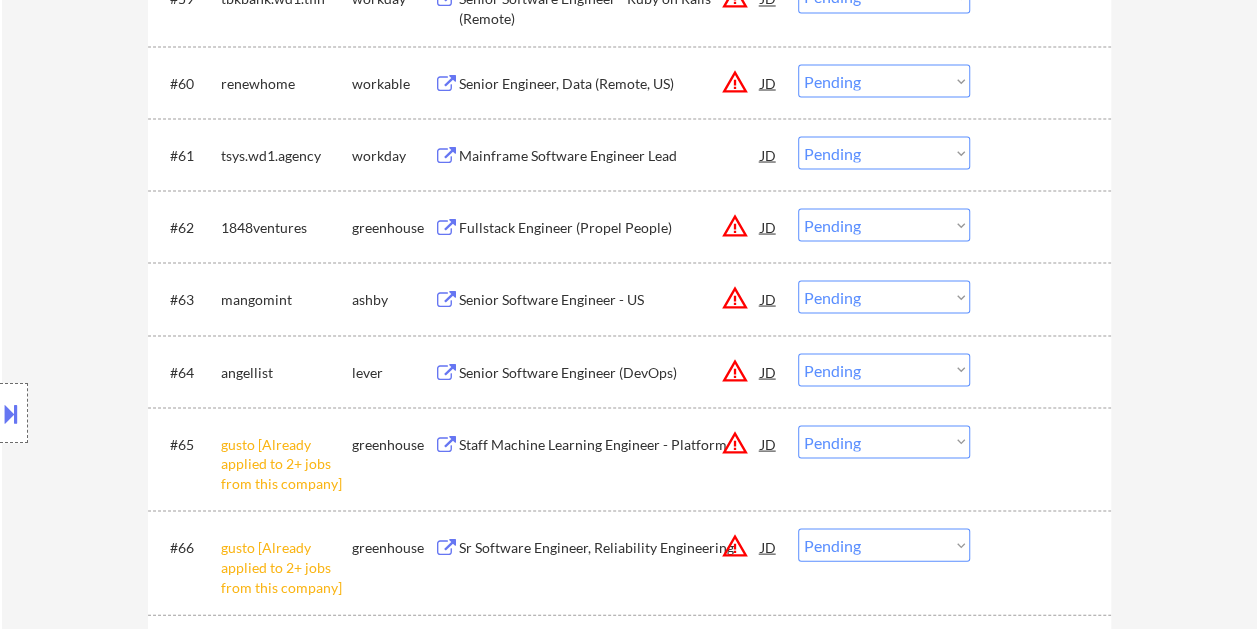 scroll, scrollTop: 5600, scrollLeft: 0, axis: vertical 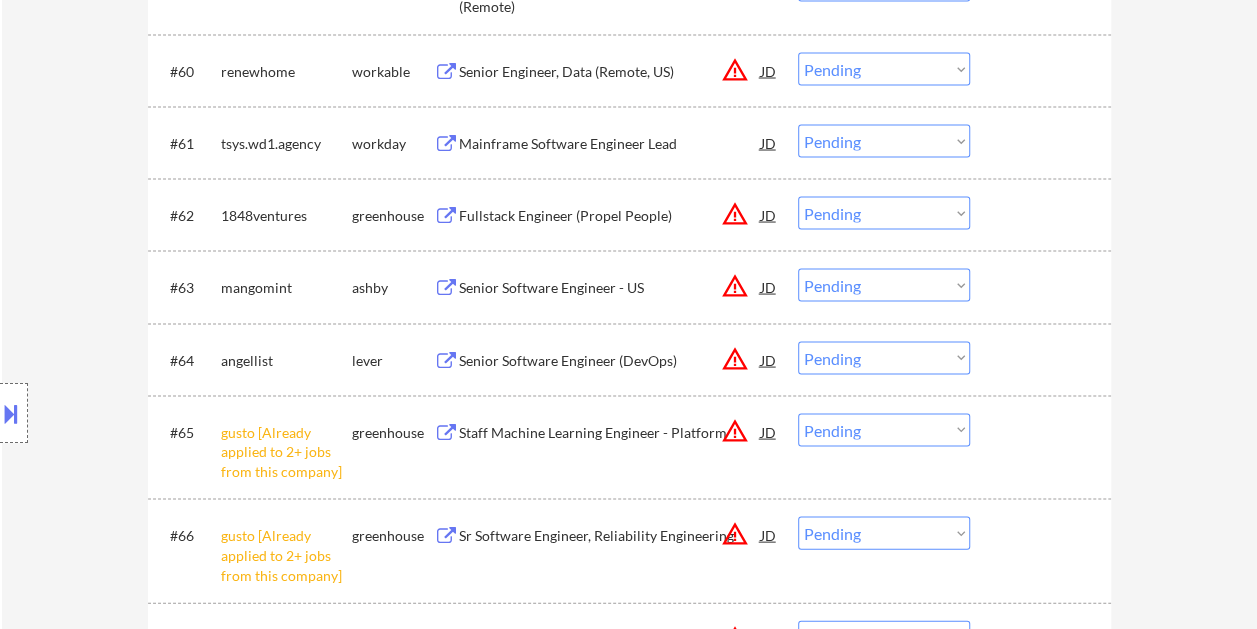 click at bounding box center [1043, 286] 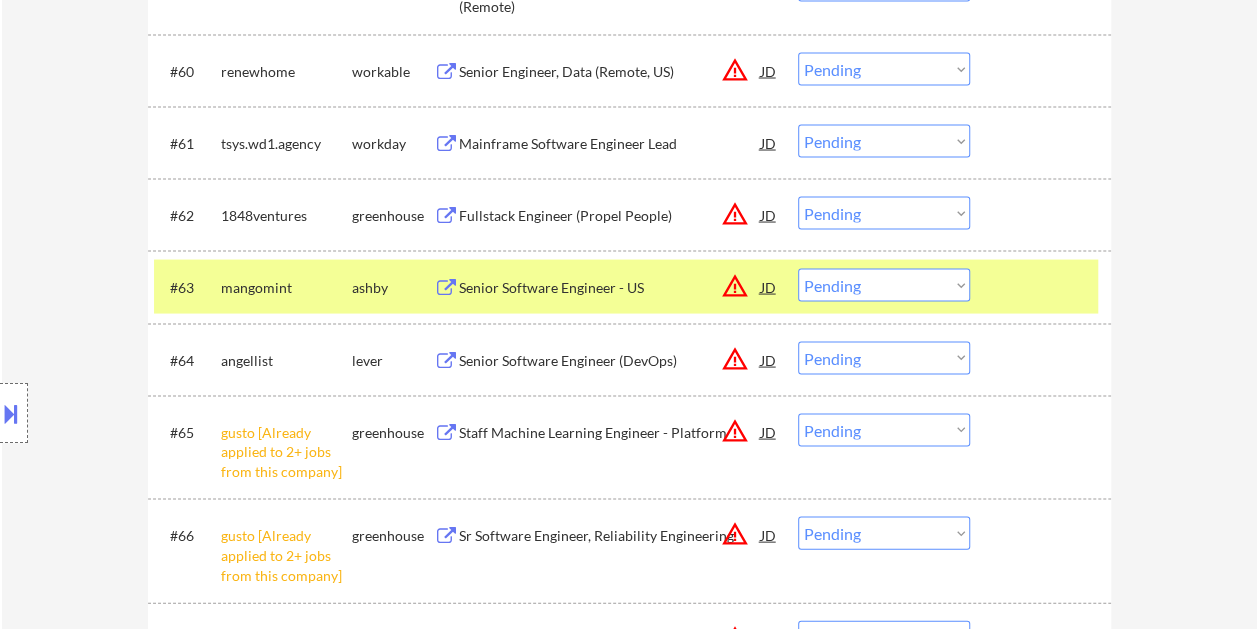 click on "Senior Software Engineer - US" at bounding box center [610, 287] 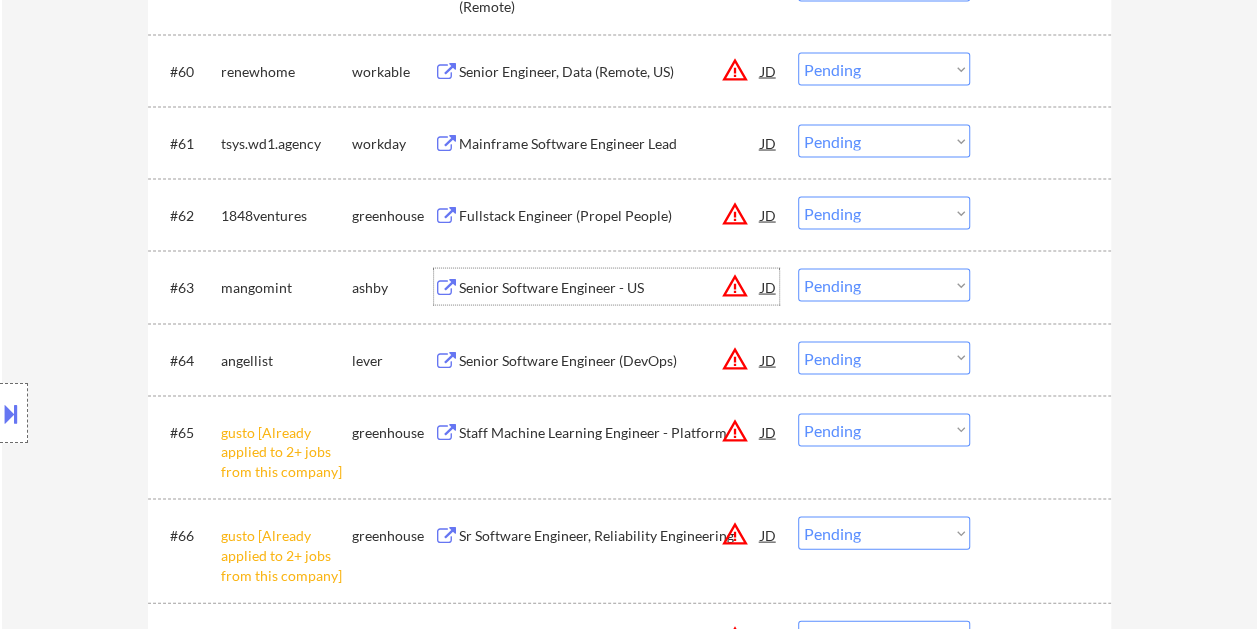 scroll, scrollTop: 5700, scrollLeft: 0, axis: vertical 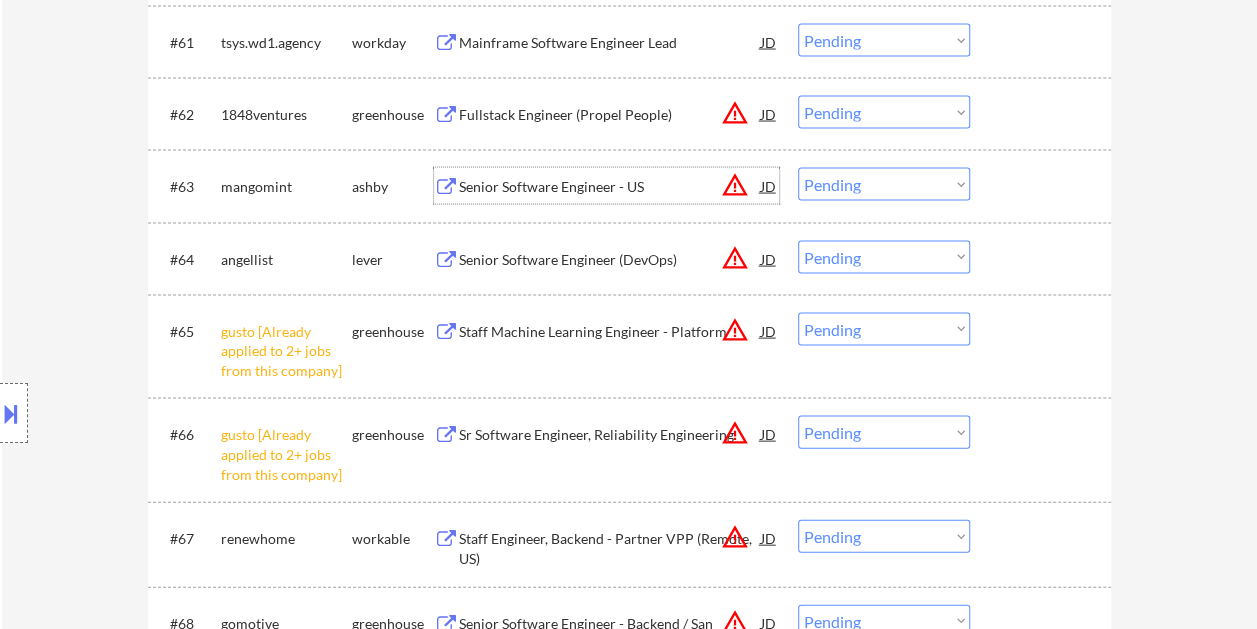 click at bounding box center [1043, 259] 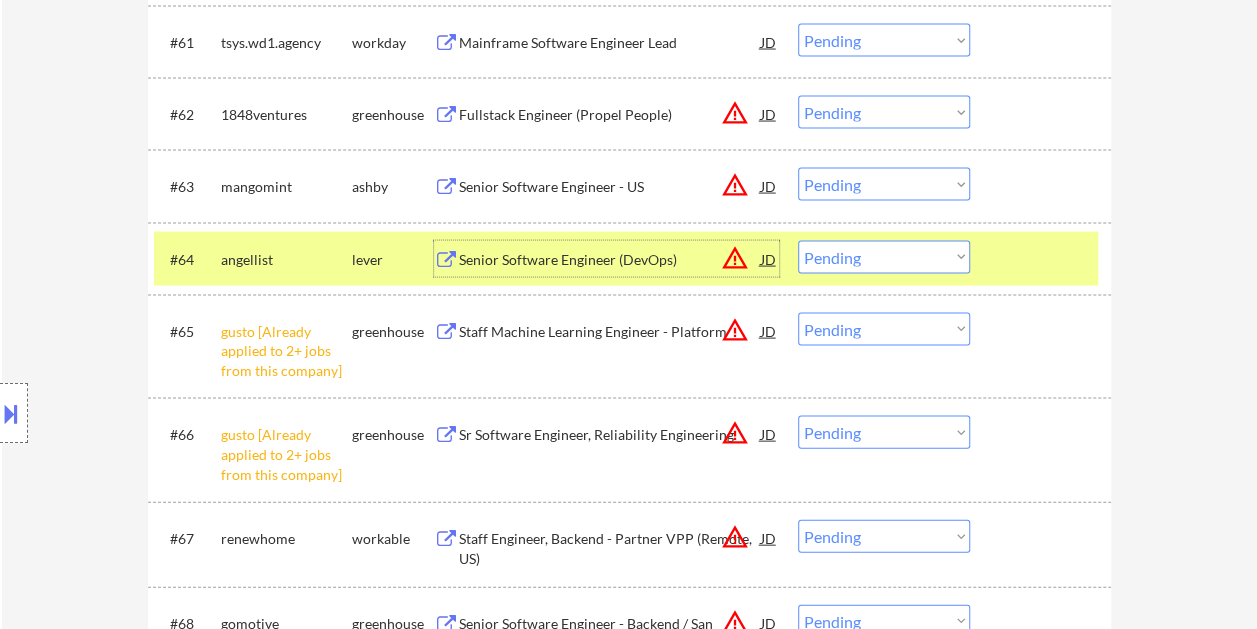 click on "Senior Software Engineer (DevOps)" at bounding box center [610, 260] 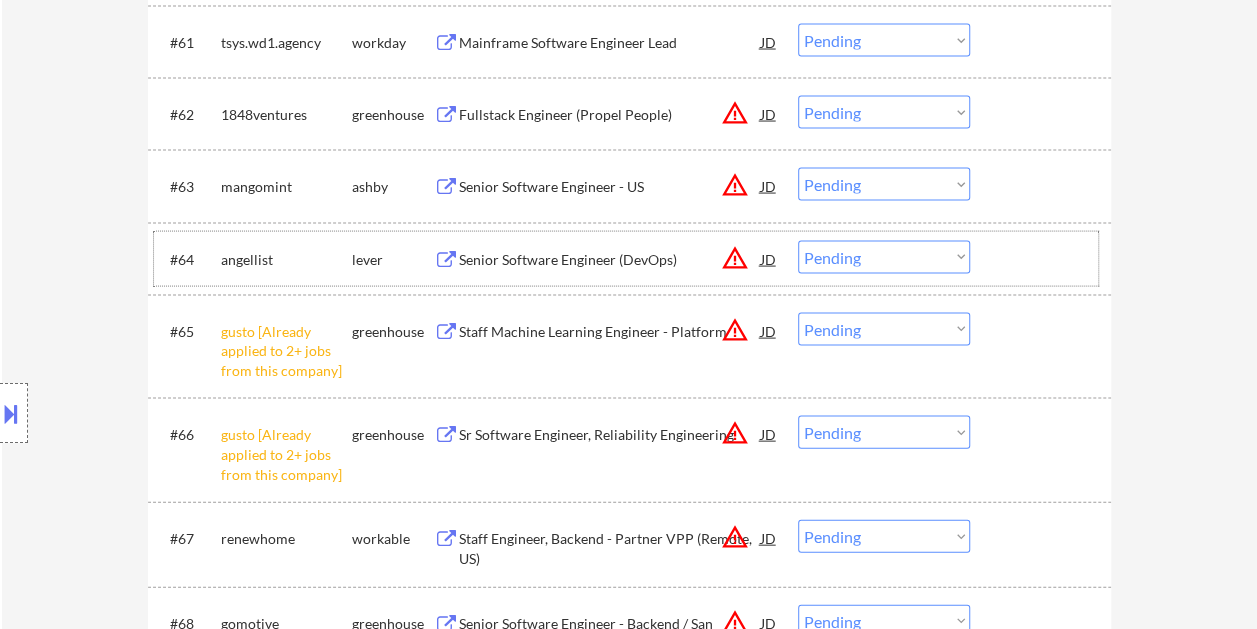 click at bounding box center (1043, 259) 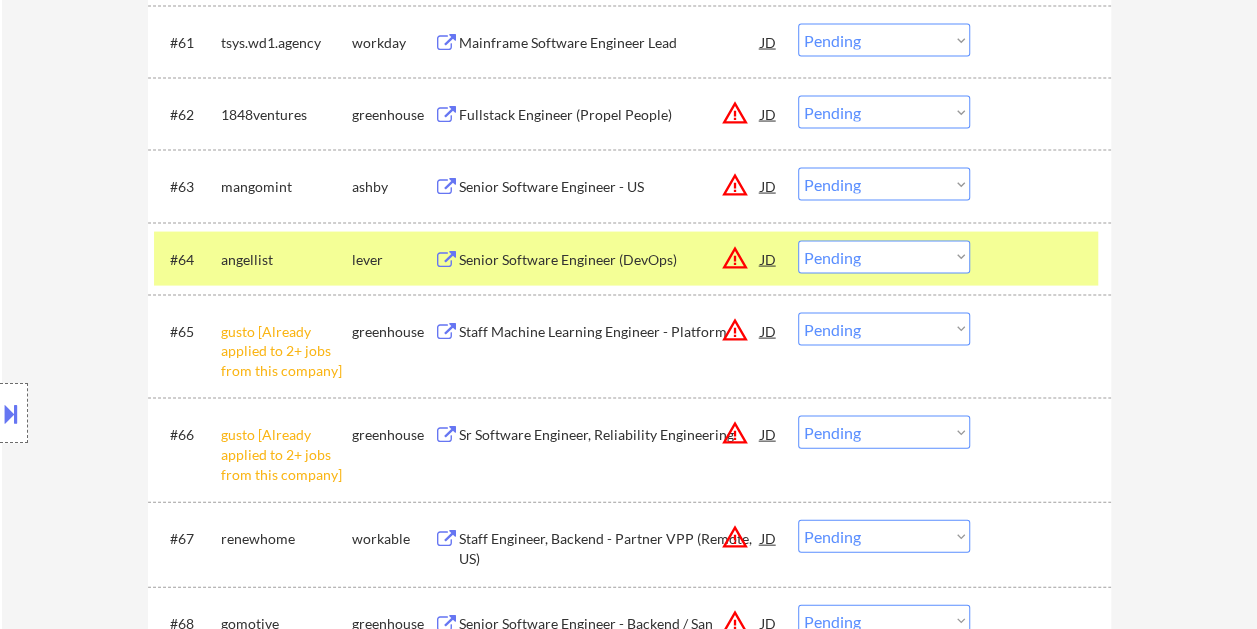 click on "Choose an option... Pending Applied Excluded (Questions) Excluded (Expired) Excluded (Location) Excluded (Bad Match) Excluded (Blocklist) Excluded (Salary) Excluded (Other)" at bounding box center (884, 257) 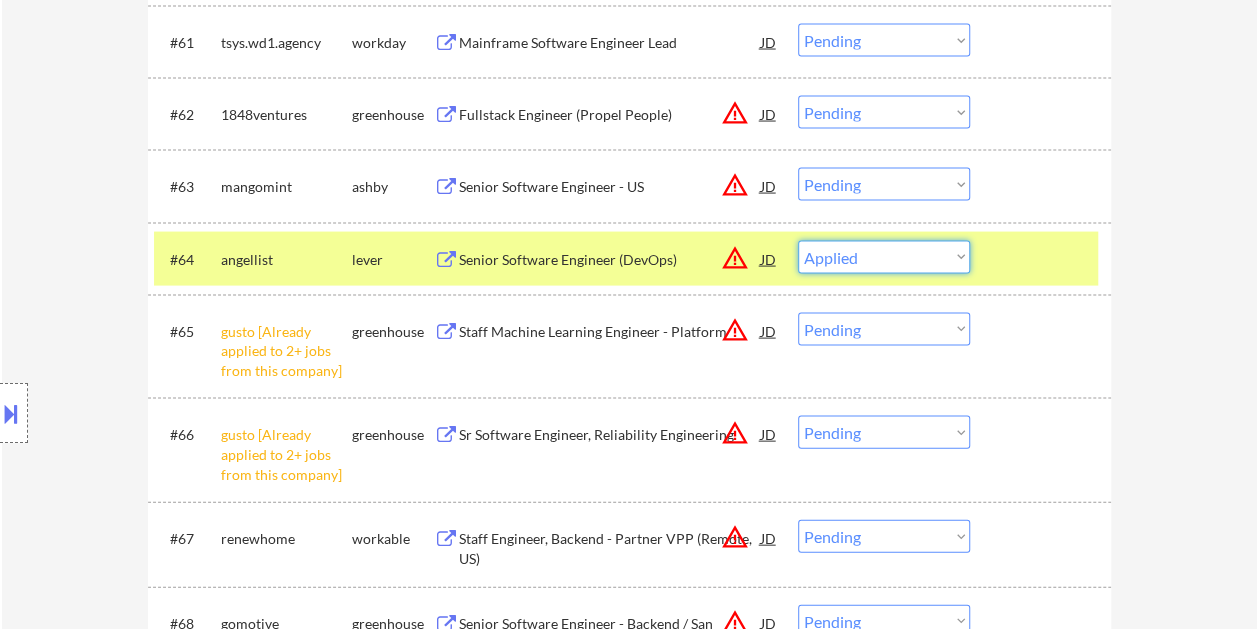 click on "Choose an option... Pending Applied Excluded (Questions) Excluded (Expired) Excluded (Location) Excluded (Bad Match) Excluded (Blocklist) Excluded (Salary) Excluded (Other)" at bounding box center [884, 257] 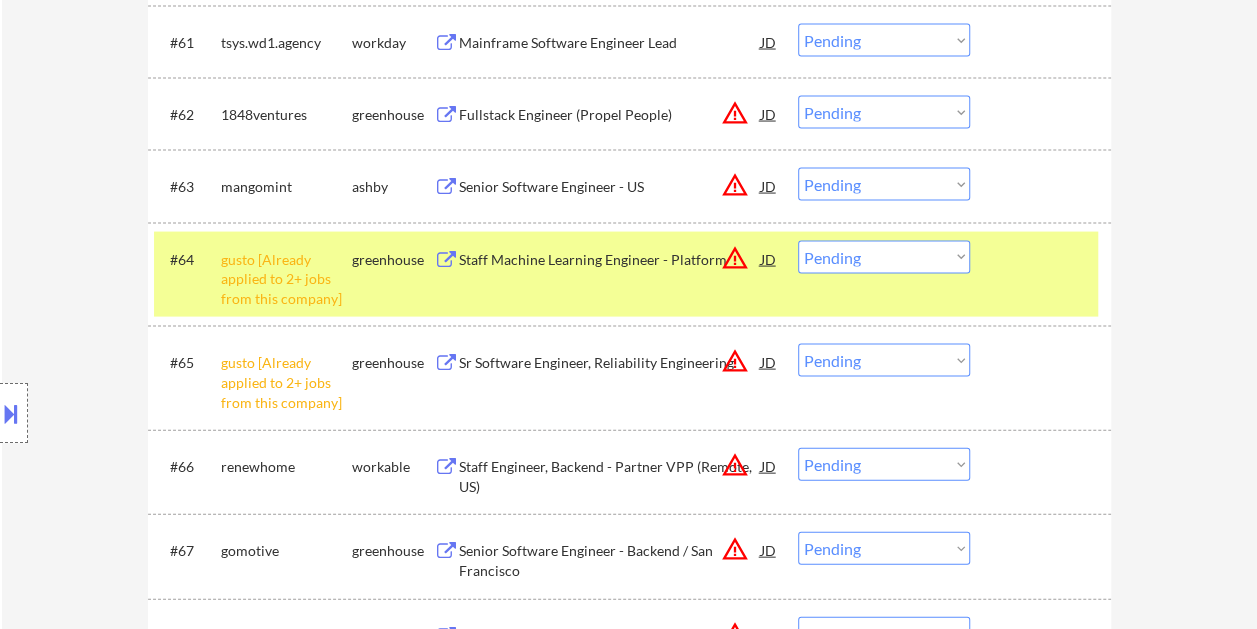 click at bounding box center [1043, 186] 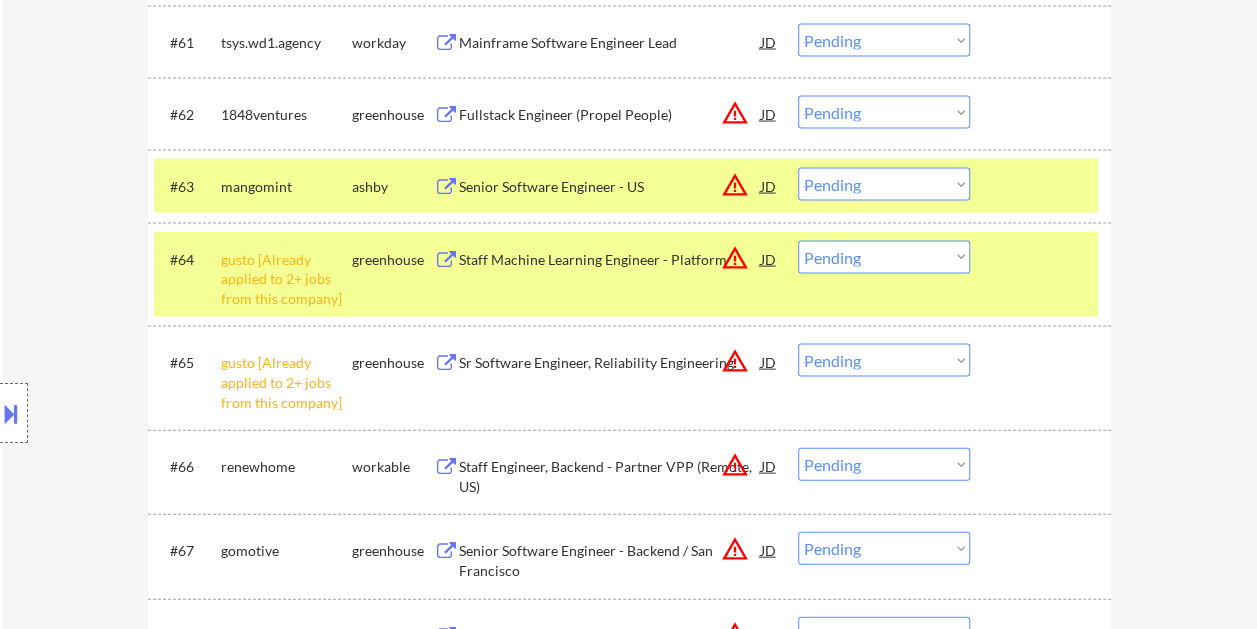 click at bounding box center [1043, 186] 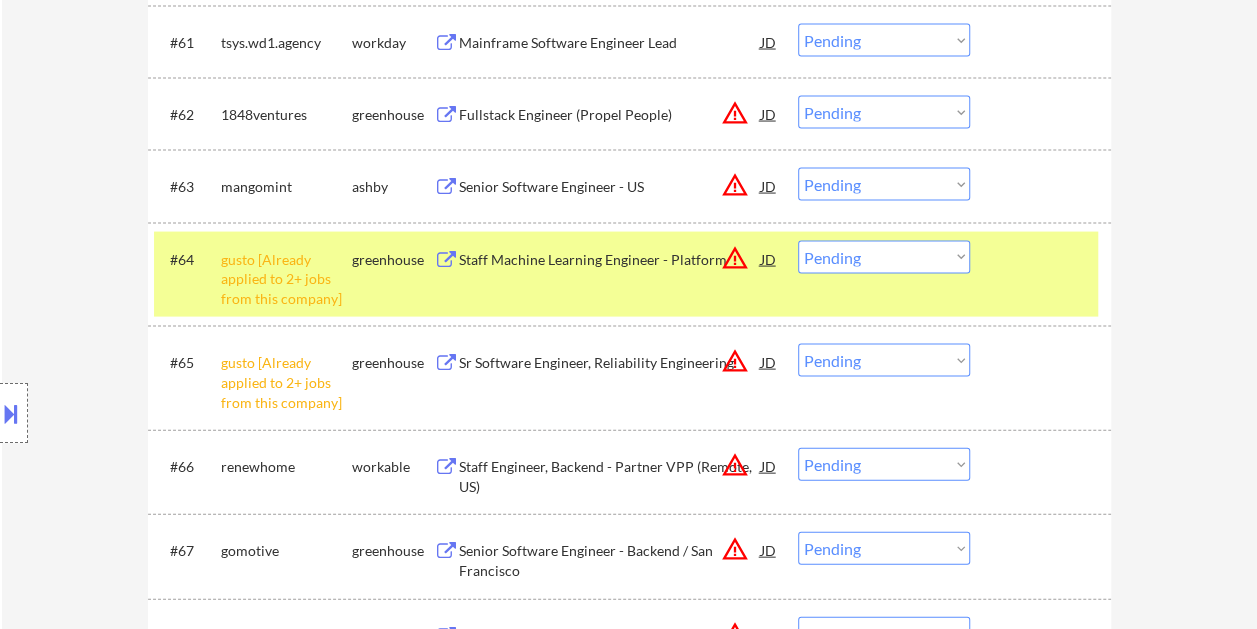 click on "#64 gusto [Already applied to 2+ jobs from this company] greenhouse Staff Machine Learning Engineer - Platform JD warning_amber Choose an option... Pending Applied Excluded (Questions) Excluded (Expired) Excluded (Location) Excluded (Bad Match) Excluded (Blocklist) Excluded (Salary) Excluded (Other)" at bounding box center [626, 275] 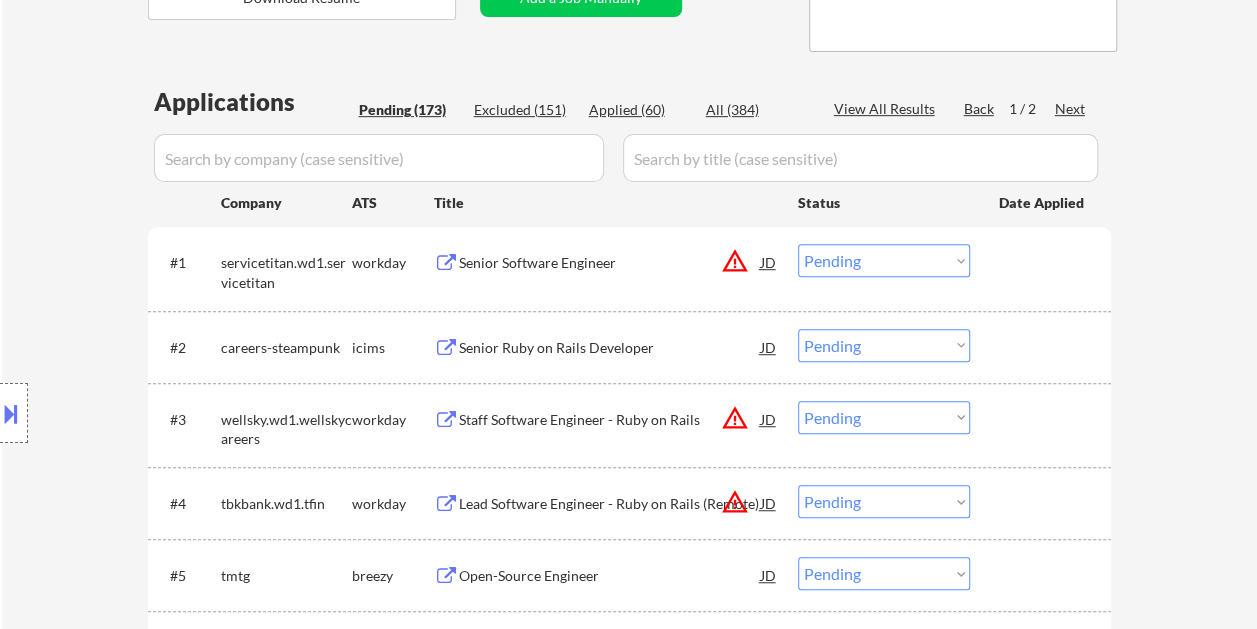 scroll, scrollTop: 0, scrollLeft: 0, axis: both 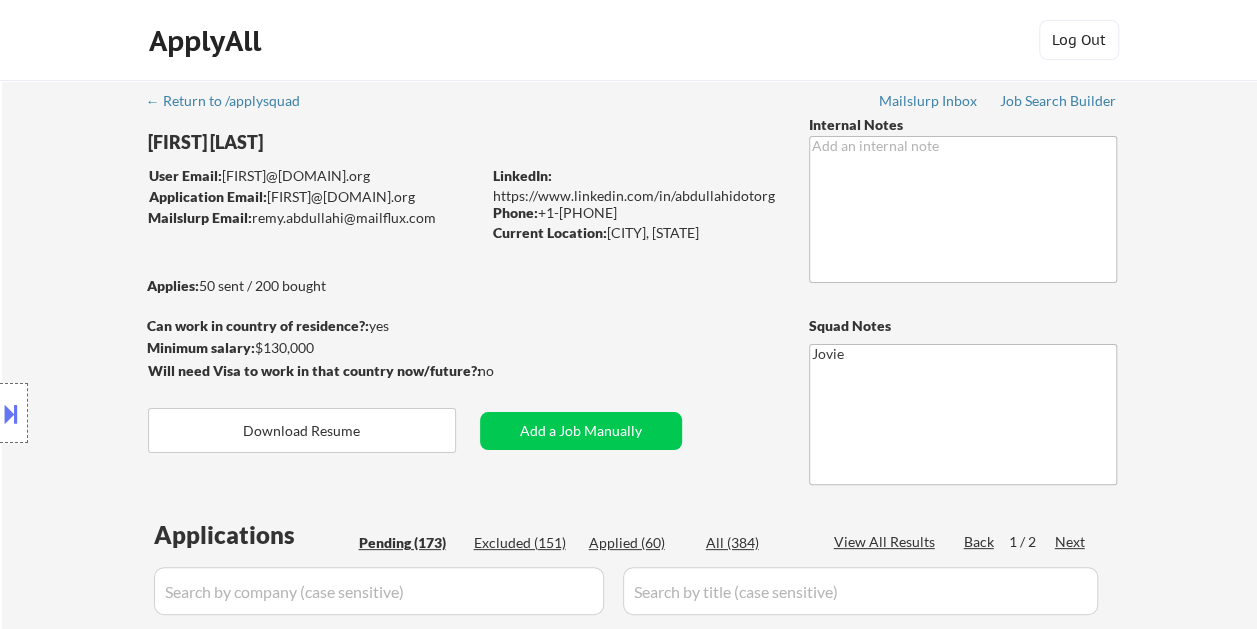click on "Applied (60)" at bounding box center (639, 543) 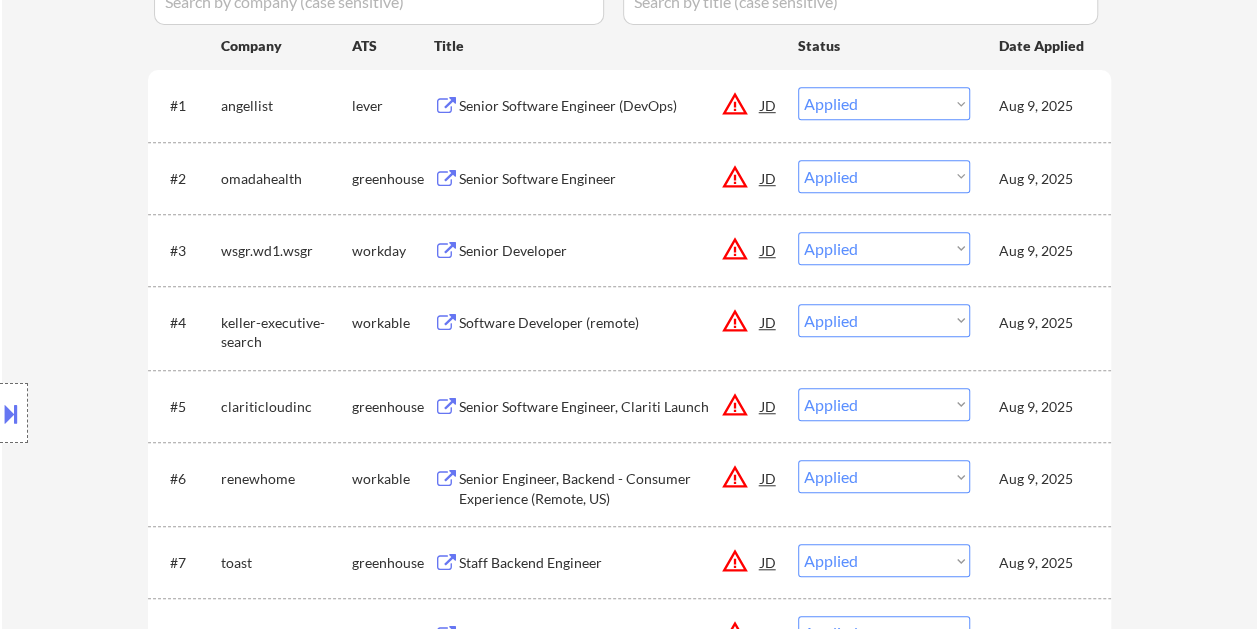 scroll, scrollTop: 600, scrollLeft: 0, axis: vertical 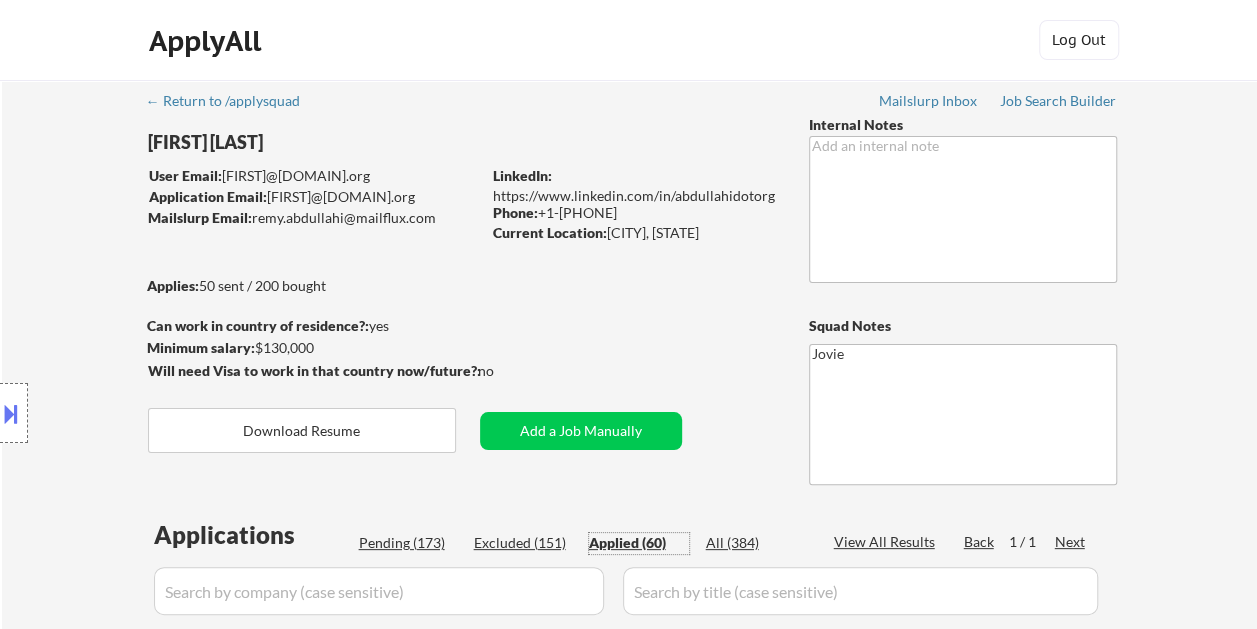 click on "Pending (173)" at bounding box center [409, 543] 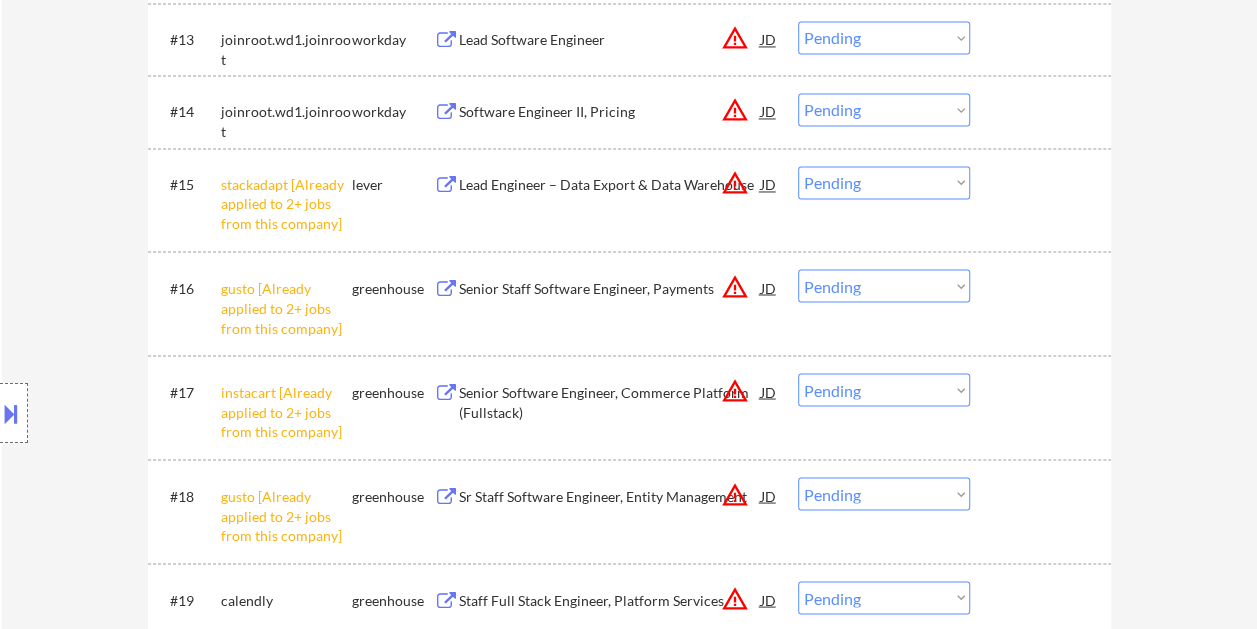 scroll, scrollTop: 1700, scrollLeft: 0, axis: vertical 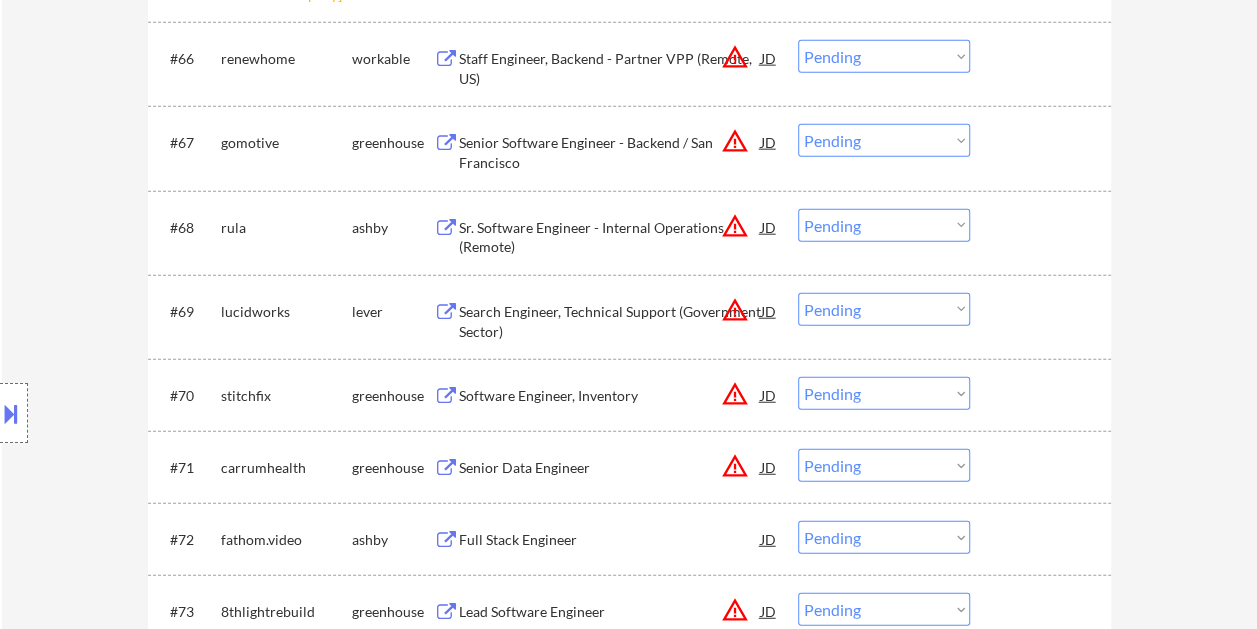 click at bounding box center (1043, 227) 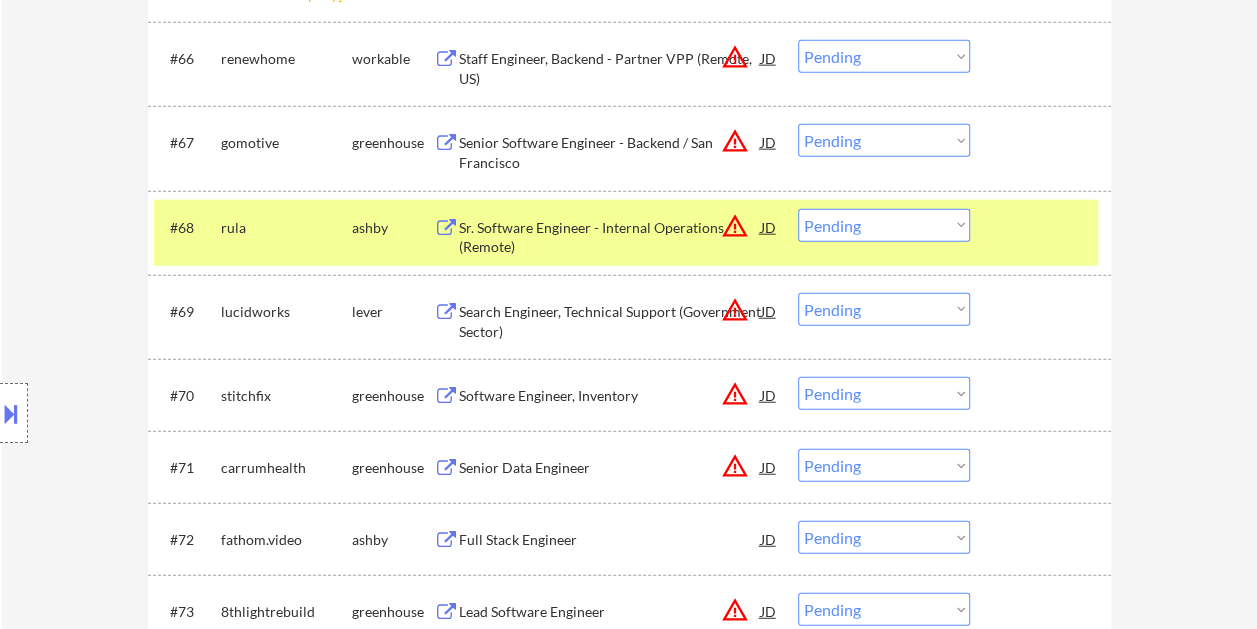 click on "Sr. Software Engineer - Internal Operations (Remote)" at bounding box center (610, 237) 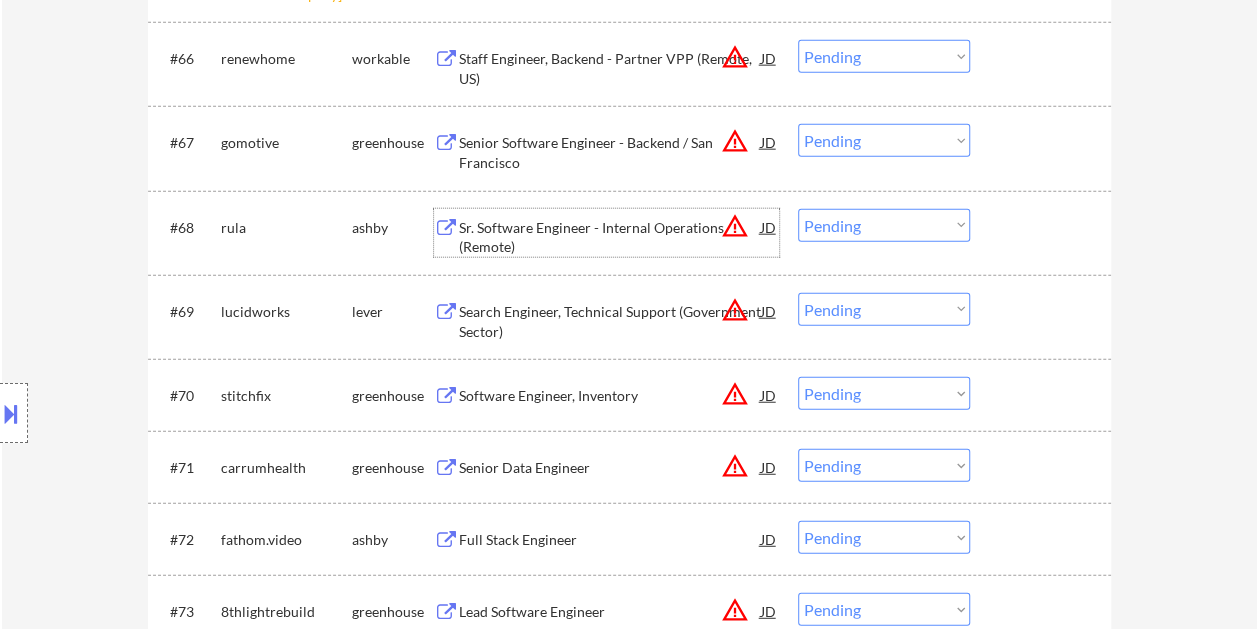 click at bounding box center [1043, 227] 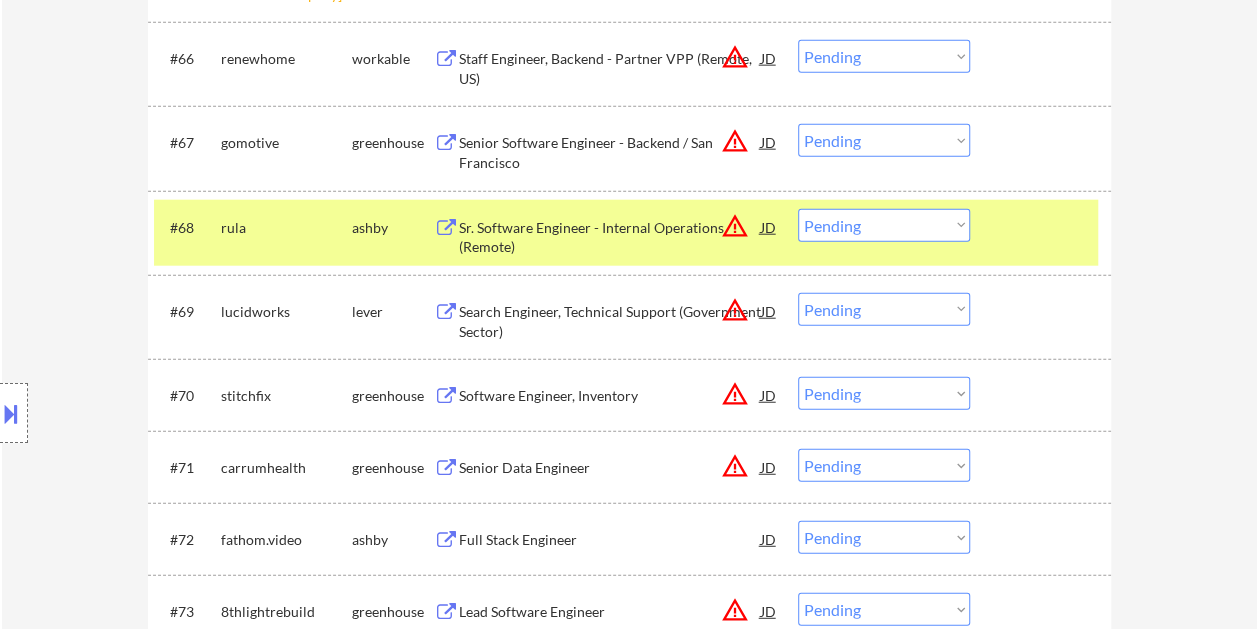 click at bounding box center [1043, 311] 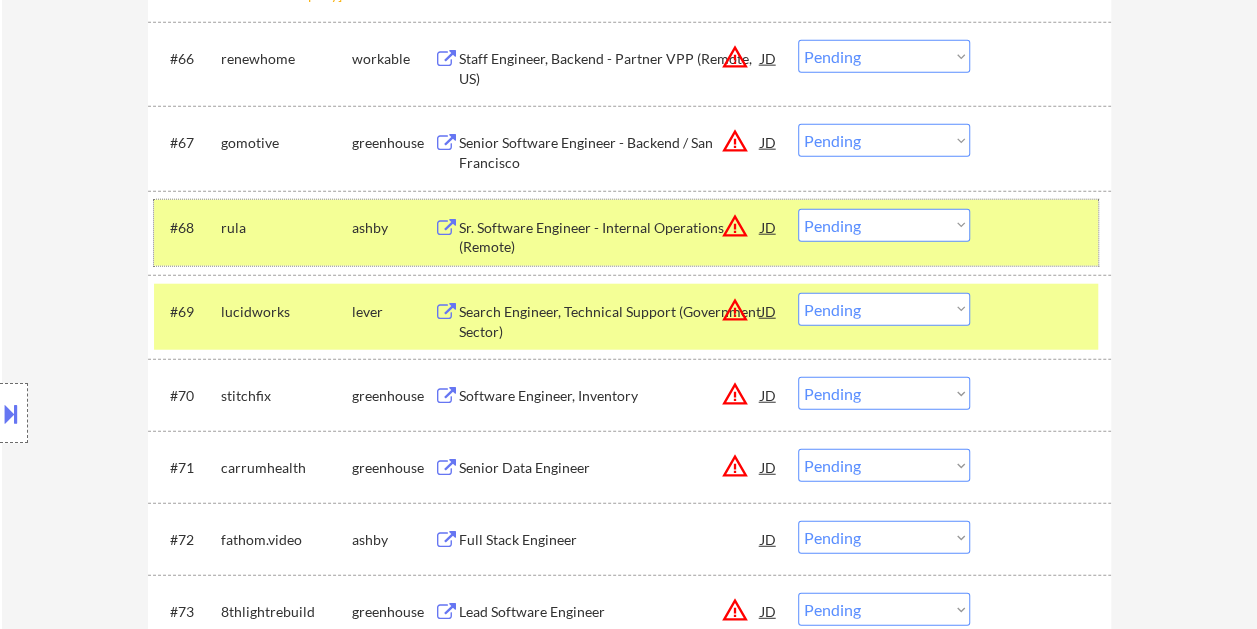 click at bounding box center [1043, 227] 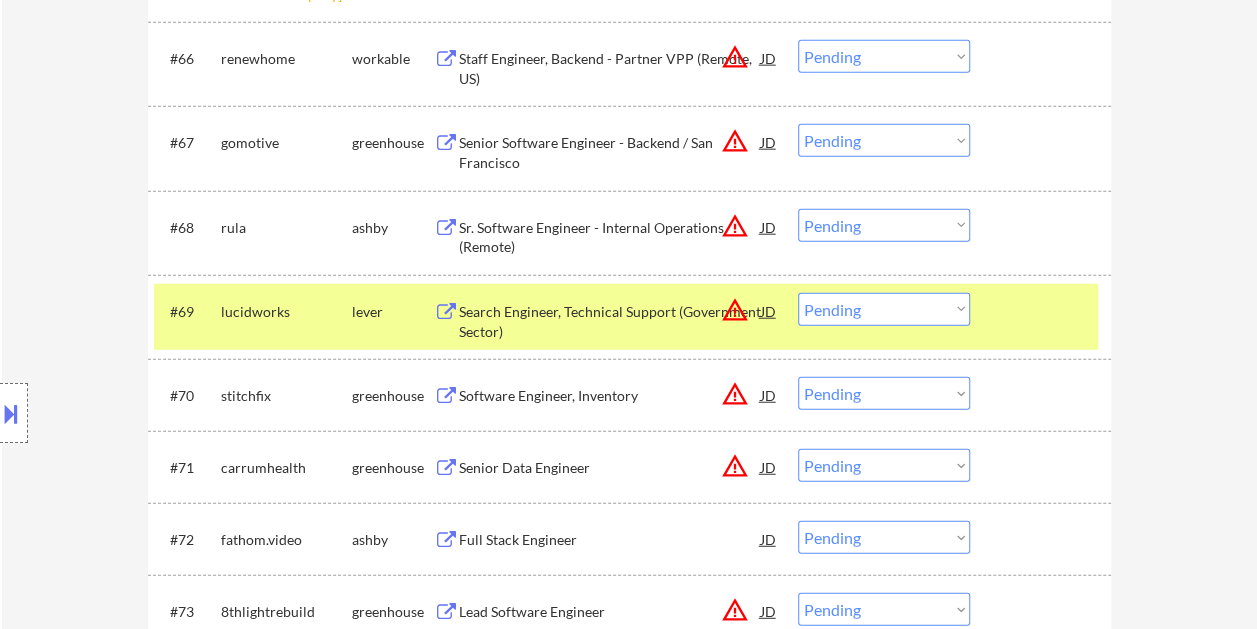 click on "Search Engineer, Technical Support (Government Sector)" at bounding box center (610, 321) 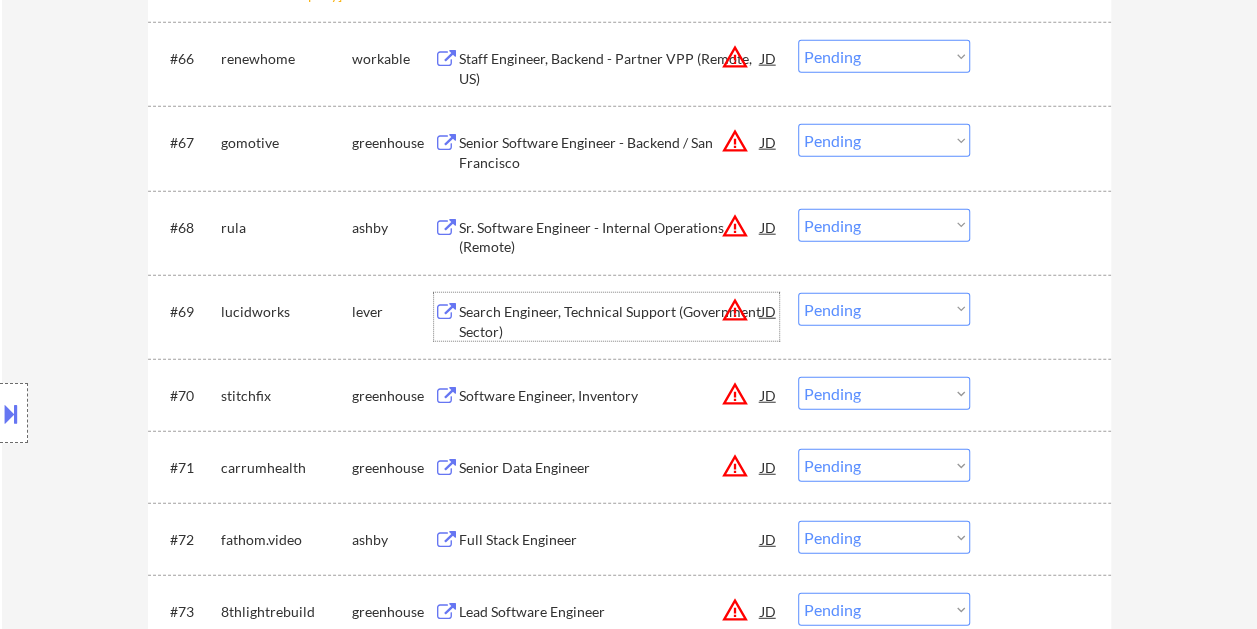 click at bounding box center (1043, 311) 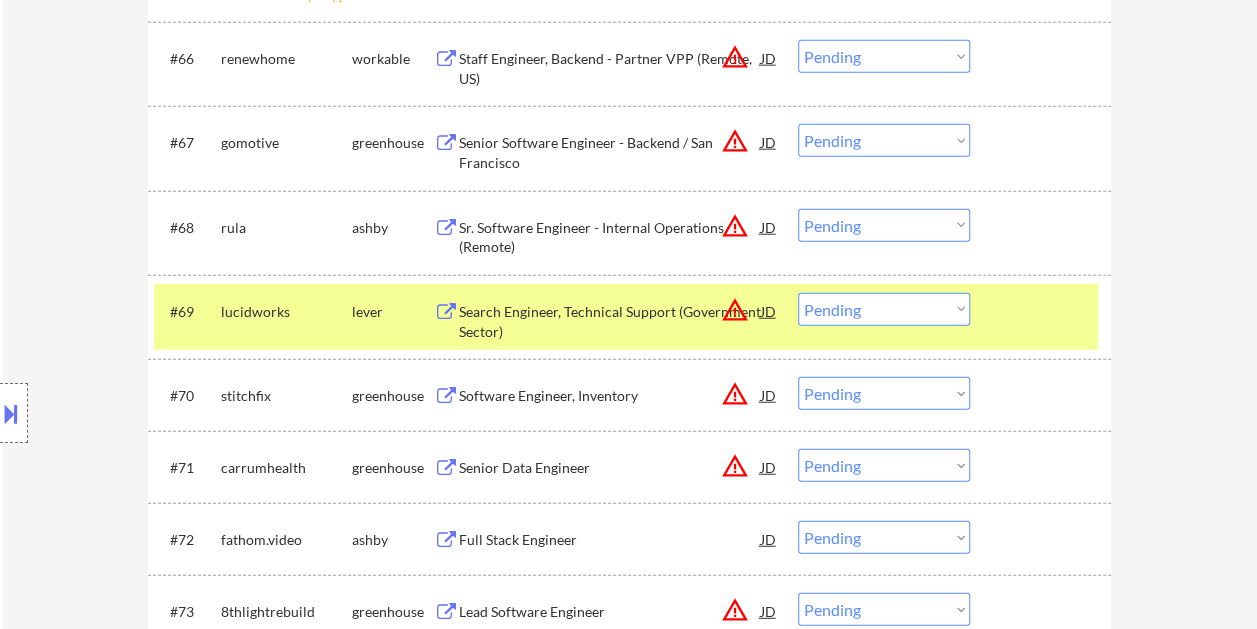 click on "Choose an option... Pending Applied Excluded (Questions) Excluded (Expired) Excluded (Location) Excluded (Bad Match) Excluded (Blocklist) Excluded (Salary) Excluded (Other)" at bounding box center (884, 309) 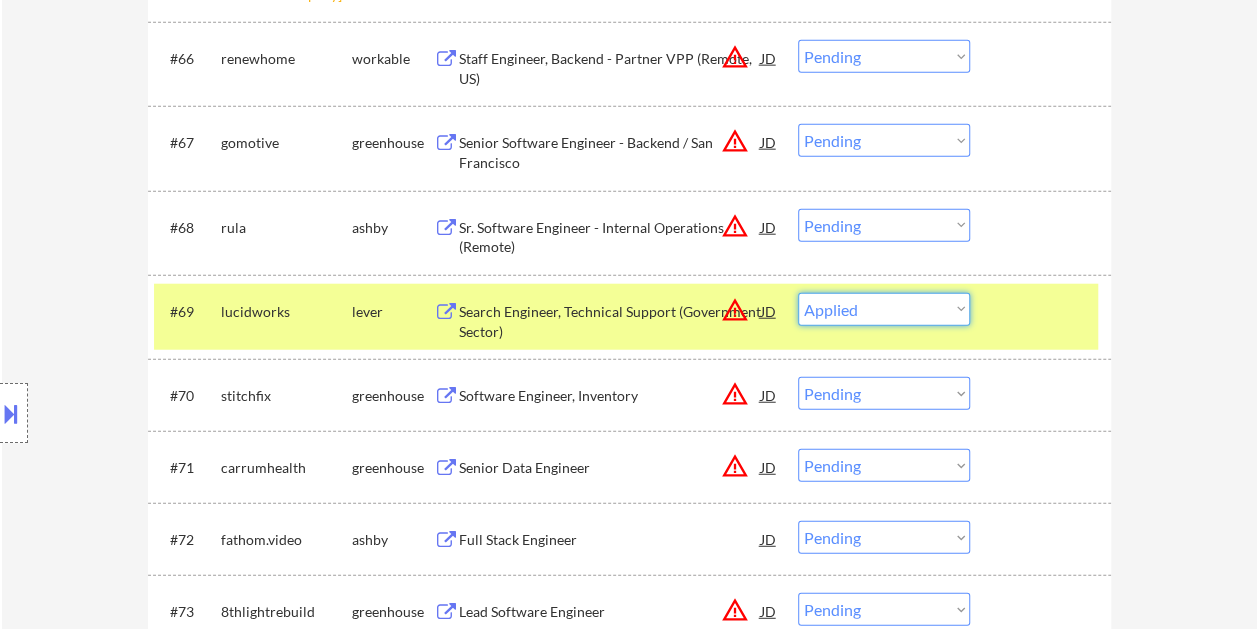 click on "Choose an option... Pending Applied Excluded (Questions) Excluded (Expired) Excluded (Location) Excluded (Bad Match) Excluded (Blocklist) Excluded (Salary) Excluded (Other)" at bounding box center (884, 309) 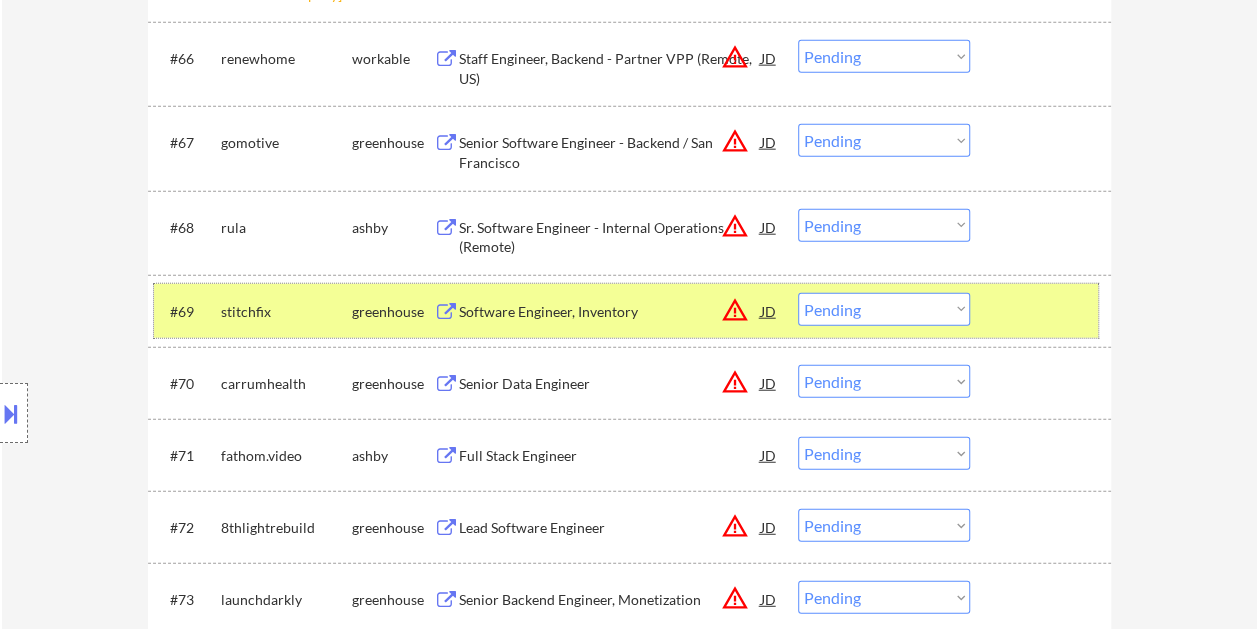 click at bounding box center (1043, 311) 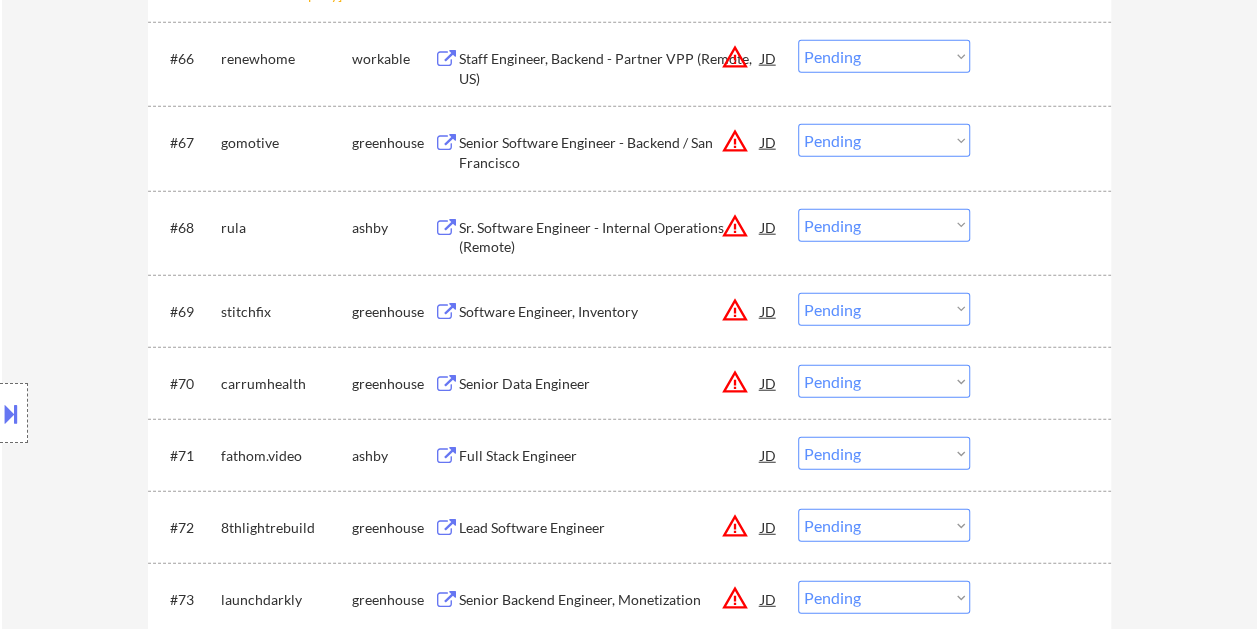 click at bounding box center [1043, 311] 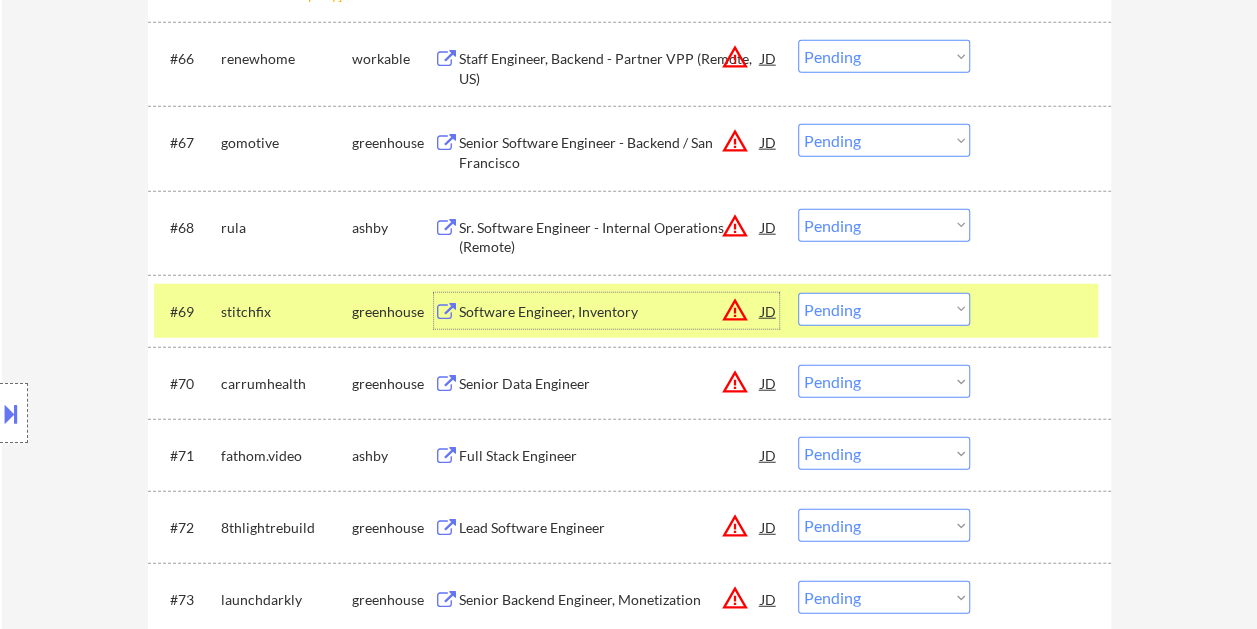 click on "Software Engineer, Inventory" at bounding box center [610, 311] 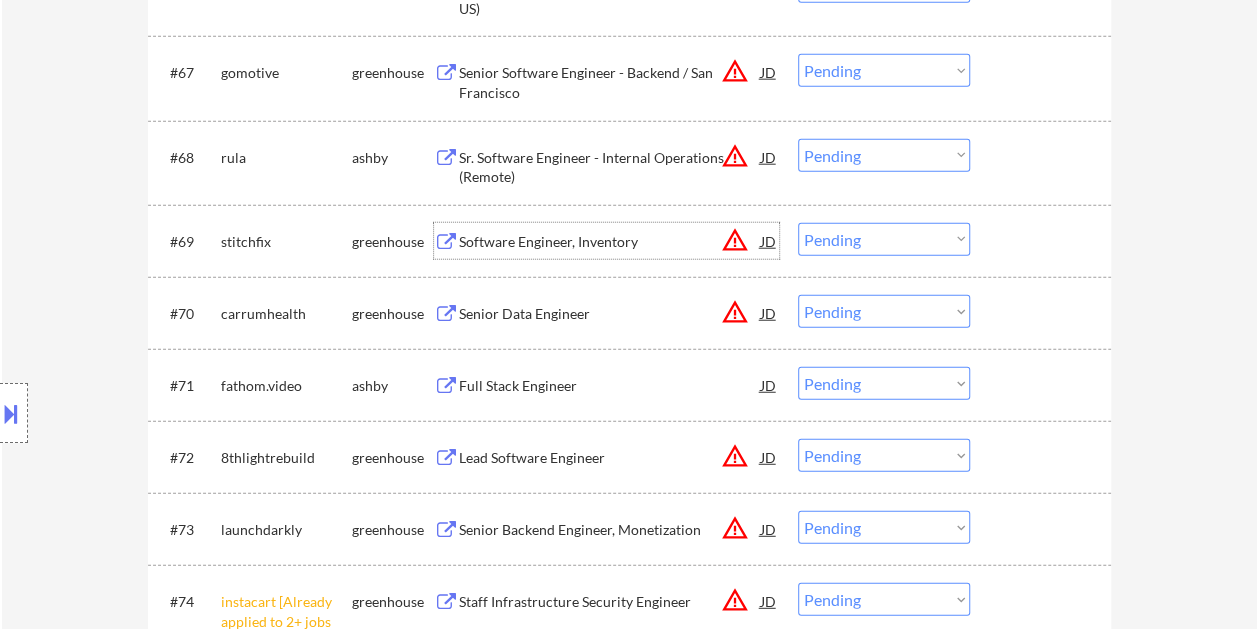 scroll, scrollTop: 6208, scrollLeft: 0, axis: vertical 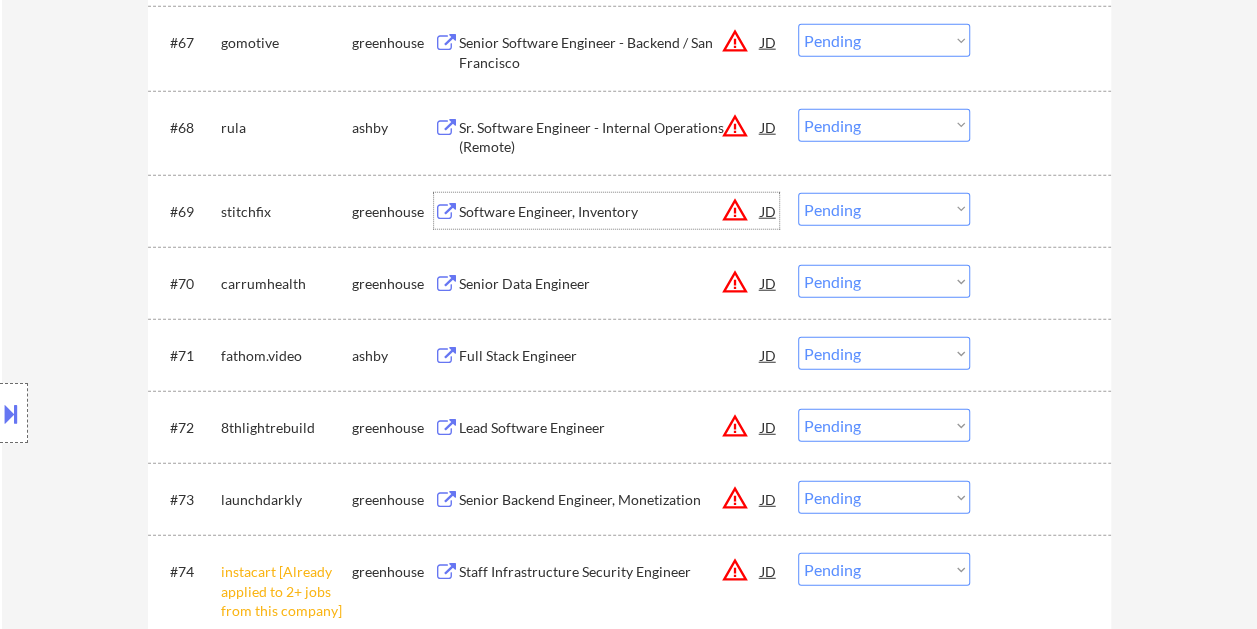 click at bounding box center (1043, 283) 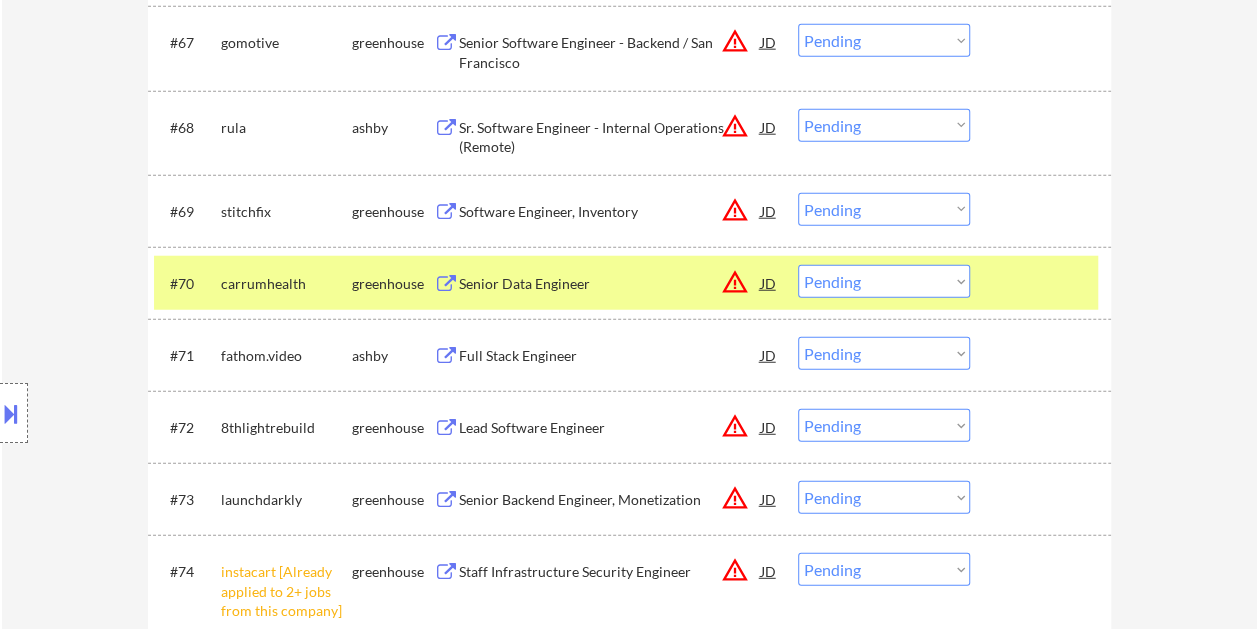 click on "Senior Data Engineer" at bounding box center (610, 284) 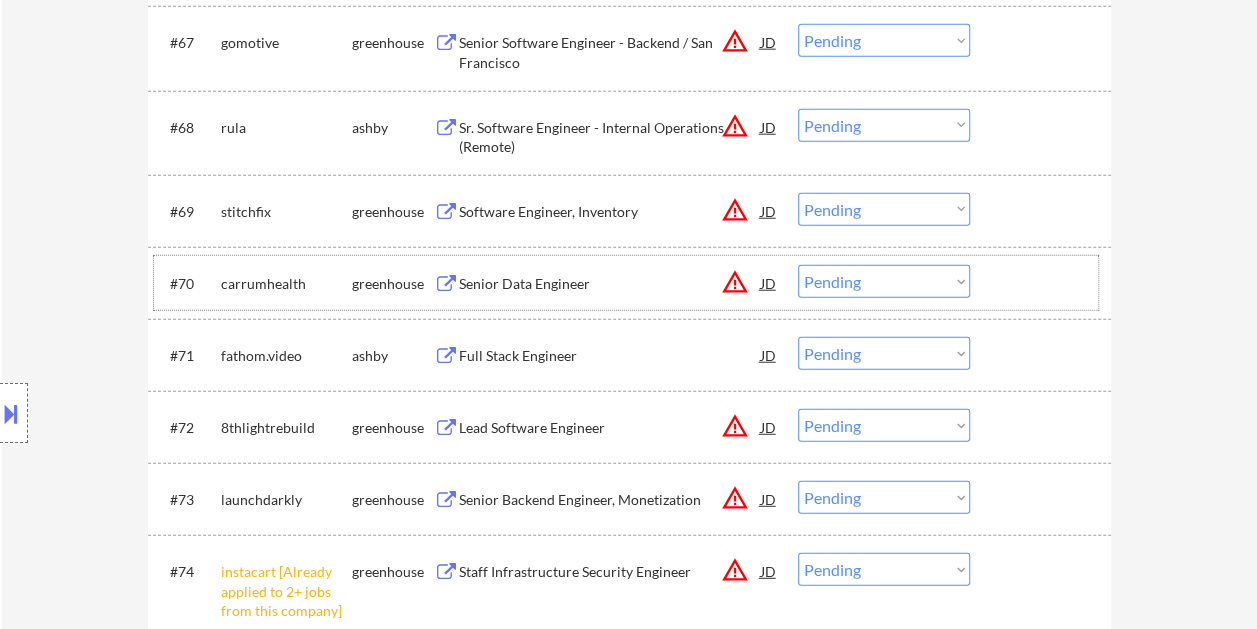 click on "#70 carrumhealth greenhouse Senior Data Engineer JD warning_amber Choose an option... Pending Applied Excluded (Questions) Excluded (Expired) Excluded (Location) Excluded (Bad Match) Excluded (Blocklist) Excluded (Salary) Excluded (Other)" at bounding box center (626, 283) 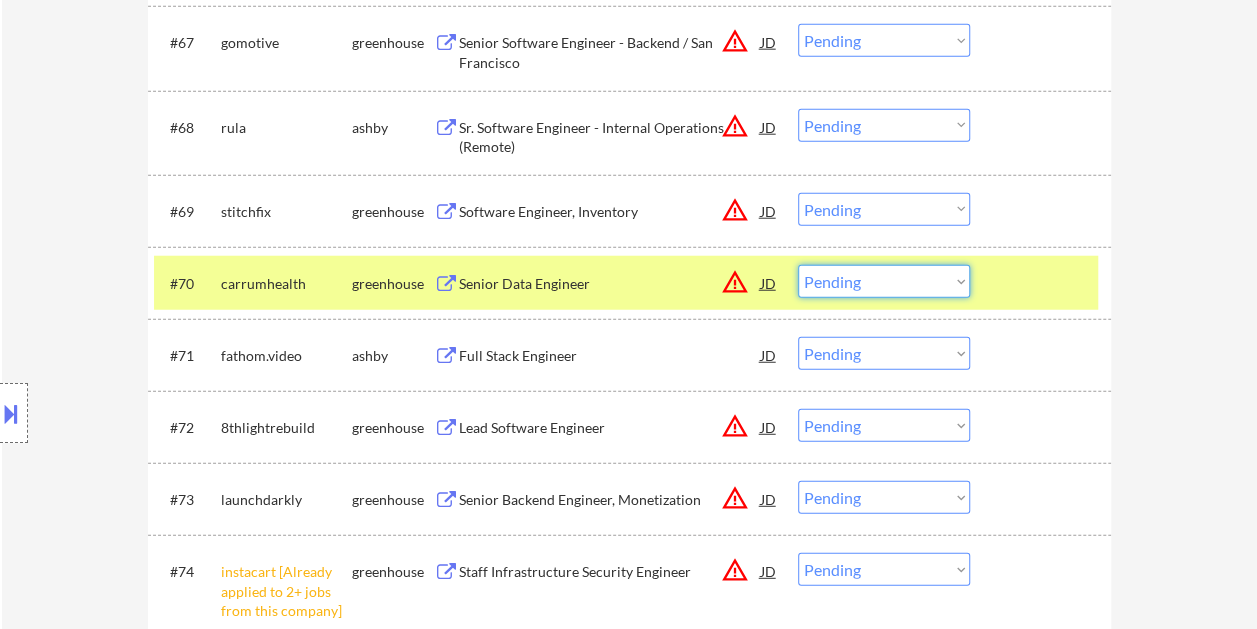 click on "Choose an option... Pending Applied Excluded (Questions) Excluded (Expired) Excluded (Location) Excluded (Bad Match) Excluded (Blocklist) Excluded (Salary) Excluded (Other)" at bounding box center (884, 281) 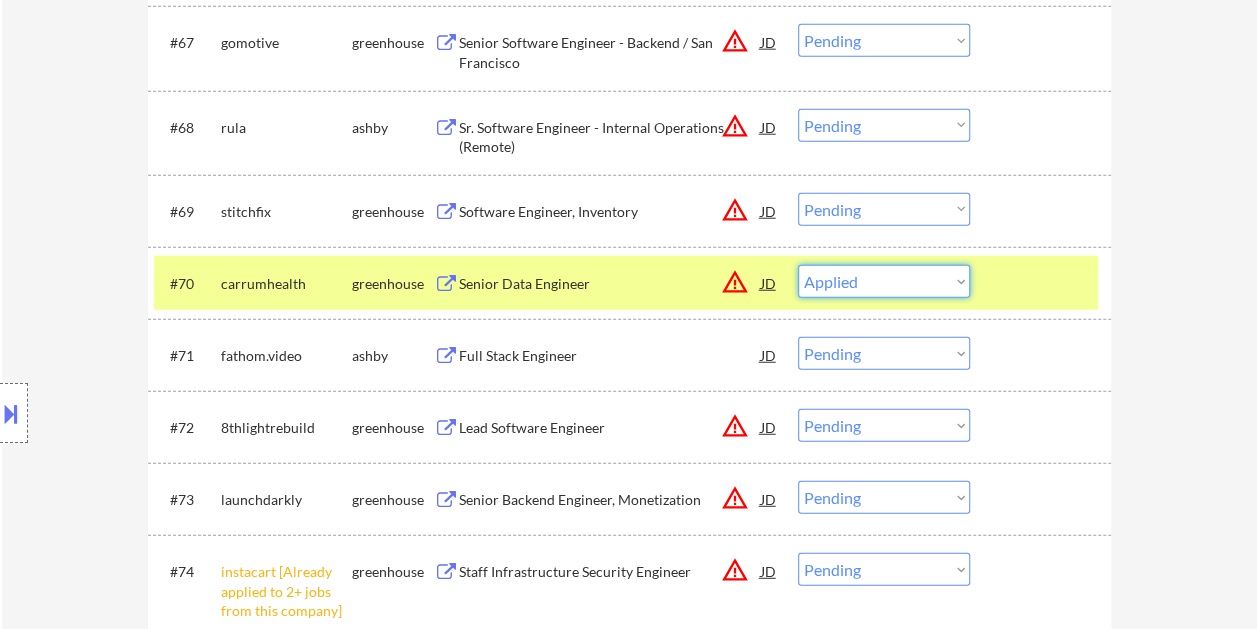 click on "Choose an option... Pending Applied Excluded (Questions) Excluded (Expired) Excluded (Location) Excluded (Bad Match) Excluded (Blocklist) Excluded (Salary) Excluded (Other)" at bounding box center (884, 281) 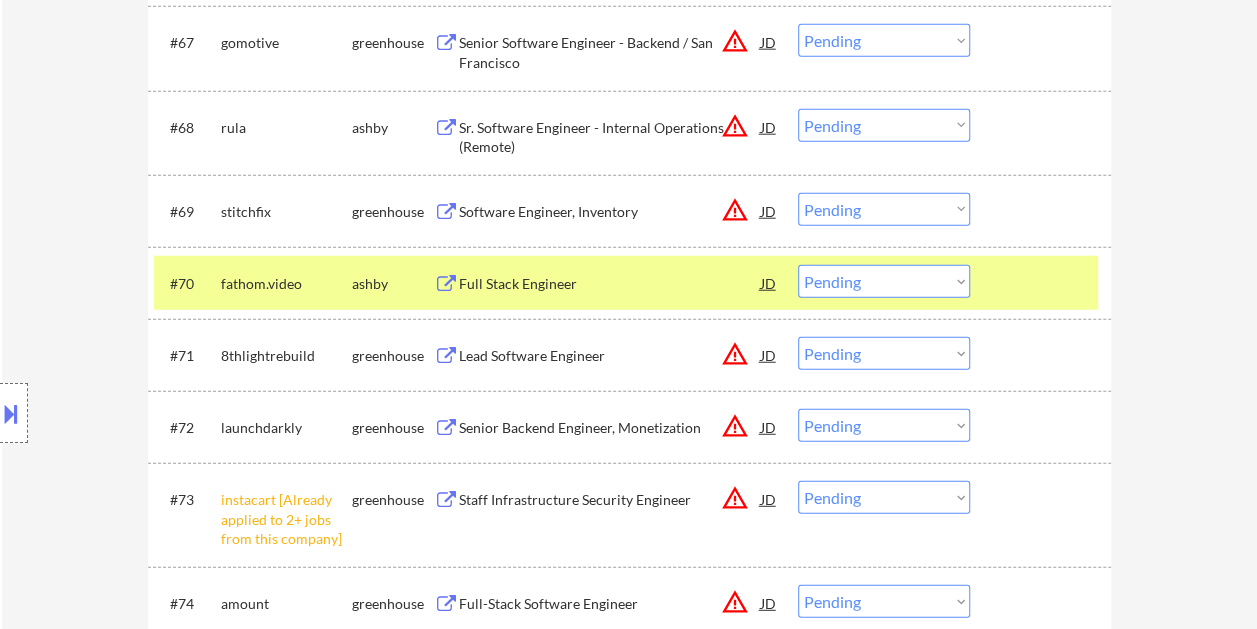 click at bounding box center (1043, 283) 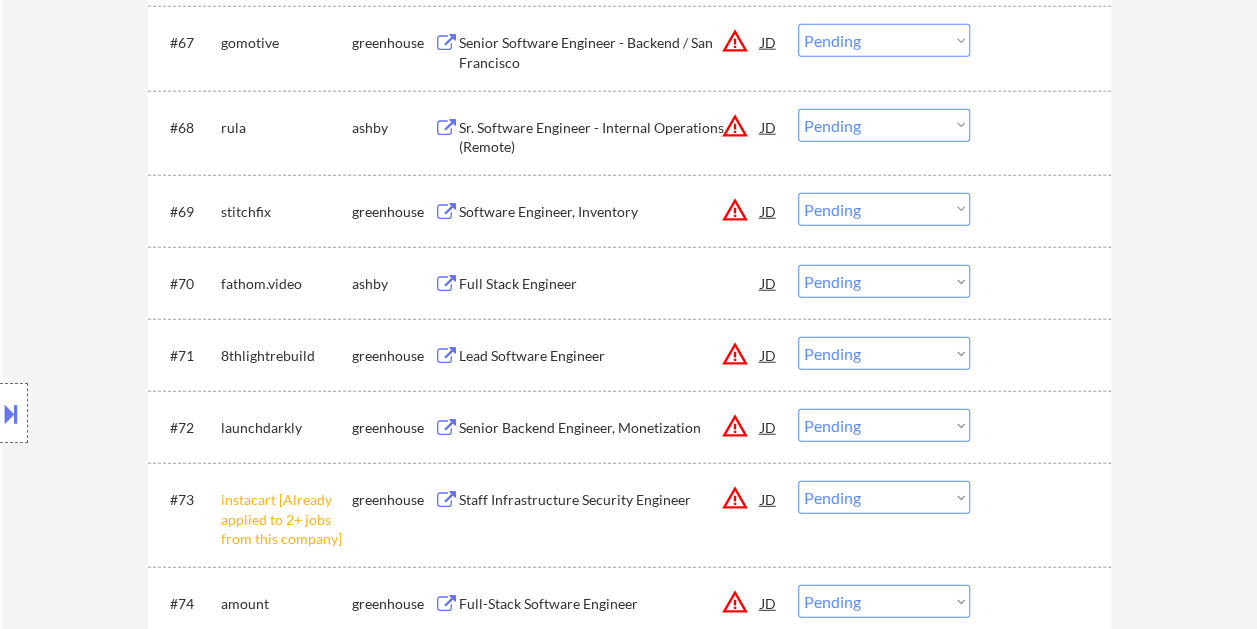 scroll, scrollTop: 6108, scrollLeft: 0, axis: vertical 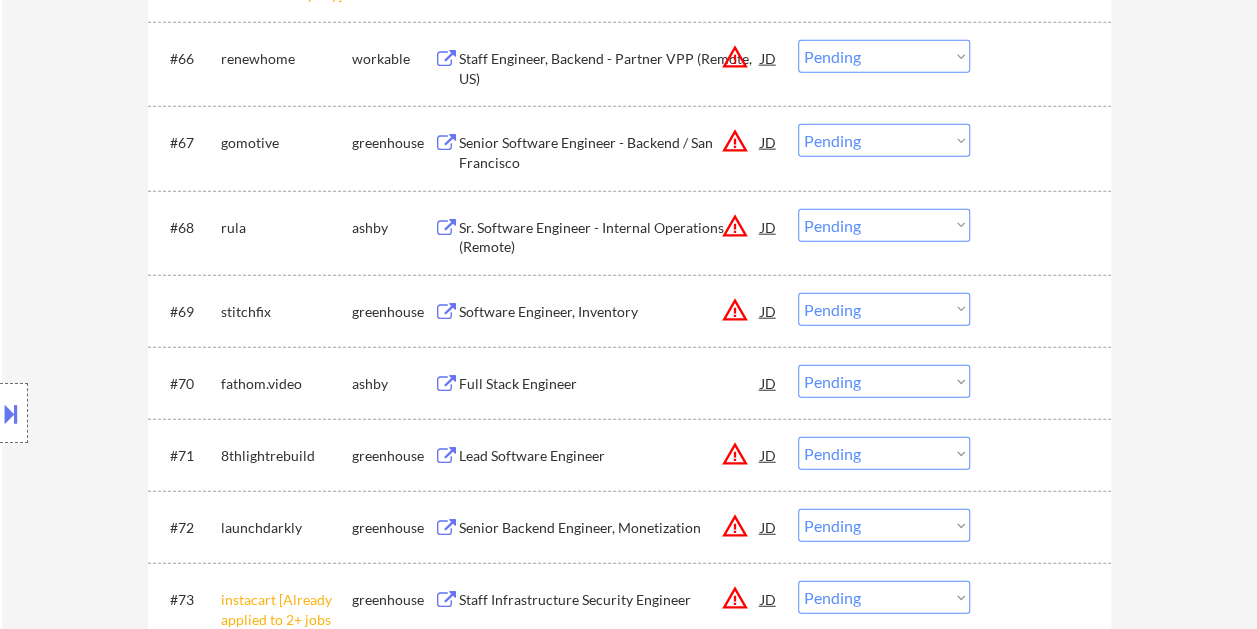 click at bounding box center [1043, 383] 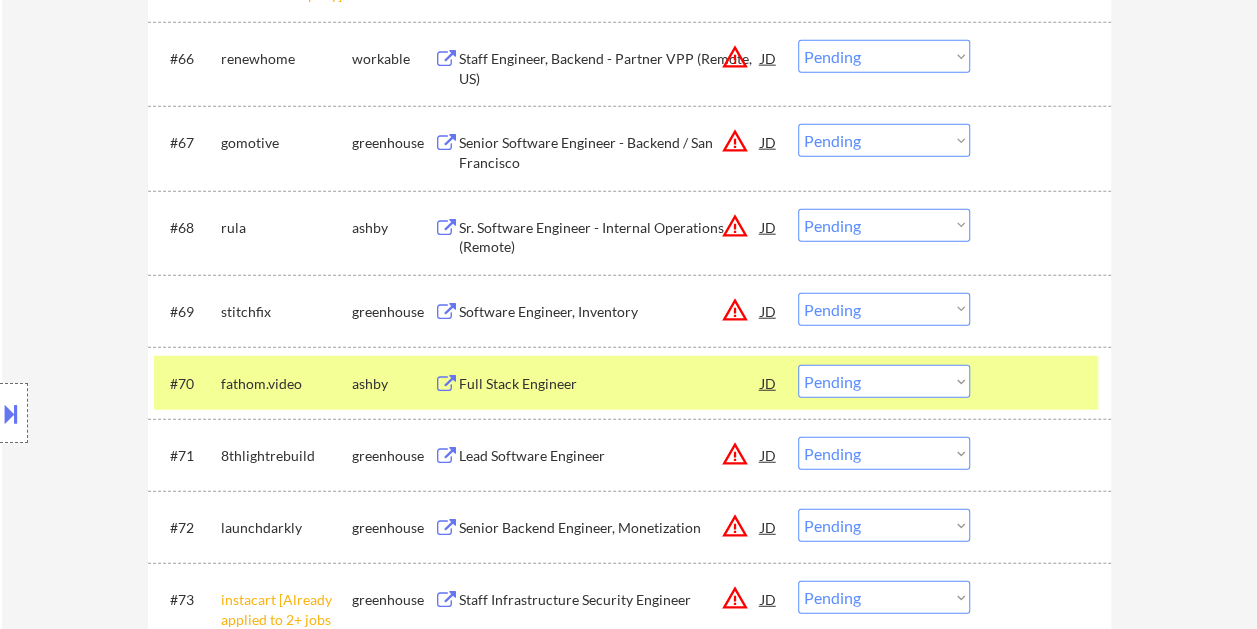 drag, startPoint x: 668, startPoint y: 374, endPoint x: 642, endPoint y: 369, distance: 26.476404 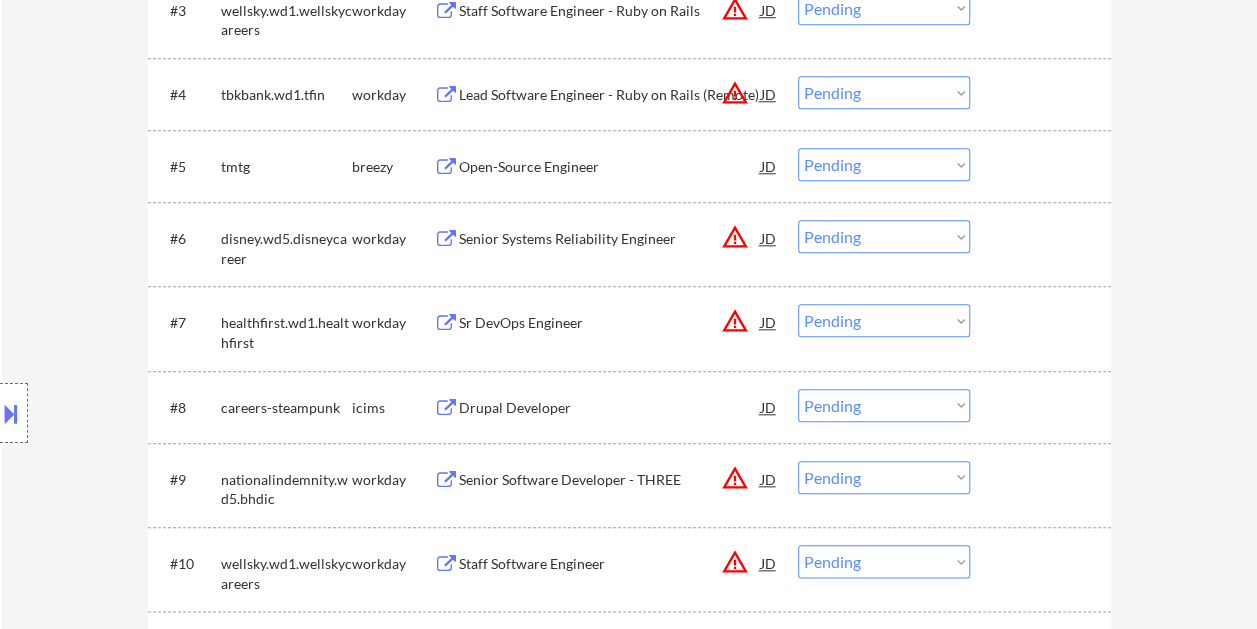 scroll, scrollTop: 0, scrollLeft: 0, axis: both 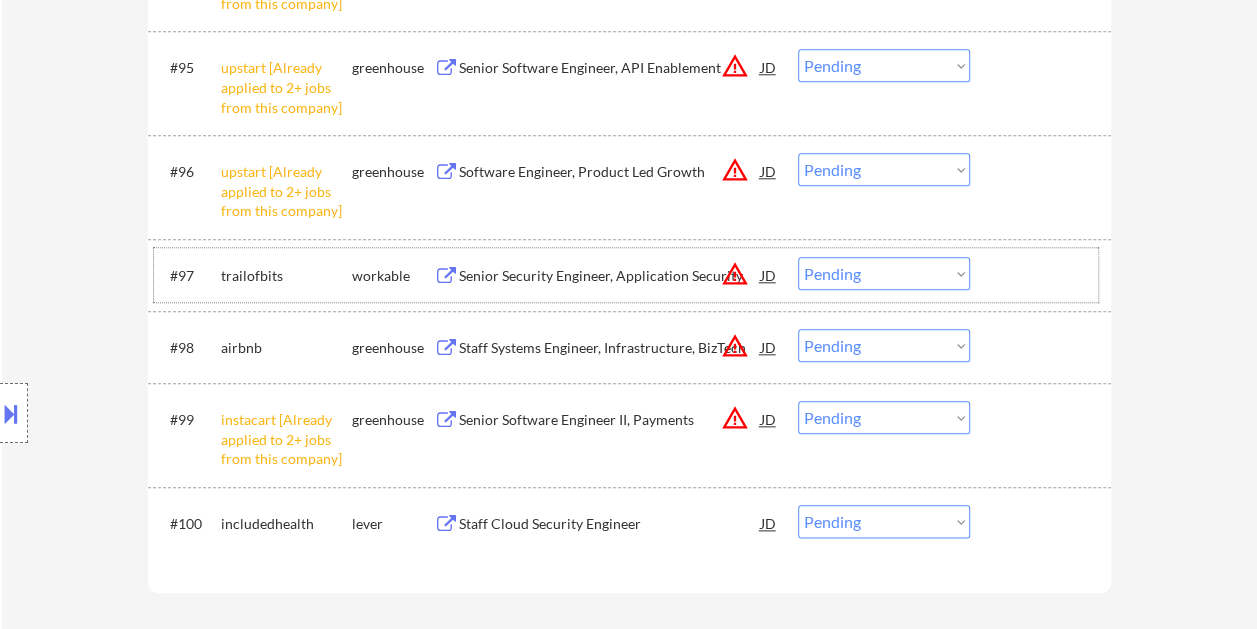 drag, startPoint x: 1058, startPoint y: 280, endPoint x: 974, endPoint y: 286, distance: 84.21401 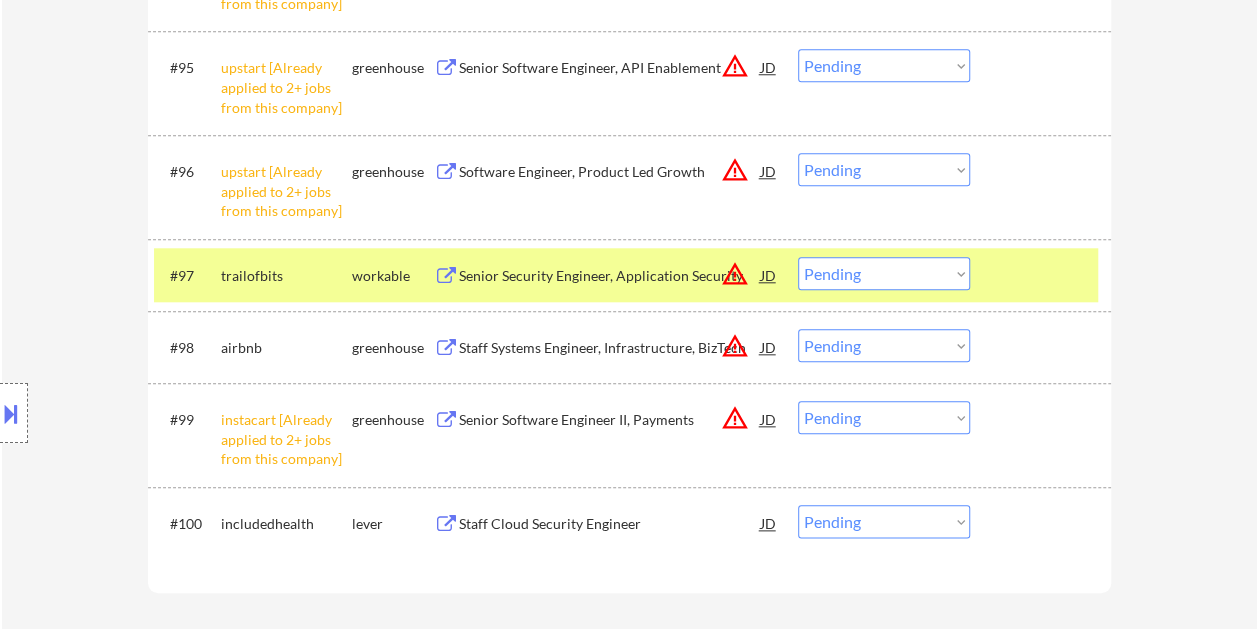 click on "Senior Security Engineer, Application Security" at bounding box center [610, 275] 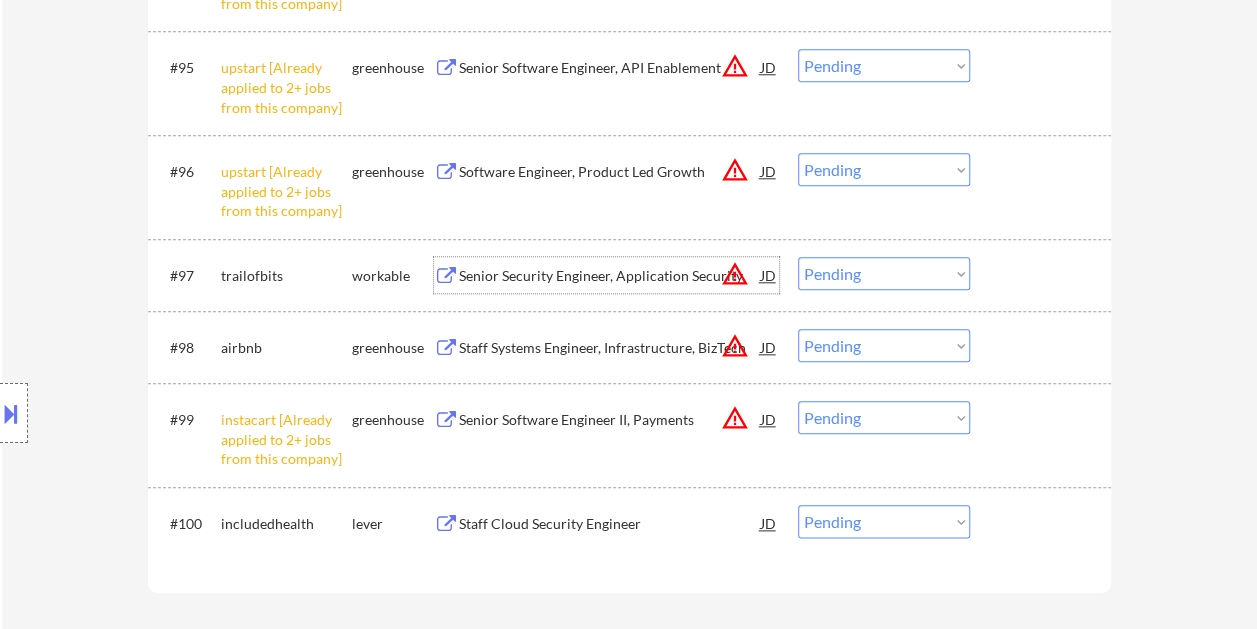 click at bounding box center (1043, 275) 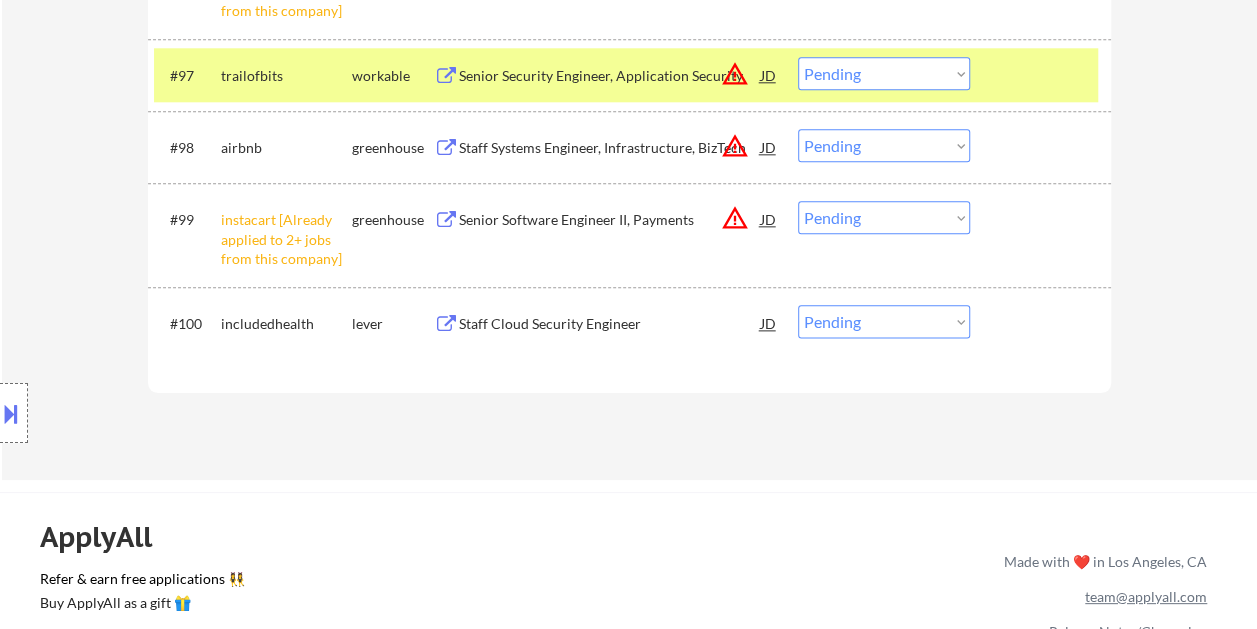 scroll, scrollTop: 8145, scrollLeft: 0, axis: vertical 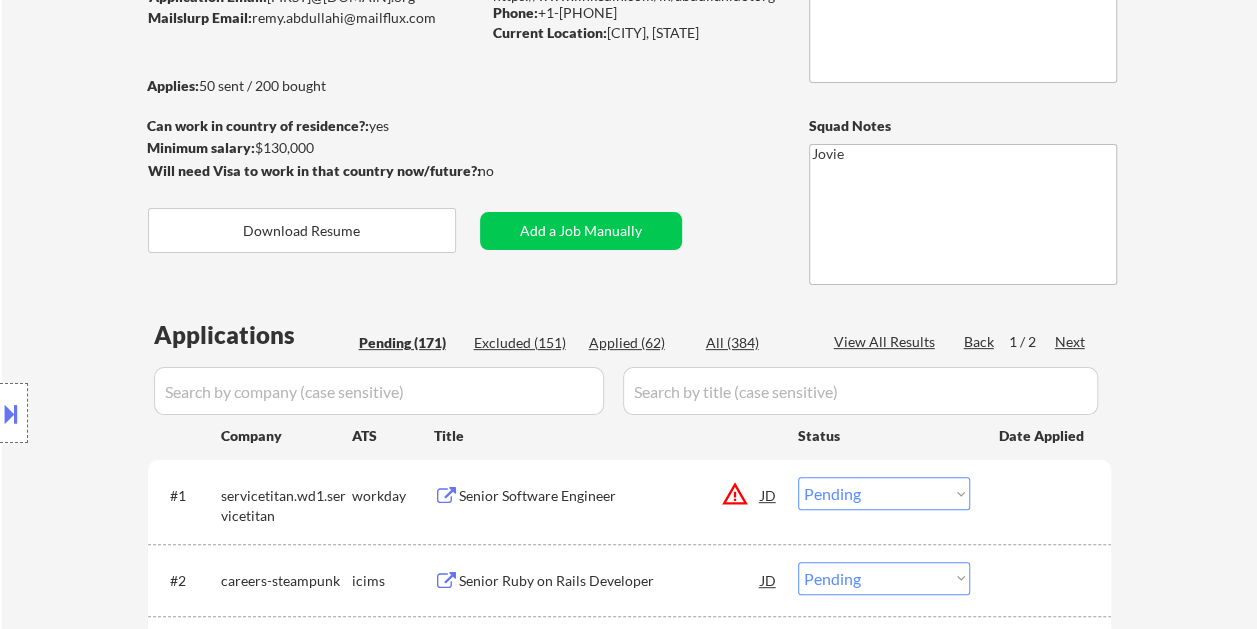 click on "Next" at bounding box center [1071, 342] 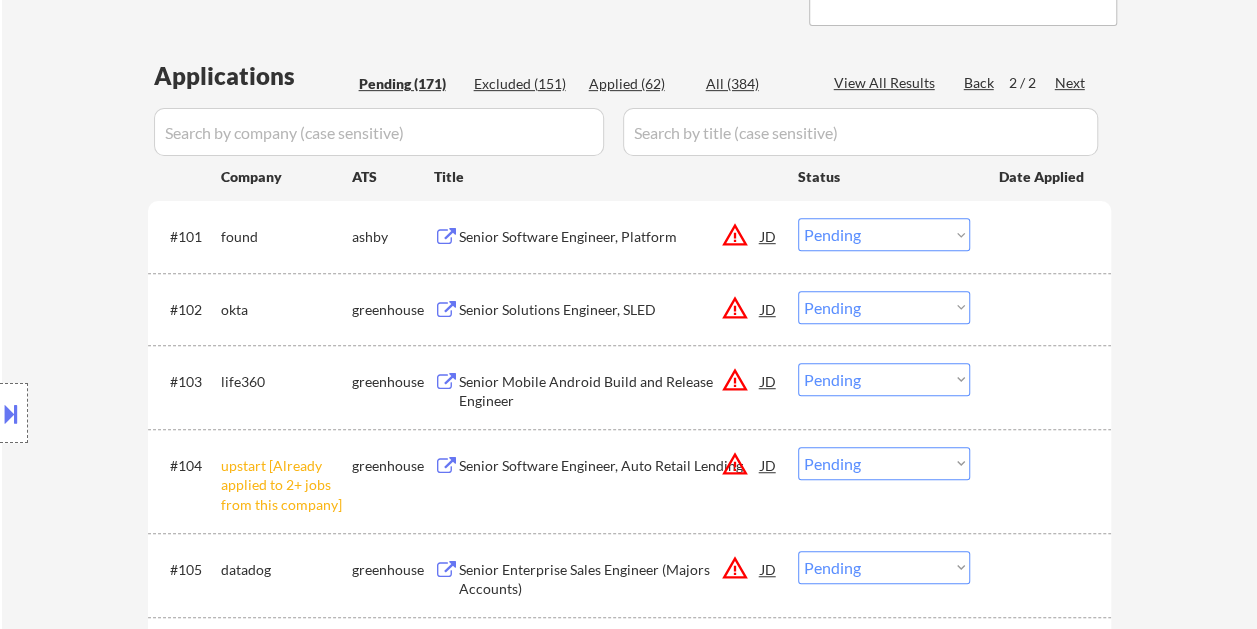 scroll, scrollTop: 500, scrollLeft: 0, axis: vertical 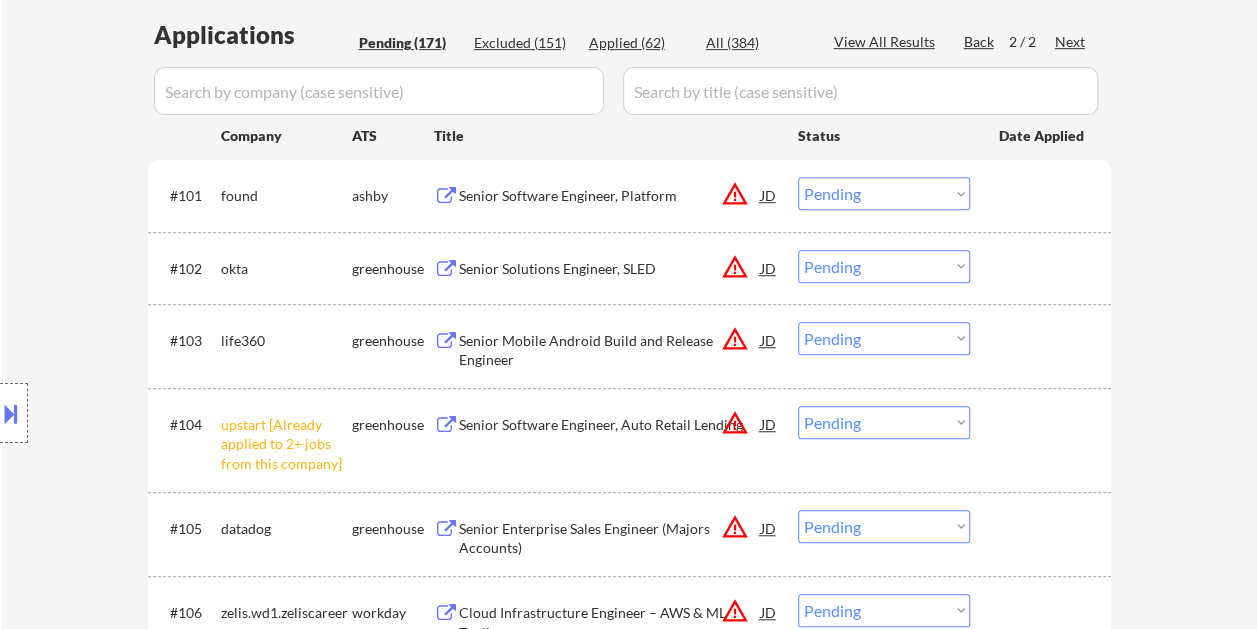 click at bounding box center (1043, 340) 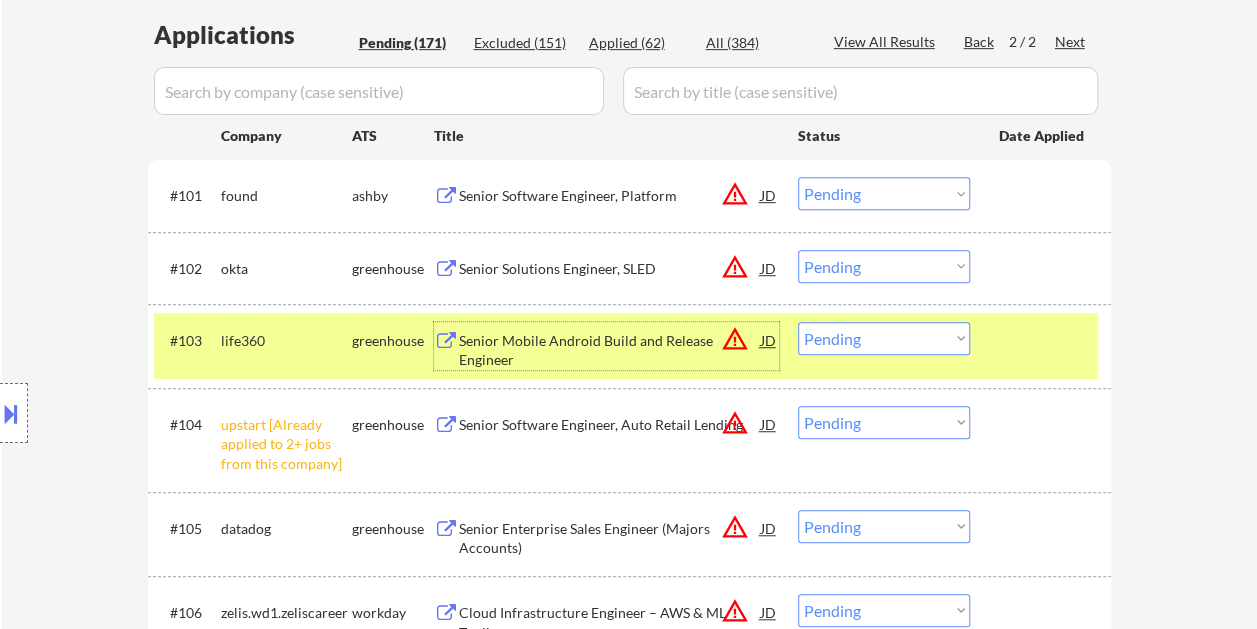 click on "Senior Mobile Android Build and Release Engineer" at bounding box center [610, 350] 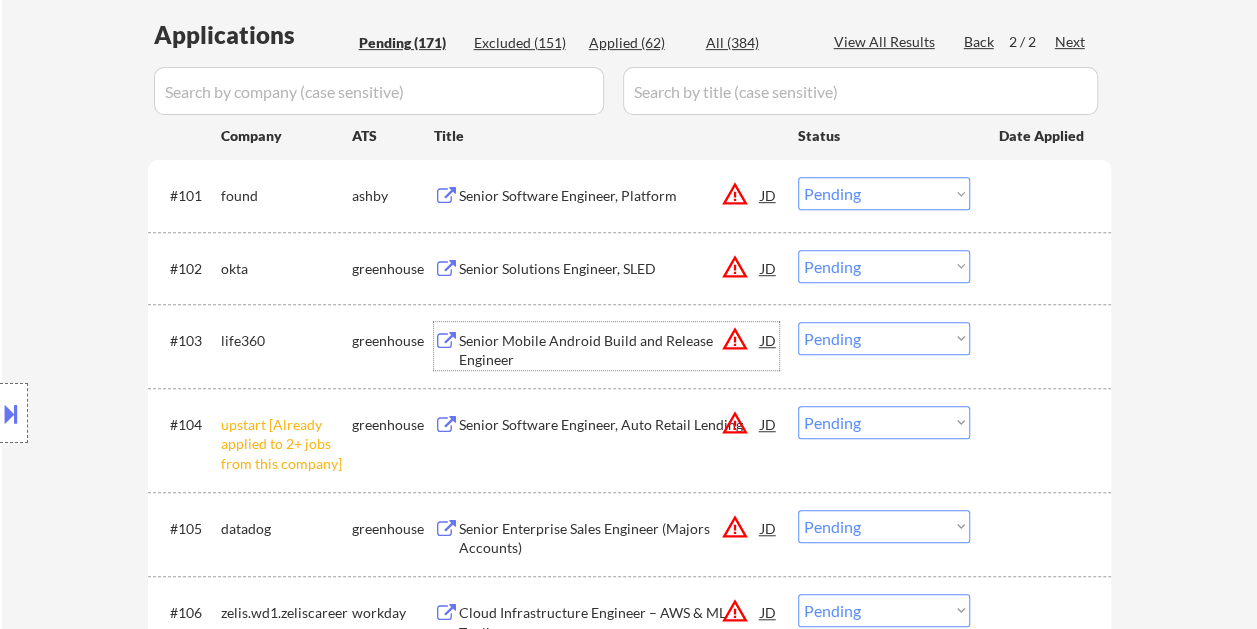 drag, startPoint x: 1034, startPoint y: 335, endPoint x: 976, endPoint y: 342, distance: 58.420887 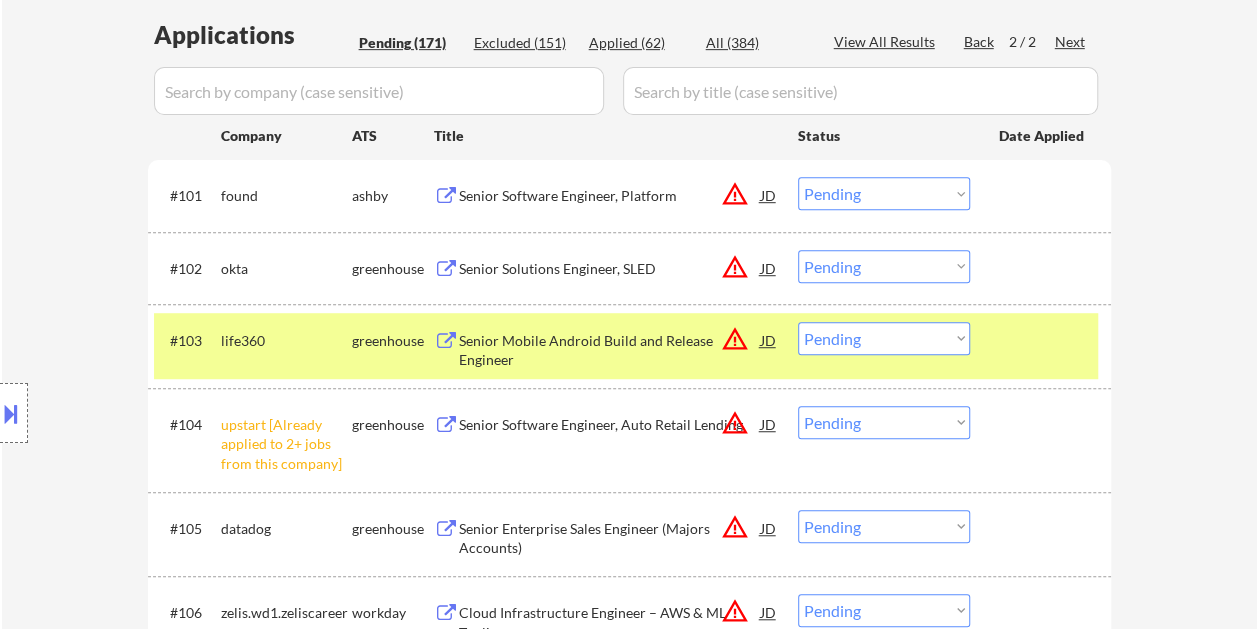 click on "Choose an option... Pending Applied Excluded (Questions) Excluded (Expired) Excluded (Location) Excluded (Bad Match) Excluded (Blocklist) Excluded (Salary) Excluded (Other)" at bounding box center (884, 338) 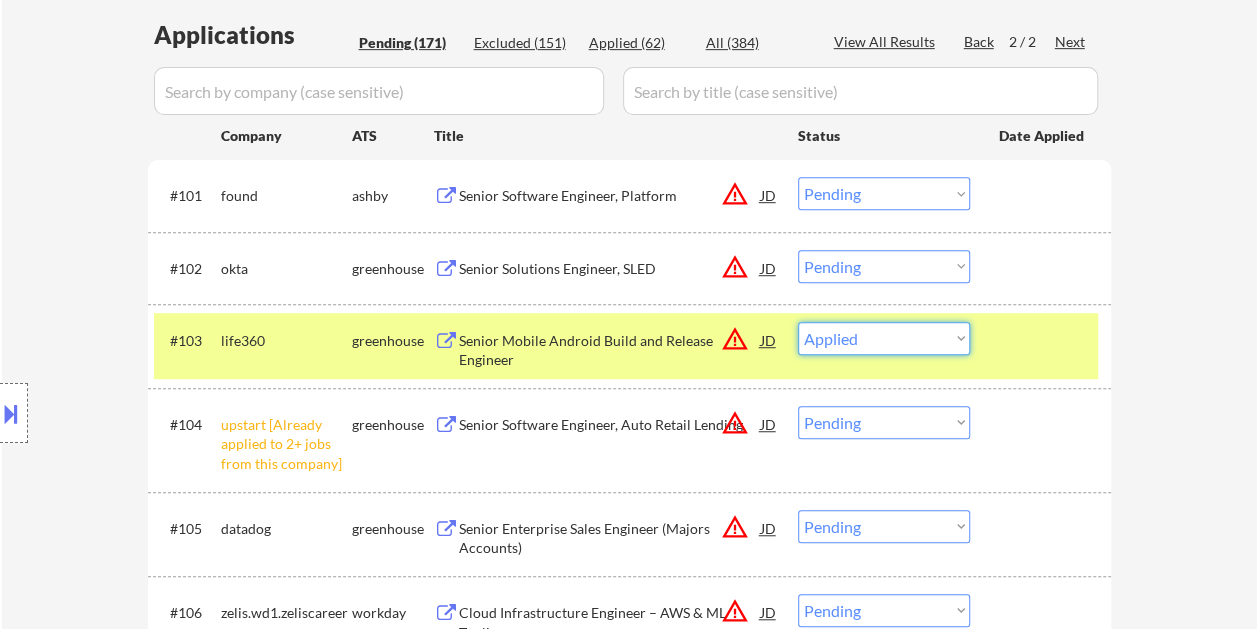 click on "Choose an option... Pending Applied Excluded (Questions) Excluded (Expired) Excluded (Location) Excluded (Bad Match) Excluded (Blocklist) Excluded (Salary) Excluded (Other)" at bounding box center (884, 338) 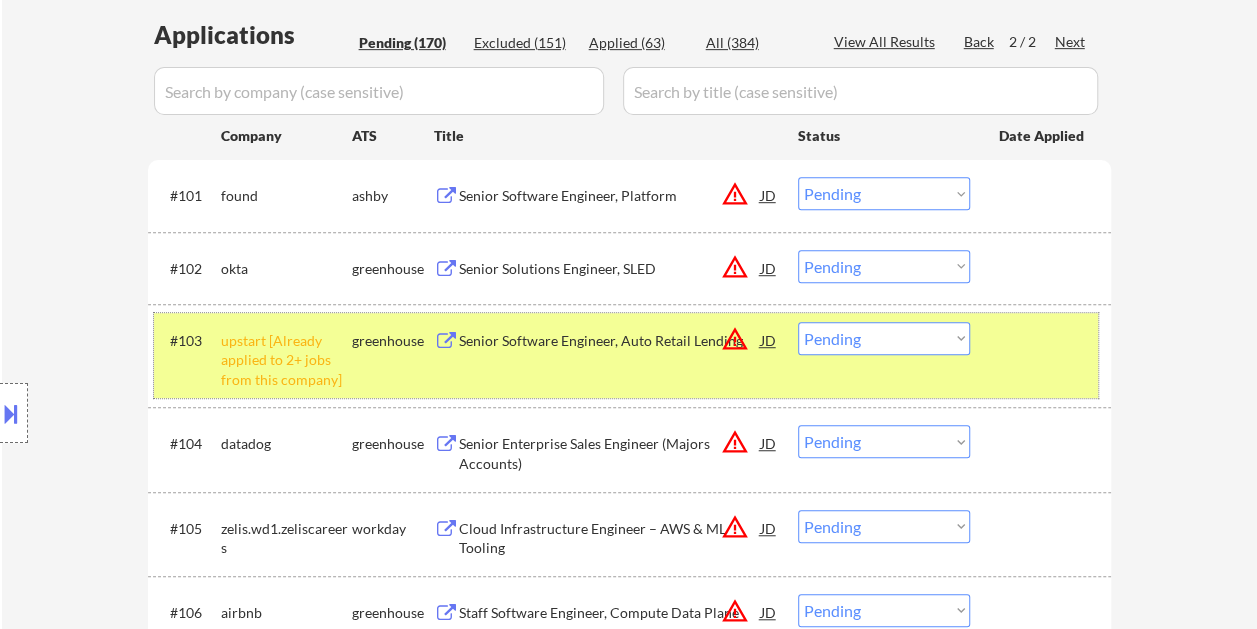 click at bounding box center [1043, 340] 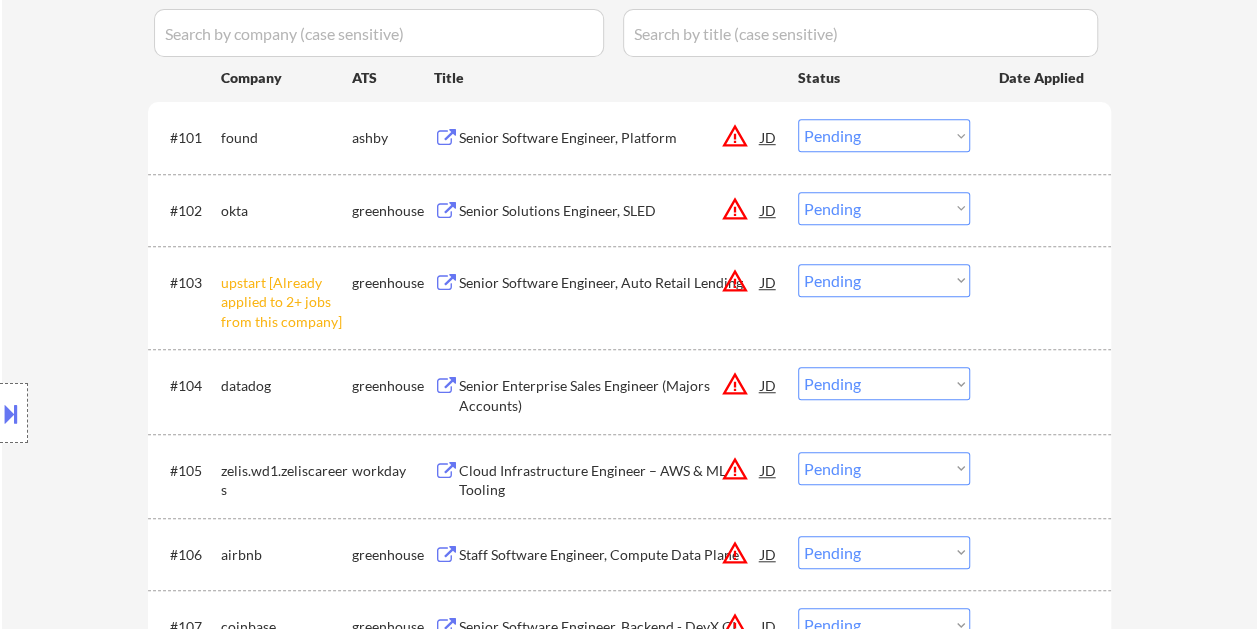 scroll, scrollTop: 600, scrollLeft: 0, axis: vertical 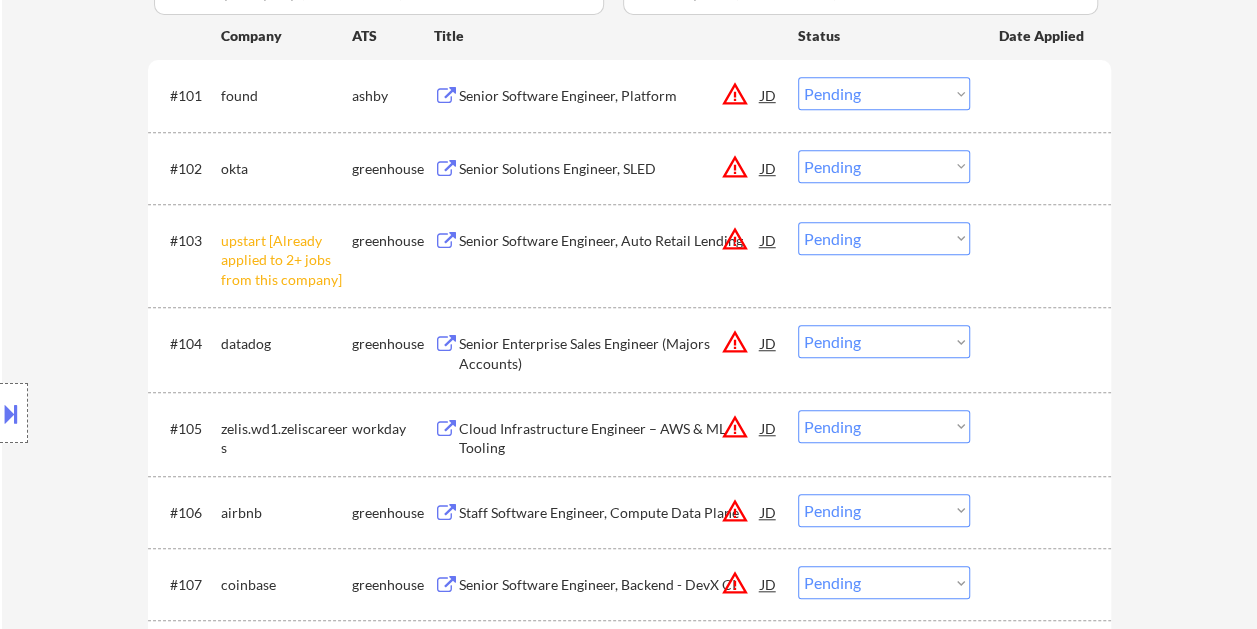 click at bounding box center [1043, 343] 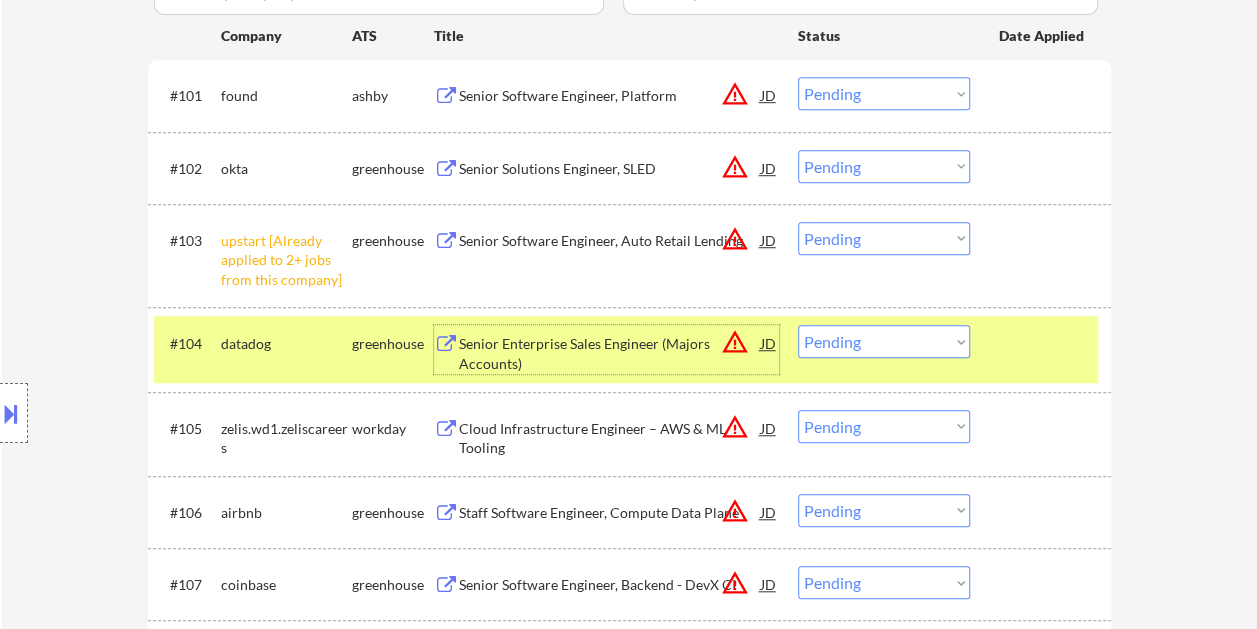 click on "Senior Enterprise Sales Engineer (Majors Accounts)" at bounding box center (610, 353) 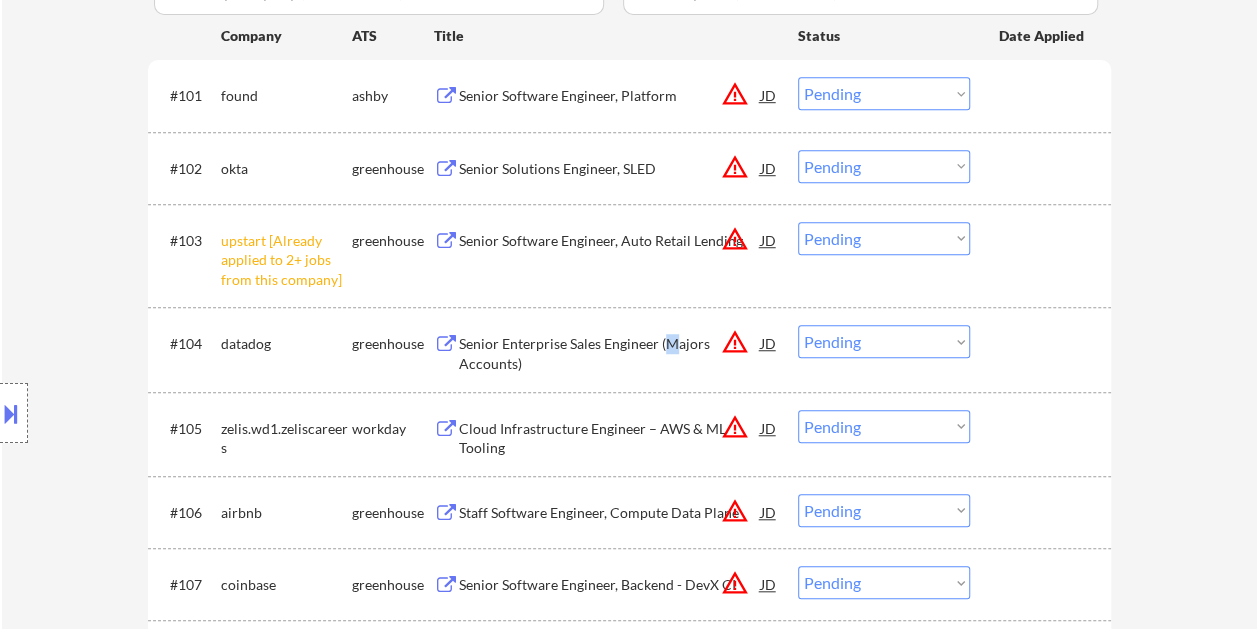 click at bounding box center [11, 413] 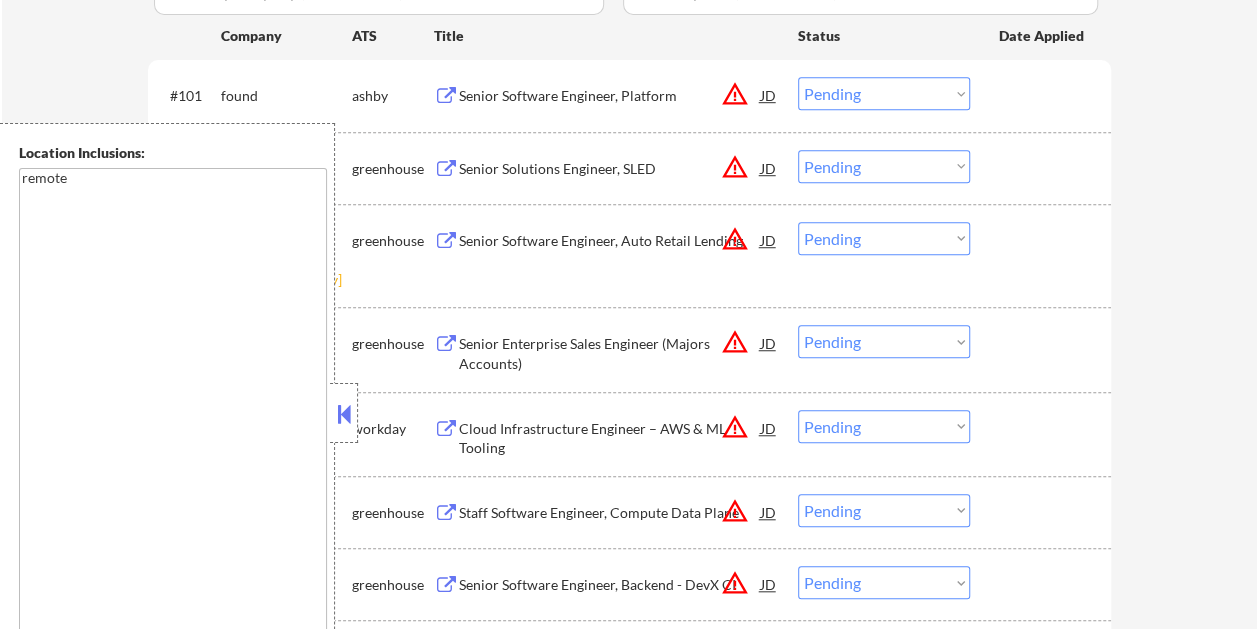 click at bounding box center (344, 413) 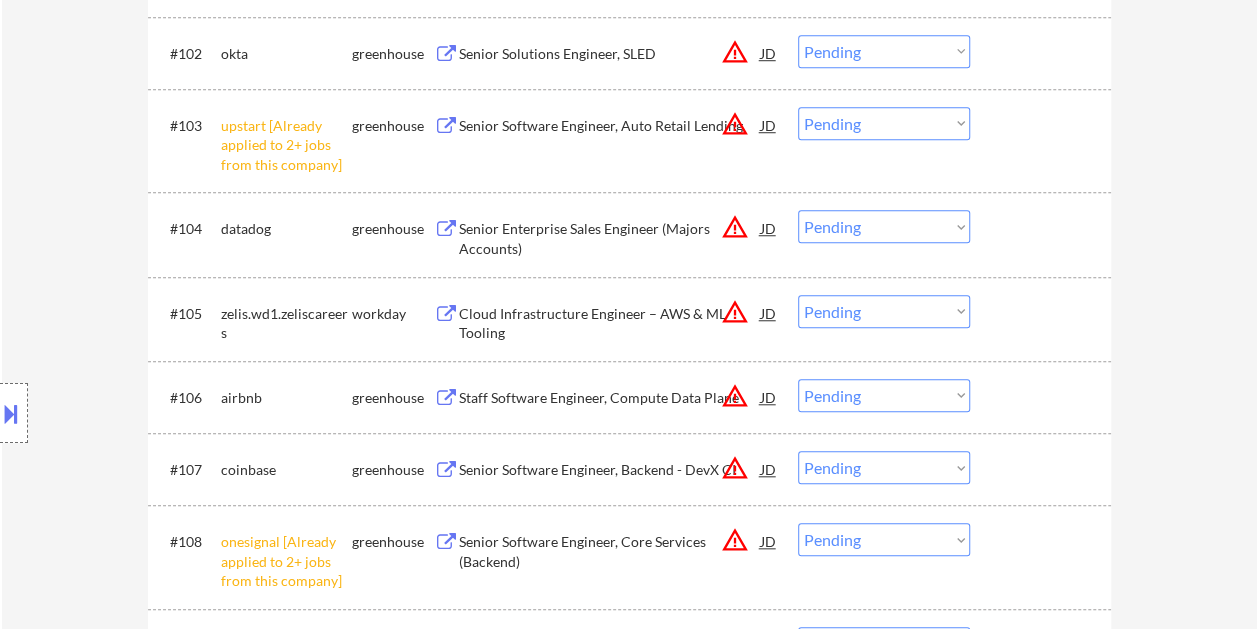 scroll, scrollTop: 800, scrollLeft: 0, axis: vertical 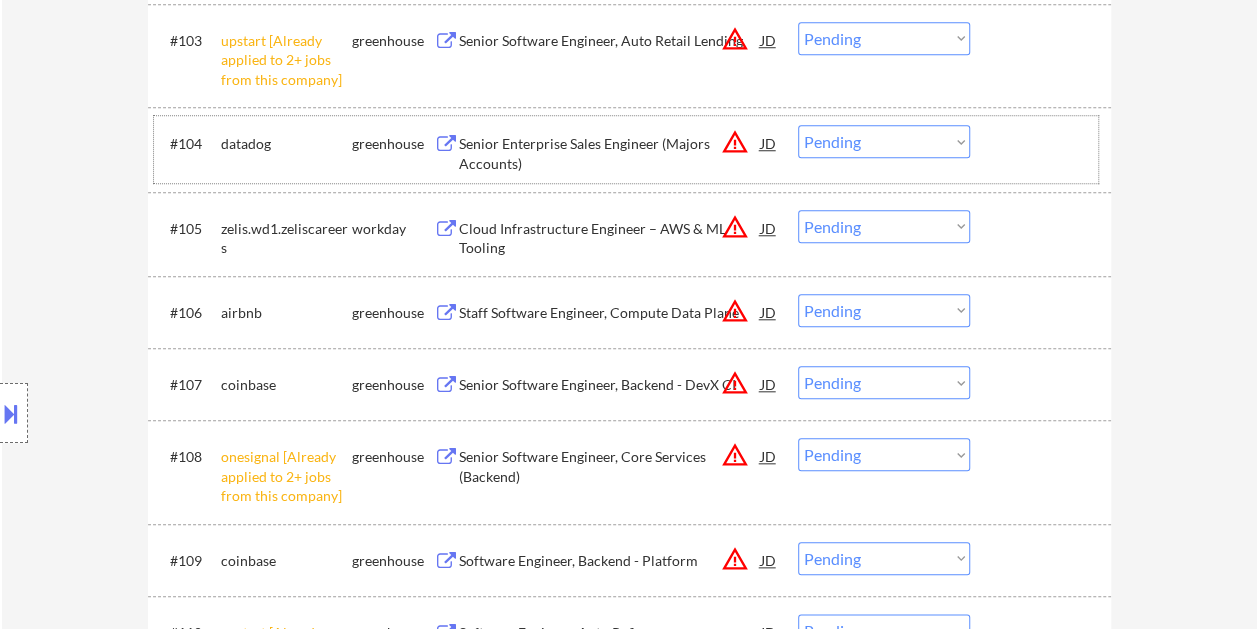 click at bounding box center (1043, 143) 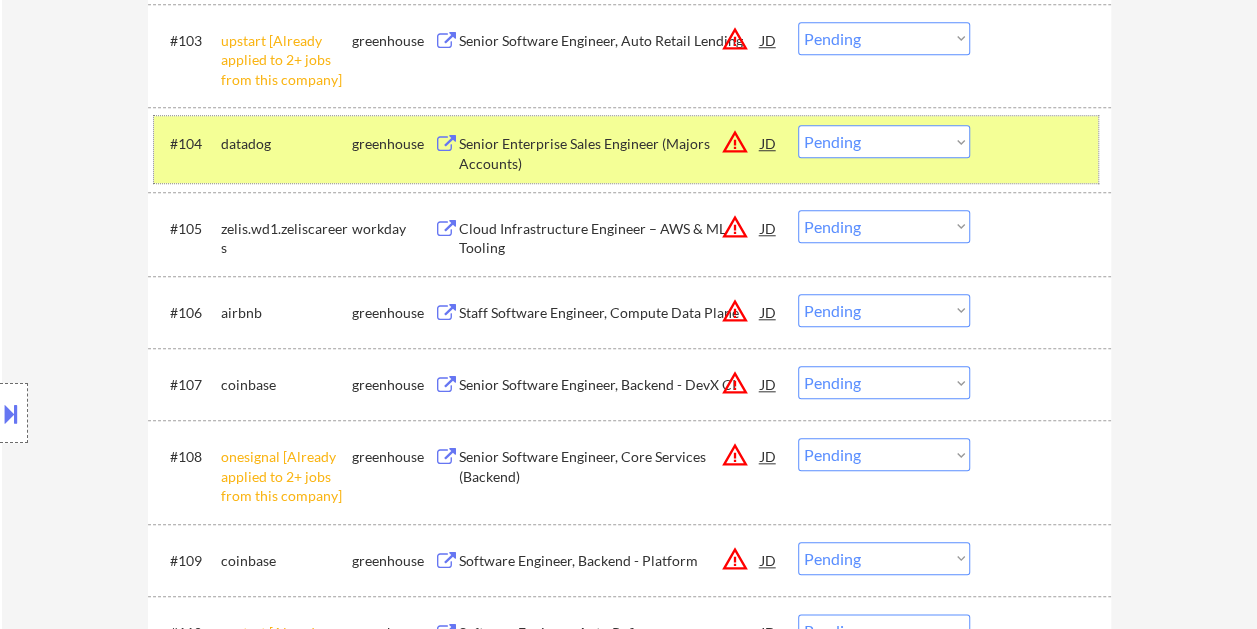 click on "Choose an option... Pending Applied Excluded (Questions) Excluded (Expired) Excluded (Location) Excluded (Bad Match) Excluded (Blocklist) Excluded (Salary) Excluded (Other)" at bounding box center [884, 141] 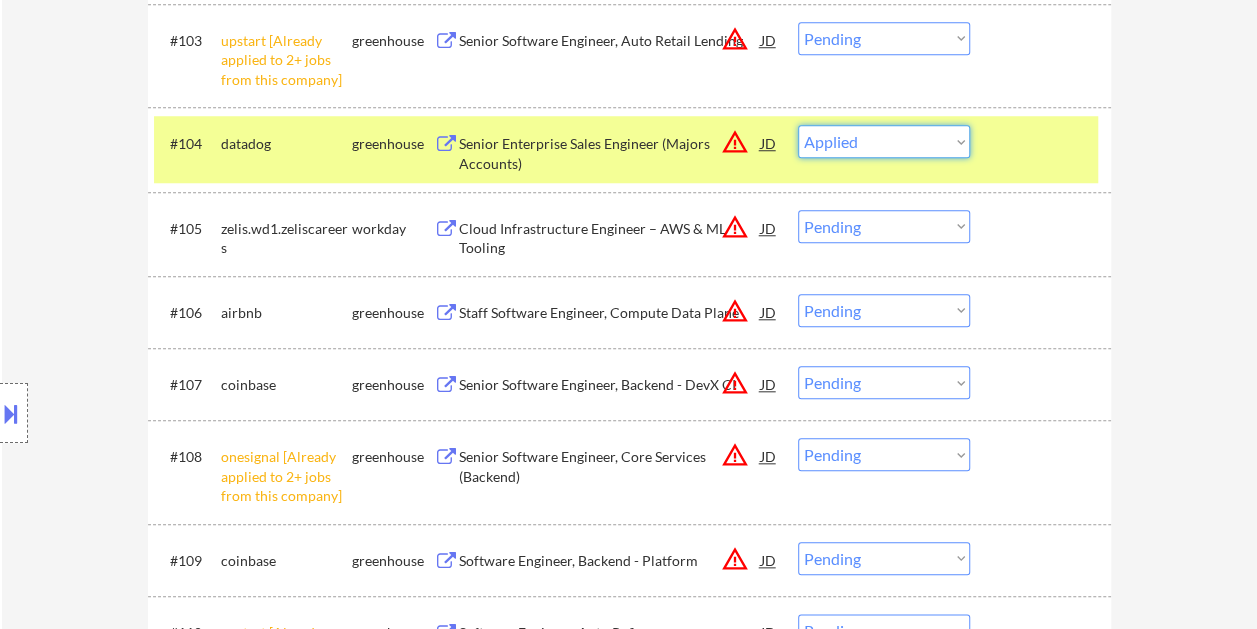 click on "Choose an option... Pending Applied Excluded (Questions) Excluded (Expired) Excluded (Location) Excluded (Bad Match) Excluded (Blocklist) Excluded (Salary) Excluded (Other)" at bounding box center (884, 141) 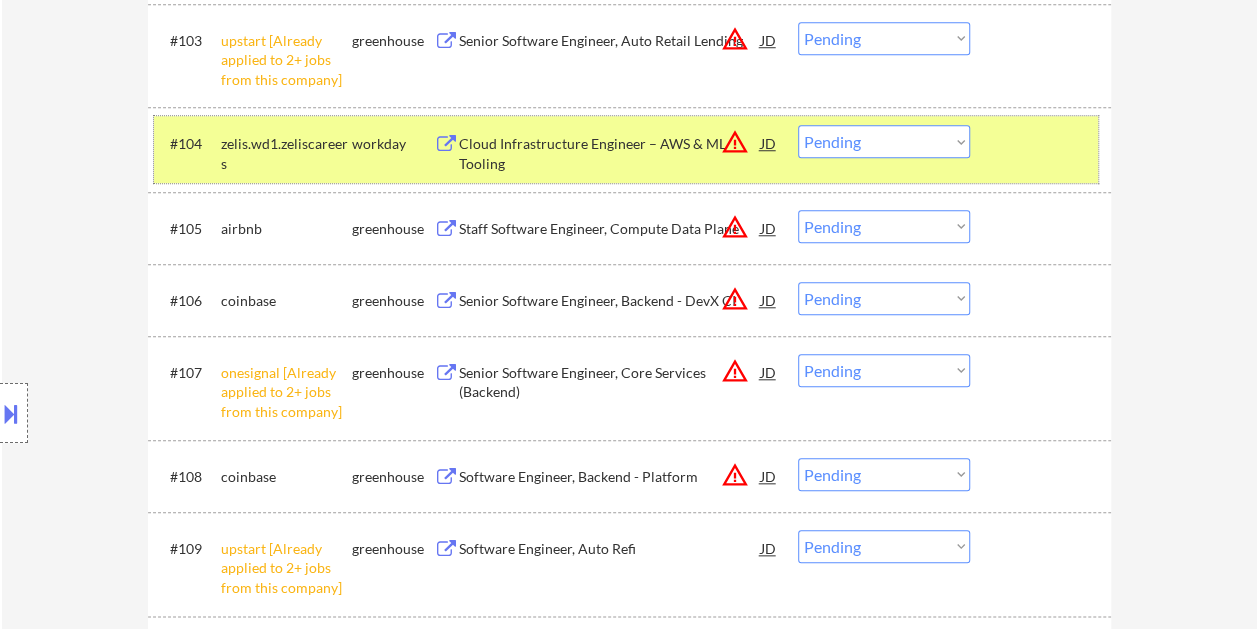 click at bounding box center [1043, 143] 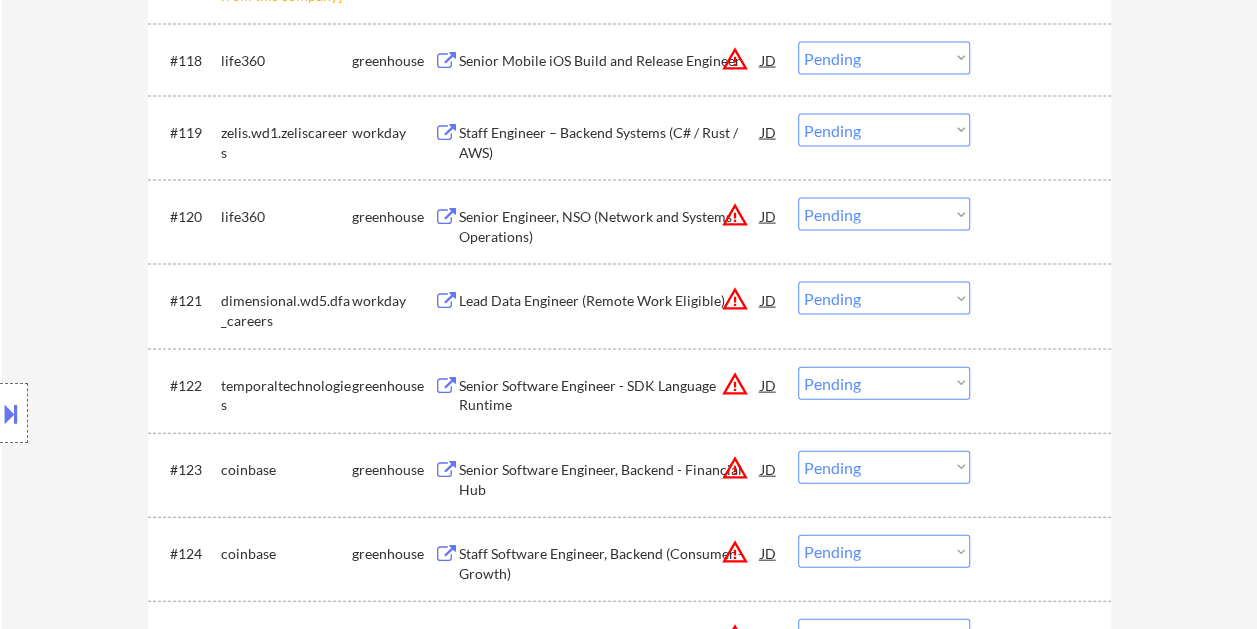 scroll, scrollTop: 2100, scrollLeft: 0, axis: vertical 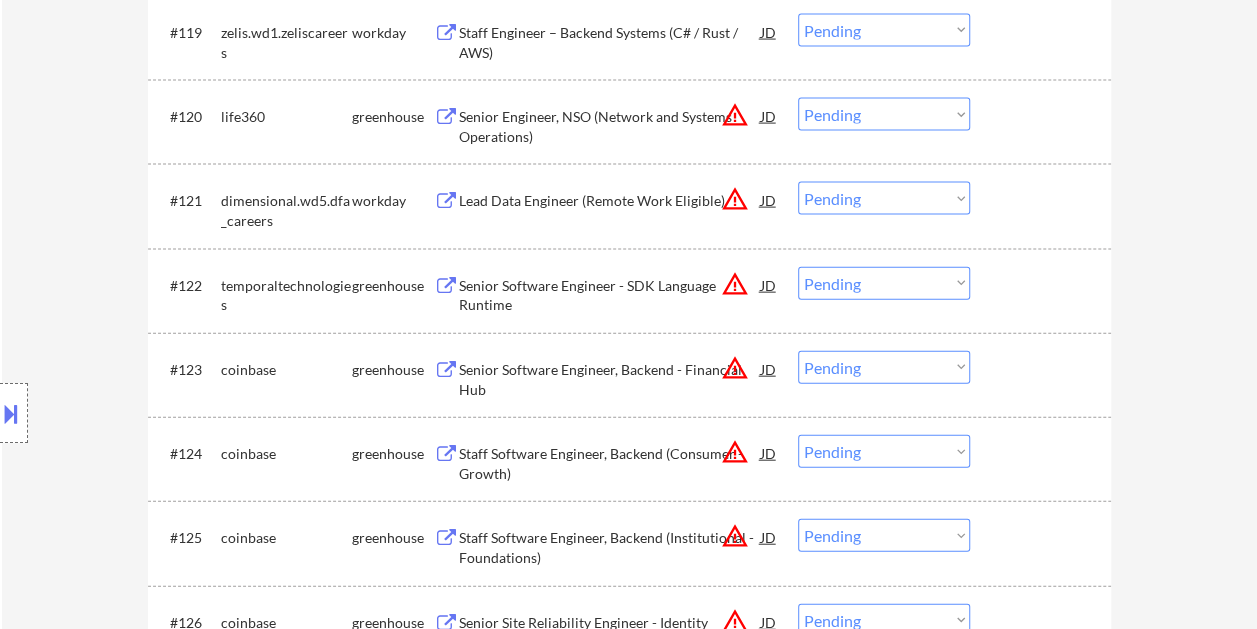 drag, startPoint x: 1034, startPoint y: 289, endPoint x: 796, endPoint y: 302, distance: 238.35478 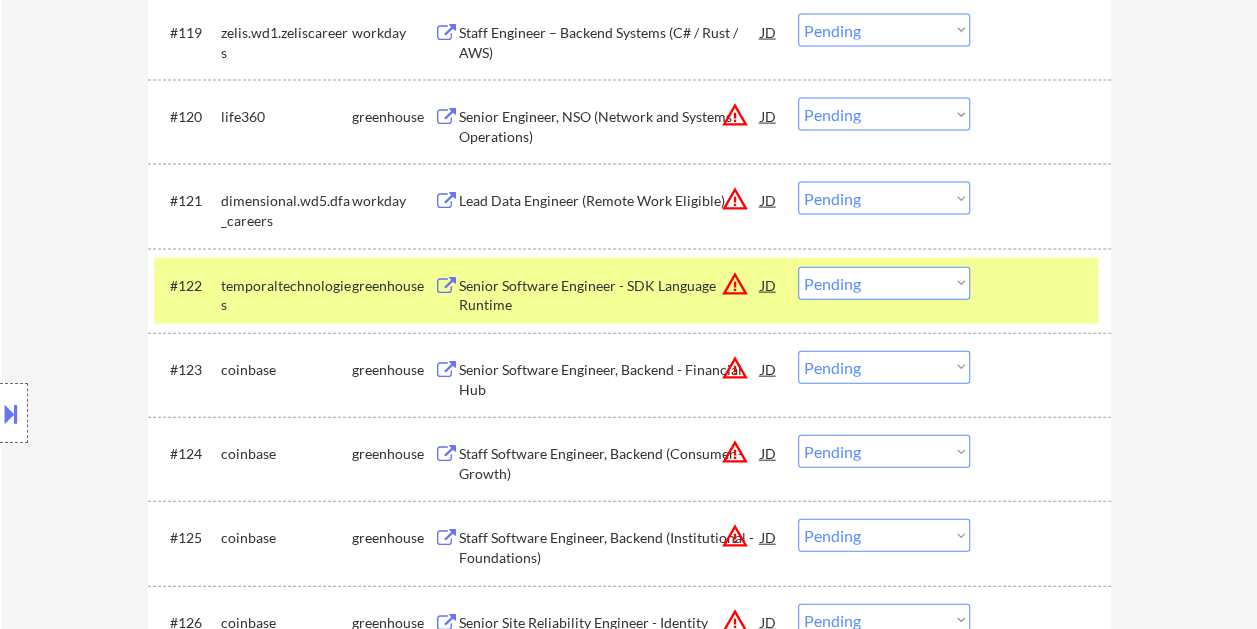 click on "Senior Software Engineer - SDK Language Runtime" at bounding box center (610, 295) 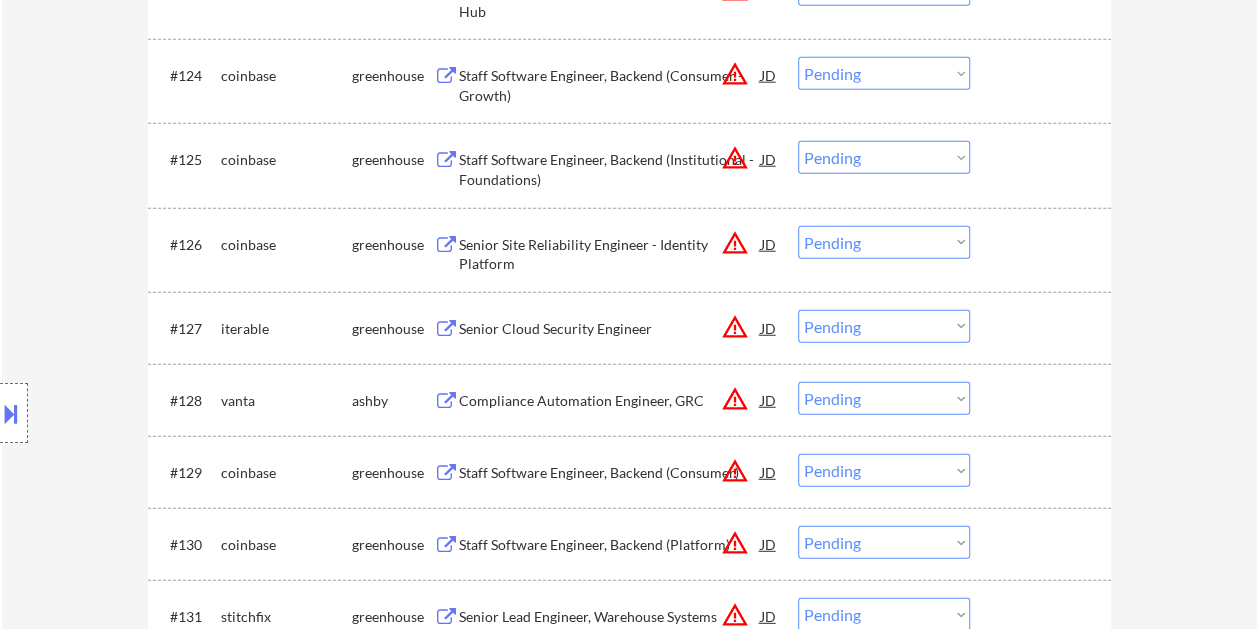 scroll, scrollTop: 2500, scrollLeft: 0, axis: vertical 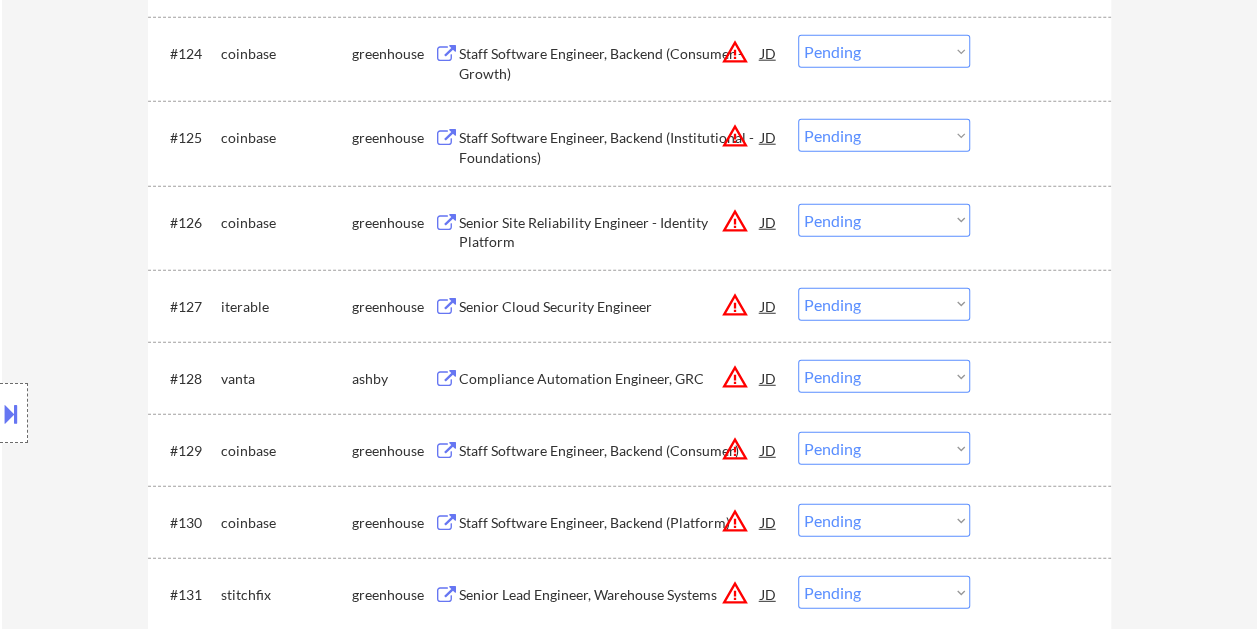 click at bounding box center [1043, 306] 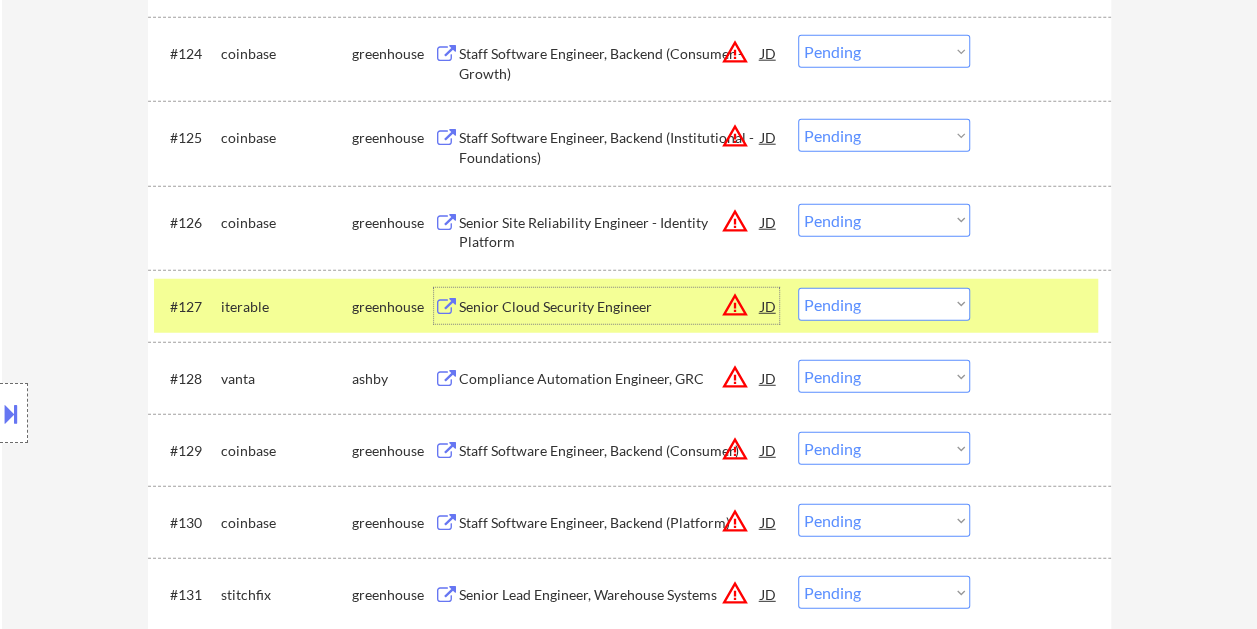 click on "Senior Cloud Security Engineer" at bounding box center (610, 307) 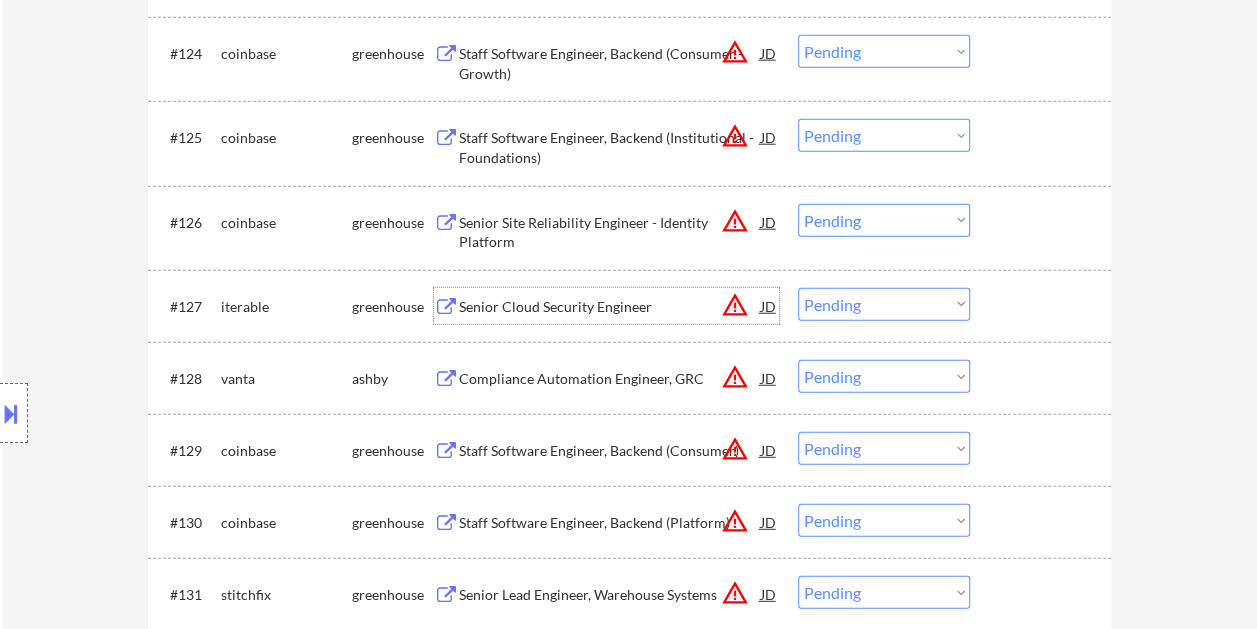 click at bounding box center (1043, 306) 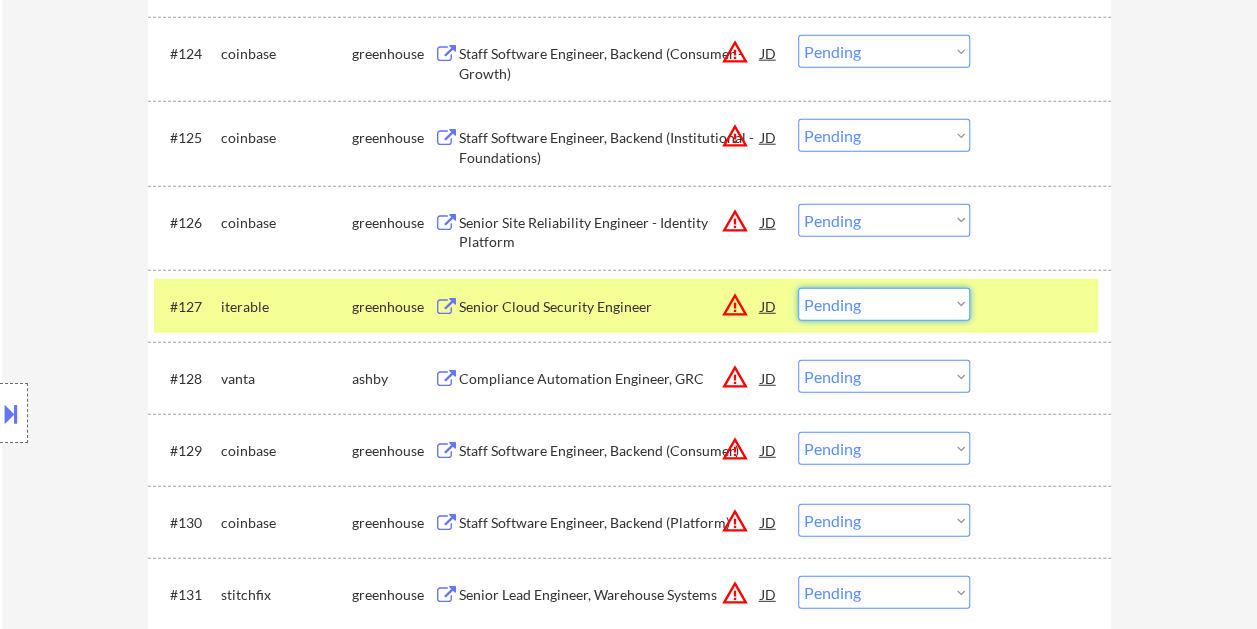 click on "Choose an option... Pending Applied Excluded (Questions) Excluded (Expired) Excluded (Location) Excluded (Bad Match) Excluded (Blocklist) Excluded (Salary) Excluded (Other)" at bounding box center (884, 304) 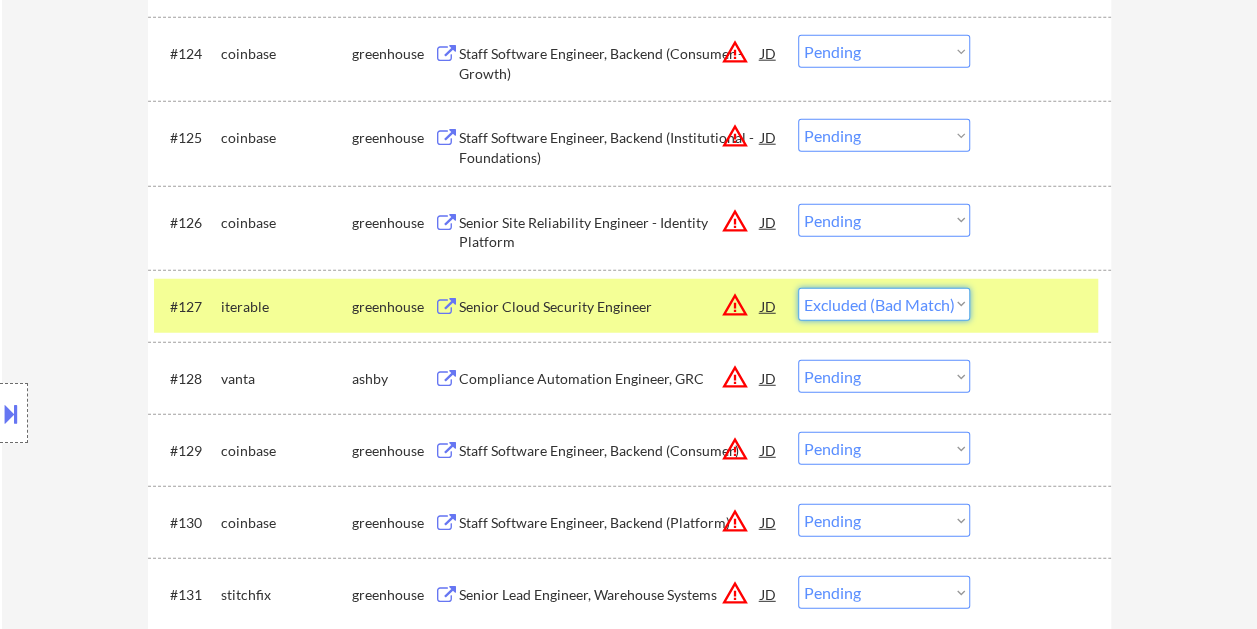 click on "Choose an option... Pending Applied Excluded (Questions) Excluded (Expired) Excluded (Location) Excluded (Bad Match) Excluded (Blocklist) Excluded (Salary) Excluded (Other)" at bounding box center [884, 304] 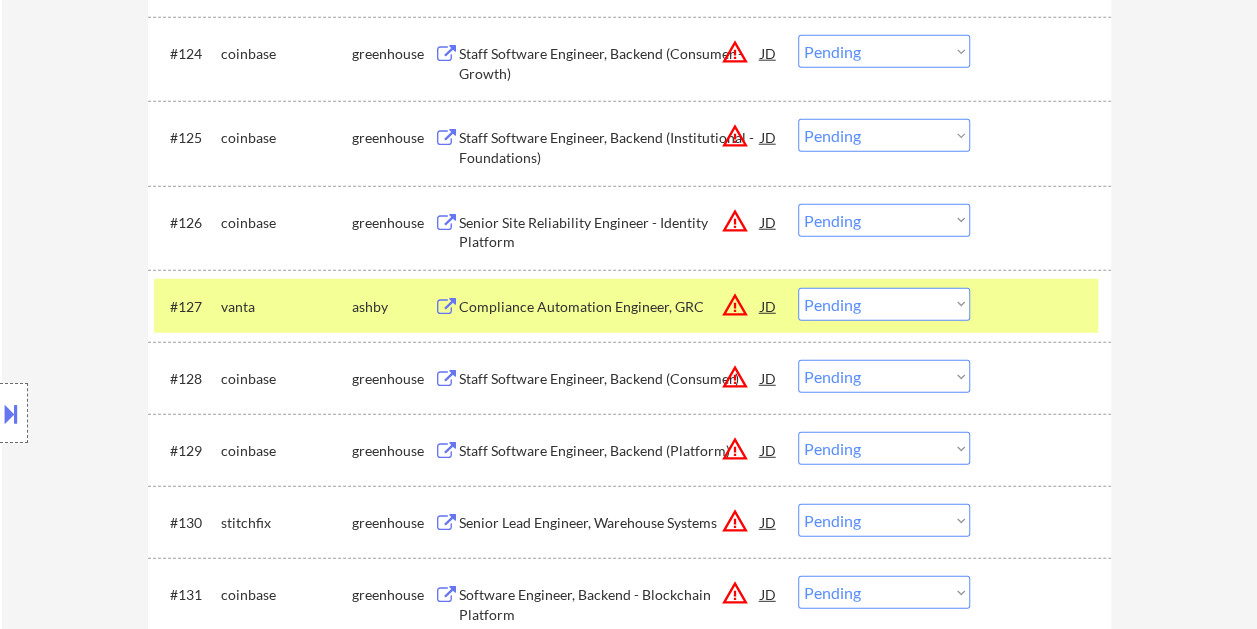 click at bounding box center [1043, 306] 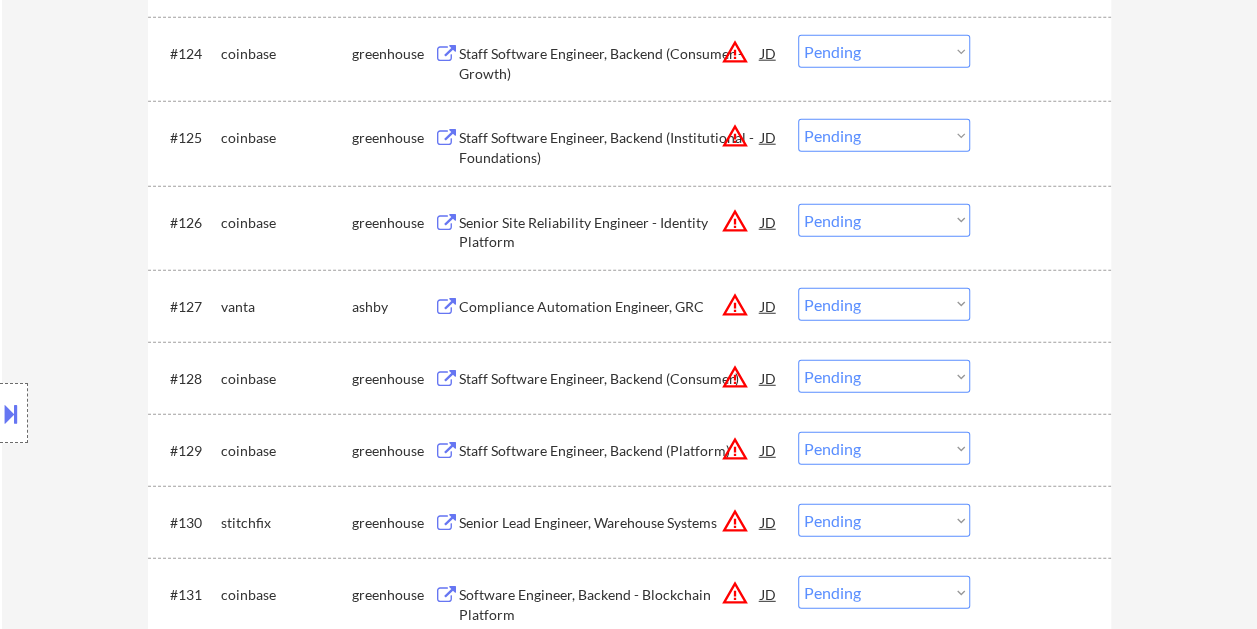click at bounding box center [1043, 306] 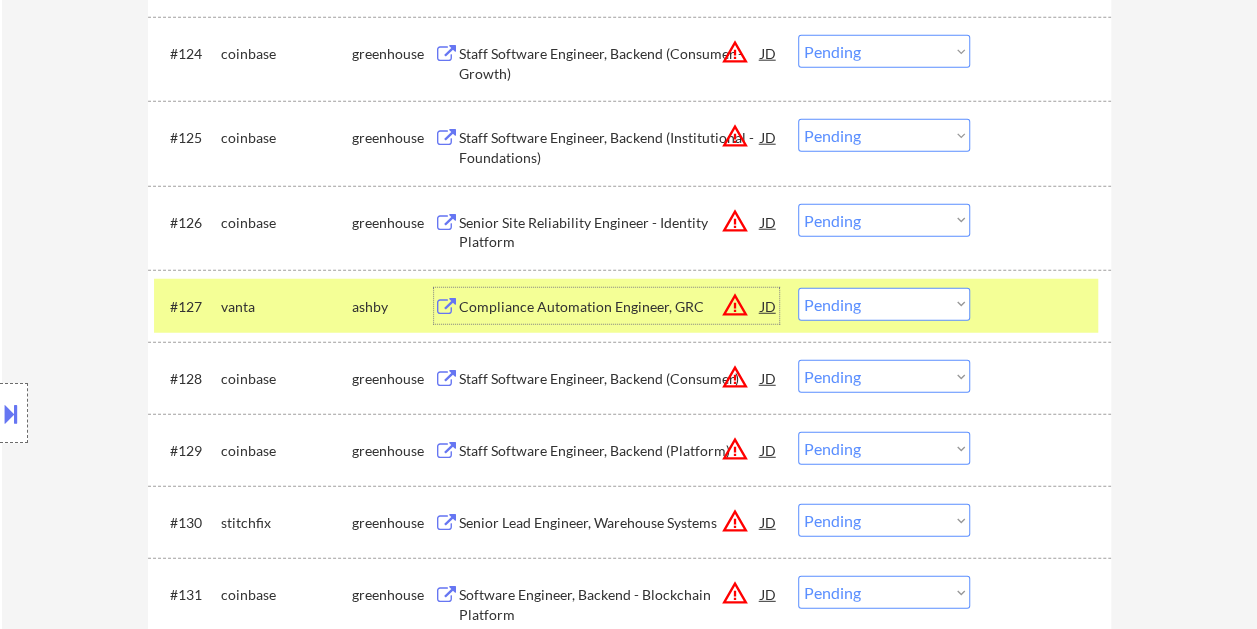 click on "Compliance Automation Engineer, GRC" at bounding box center (610, 307) 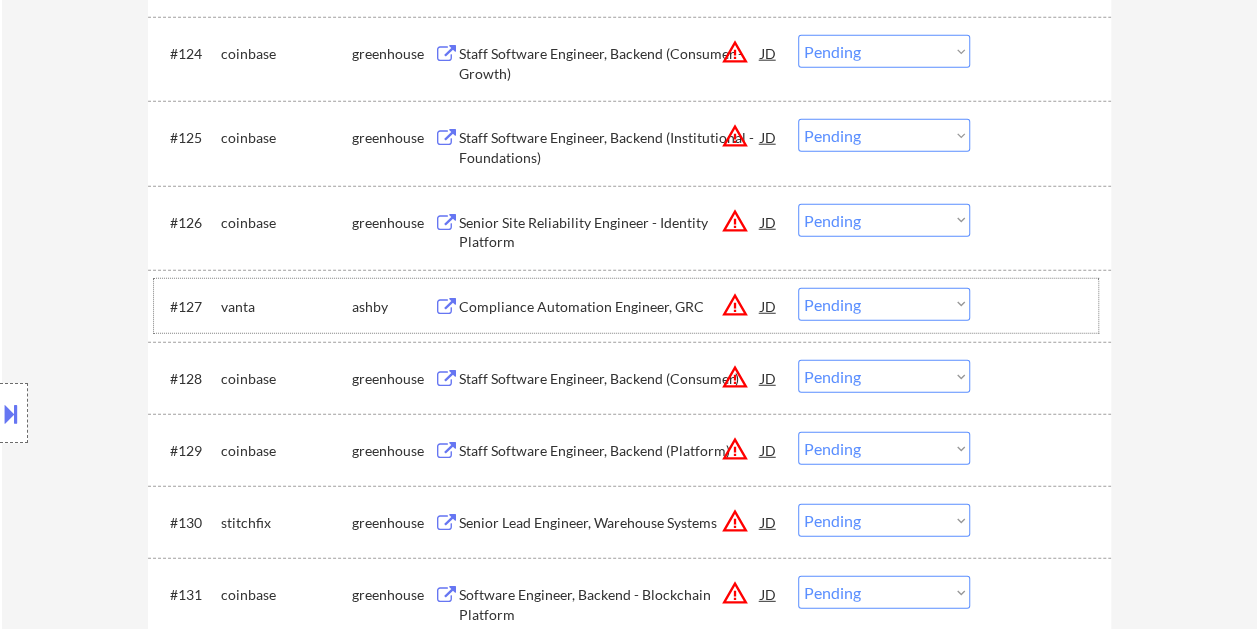 click at bounding box center [1043, 306] 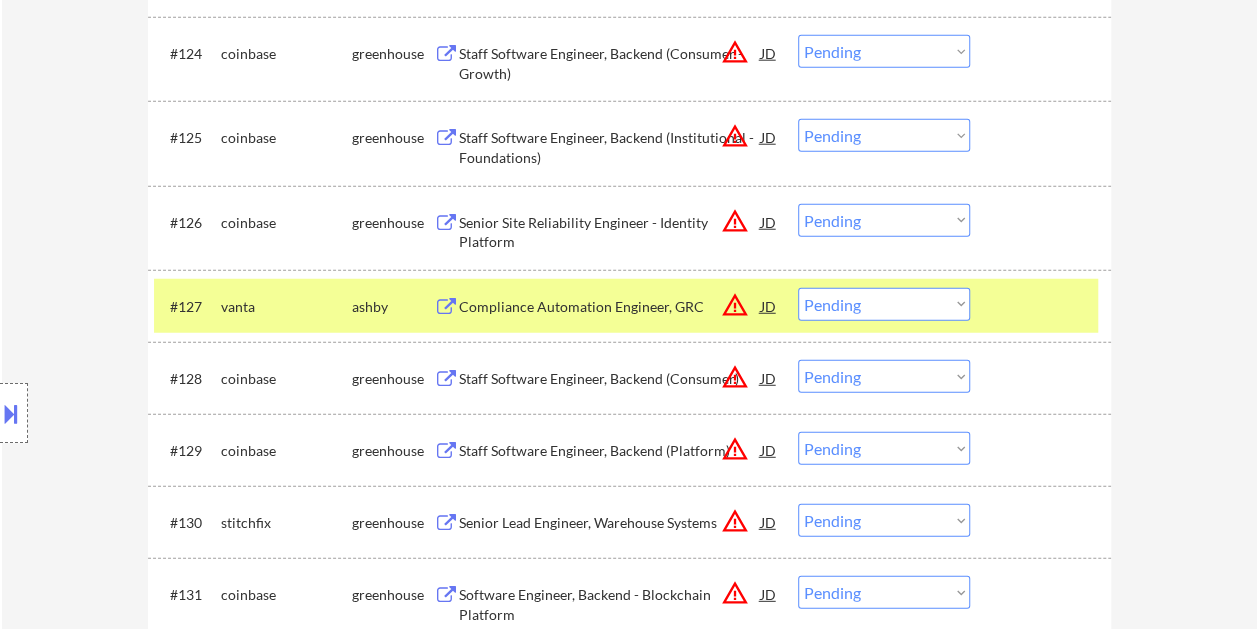 click on "Choose an option... Pending Applied Excluded (Questions) Excluded (Expired) Excluded (Location) Excluded (Bad Match) Excluded (Blocklist) Excluded (Salary) Excluded (Other)" at bounding box center (884, 304) 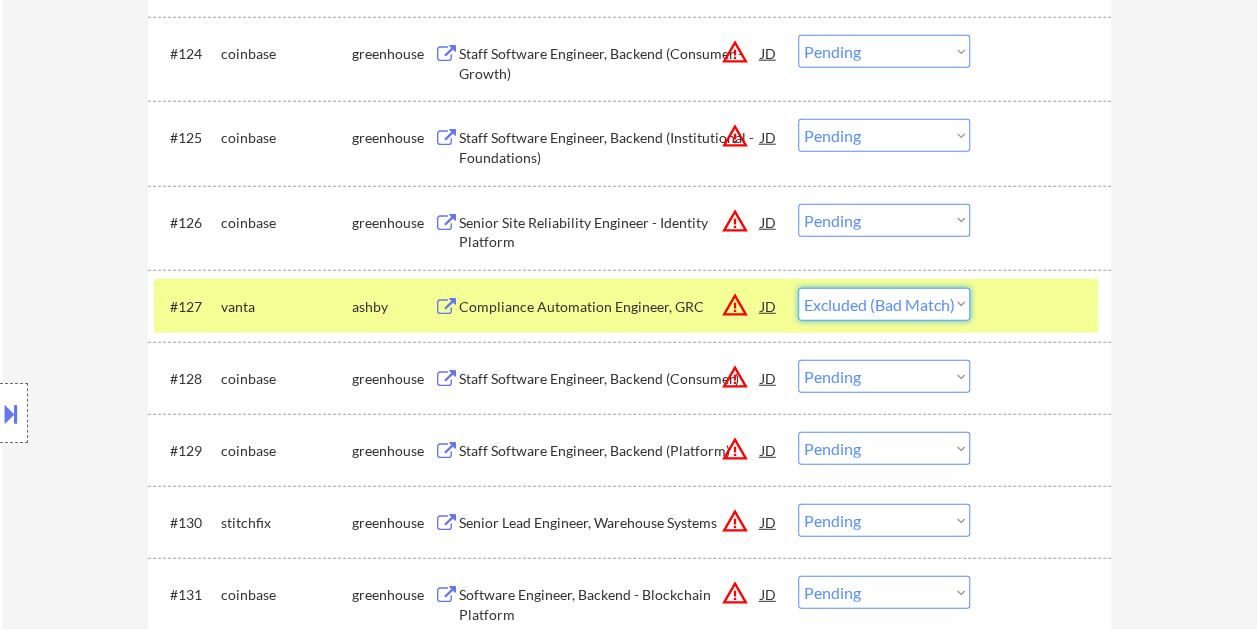 click on "Choose an option... Pending Applied Excluded (Questions) Excluded (Expired) Excluded (Location) Excluded (Bad Match) Excluded (Blocklist) Excluded (Salary) Excluded (Other)" at bounding box center [884, 304] 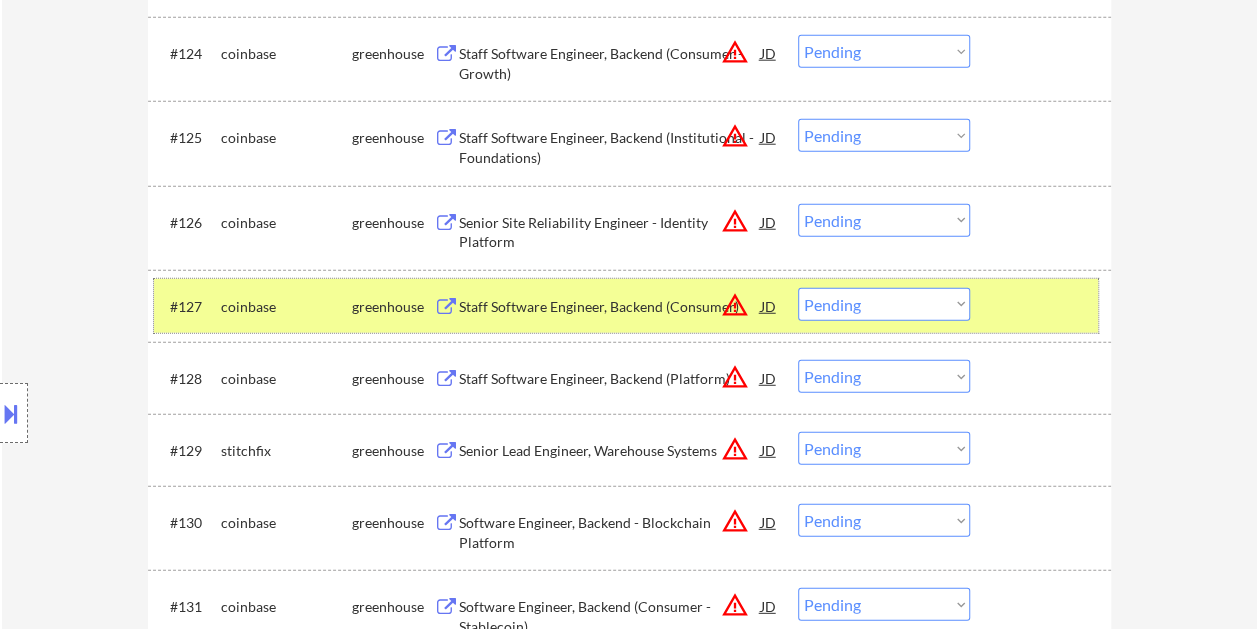 click at bounding box center [1043, 306] 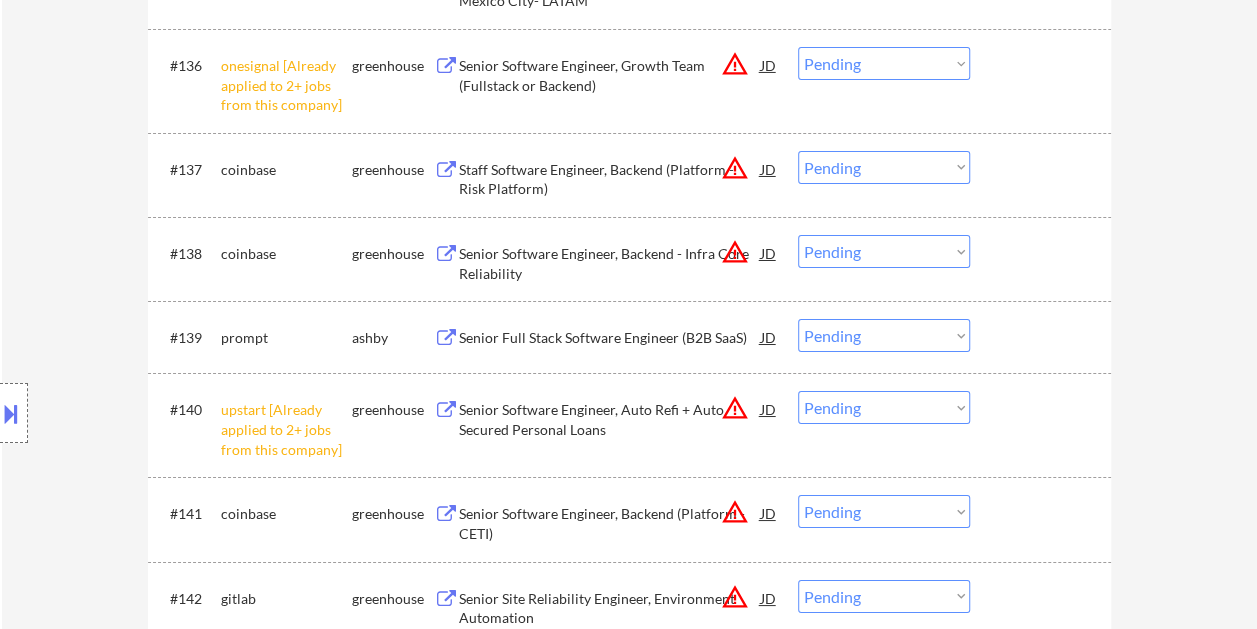 scroll, scrollTop: 3500, scrollLeft: 0, axis: vertical 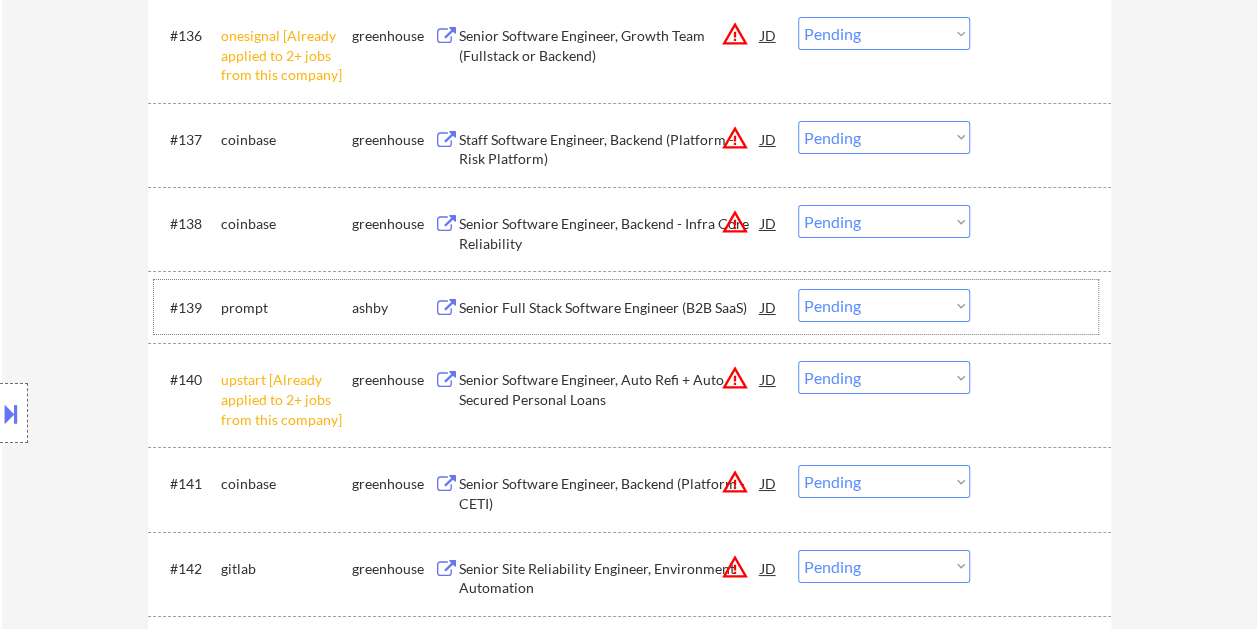 click at bounding box center [1043, 307] 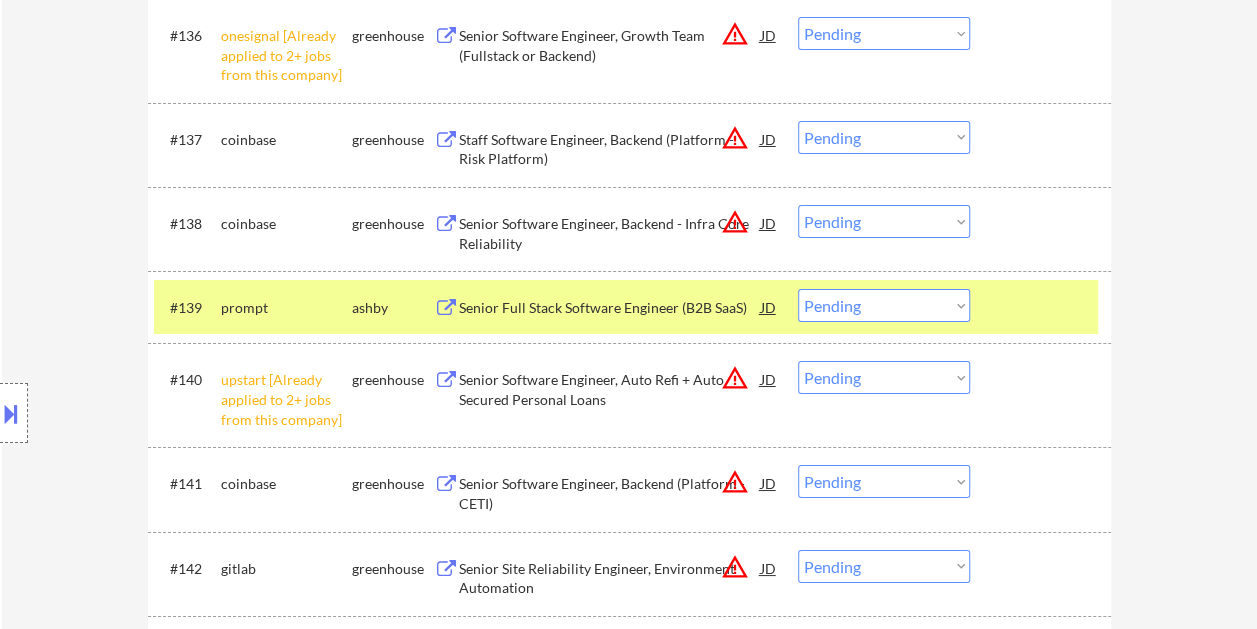 click on "Senior Full Stack Software Engineer (B2B SaaS)" at bounding box center (610, 308) 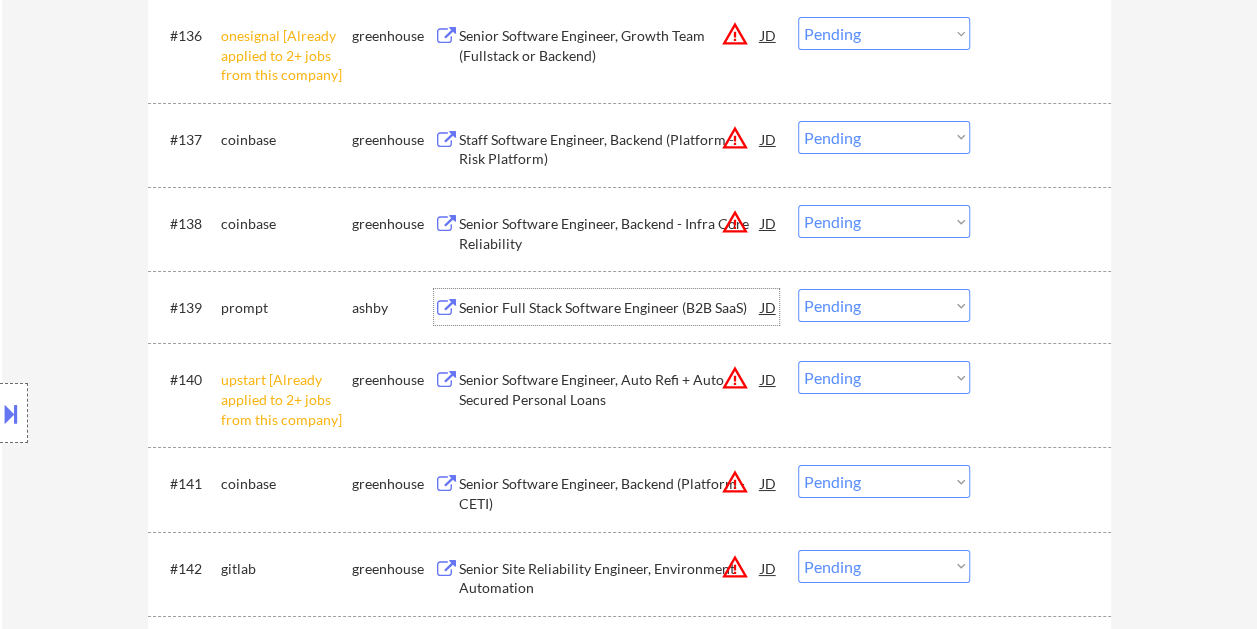click at bounding box center (1043, 307) 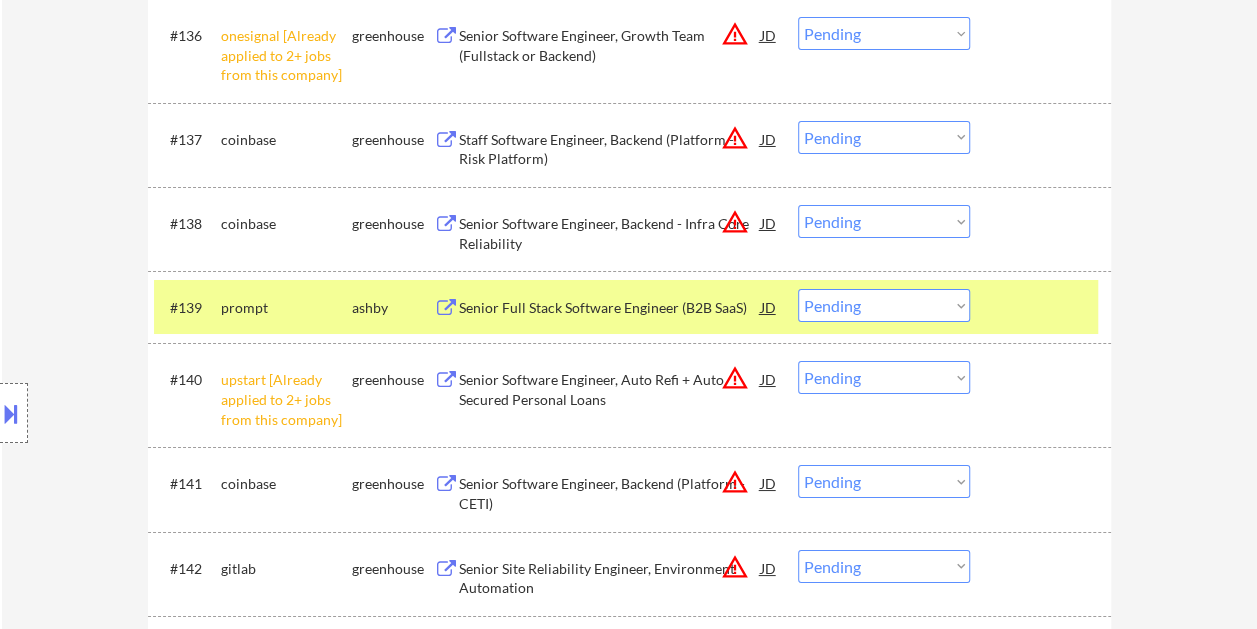 click on "Choose an option... Pending Applied Excluded (Questions) Excluded (Expired) Excluded (Location) Excluded (Bad Match) Excluded (Blocklist) Excluded (Salary) Excluded (Other)" at bounding box center [884, 305] 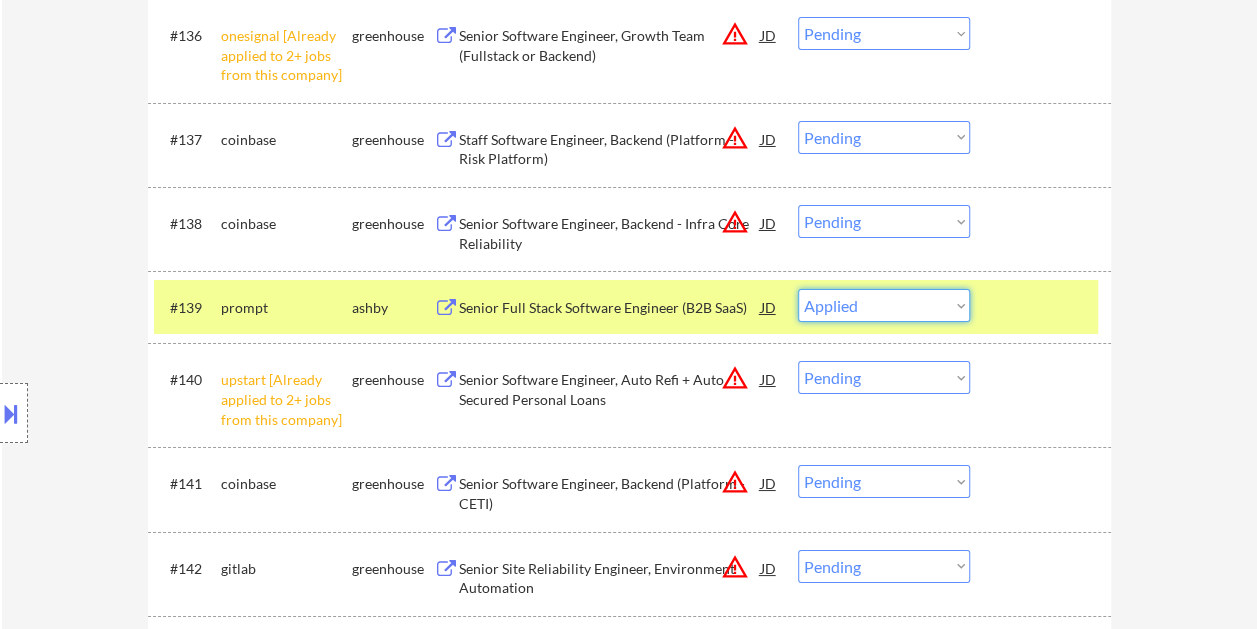 click on "Choose an option... Pending Applied Excluded (Questions) Excluded (Expired) Excluded (Location) Excluded (Bad Match) Excluded (Blocklist) Excluded (Salary) Excluded (Other)" at bounding box center [884, 305] 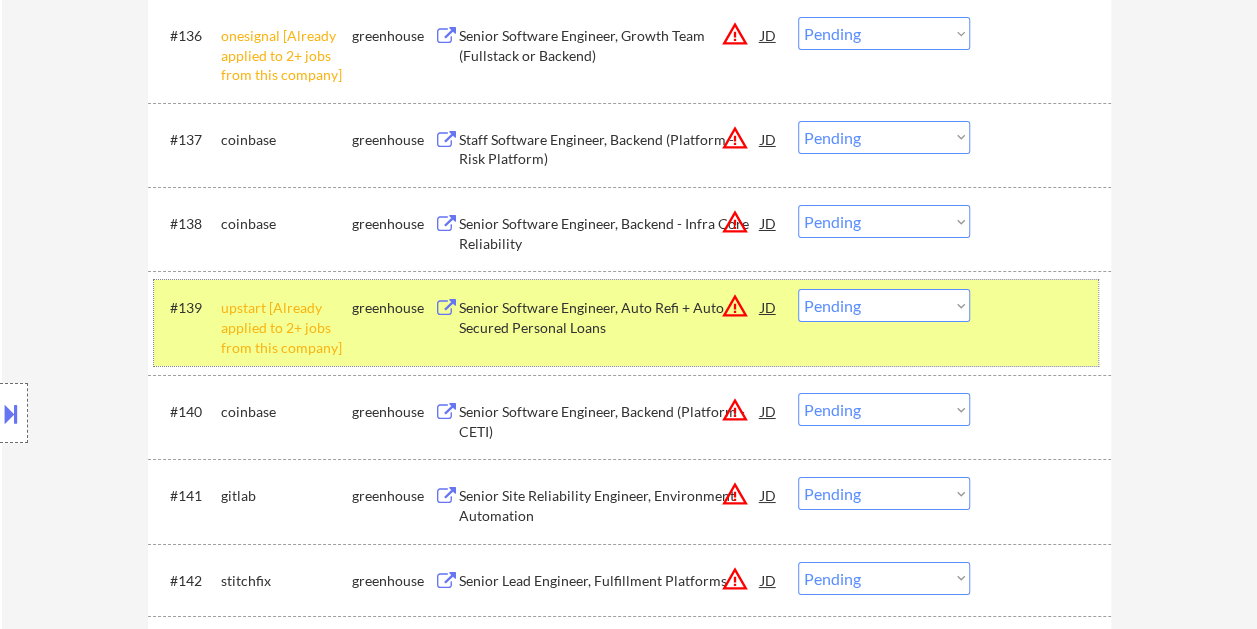 click on "#139 upstart [Already applied to 2+ jobs from this company] greenhouse Senior Software Engineer, Auto Refi + Auto Secured Personal Loans JD warning_amber Choose an option... Pending Applied Excluded (Questions) Excluded (Expired) Excluded (Location) Excluded (Bad Match) Excluded (Blocklist) Excluded (Salary) Excluded (Other)" at bounding box center (626, 323) 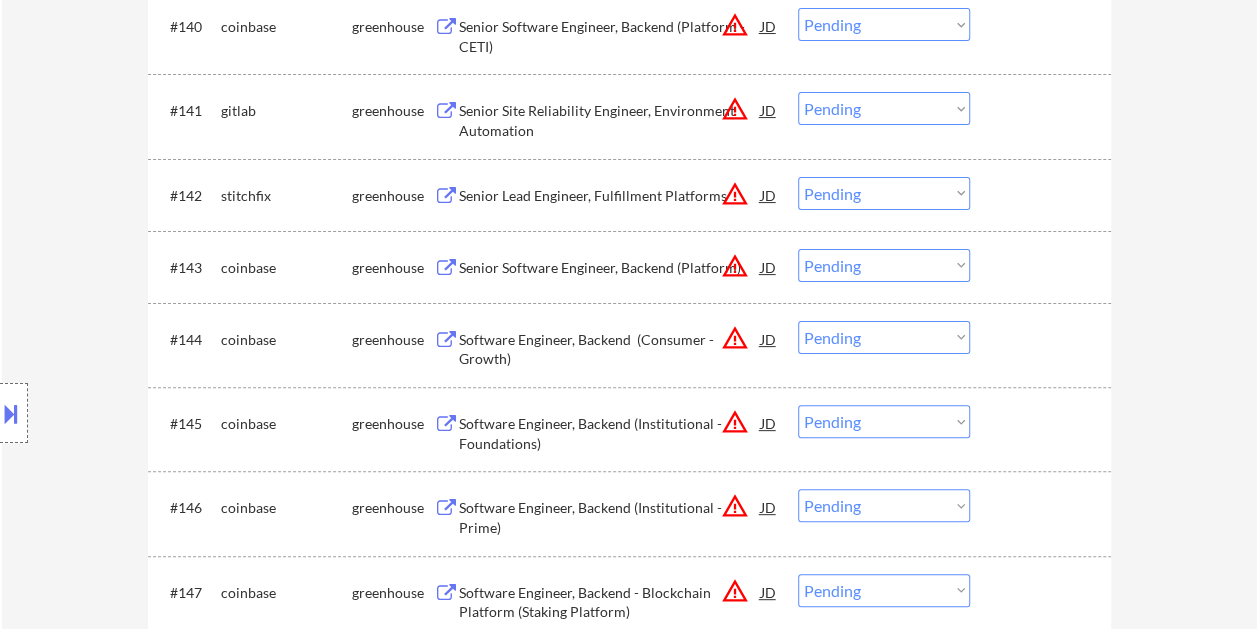 scroll, scrollTop: 3900, scrollLeft: 0, axis: vertical 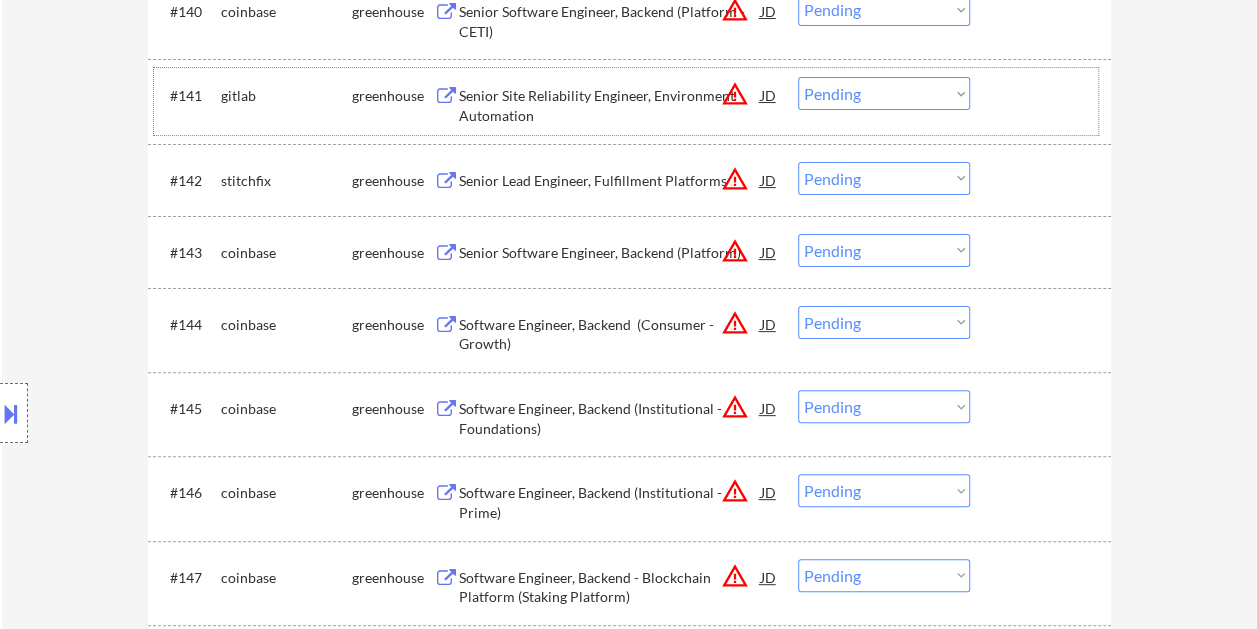 click at bounding box center [1043, 95] 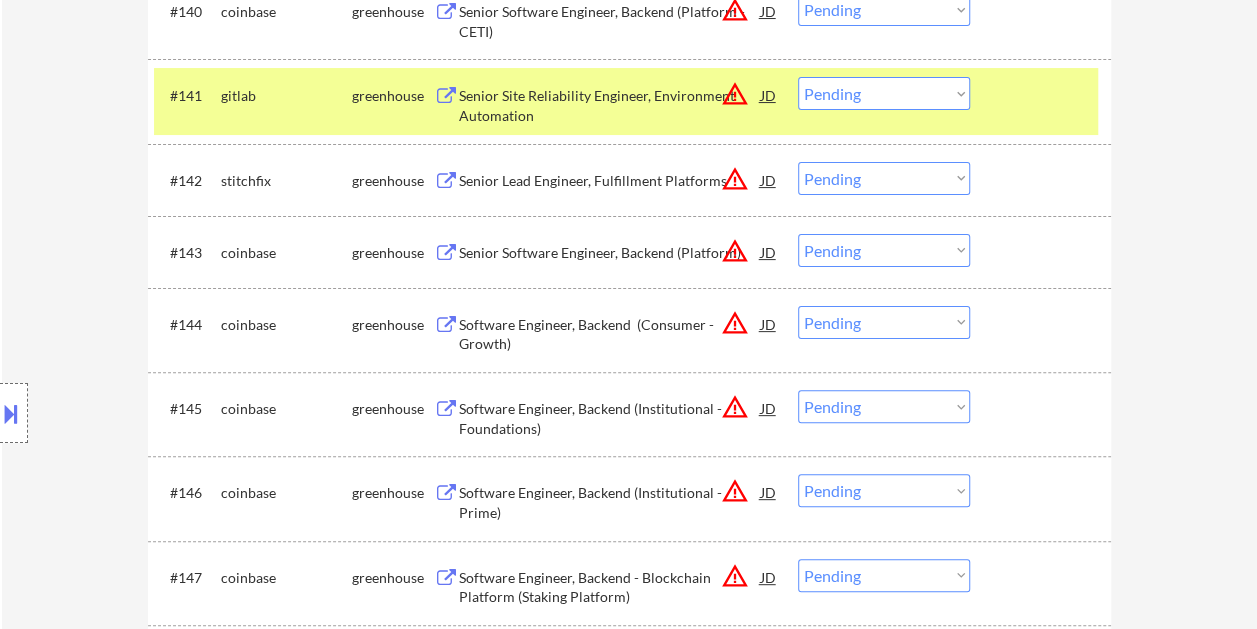 click on "Senior Site Reliability Engineer, Environment Automation" at bounding box center (610, 105) 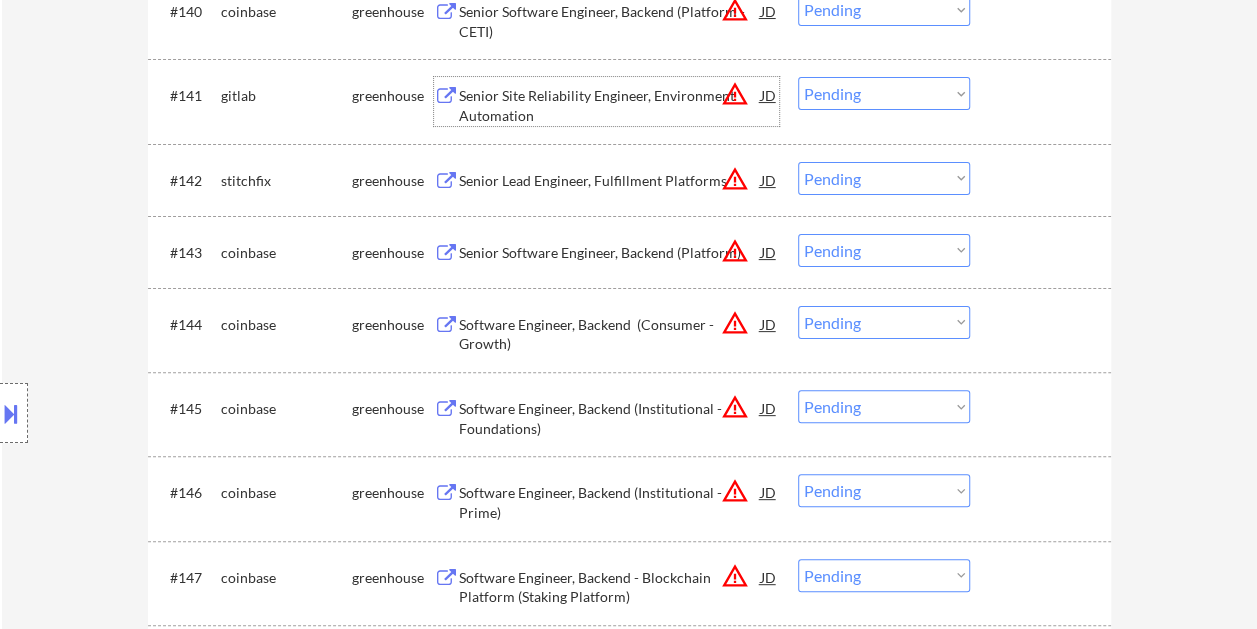 click at bounding box center (1043, 95) 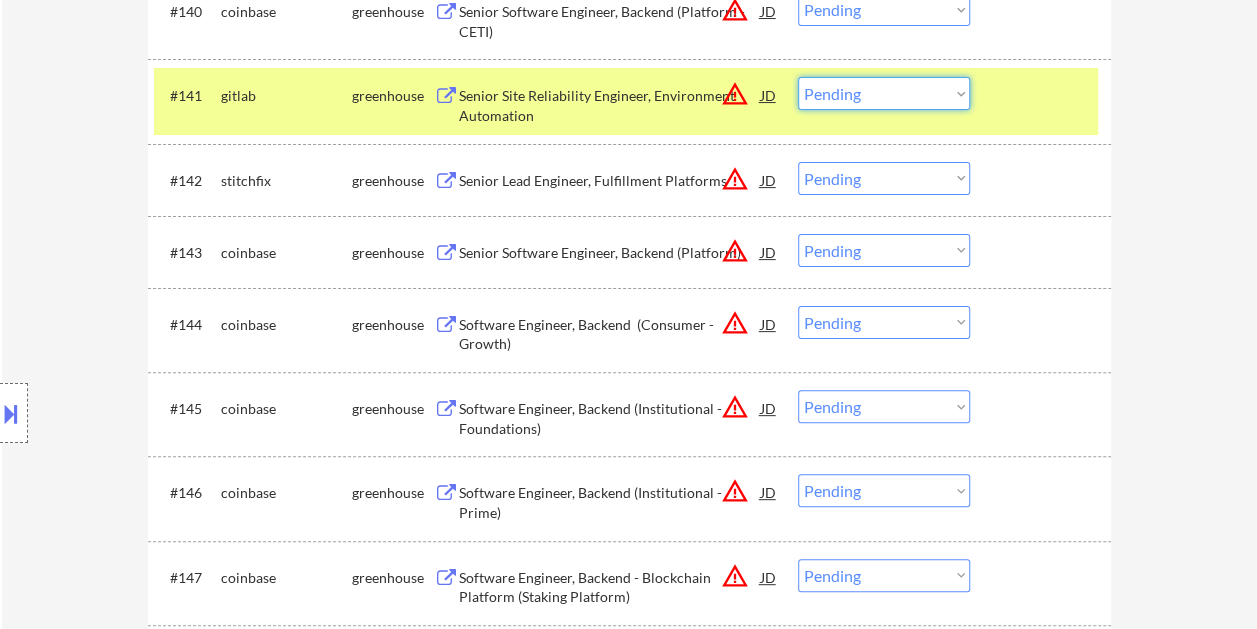 click on "Choose an option... Pending Applied Excluded (Questions) Excluded (Expired) Excluded (Location) Excluded (Bad Match) Excluded (Blocklist) Excluded (Salary) Excluded (Other)" at bounding box center [884, 93] 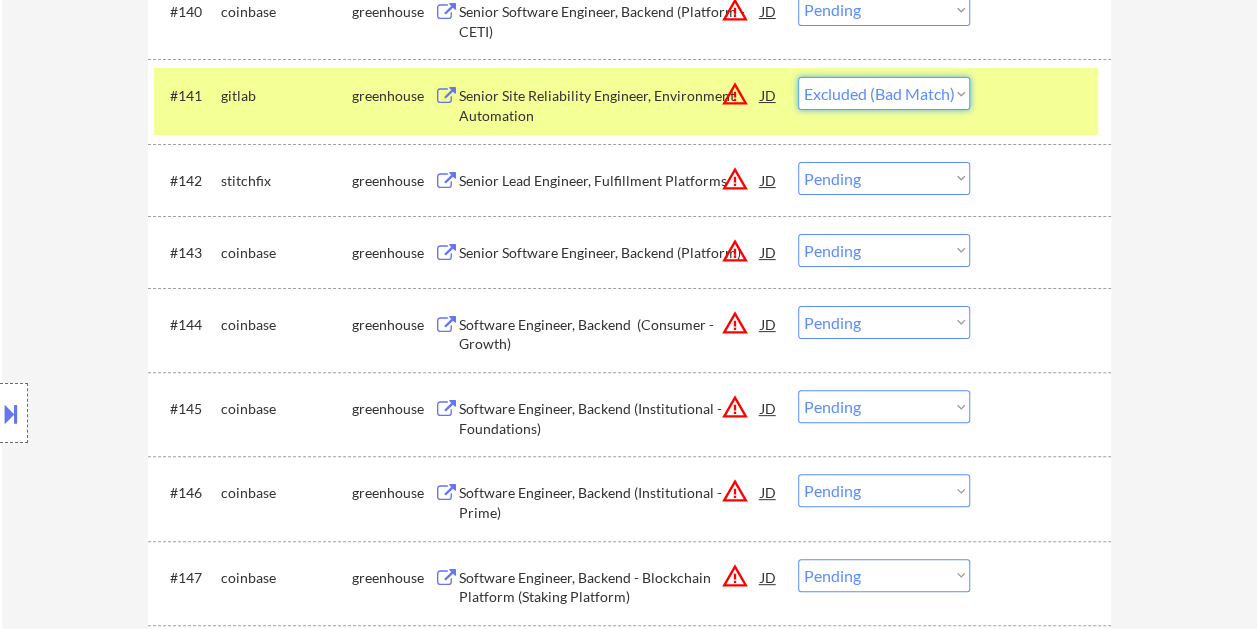 click on "Choose an option... Pending Applied Excluded (Questions) Excluded (Expired) Excluded (Location) Excluded (Bad Match) Excluded (Blocklist) Excluded (Salary) Excluded (Other)" at bounding box center [884, 93] 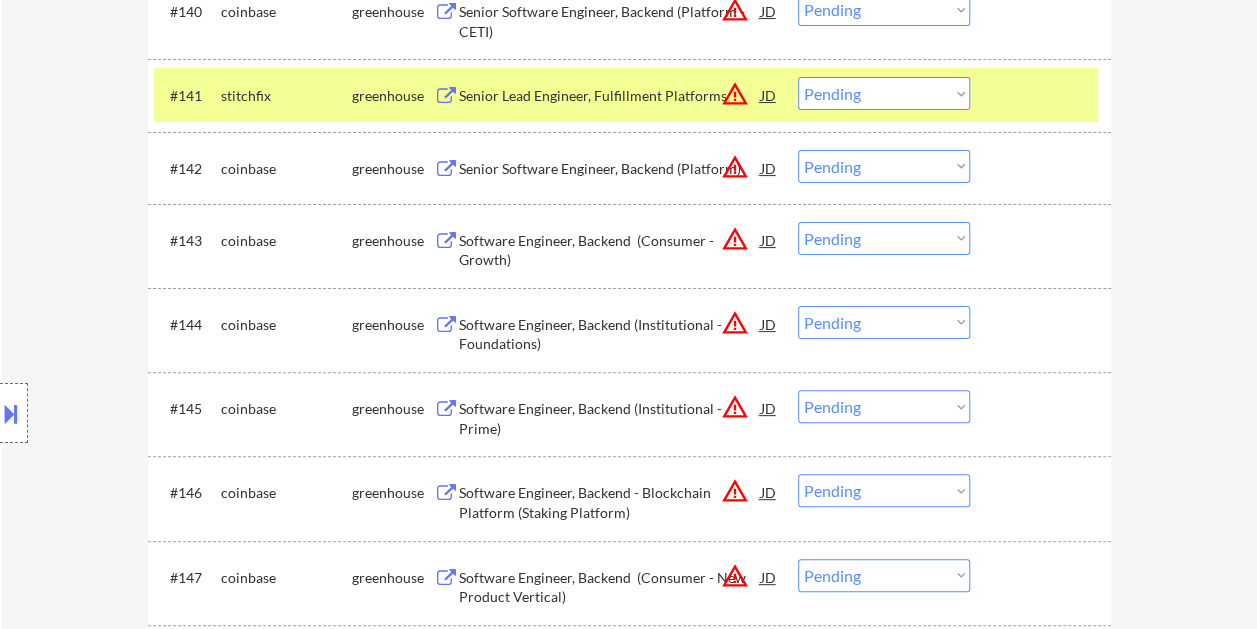 click at bounding box center [1043, 95] 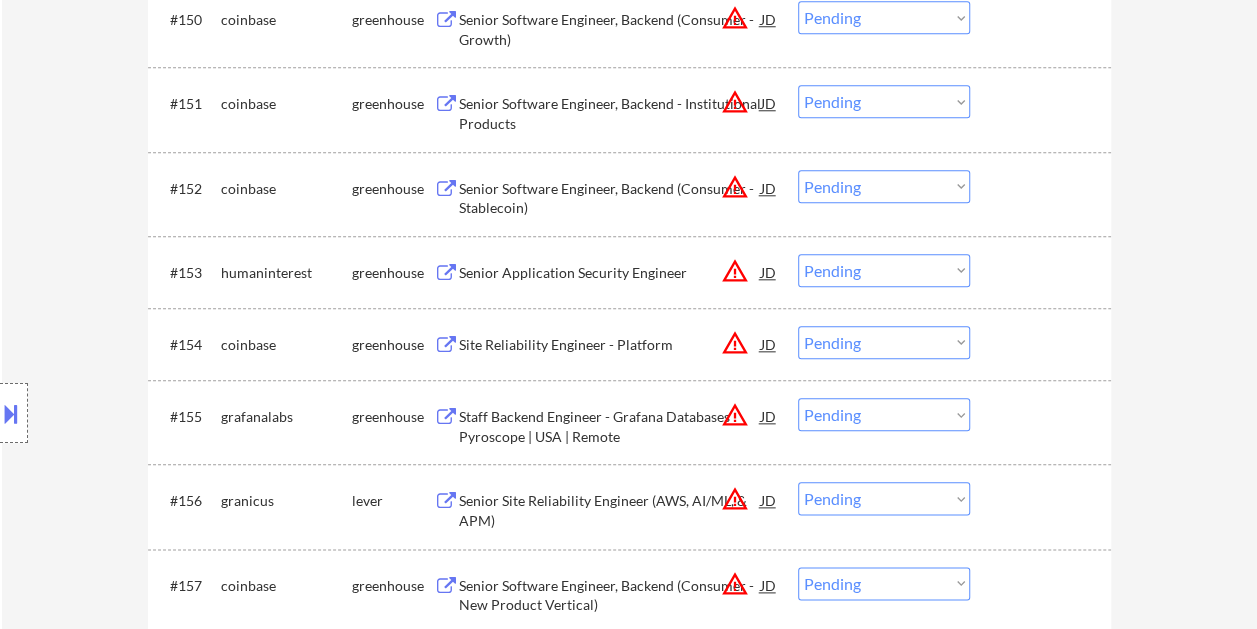 scroll, scrollTop: 4700, scrollLeft: 0, axis: vertical 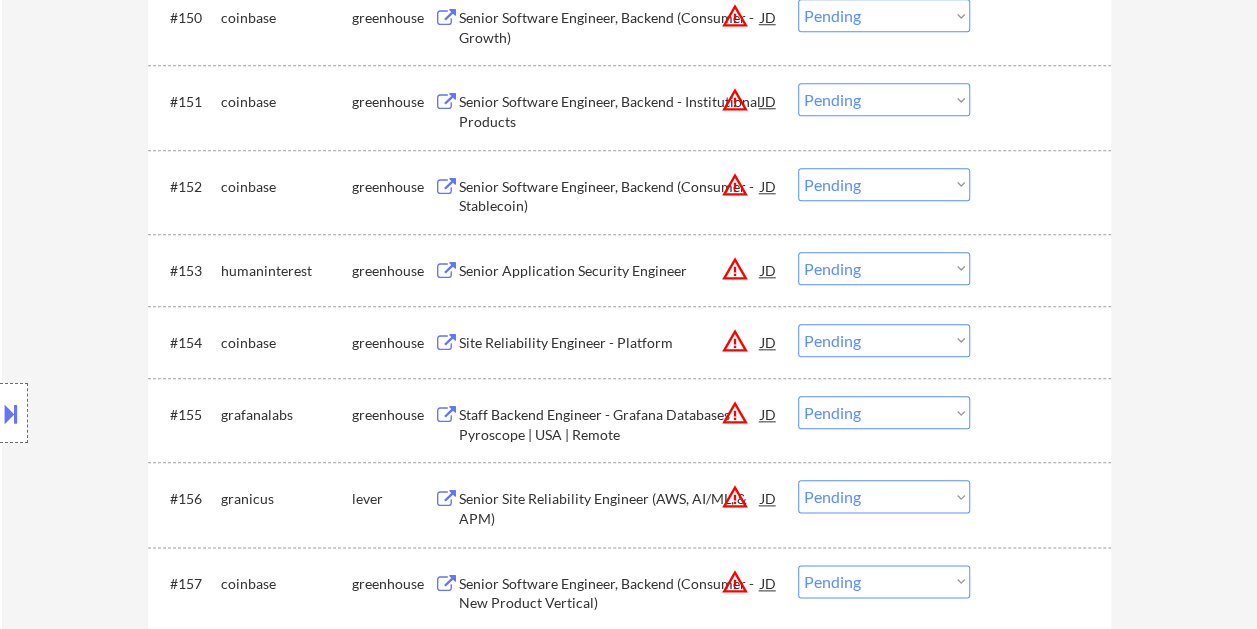 click at bounding box center [1043, 270] 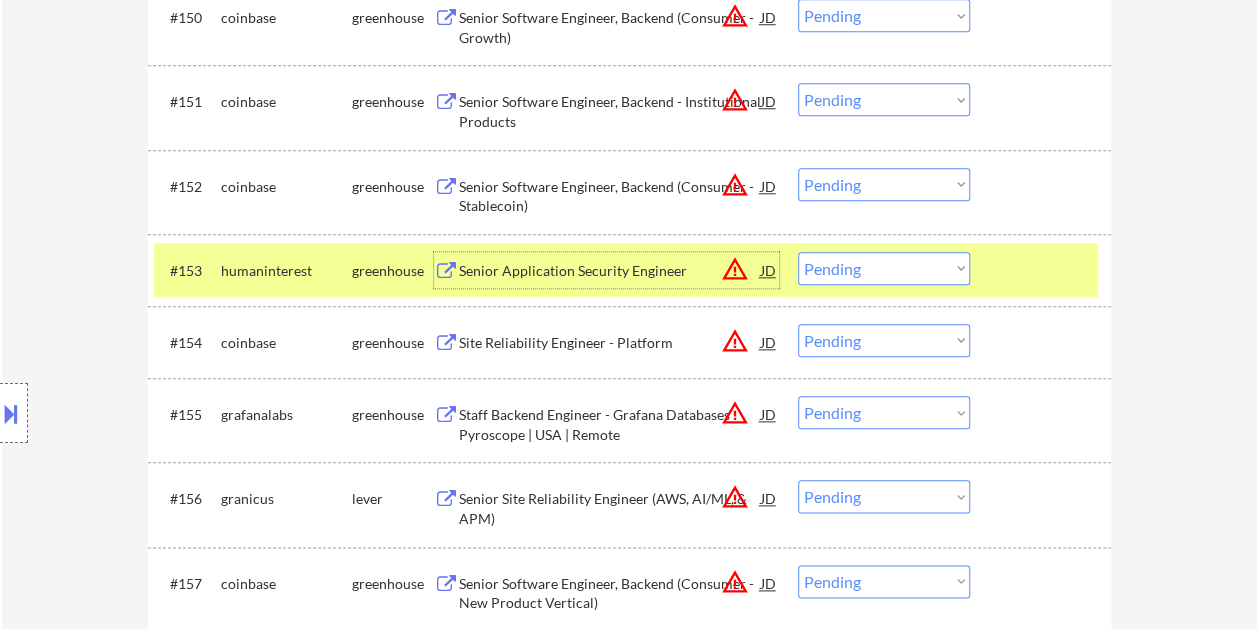 click on "Senior Application Security Engineer" at bounding box center (610, 270) 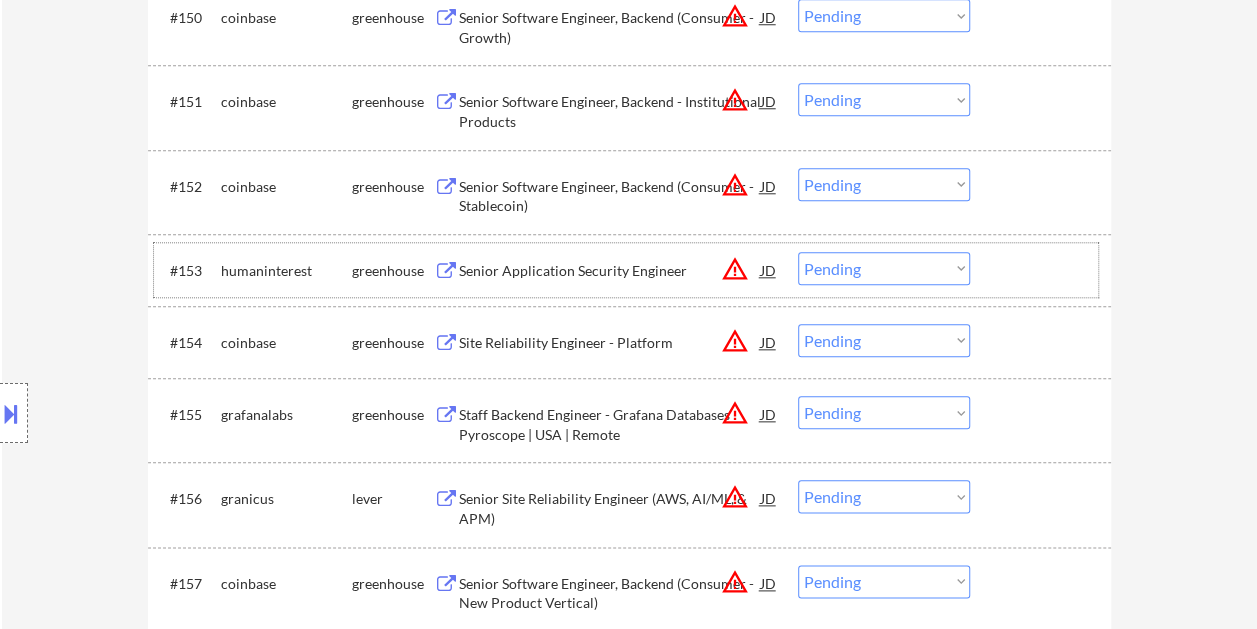 click at bounding box center (1043, 270) 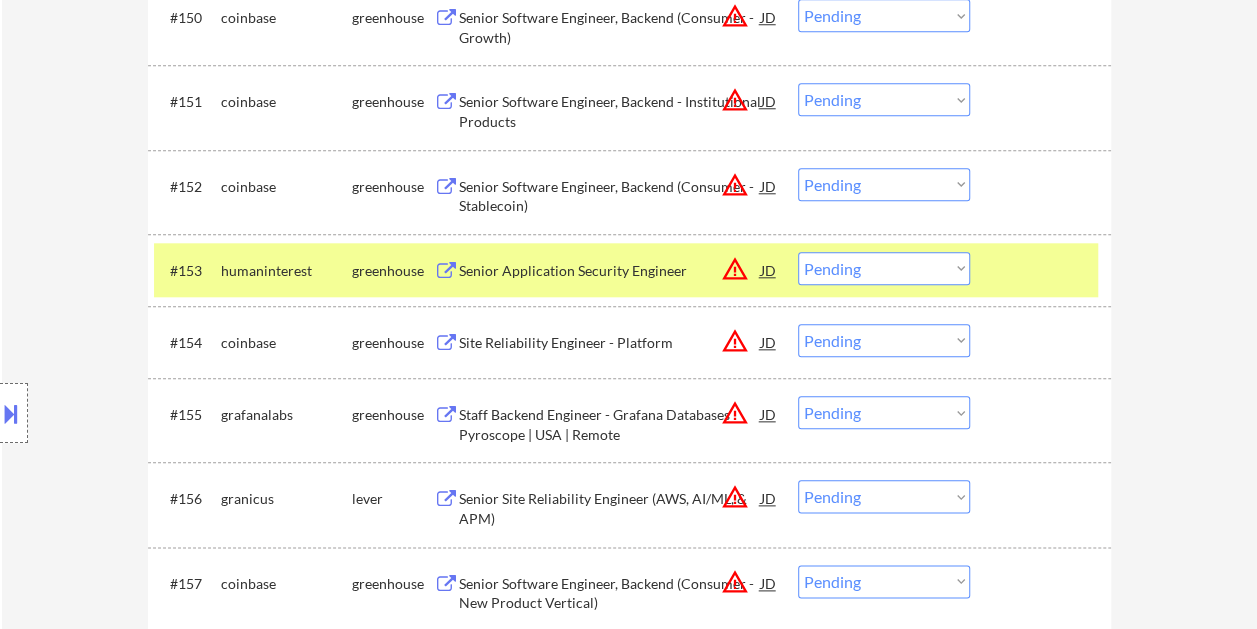 click on "Choose an option... Pending Applied Excluded (Questions) Excluded (Expired) Excluded (Location) Excluded (Bad Match) Excluded (Blocklist) Excluded (Salary) Excluded (Other)" at bounding box center [884, 268] 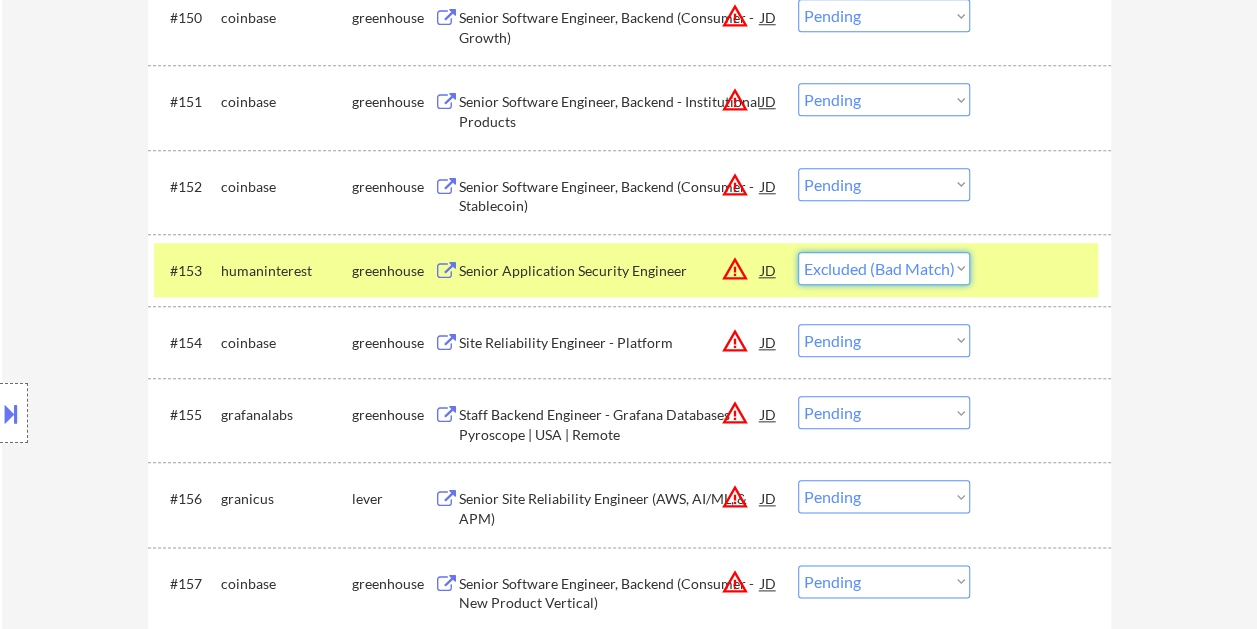 click on "Choose an option... Pending Applied Excluded (Questions) Excluded (Expired) Excluded (Location) Excluded (Bad Match) Excluded (Blocklist) Excluded (Salary) Excluded (Other)" at bounding box center [884, 268] 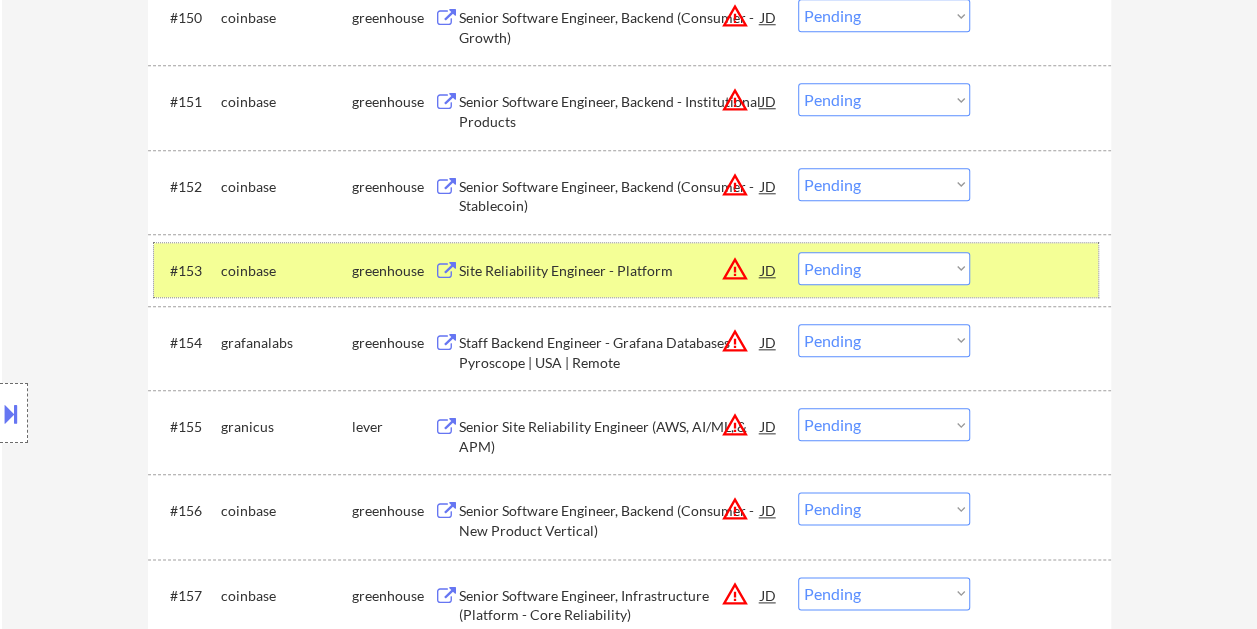 click at bounding box center [1043, 270] 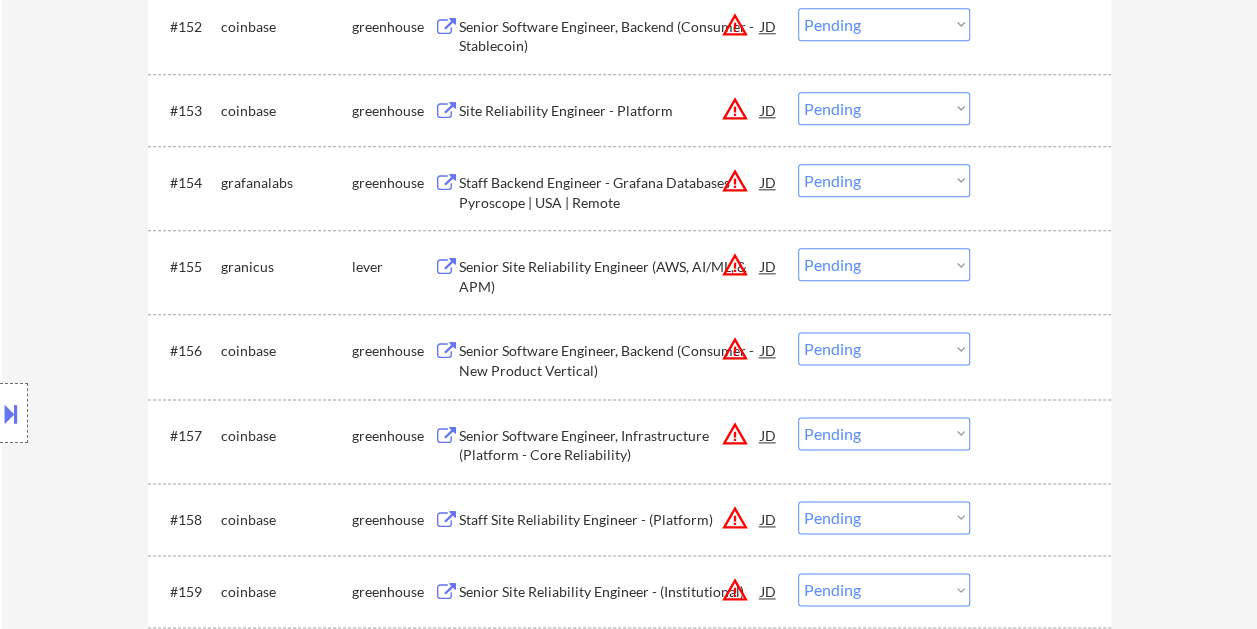 scroll, scrollTop: 4900, scrollLeft: 0, axis: vertical 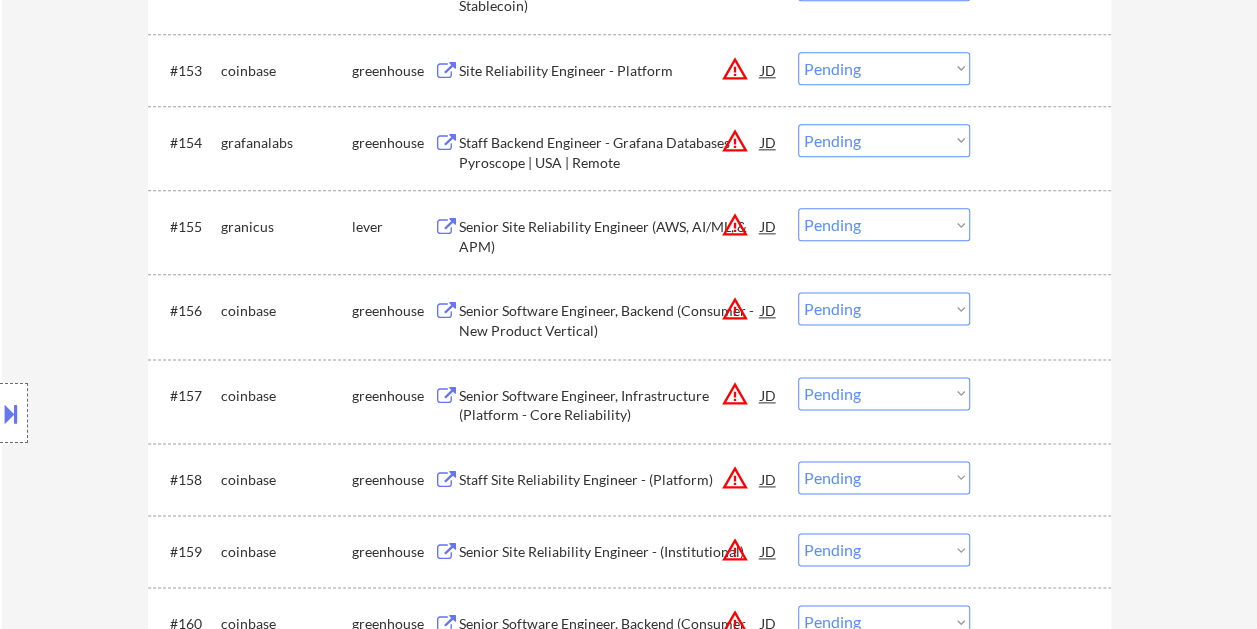 click on "#154 grafanalabs greenhouse Staff Backend Engineer - Grafana Databases Pyroscope | USA | Remote   JD warning_amber Choose an option... Pending Applied Excluded (Questions) Excluded (Expired) Excluded (Location) Excluded (Bad Match) Excluded (Blocklist) Excluded (Salary) Excluded (Other)" at bounding box center [626, 148] 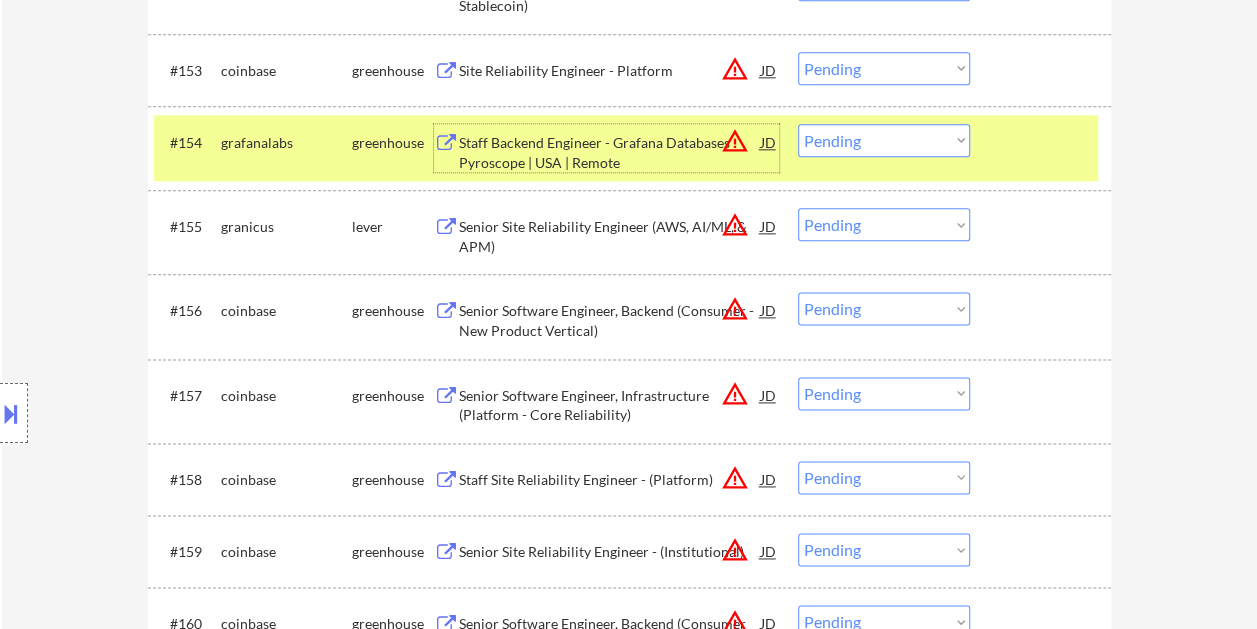 click on "Staff Backend Engineer - Grafana Databases Pyroscope | USA | Remote" at bounding box center (610, 148) 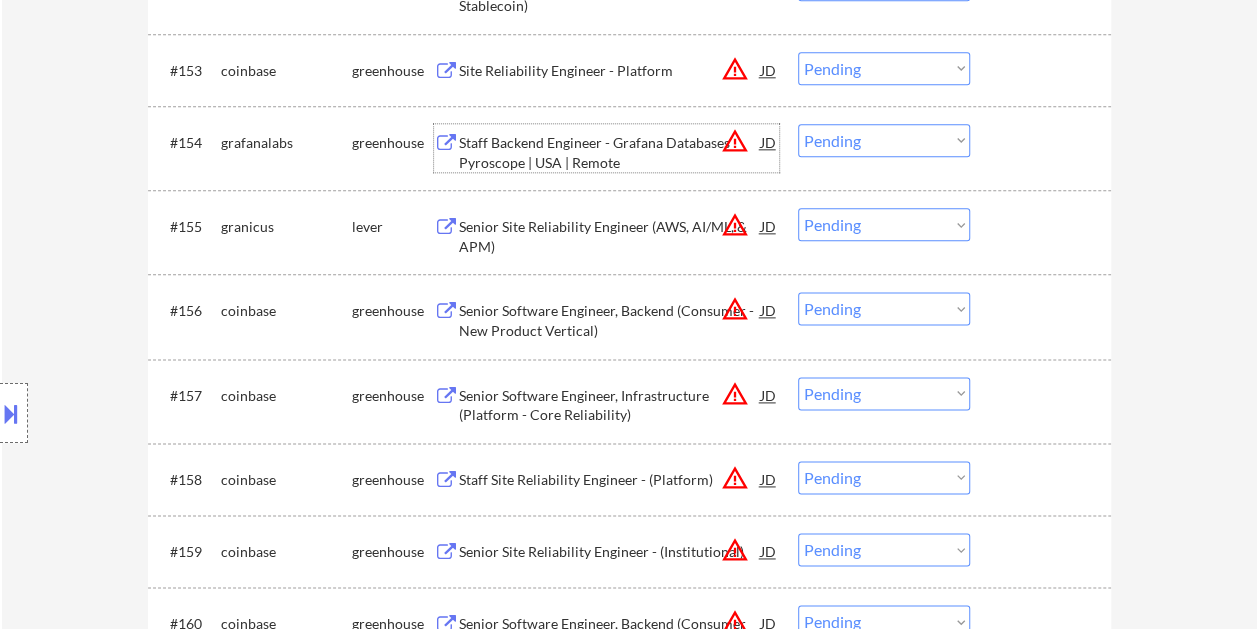 click at bounding box center (1043, 142) 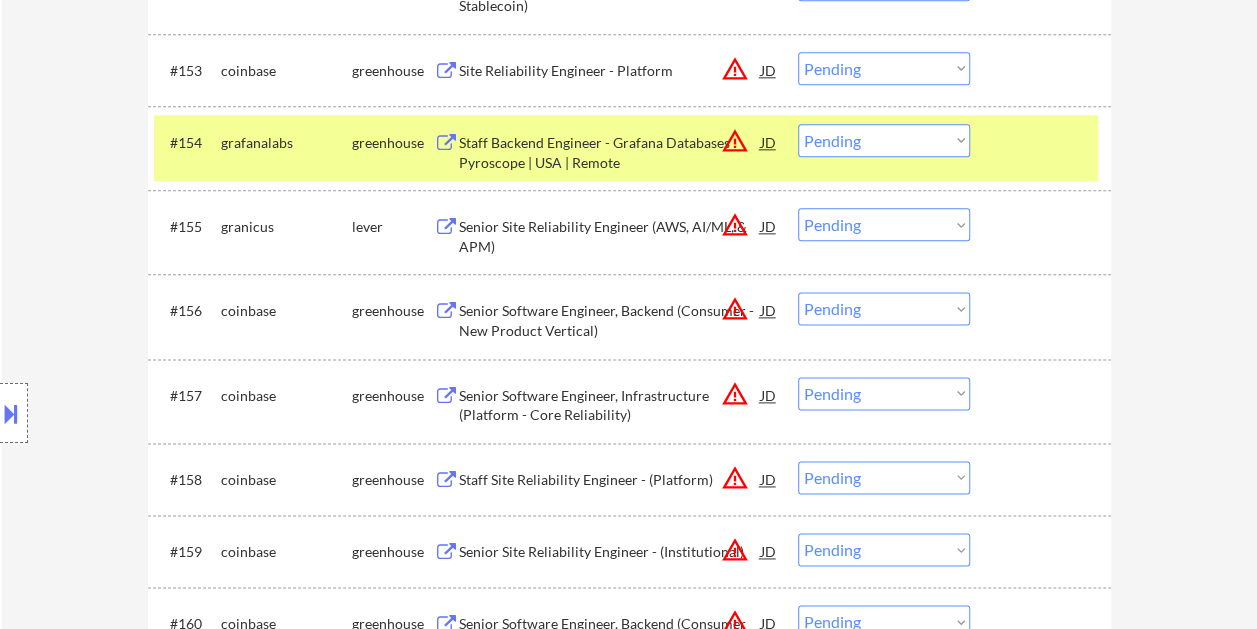 click on "Choose an option... Pending Applied Excluded (Questions) Excluded (Expired) Excluded (Location) Excluded (Bad Match) Excluded (Blocklist) Excluded (Salary) Excluded (Other)" at bounding box center (884, 140) 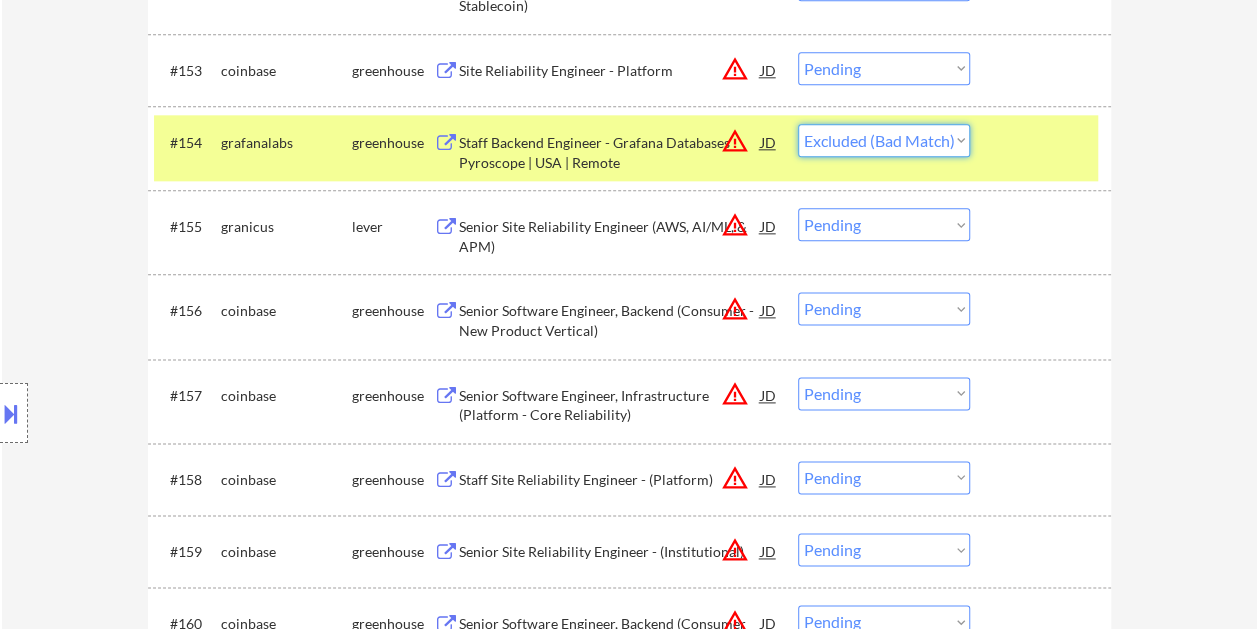 click on "Choose an option... Pending Applied Excluded (Questions) Excluded (Expired) Excluded (Location) Excluded (Bad Match) Excluded (Blocklist) Excluded (Salary) Excluded (Other)" at bounding box center [884, 140] 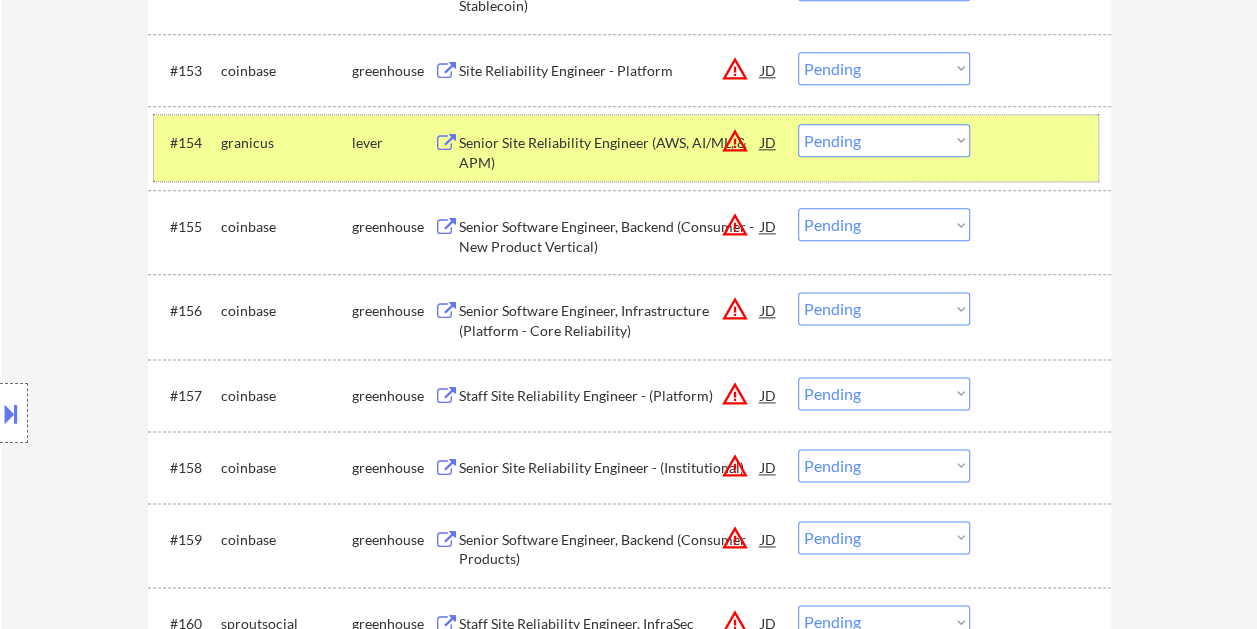 click on "#154 granicus lever Senior Site Reliability Engineer (AWS, AI/ML, & APM) JD warning_amber Choose an option... Pending Applied Excluded (Questions) Excluded (Expired) Excluded (Location) Excluded (Bad Match) Excluded (Blocklist) Excluded (Salary) Excluded (Other)" at bounding box center [626, 148] 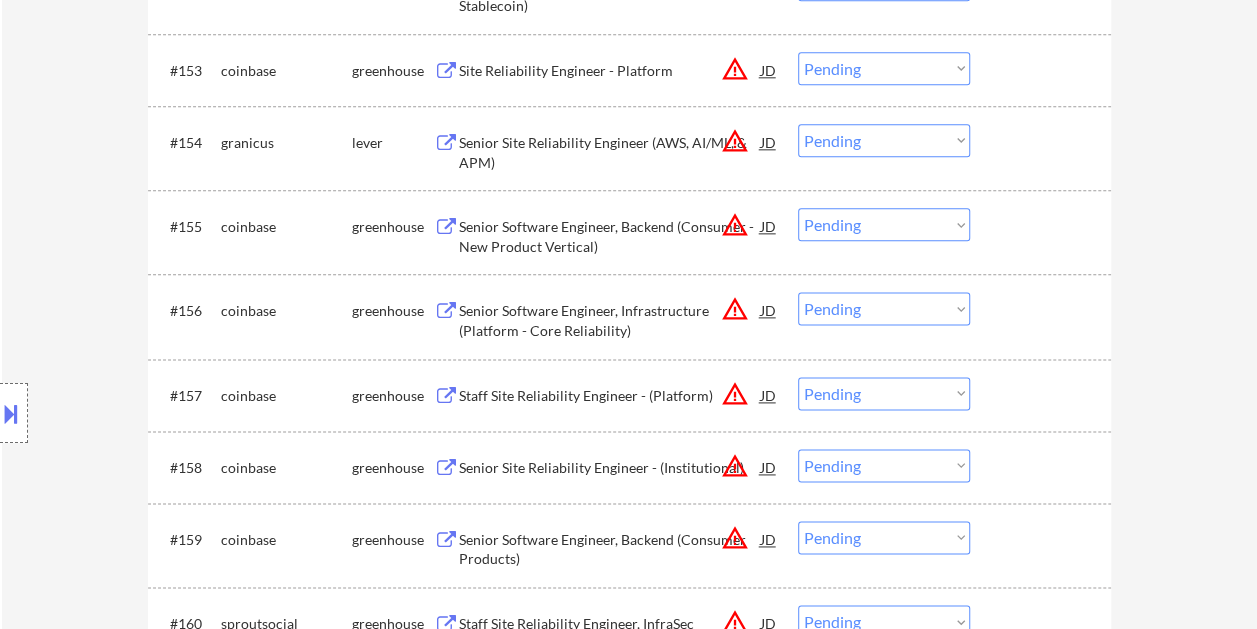 click at bounding box center (1043, 142) 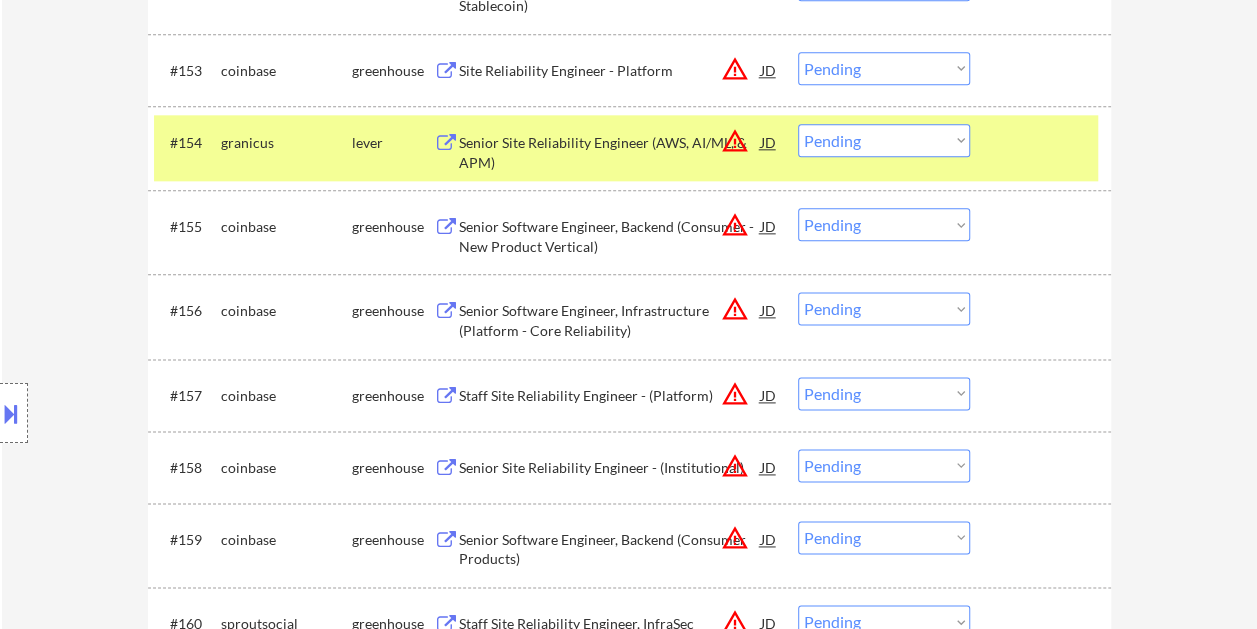 click on "Senior Site Reliability Engineer (AWS, AI/ML, & APM)" at bounding box center [610, 152] 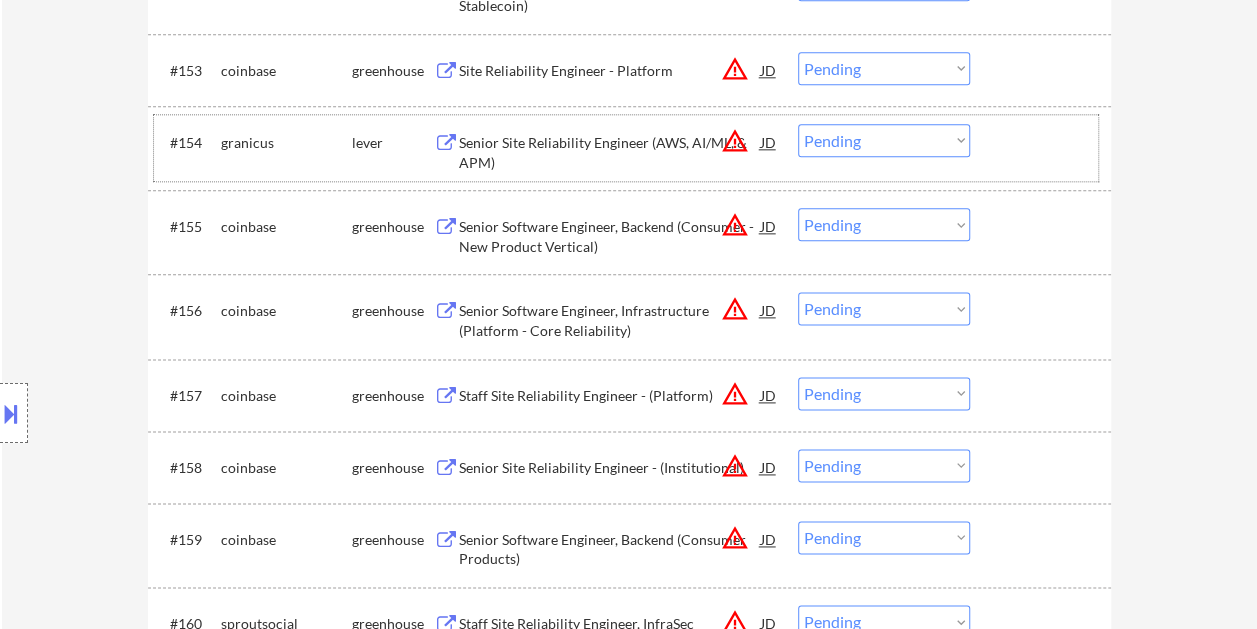 click on "#154 granicus lever Senior Site Reliability Engineer (AWS, AI/ML, & APM) JD warning_amber Choose an option... Pending Applied Excluded (Questions) Excluded (Expired) Excluded (Location) Excluded (Bad Match) Excluded (Blocklist) Excluded (Salary) Excluded (Other)" at bounding box center [626, 148] 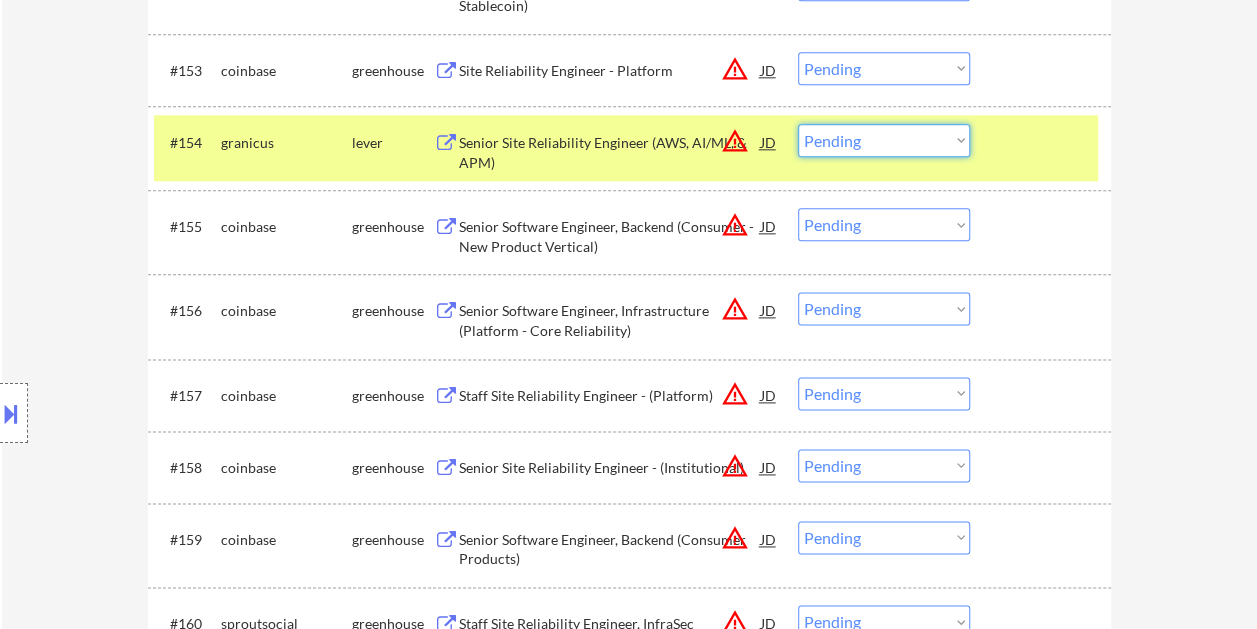 click on "Choose an option... Pending Applied Excluded (Questions) Excluded (Expired) Excluded (Location) Excluded (Bad Match) Excluded (Blocklist) Excluded (Salary) Excluded (Other)" at bounding box center (884, 140) 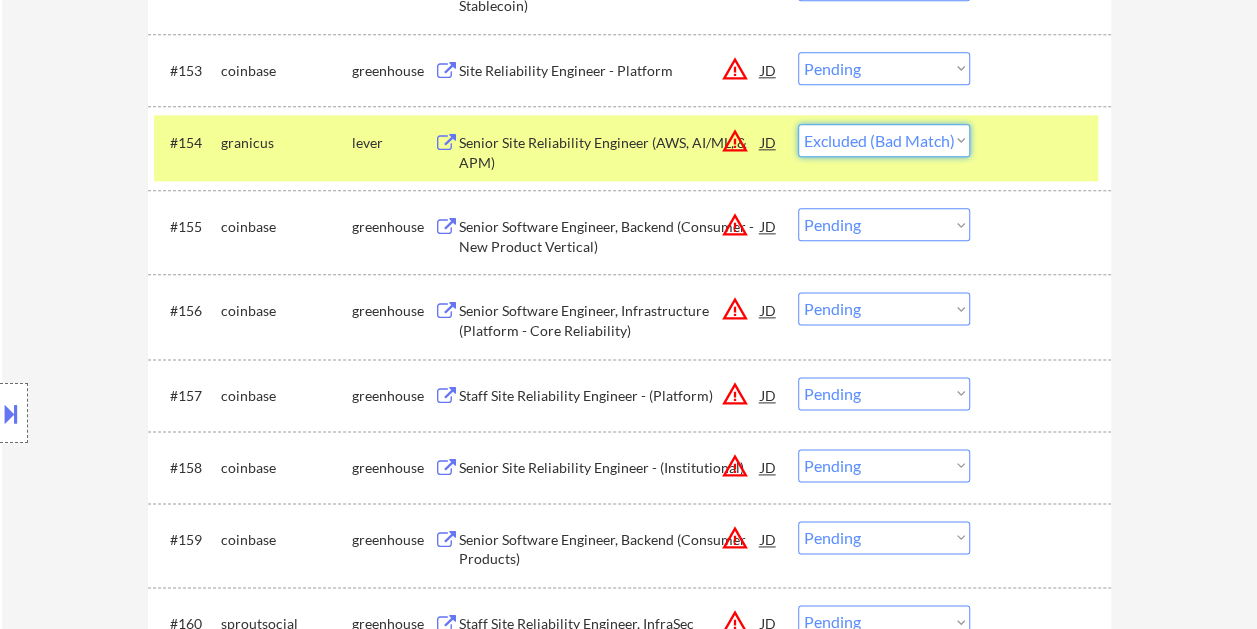 click on "Choose an option... Pending Applied Excluded (Questions) Excluded (Expired) Excluded (Location) Excluded (Bad Match) Excluded (Blocklist) Excluded (Salary) Excluded (Other)" at bounding box center [884, 140] 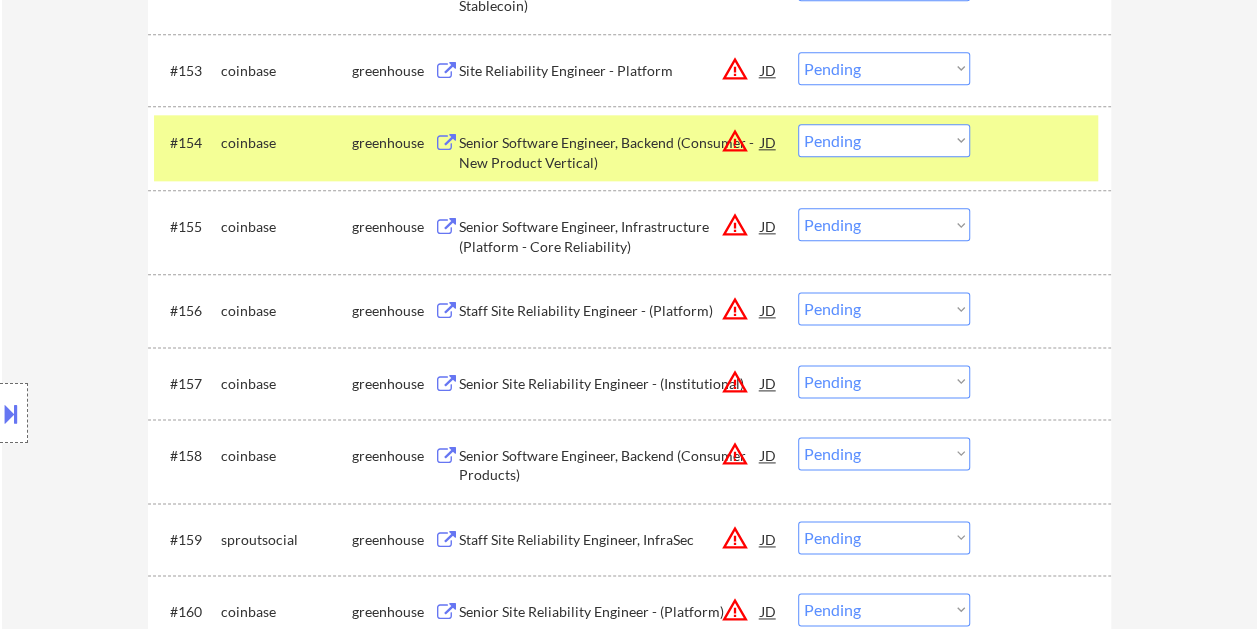 click at bounding box center (1043, 142) 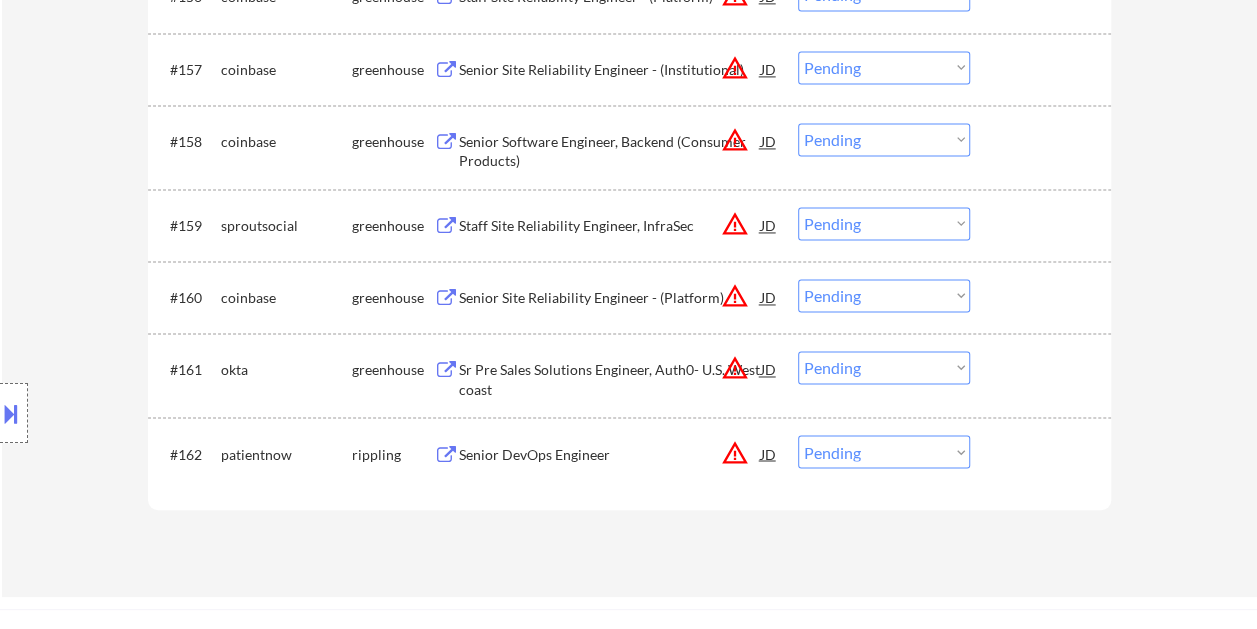scroll, scrollTop: 5300, scrollLeft: 0, axis: vertical 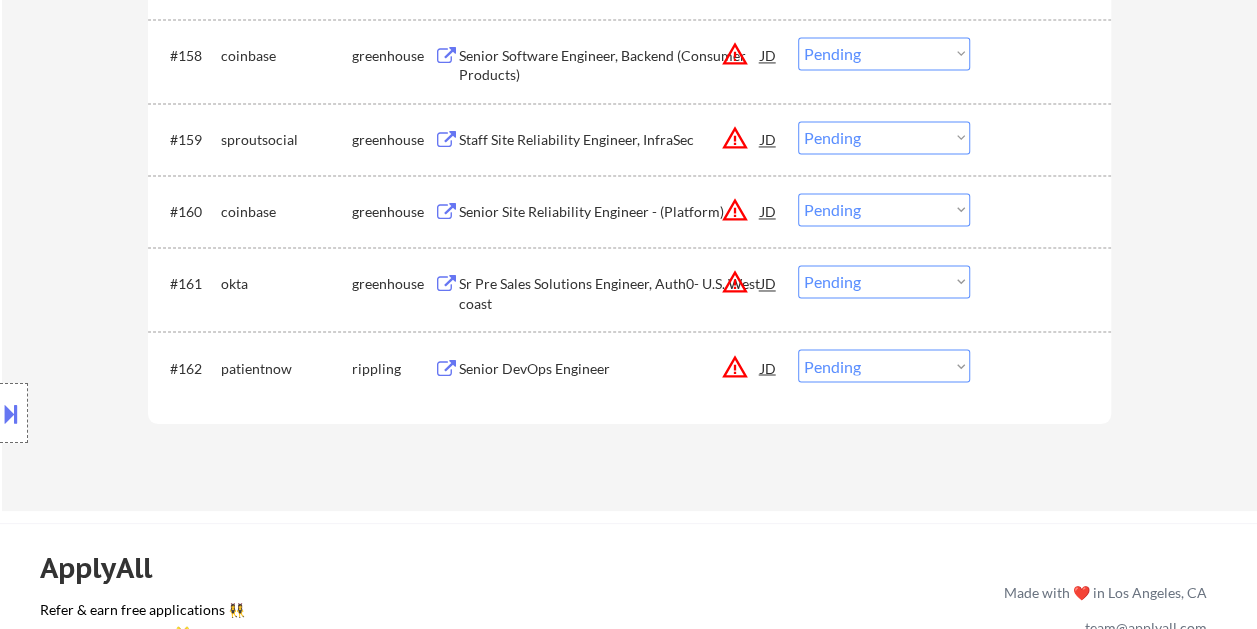 click at bounding box center [1043, 367] 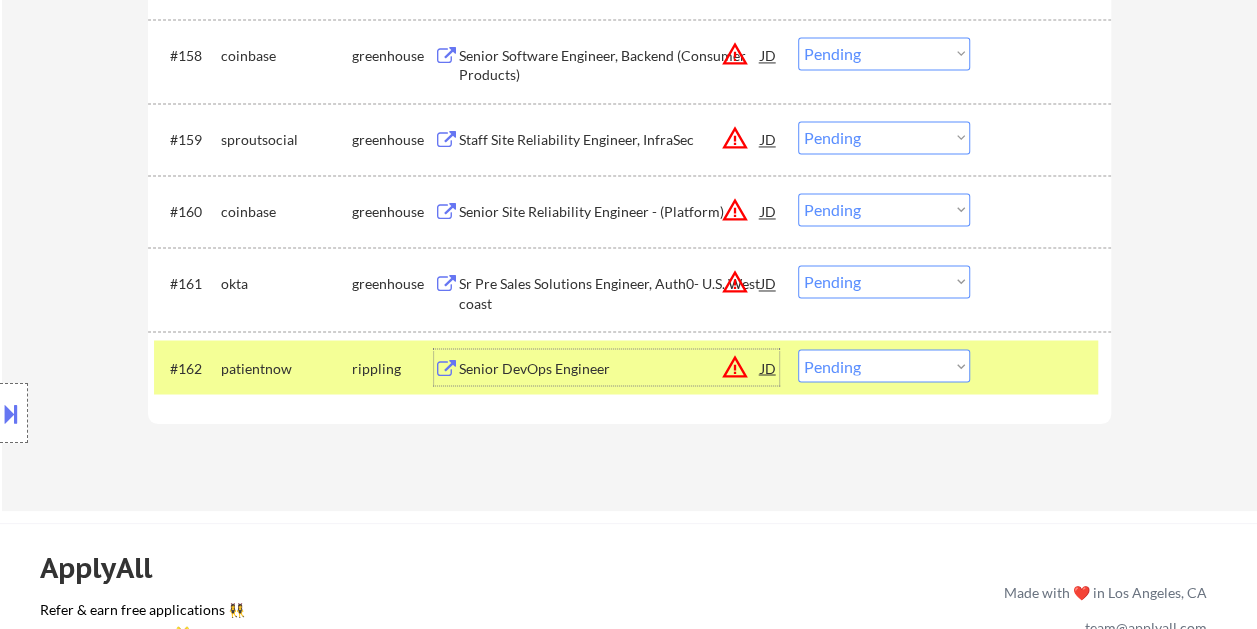 click on "Senior DevOps Engineer" at bounding box center (610, 367) 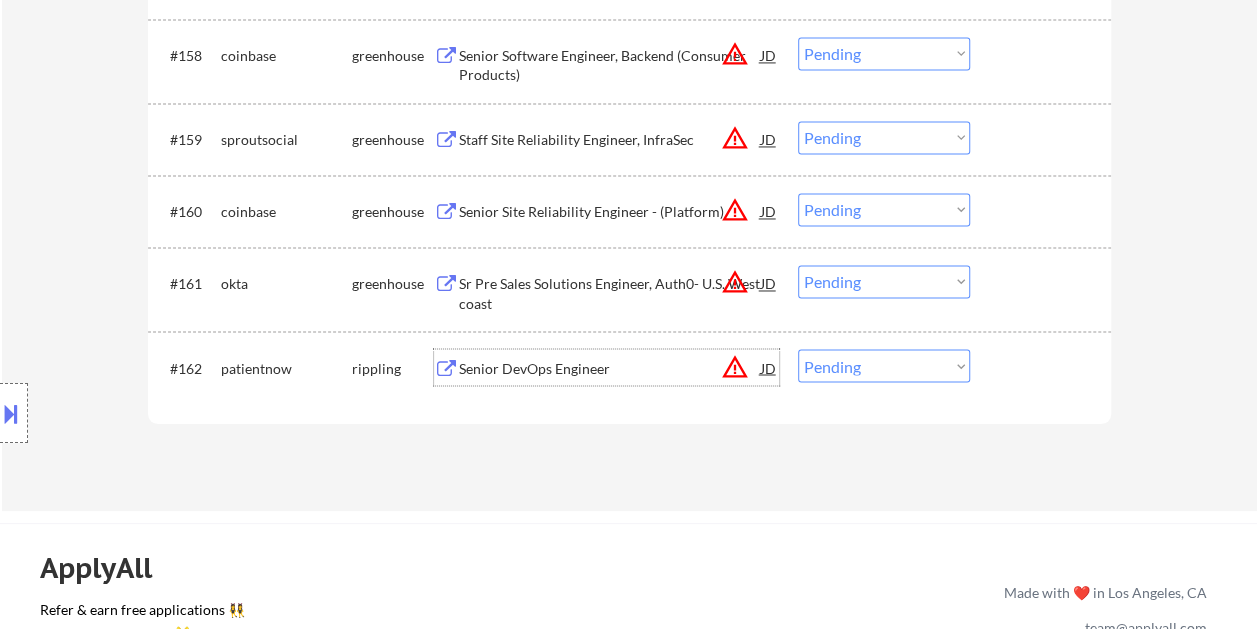 drag, startPoint x: 998, startPoint y: 354, endPoint x: 988, endPoint y: 364, distance: 14.142136 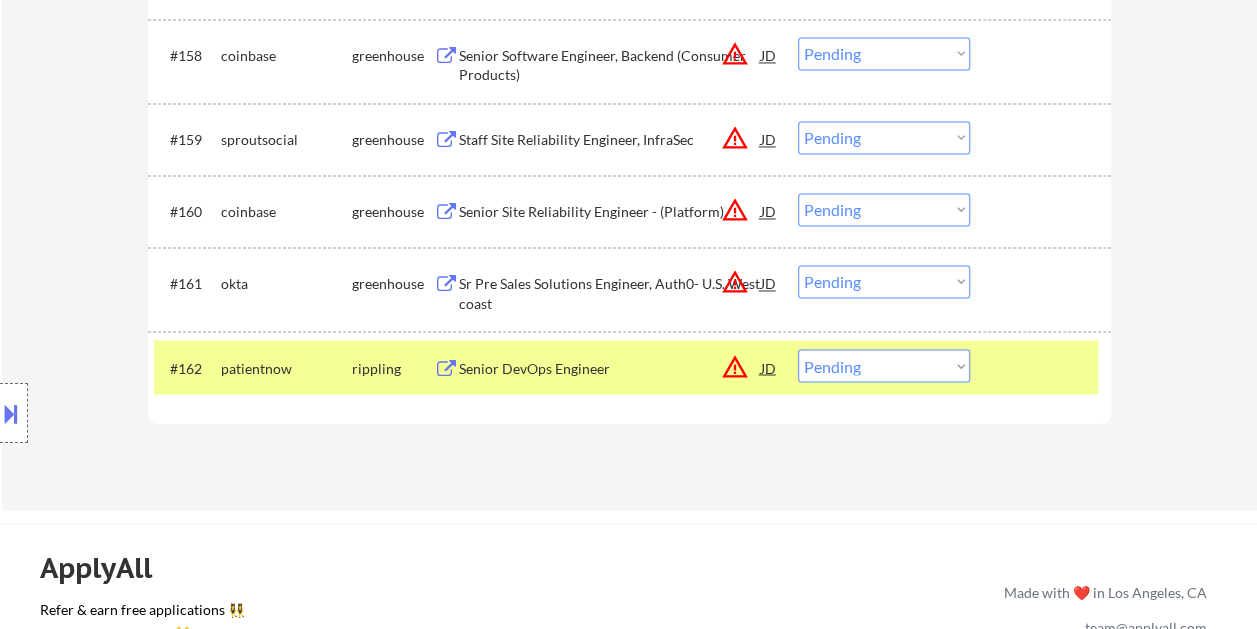 click on "Choose an option... Pending Applied Excluded (Questions) Excluded (Expired) Excluded (Location) Excluded (Bad Match) Excluded (Blocklist) Excluded (Salary) Excluded (Other)" at bounding box center (884, 365) 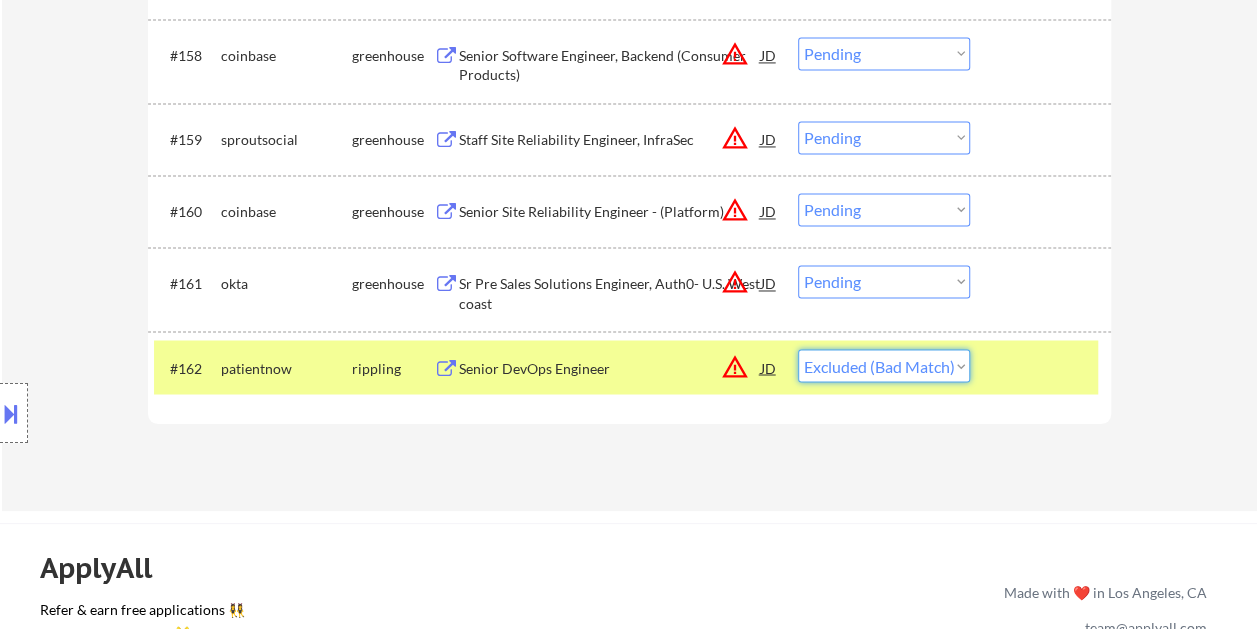 click on "Choose an option... Pending Applied Excluded (Questions) Excluded (Expired) Excluded (Location) Excluded (Bad Match) Excluded (Blocklist) Excluded (Salary) Excluded (Other)" at bounding box center [884, 365] 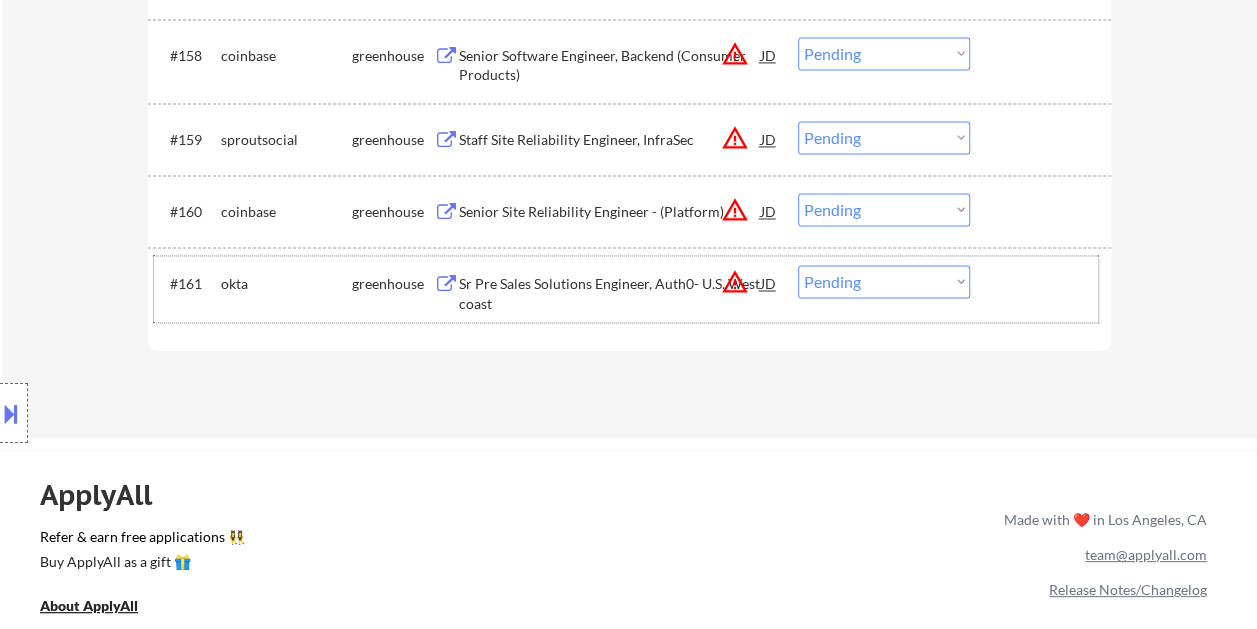 click at bounding box center (1043, 283) 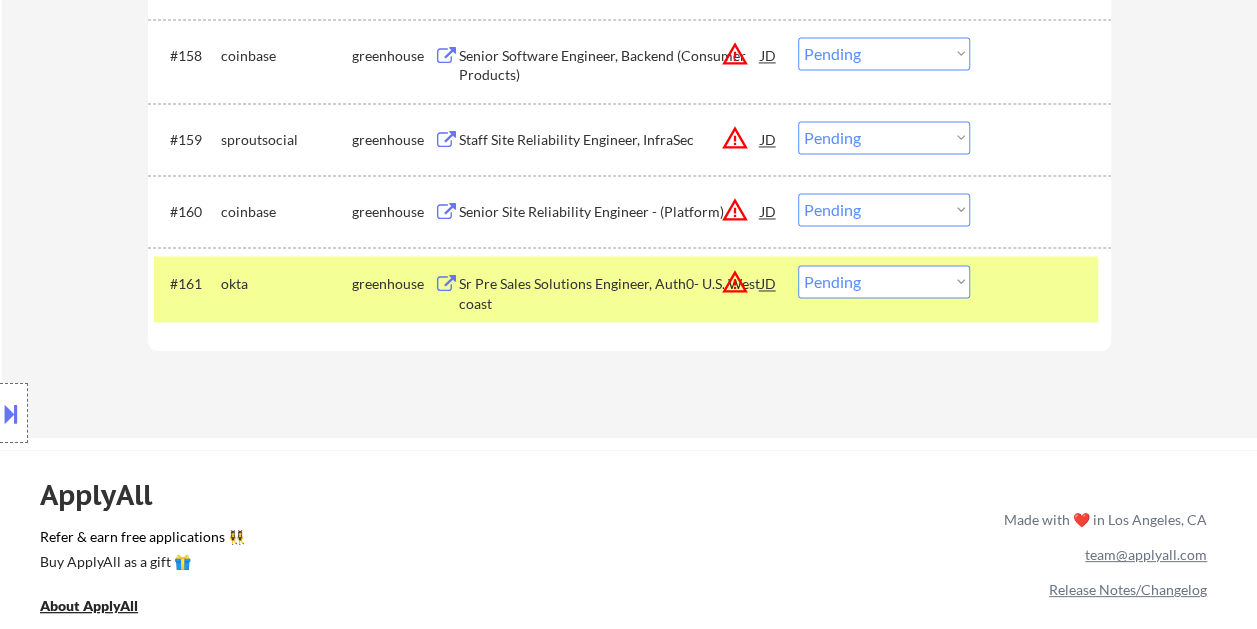 click on "Sr Pre Sales Solutions Engineer, Auth0- U.S. West coast" at bounding box center [610, 293] 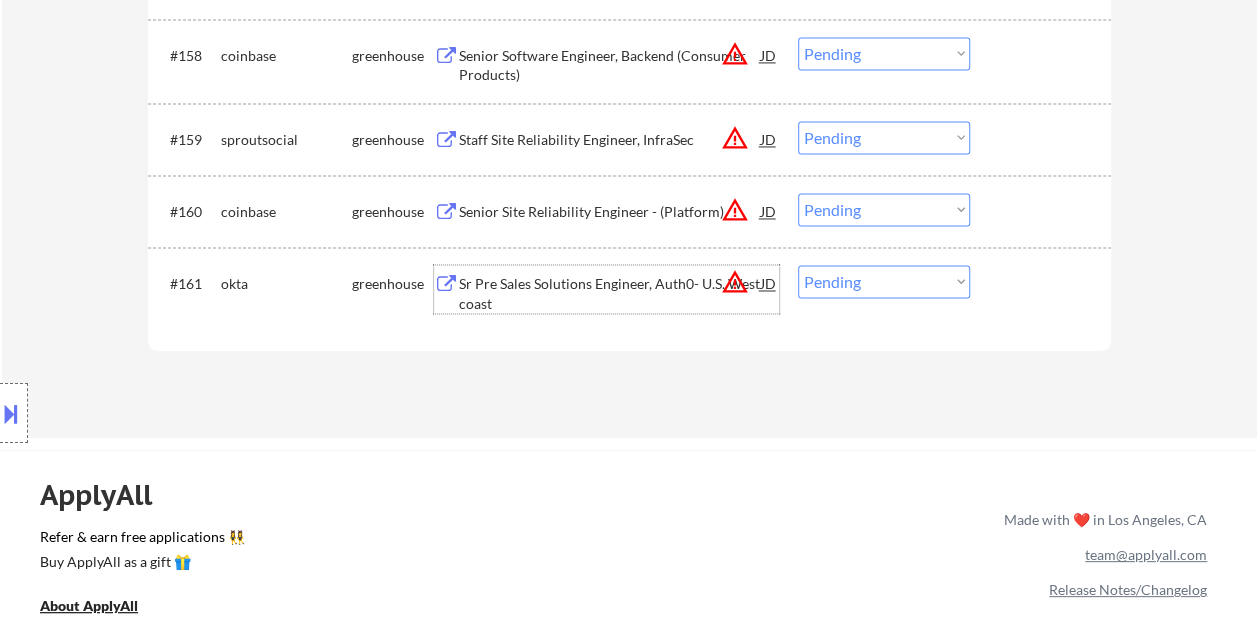 click at bounding box center (1043, 283) 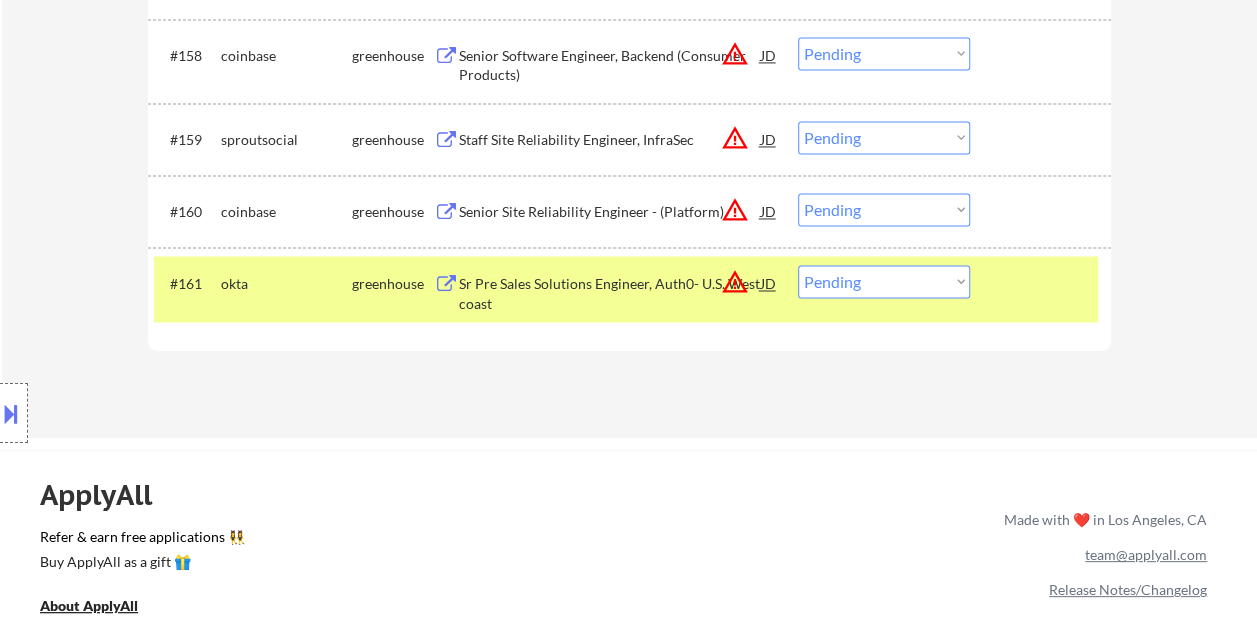 click on "Choose an option... Pending Applied Excluded (Questions) Excluded (Expired) Excluded (Location) Excluded (Bad Match) Excluded (Blocklist) Excluded (Salary) Excluded (Other)" at bounding box center [884, 281] 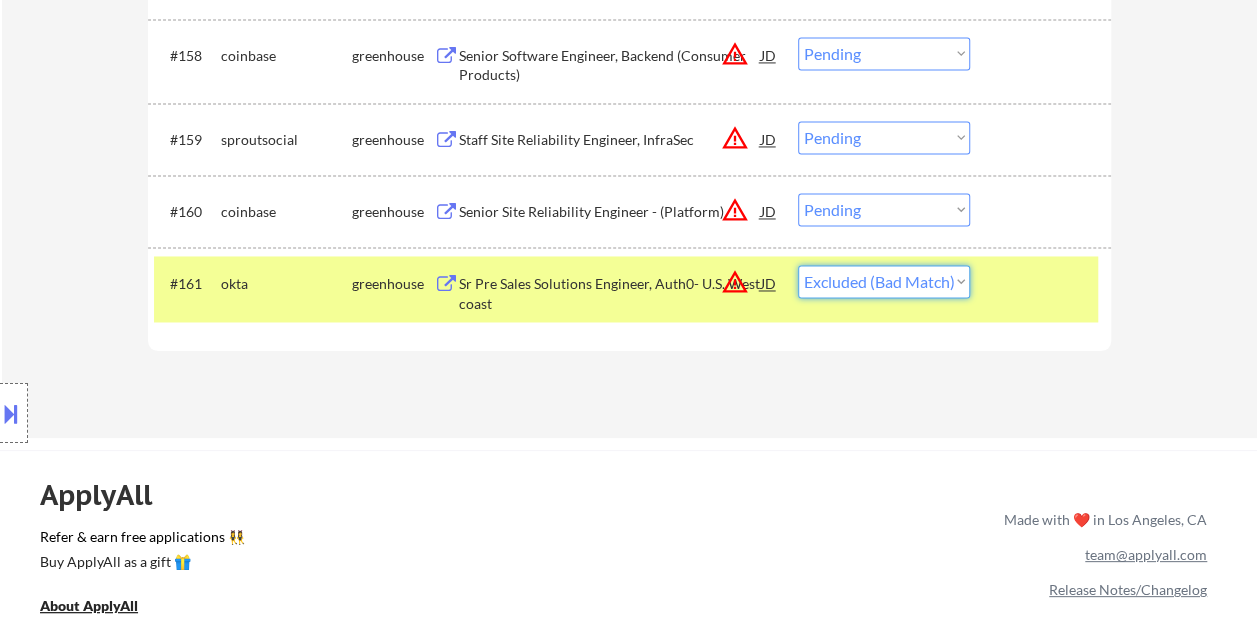 click on "Choose an option... Pending Applied Excluded (Questions) Excluded (Expired) Excluded (Location) Excluded (Bad Match) Excluded (Blocklist) Excluded (Salary) Excluded (Other)" at bounding box center (884, 281) 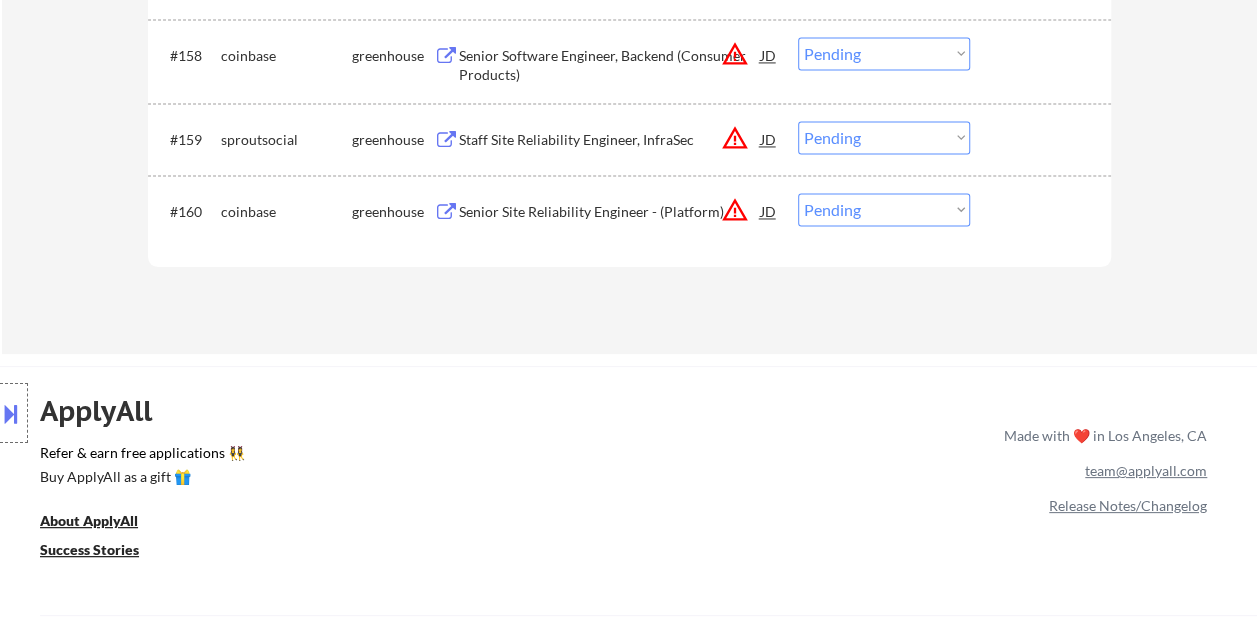 click at bounding box center (1043, 139) 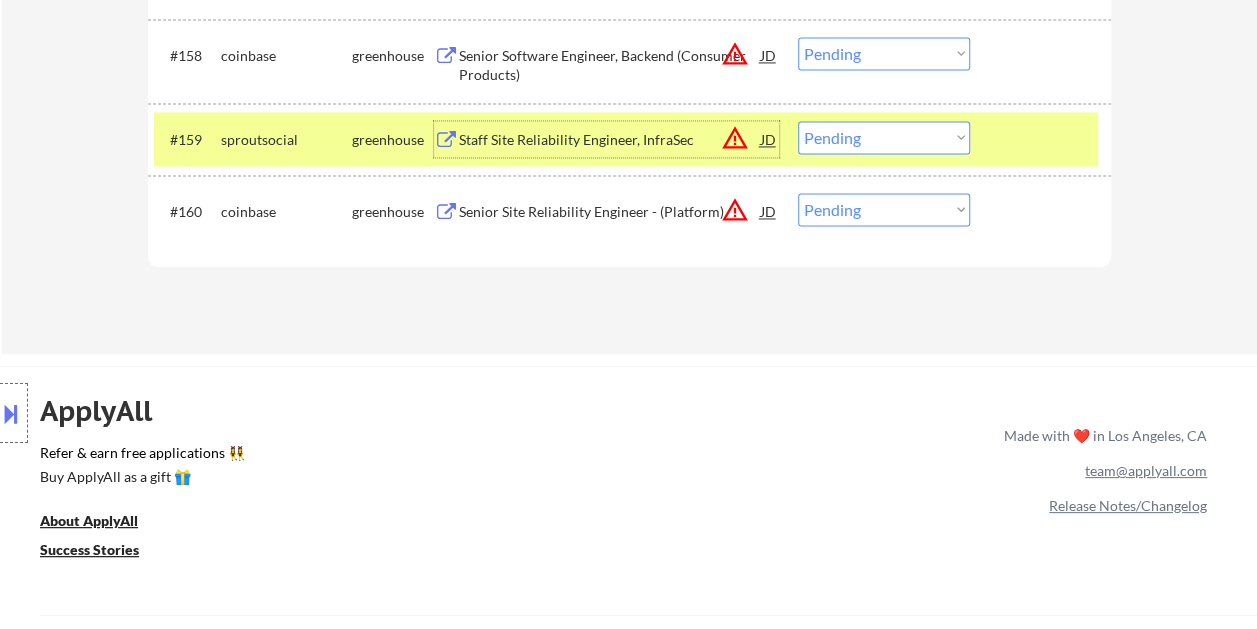 click on "Staff Site Reliability Engineer, InfraSec" at bounding box center (610, 140) 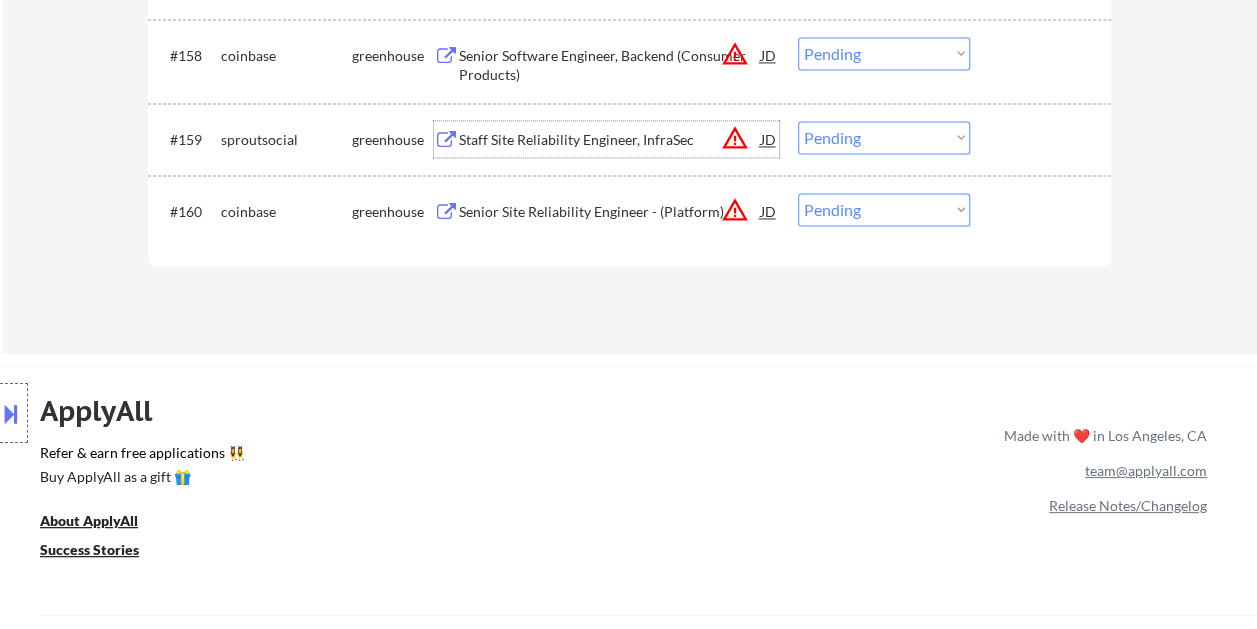 click on "Staff Site Reliability Engineer, InfraSec" at bounding box center [610, 140] 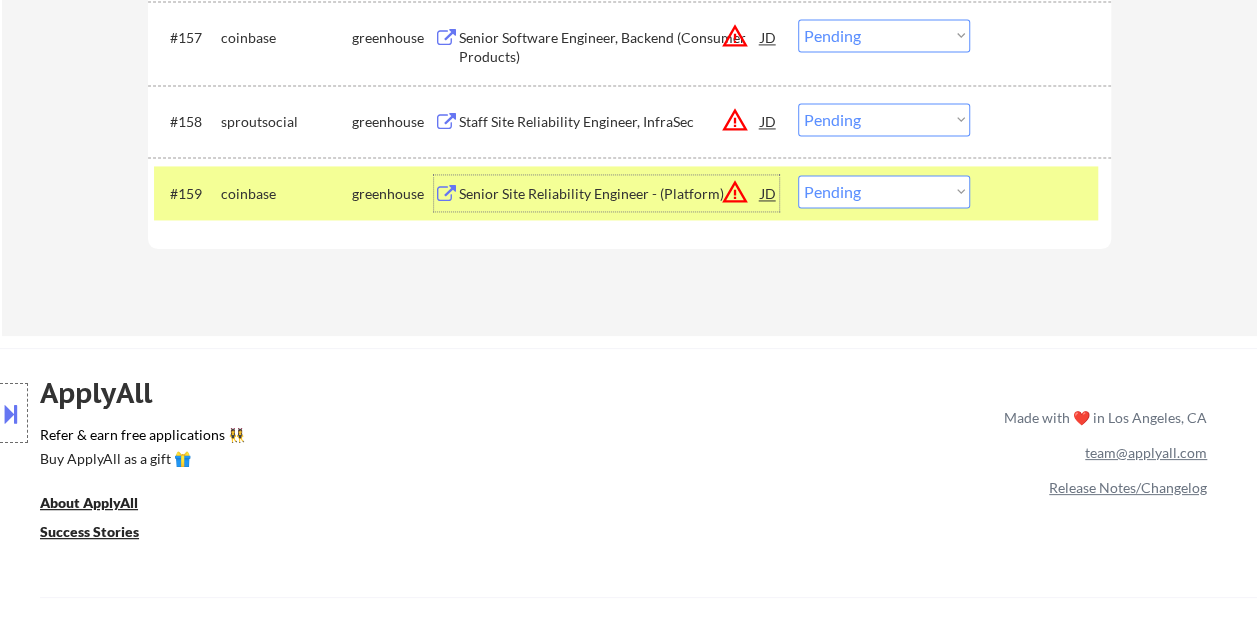 scroll, scrollTop: 5200, scrollLeft: 0, axis: vertical 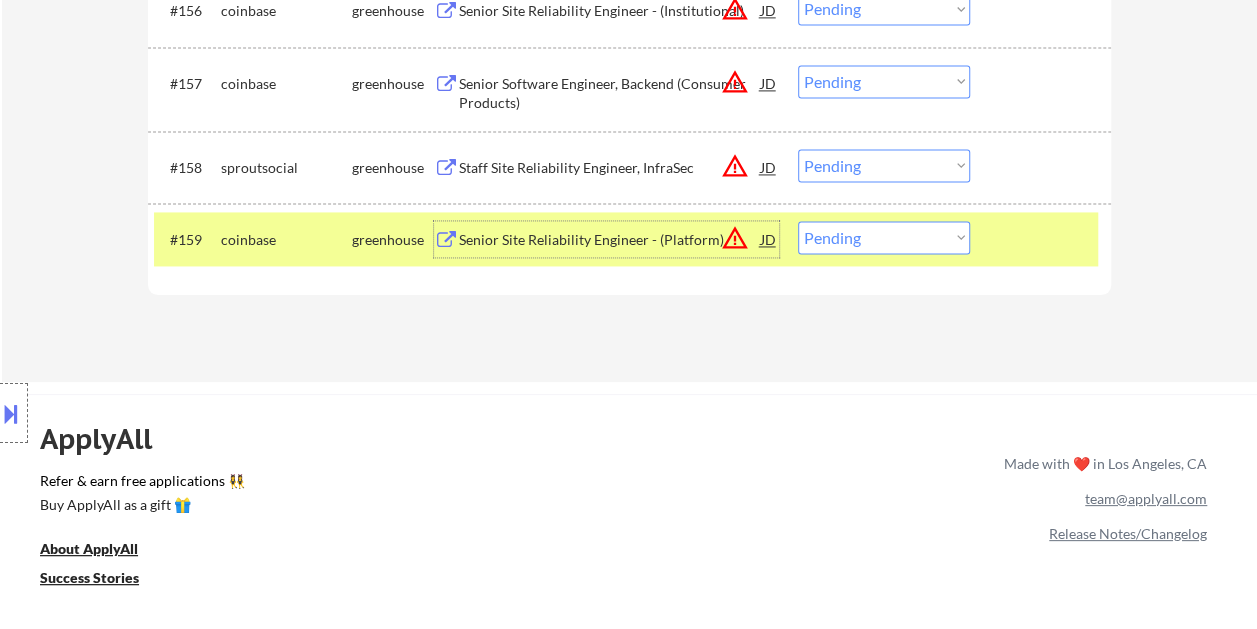click at bounding box center (1043, 239) 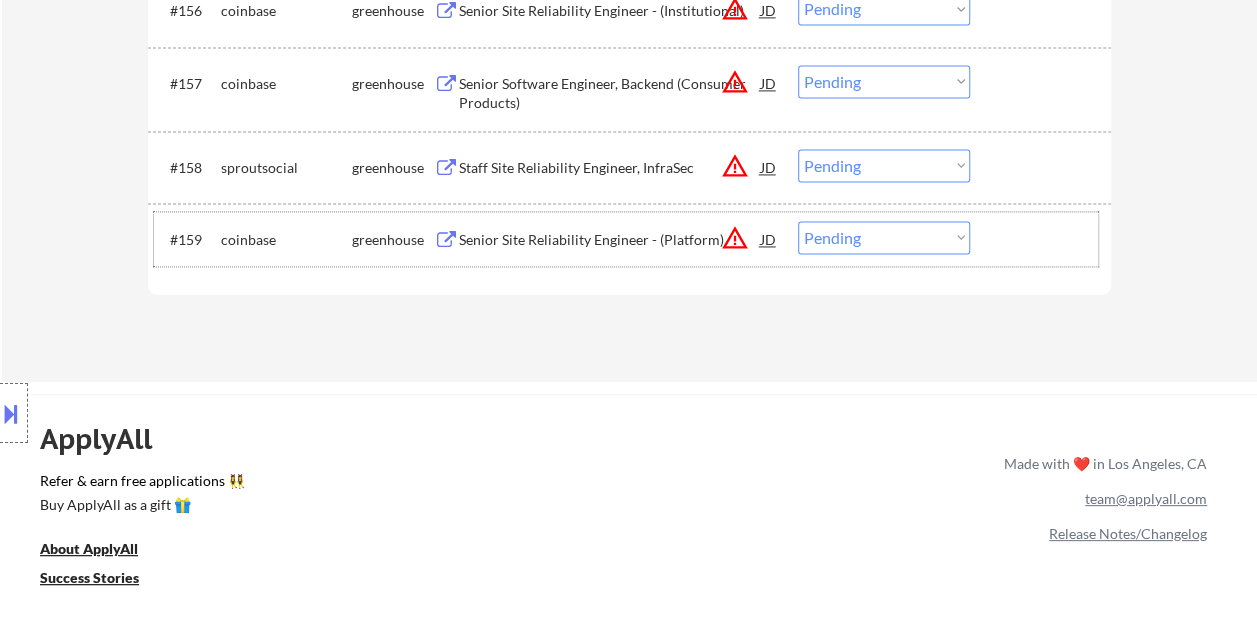 click at bounding box center [1043, 167] 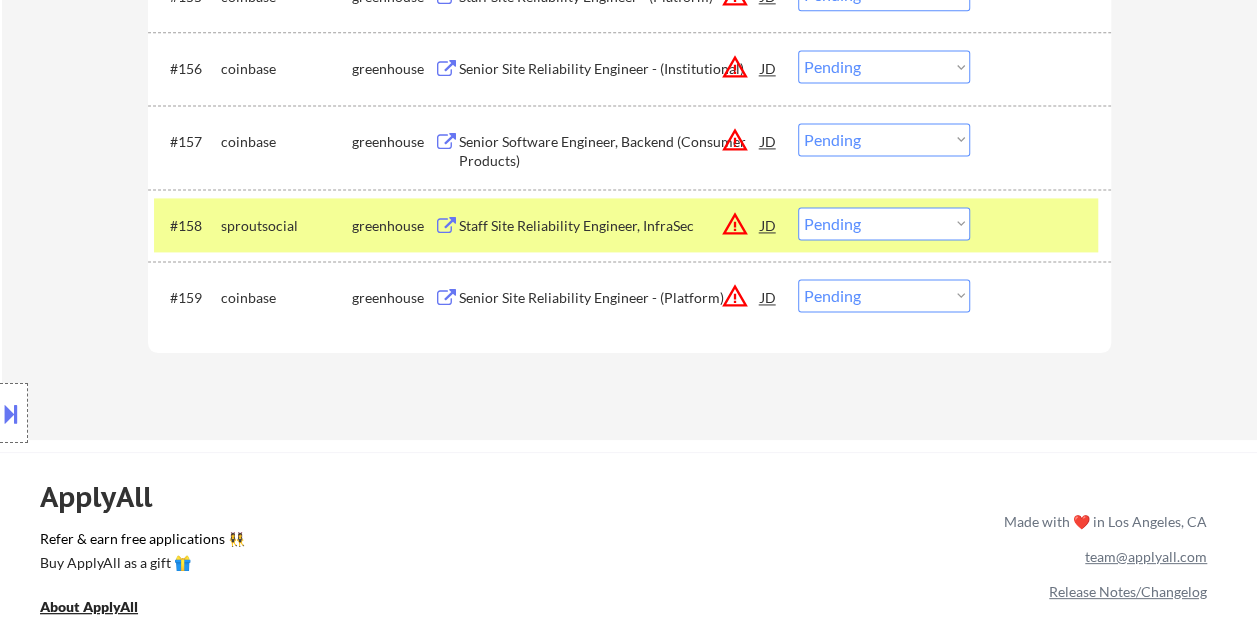 scroll, scrollTop: 5100, scrollLeft: 0, axis: vertical 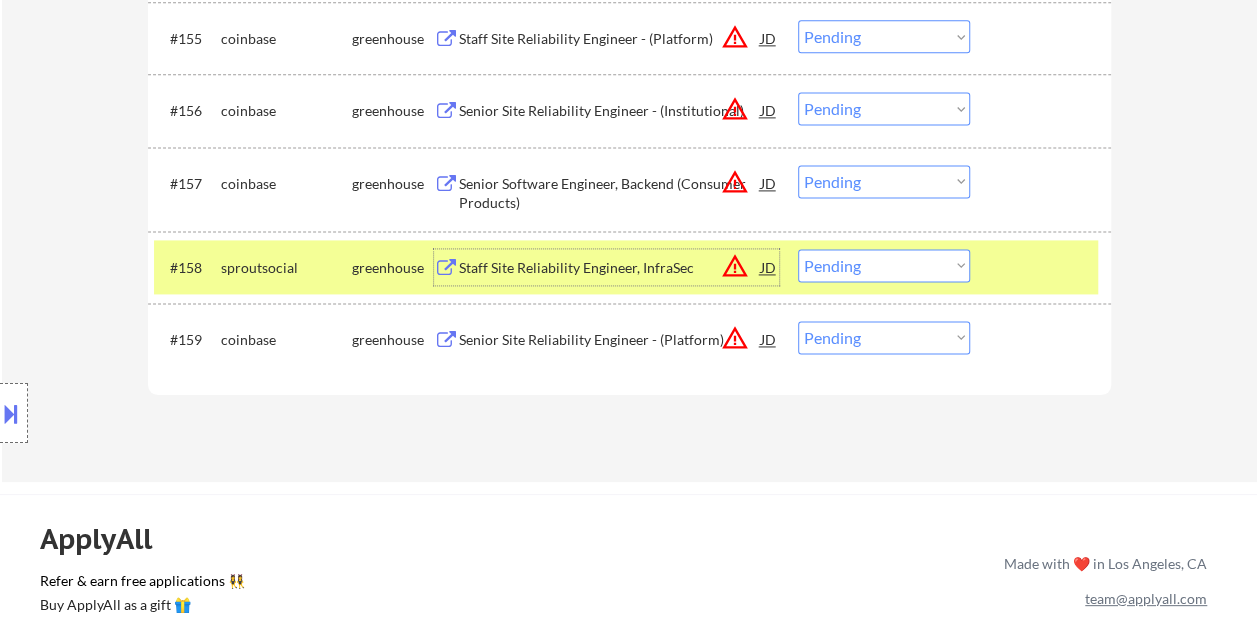 click on "Staff Site Reliability Engineer, InfraSec" at bounding box center (610, 268) 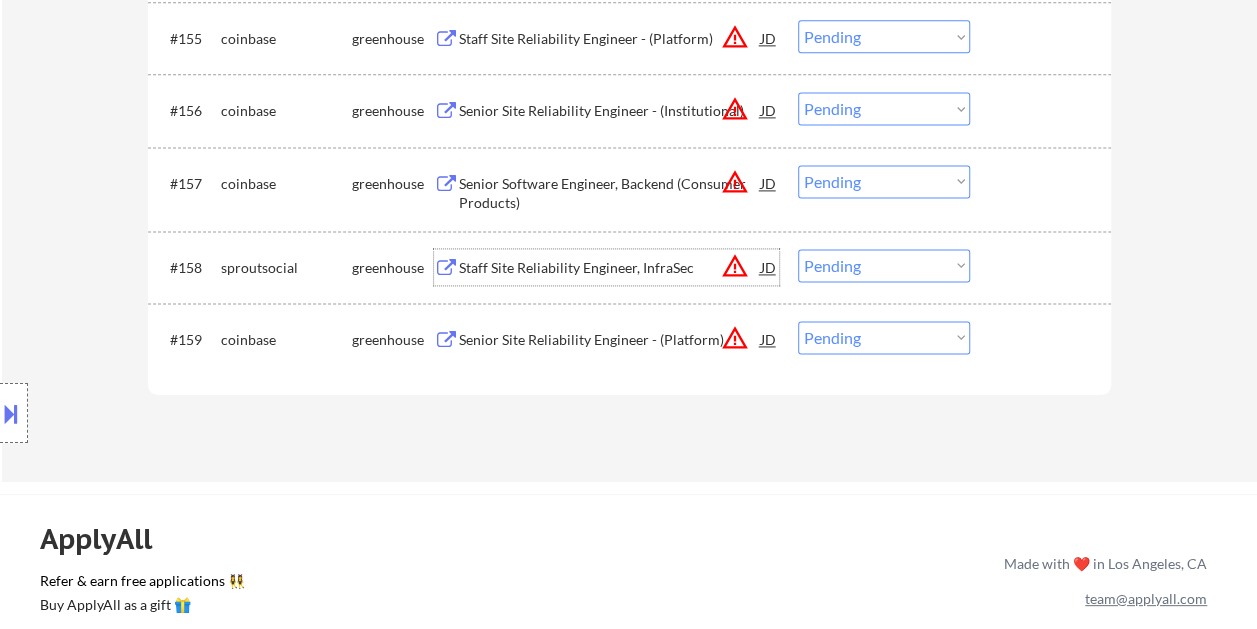 click at bounding box center (1043, 267) 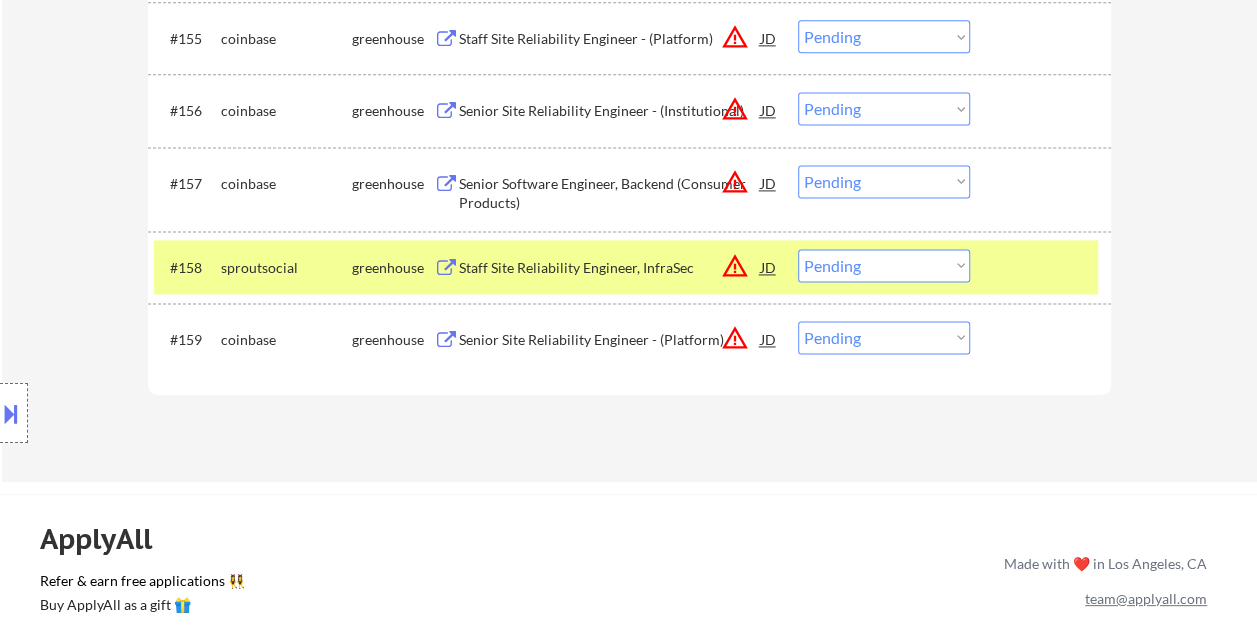 click on "Choose an option... Pending Applied Excluded (Questions) Excluded (Expired) Excluded (Location) Excluded (Bad Match) Excluded (Blocklist) Excluded (Salary) Excluded (Other)" at bounding box center (884, 265) 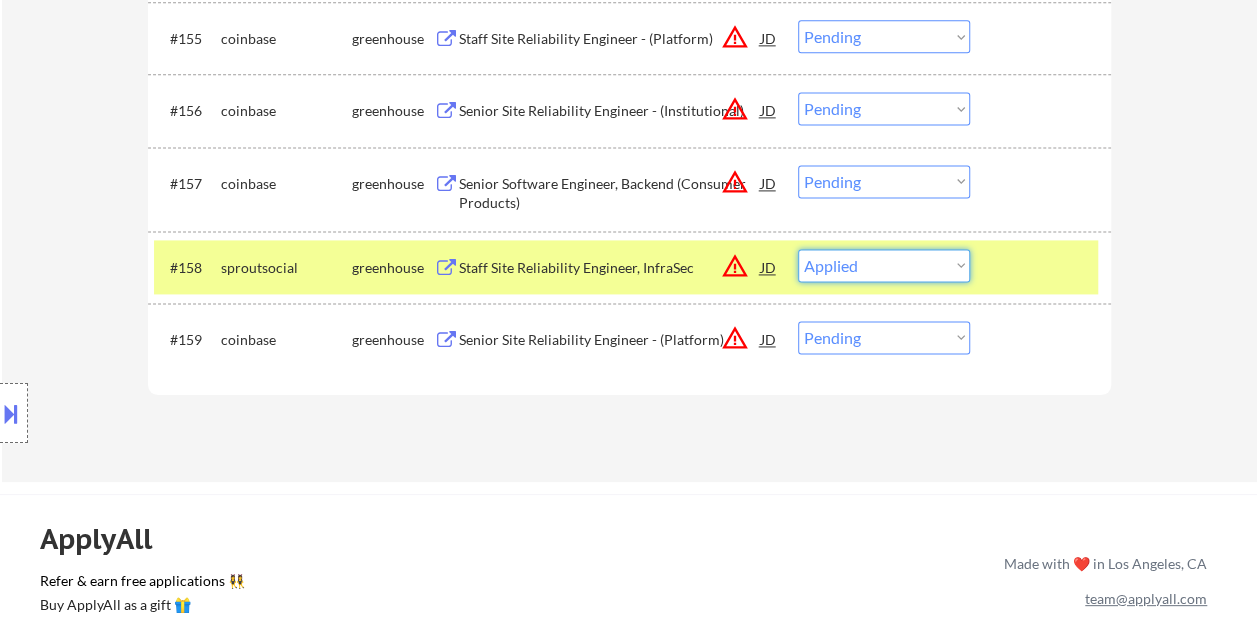 click on "Choose an option... Pending Applied Excluded (Questions) Excluded (Expired) Excluded (Location) Excluded (Bad Match) Excluded (Blocklist) Excluded (Salary) Excluded (Other)" at bounding box center [884, 265] 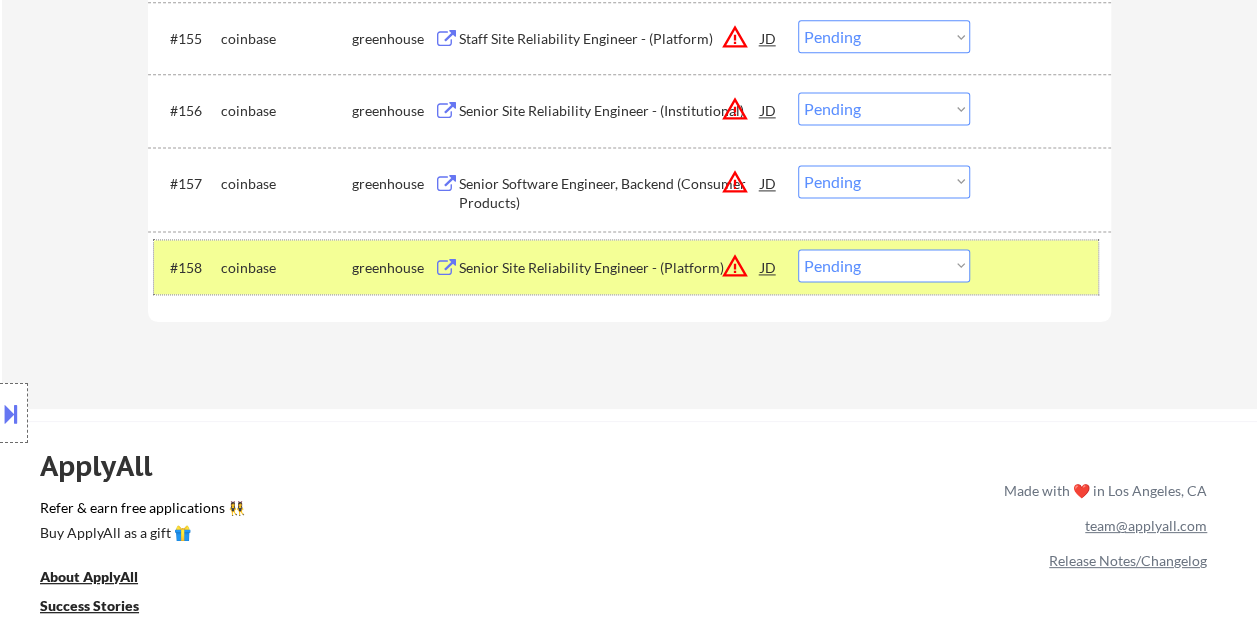 click at bounding box center [1043, 267] 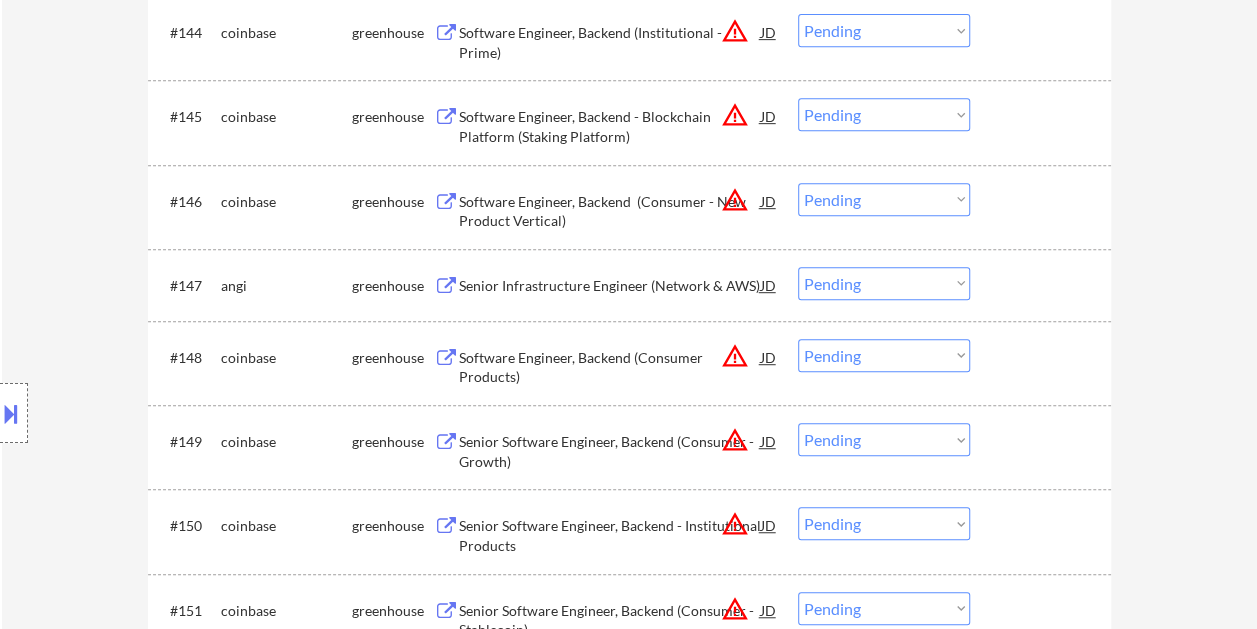scroll, scrollTop: 4200, scrollLeft: 0, axis: vertical 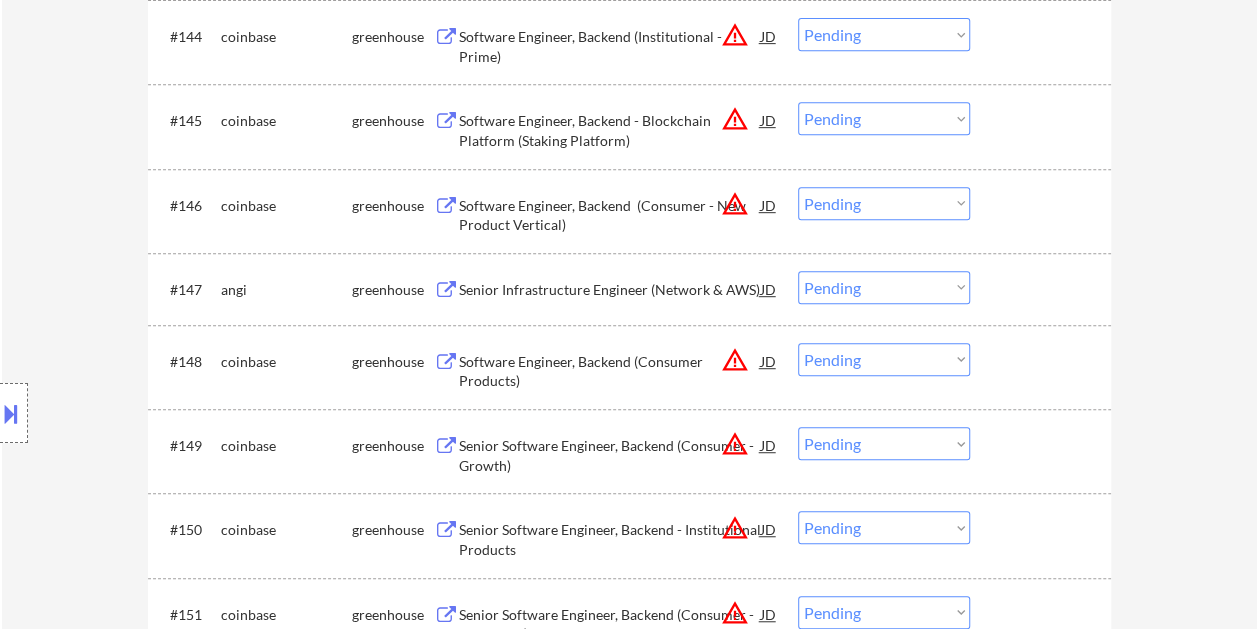drag, startPoint x: 1012, startPoint y: 292, endPoint x: 989, endPoint y: 296, distance: 23.345236 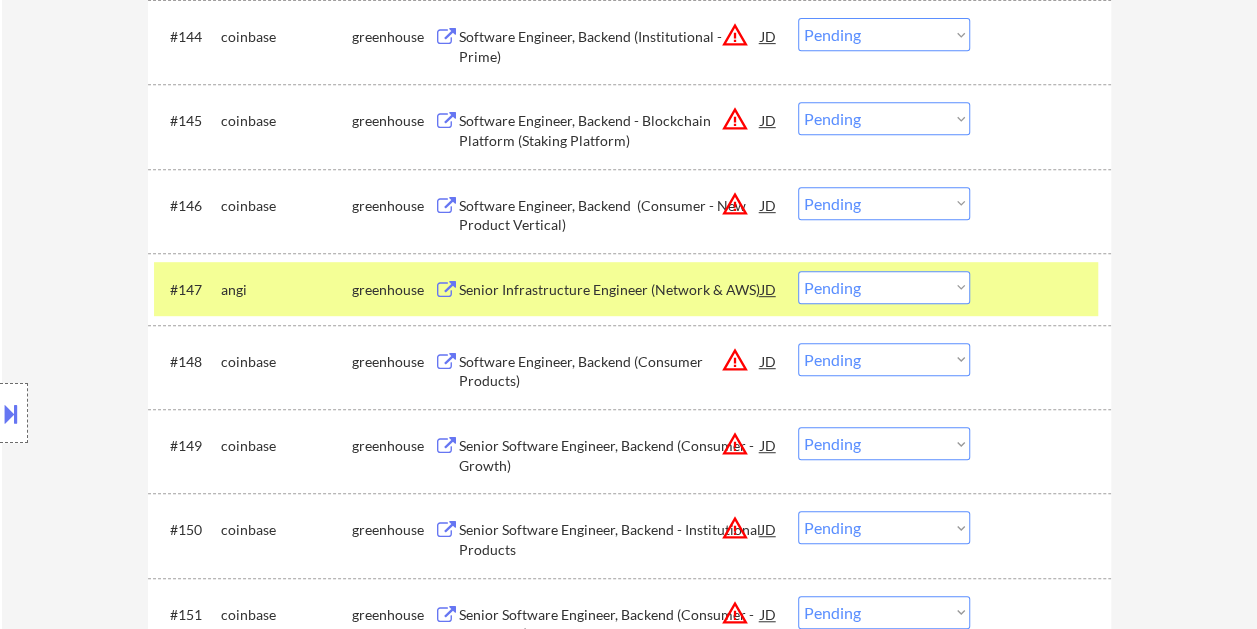 click on "Senior Infrastructure Engineer (Network & AWS)" at bounding box center [610, 289] 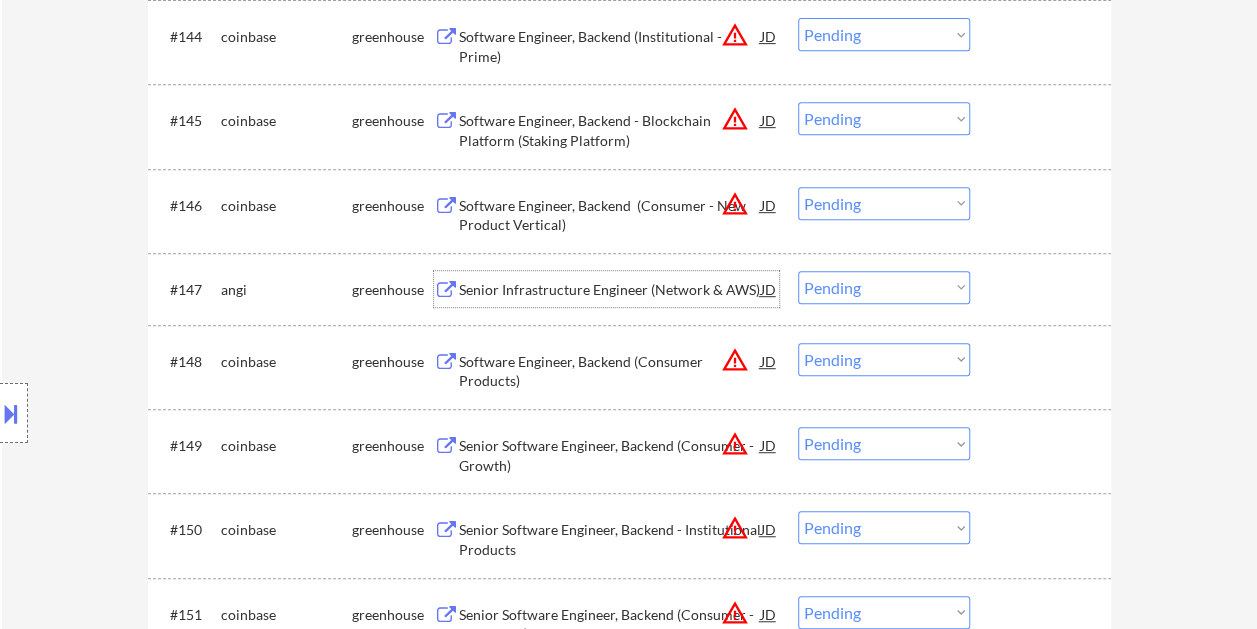 click at bounding box center [1043, 289] 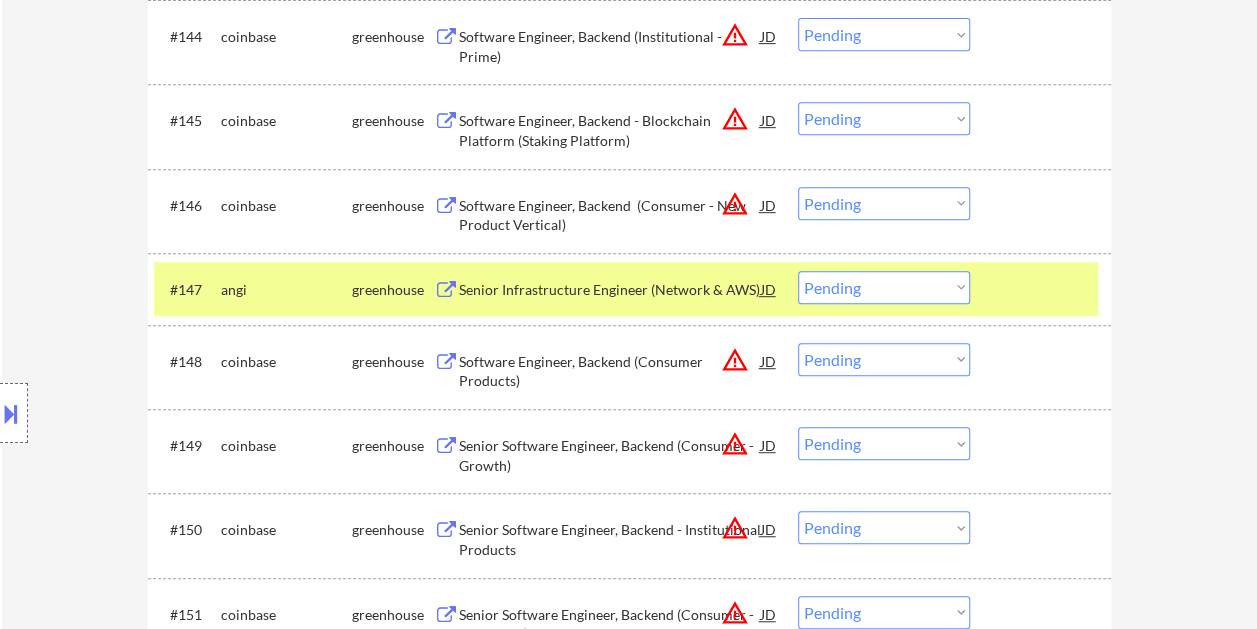 drag, startPoint x: 962, startPoint y: 291, endPoint x: 924, endPoint y: 288, distance: 38.118237 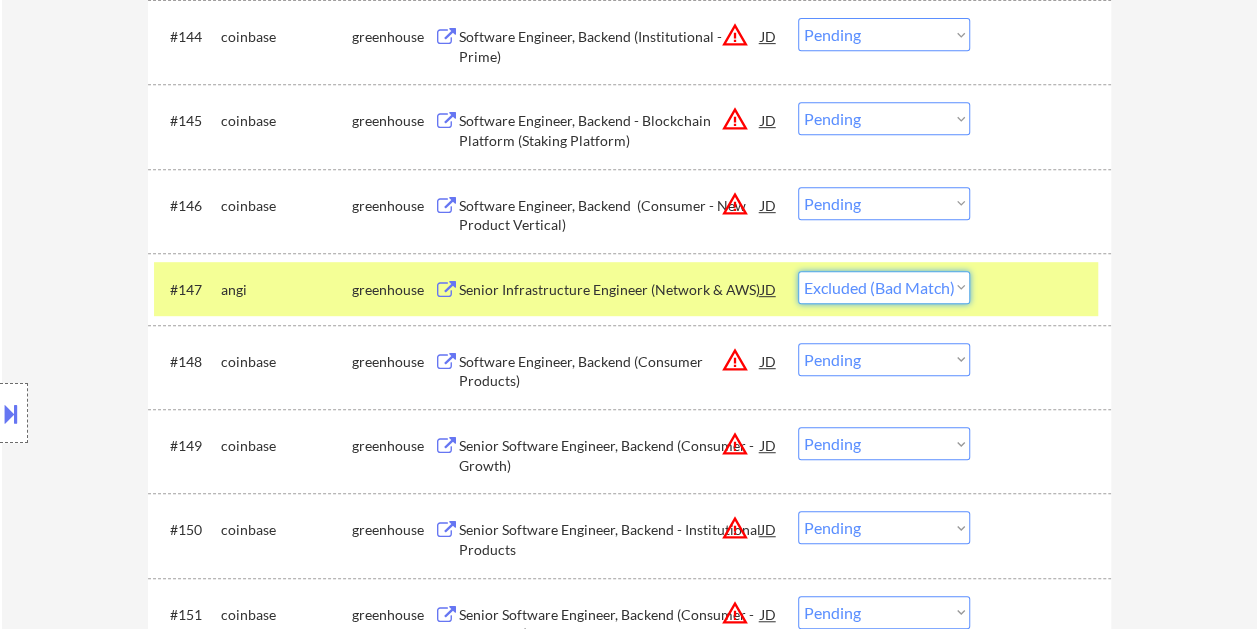 click on "Choose an option... Pending Applied Excluded (Questions) Excluded (Expired) Excluded (Location) Excluded (Bad Match) Excluded (Blocklist) Excluded (Salary) Excluded (Other)" at bounding box center [884, 287] 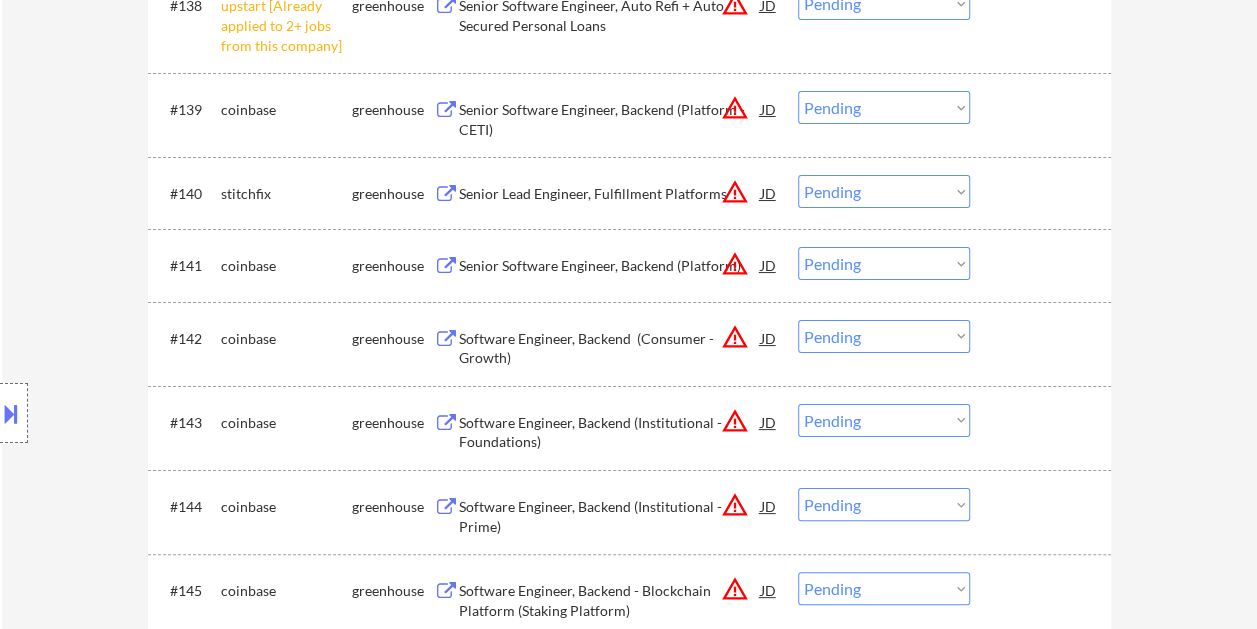 scroll, scrollTop: 3700, scrollLeft: 0, axis: vertical 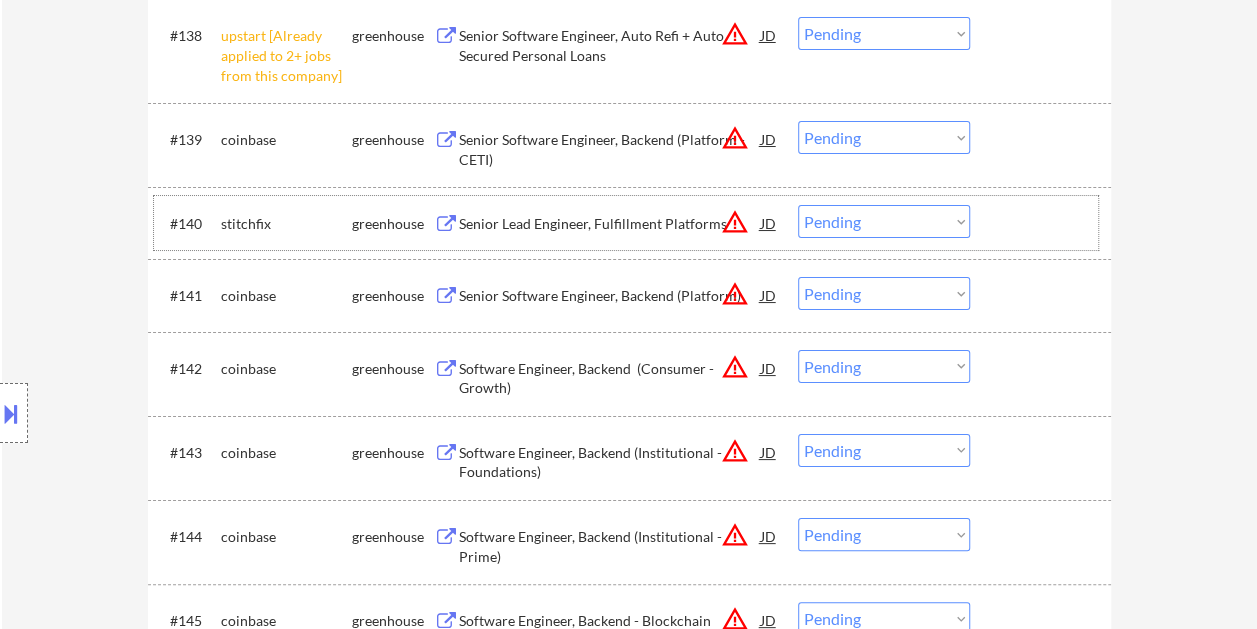 drag, startPoint x: 1037, startPoint y: 216, endPoint x: 808, endPoint y: 204, distance: 229.3142 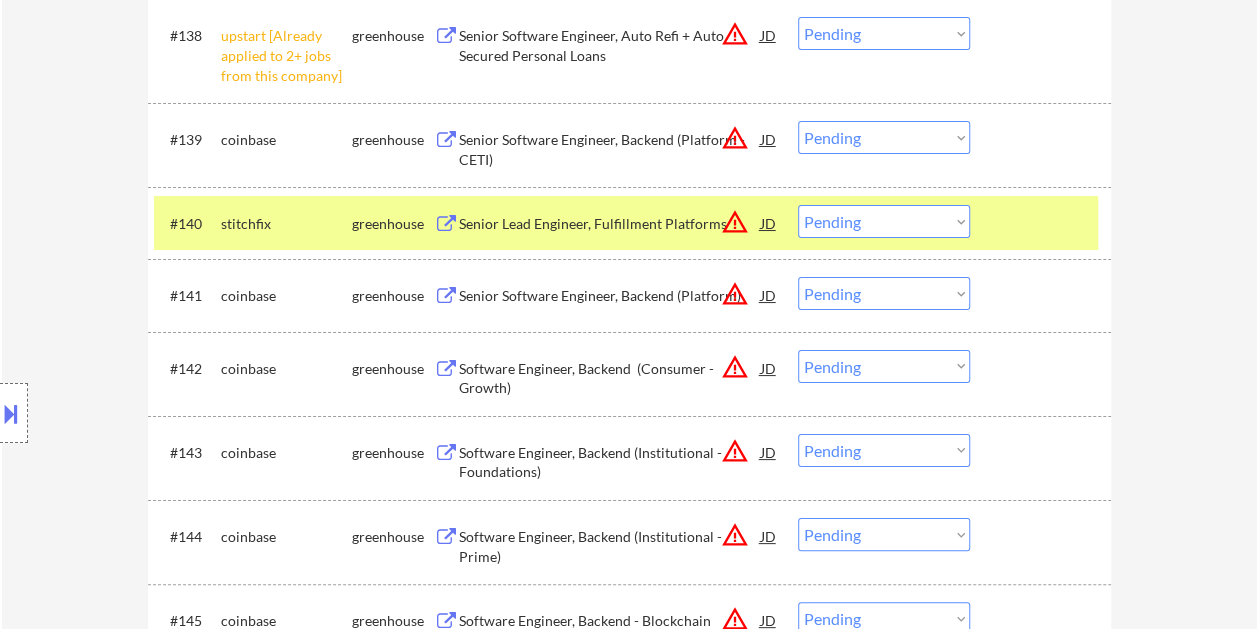 click on "Senior Lead Engineer, Fulfillment Platforms" at bounding box center [610, 224] 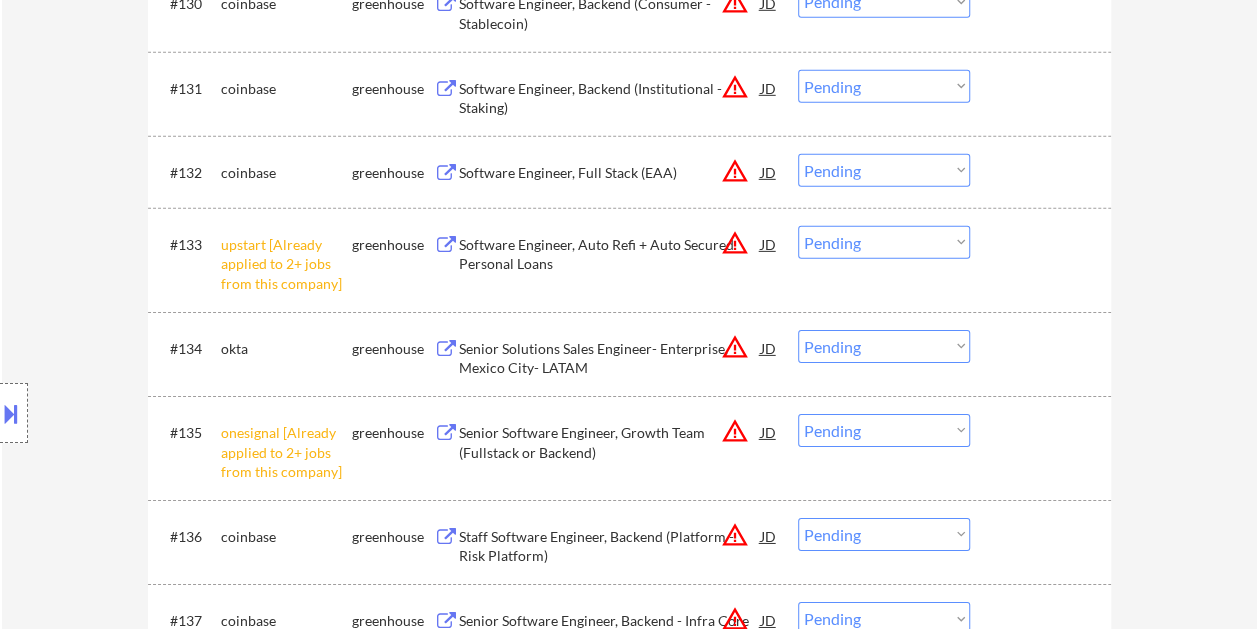 scroll, scrollTop: 3000, scrollLeft: 0, axis: vertical 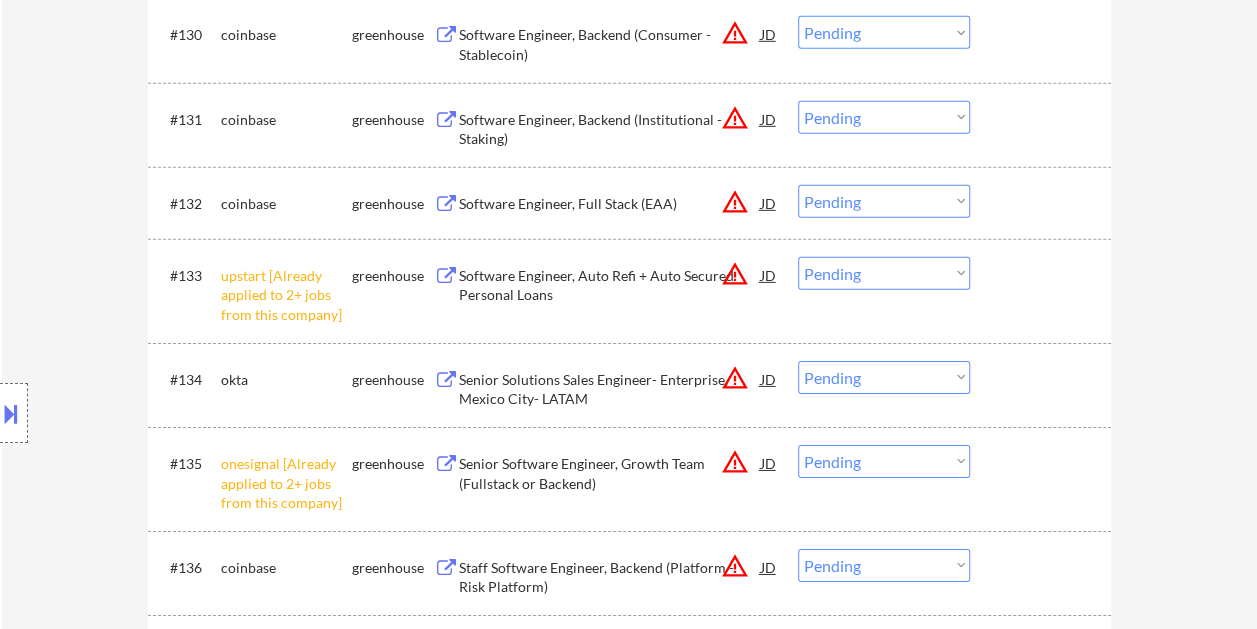 click at bounding box center [1043, 379] 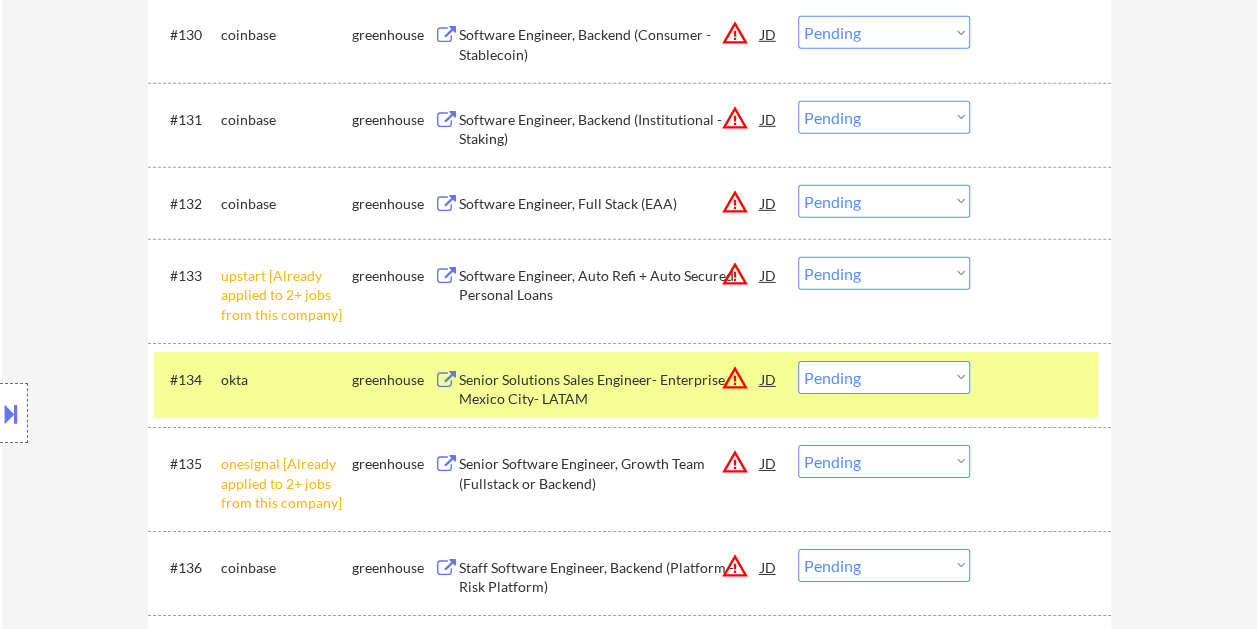click on "Senior Solutions Sales Engineer- Enterprise, Mexico City- LATAM" at bounding box center (610, 389) 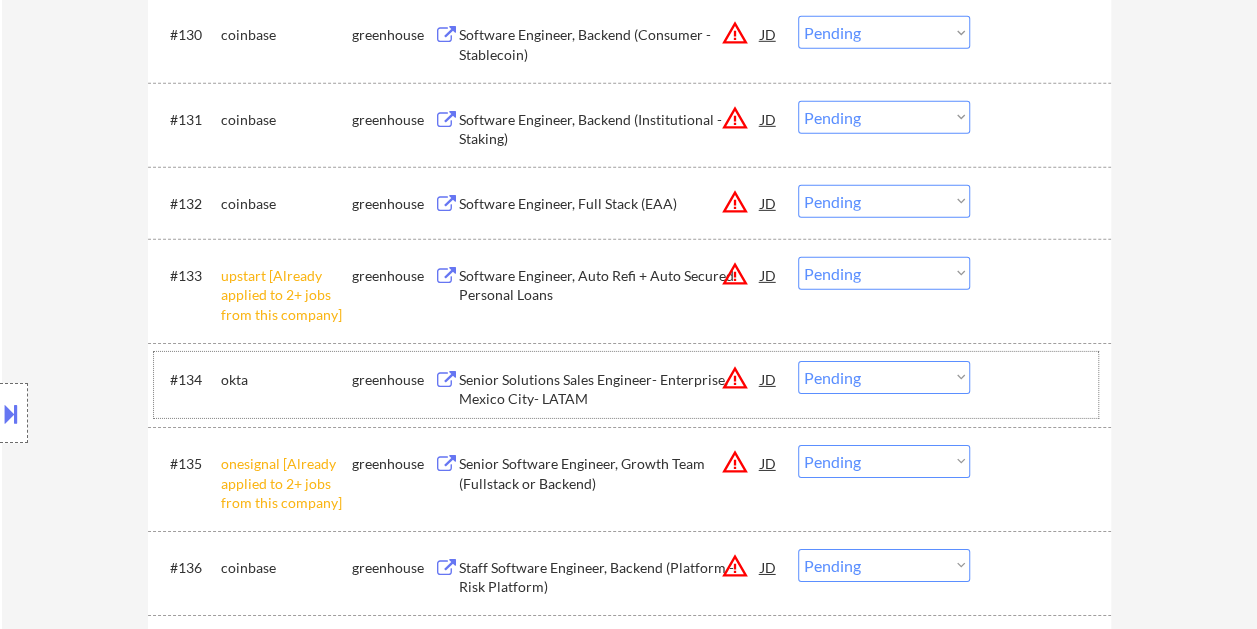 click at bounding box center (1043, 379) 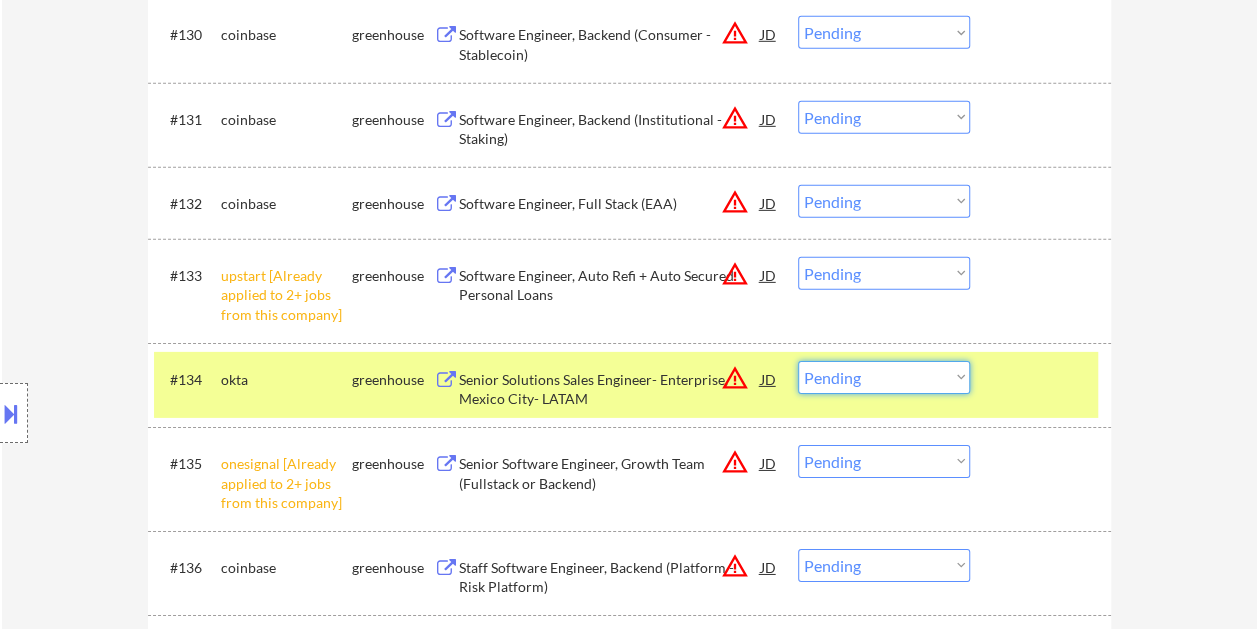 drag, startPoint x: 962, startPoint y: 382, endPoint x: 946, endPoint y: 382, distance: 16 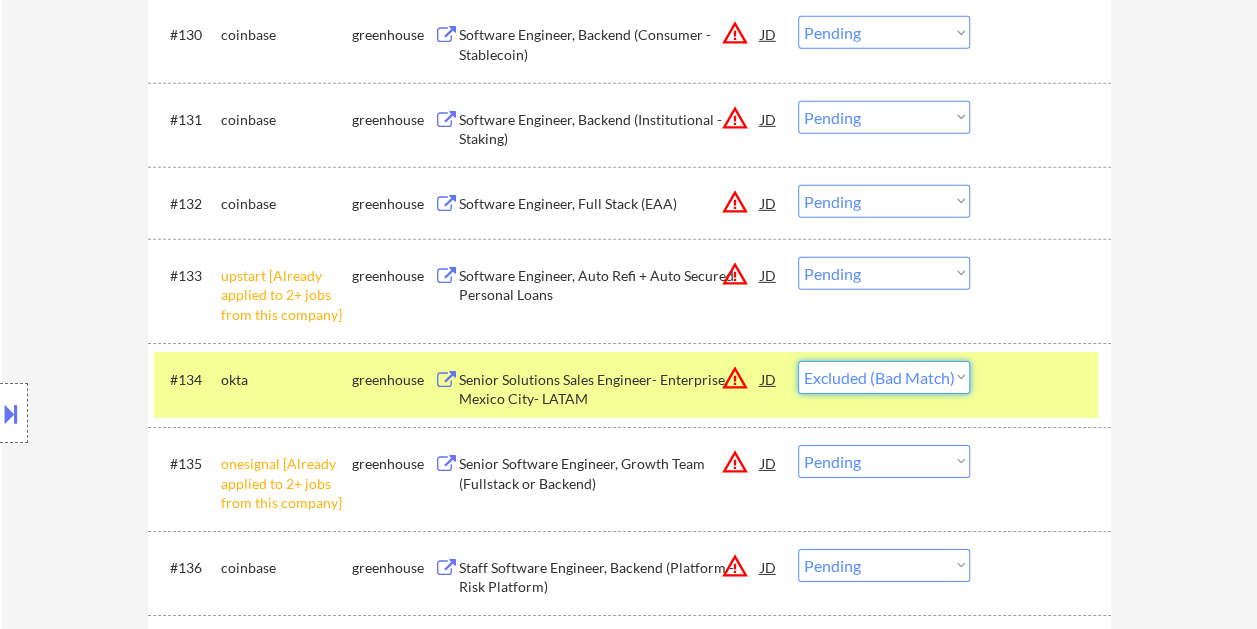 click on "Choose an option... Pending Applied Excluded (Questions) Excluded (Expired) Excluded (Location) Excluded (Bad Match) Excluded (Blocklist) Excluded (Salary) Excluded (Other)" at bounding box center [884, 377] 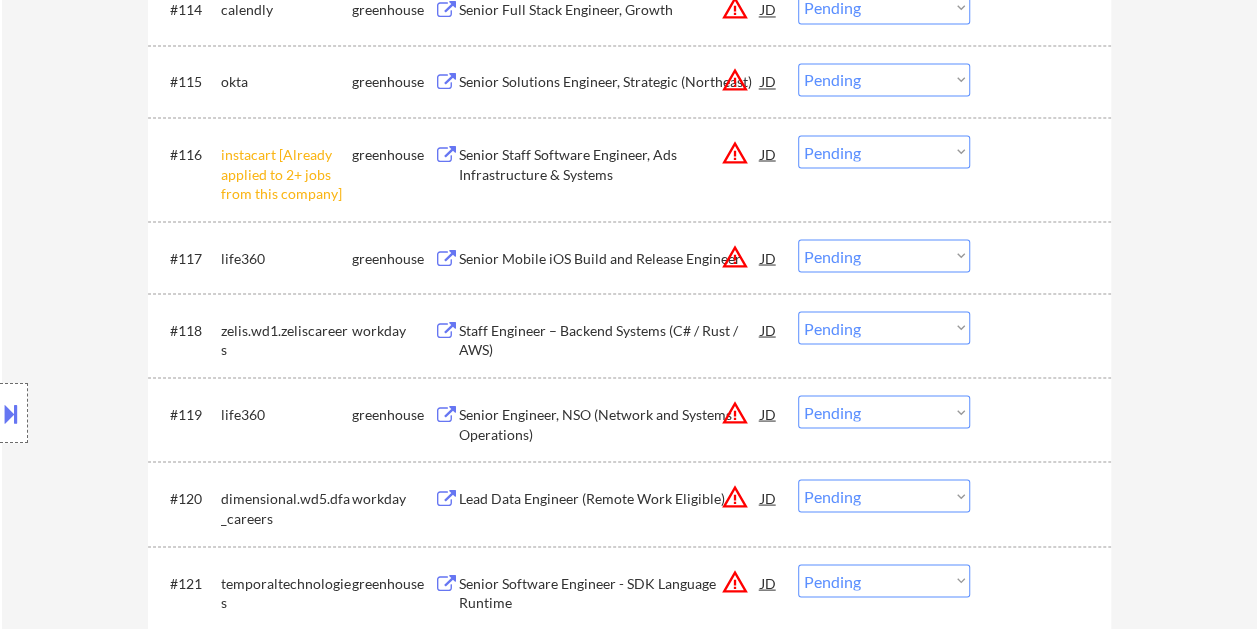 scroll, scrollTop: 1700, scrollLeft: 0, axis: vertical 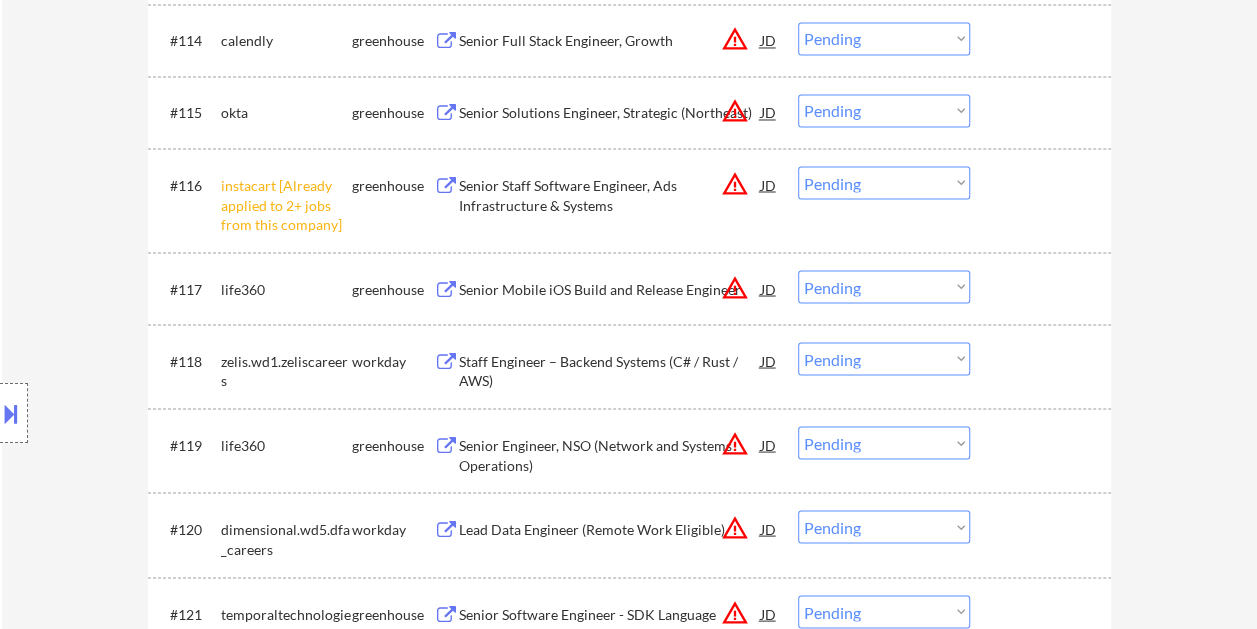 click at bounding box center (1043, 360) 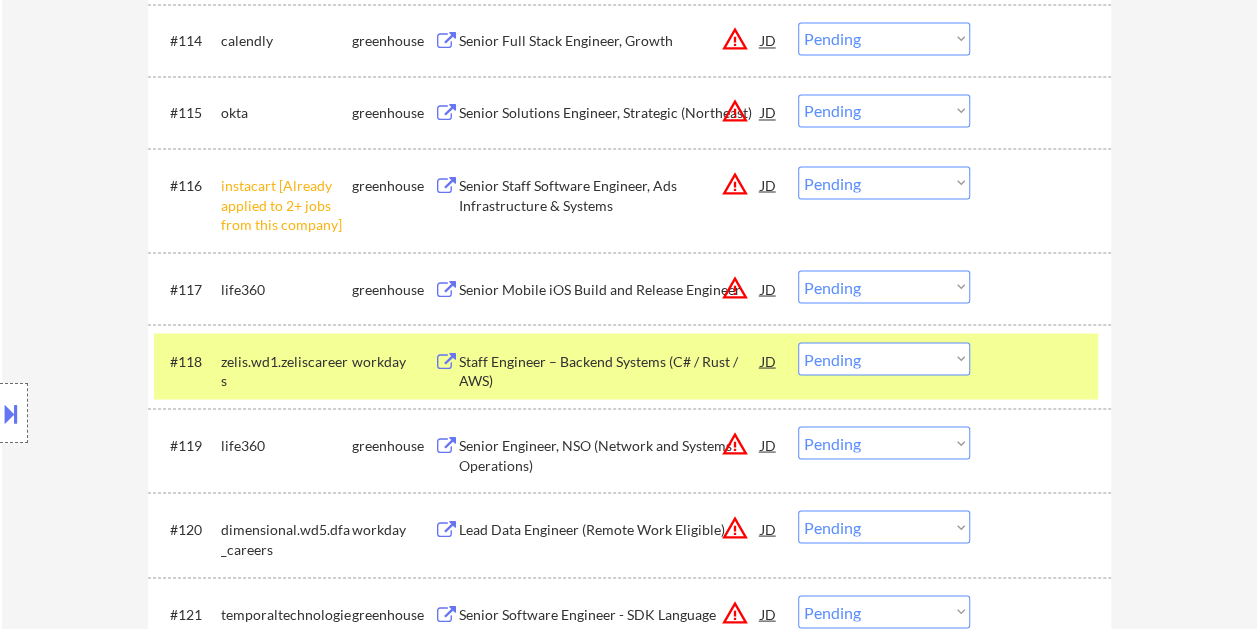 click on "Staff Engineer – Backend Systems (C# / Rust / AWS)" at bounding box center [610, 370] 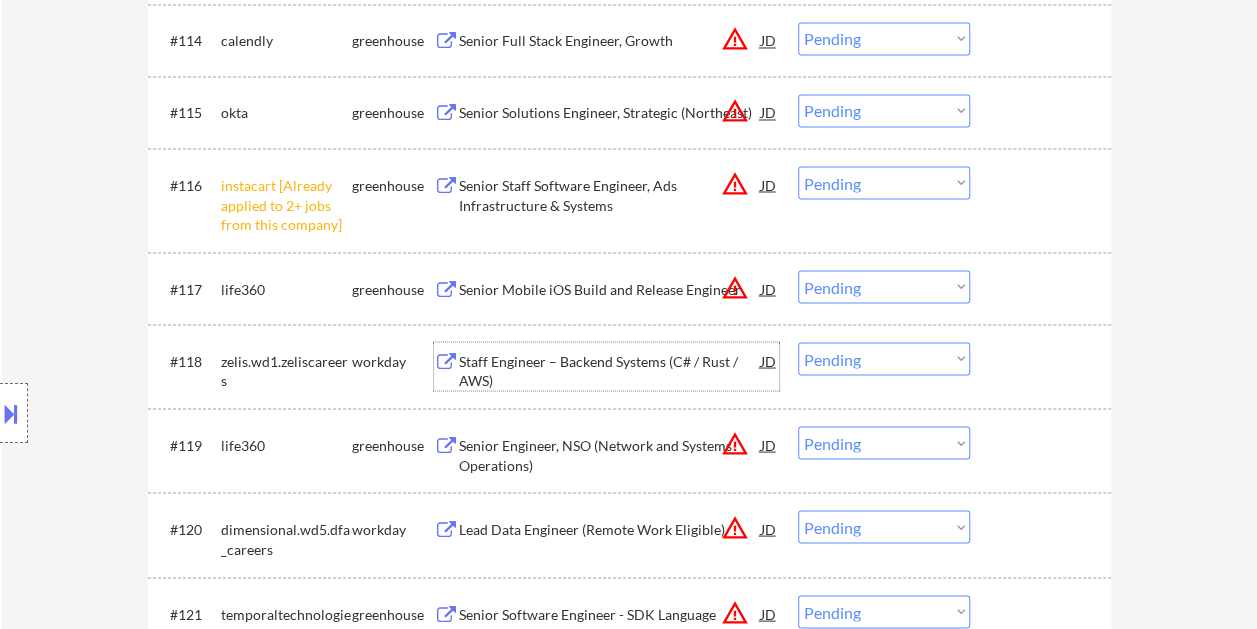 click at bounding box center (1043, 360) 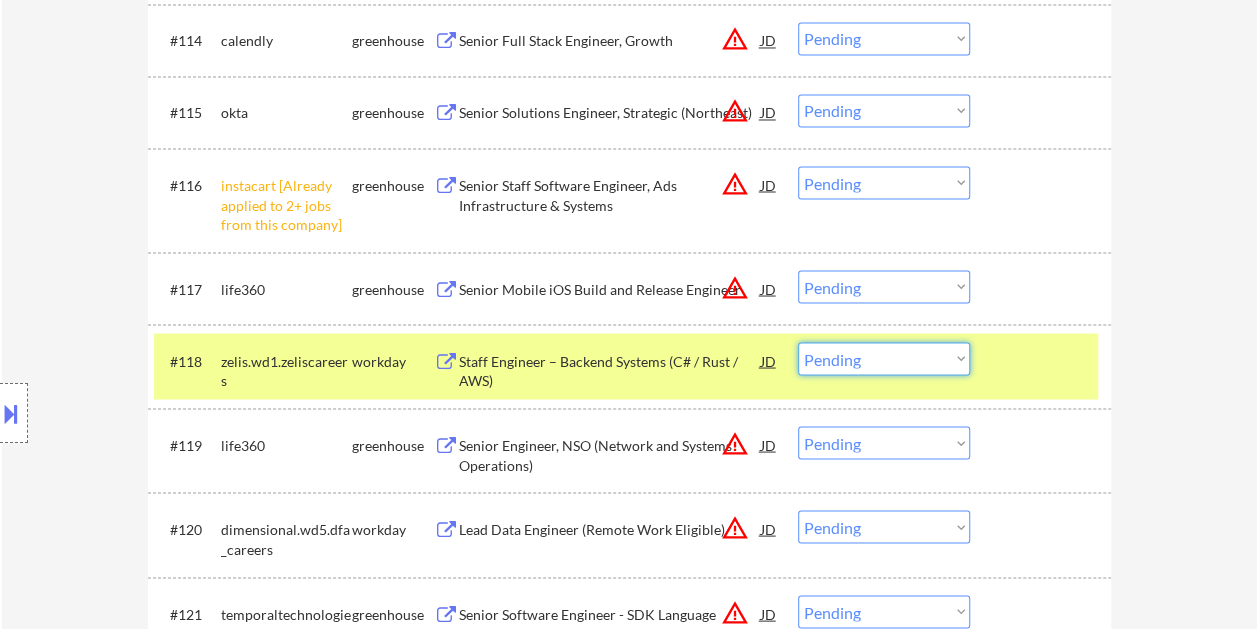click on "Choose an option... Pending Applied Excluded (Questions) Excluded (Expired) Excluded (Location) Excluded (Bad Match) Excluded (Blocklist) Excluded (Salary) Excluded (Other)" at bounding box center [884, 358] 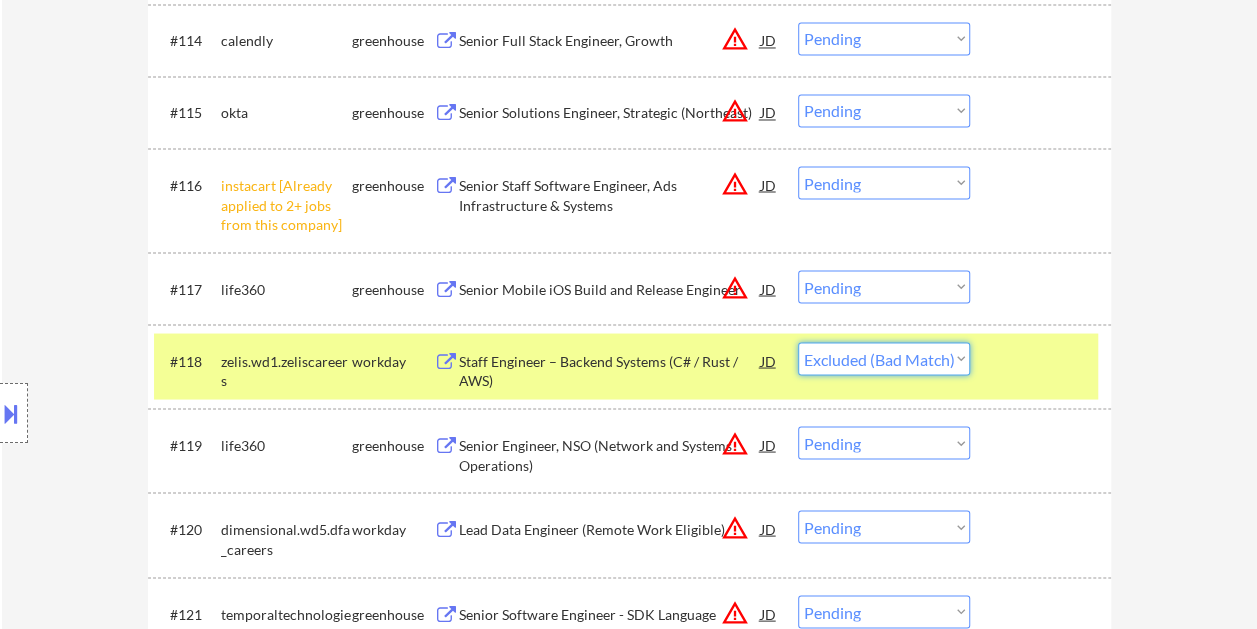 click on "Choose an option... Pending Applied Excluded (Questions) Excluded (Expired) Excluded (Location) Excluded (Bad Match) Excluded (Blocklist) Excluded (Salary) Excluded (Other)" at bounding box center (884, 358) 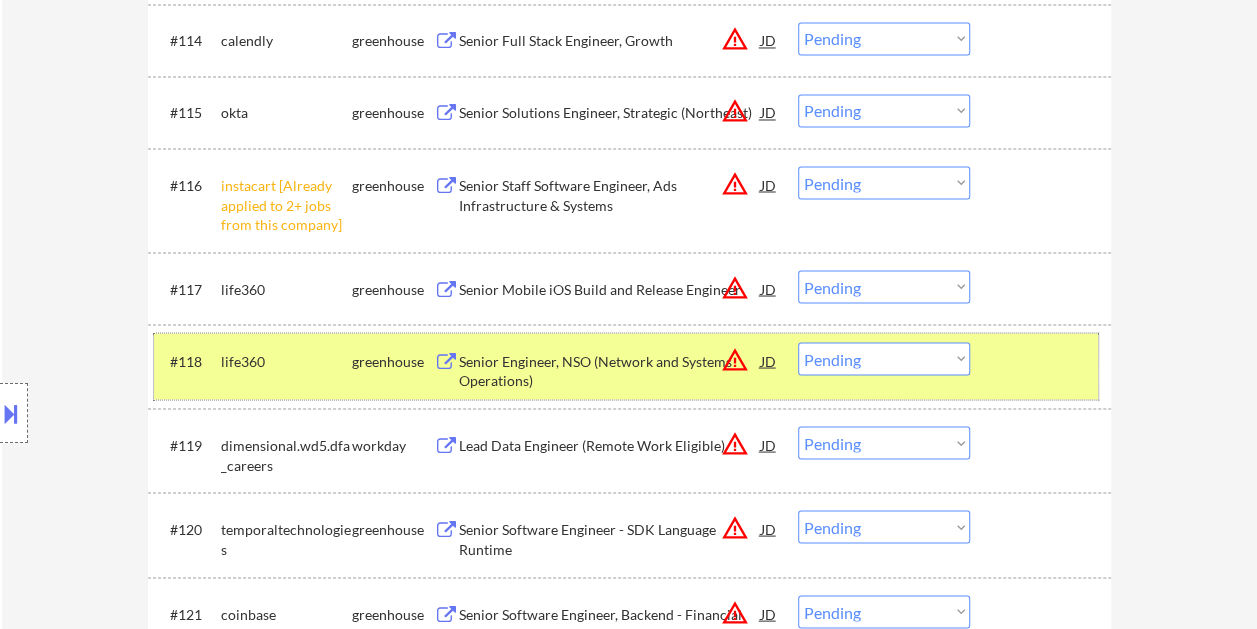 click at bounding box center [1043, 360] 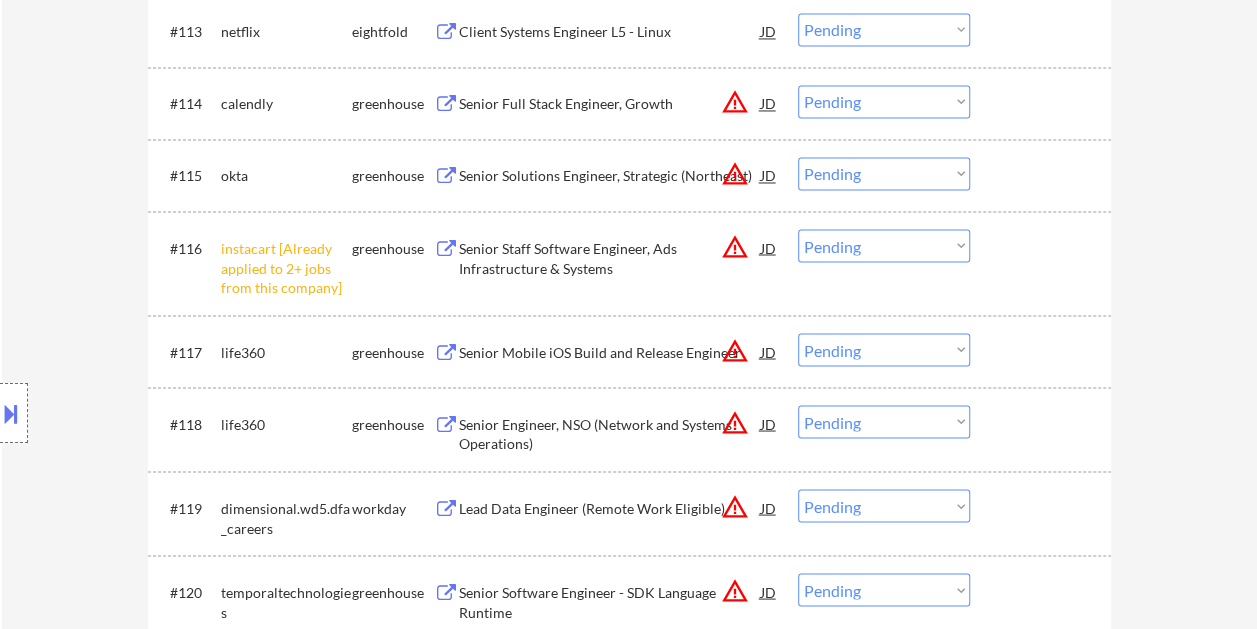 scroll, scrollTop: 1600, scrollLeft: 0, axis: vertical 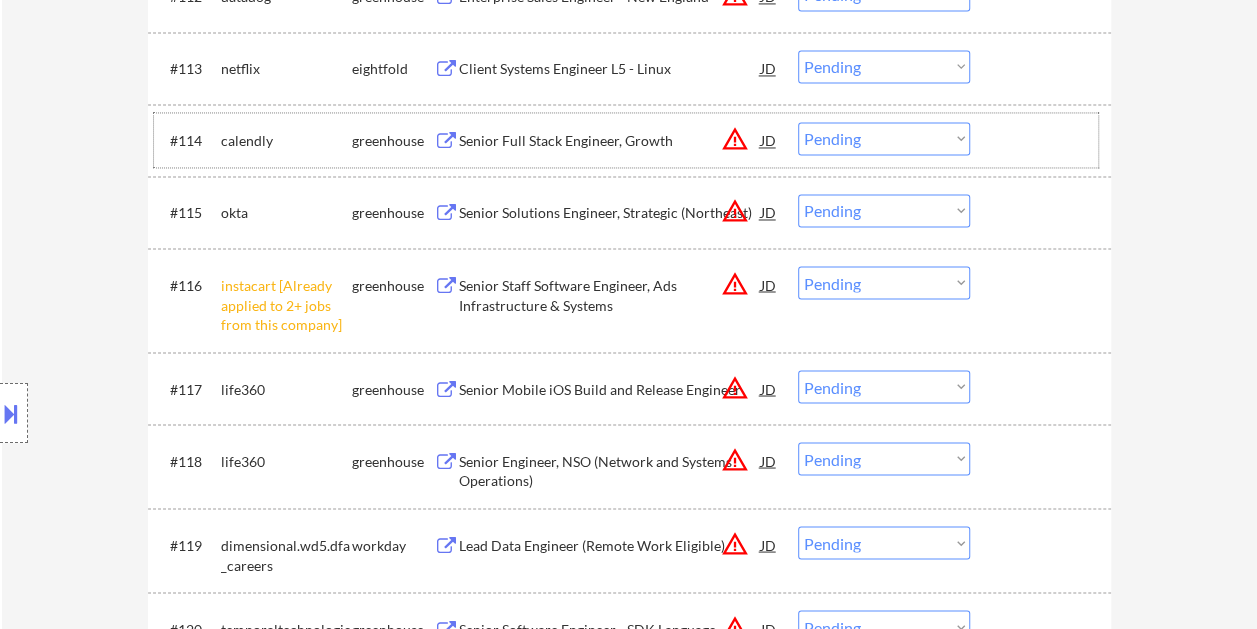click at bounding box center [1043, 140] 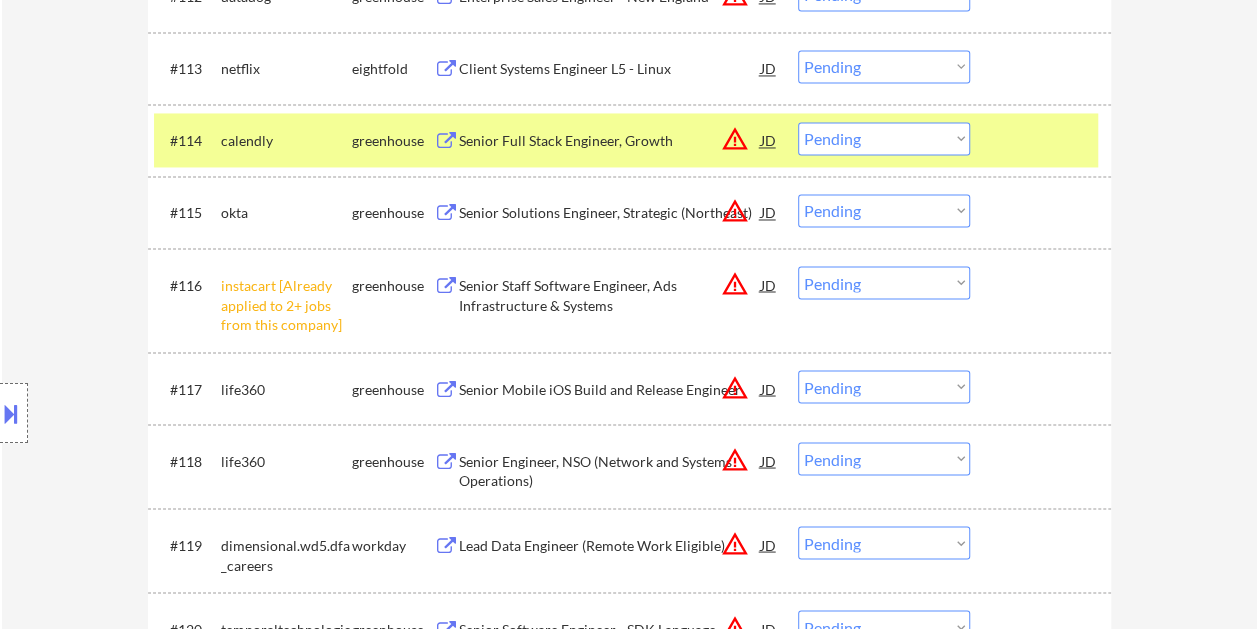 click on "Senior Full Stack Engineer, Growth" at bounding box center (610, 141) 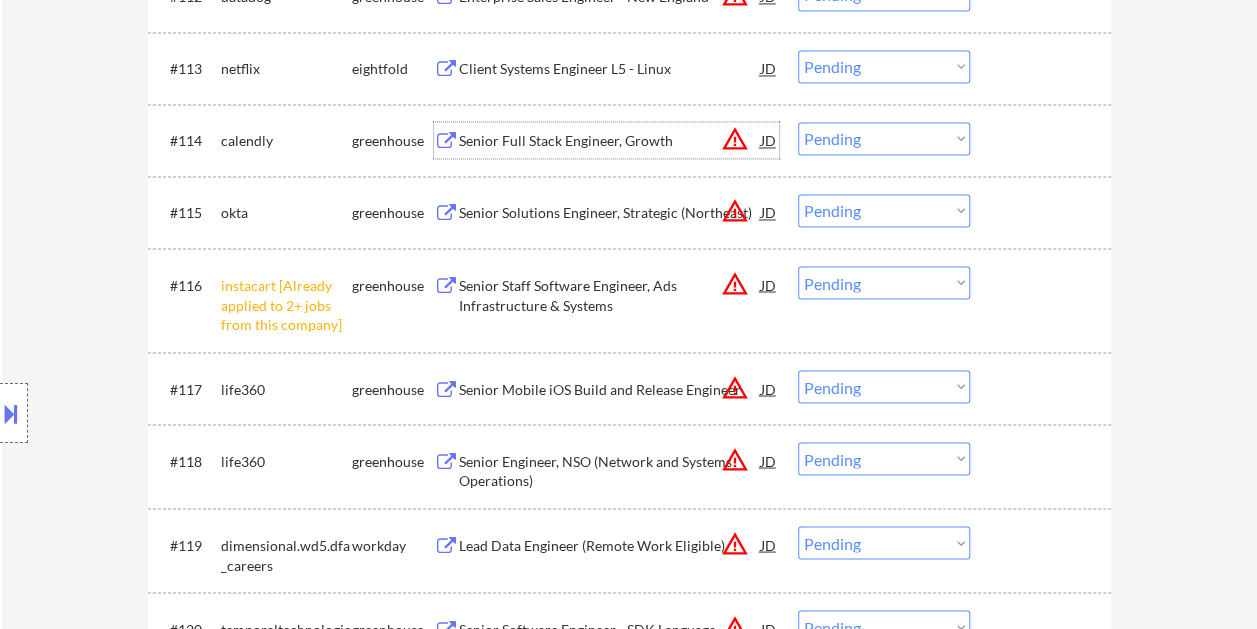 click at bounding box center (1043, 140) 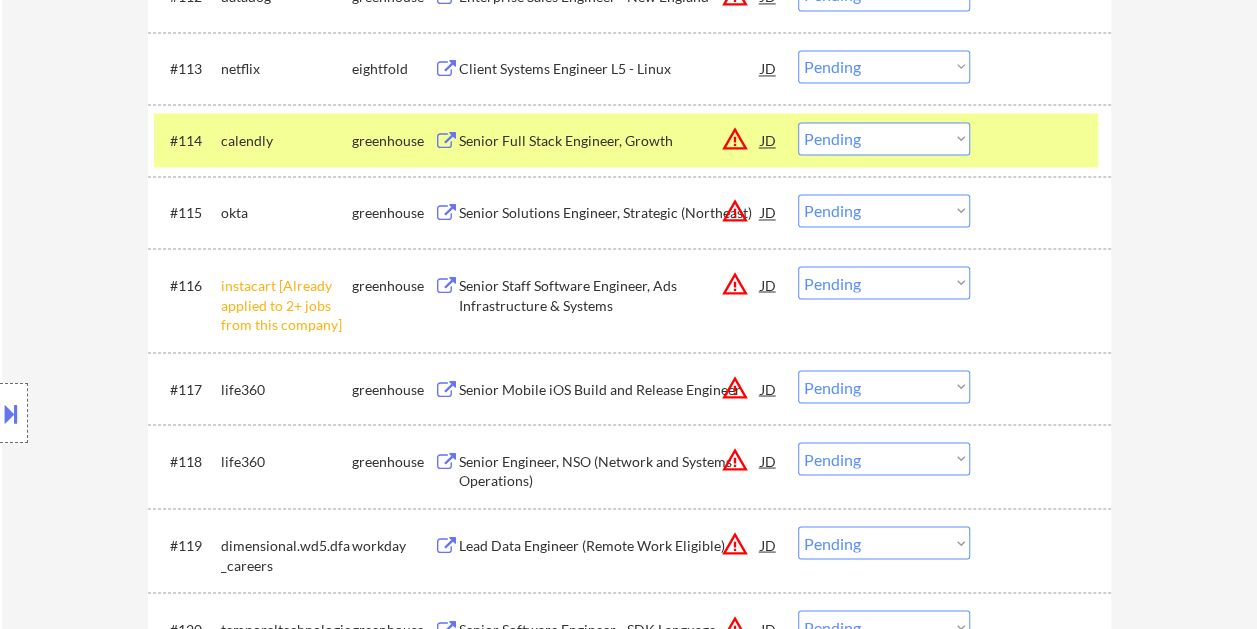 click on "Choose an option... Pending Applied Excluded (Questions) Excluded (Expired) Excluded (Location) Excluded (Bad Match) Excluded (Blocklist) Excluded (Salary) Excluded (Other)" at bounding box center [884, 138] 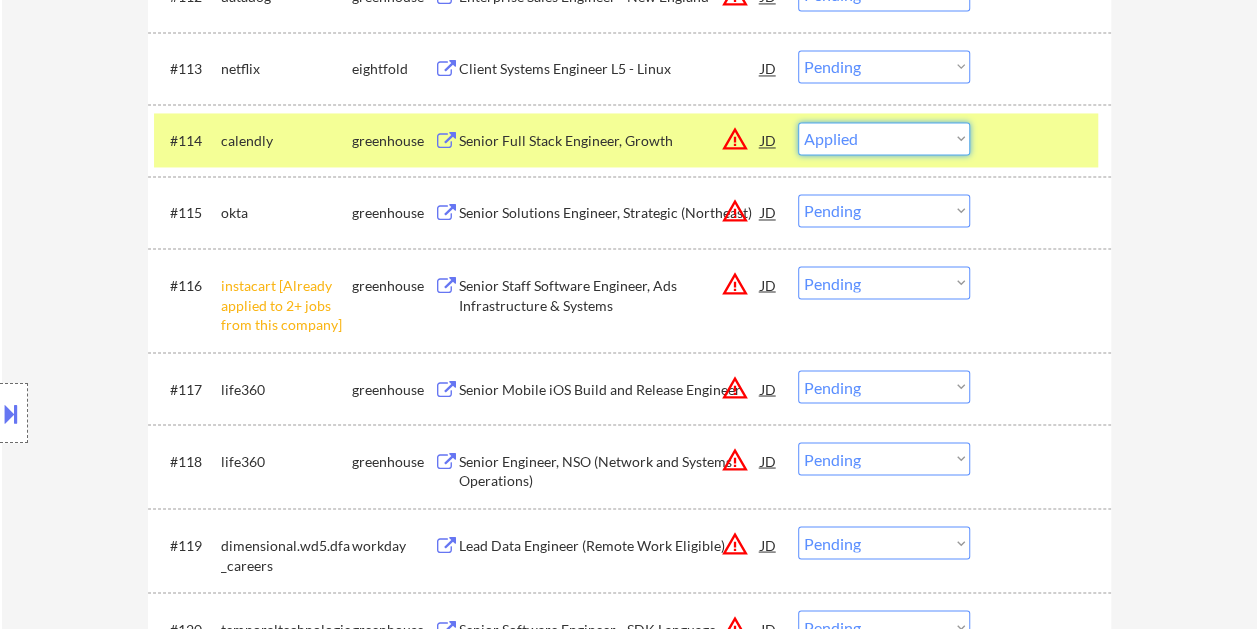 click on "Choose an option... Pending Applied Excluded (Questions) Excluded (Expired) Excluded (Location) Excluded (Bad Match) Excluded (Blocklist) Excluded (Salary) Excluded (Other)" at bounding box center (884, 138) 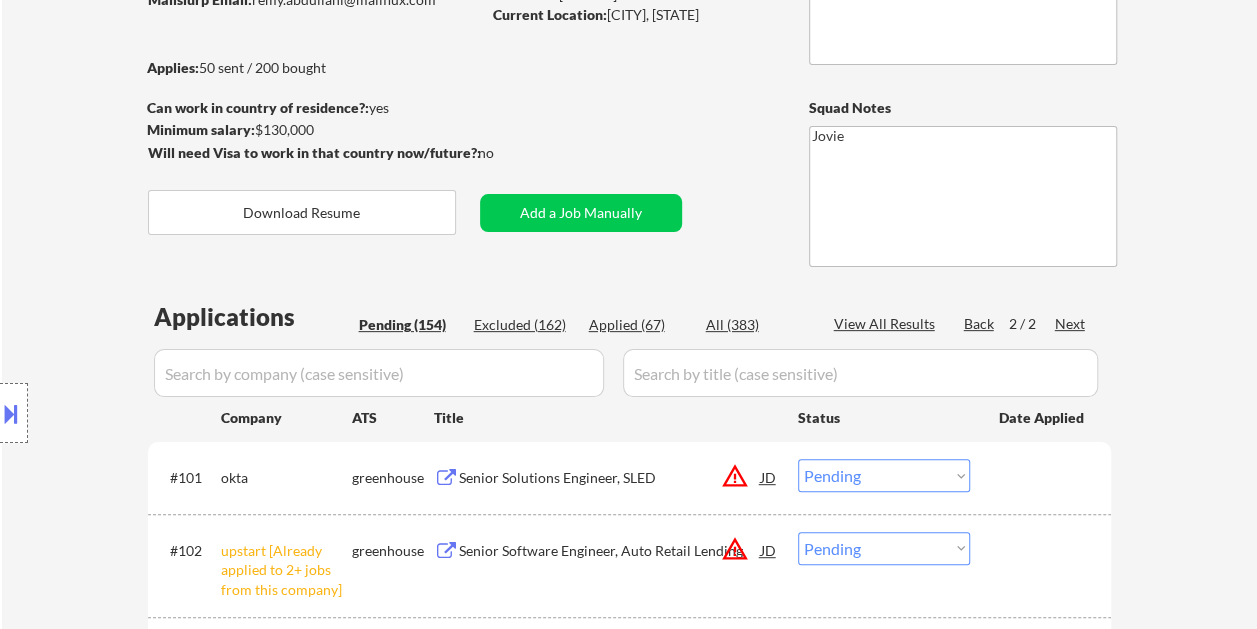scroll, scrollTop: 0, scrollLeft: 0, axis: both 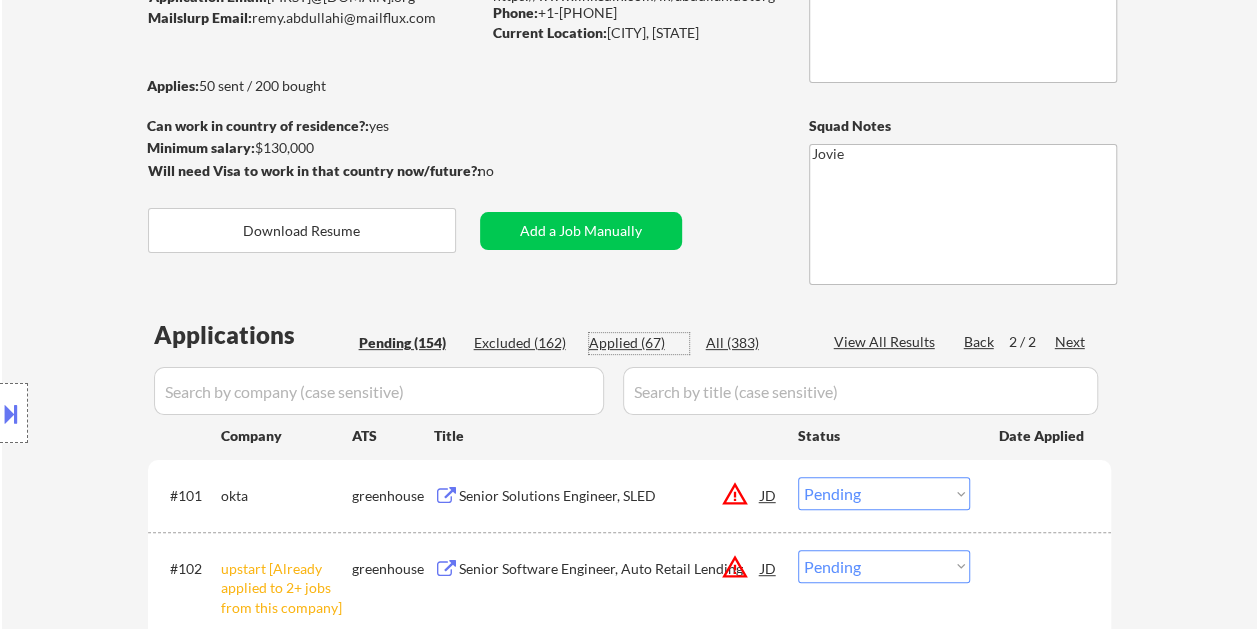 click on "Applied (67)" at bounding box center (639, 343) 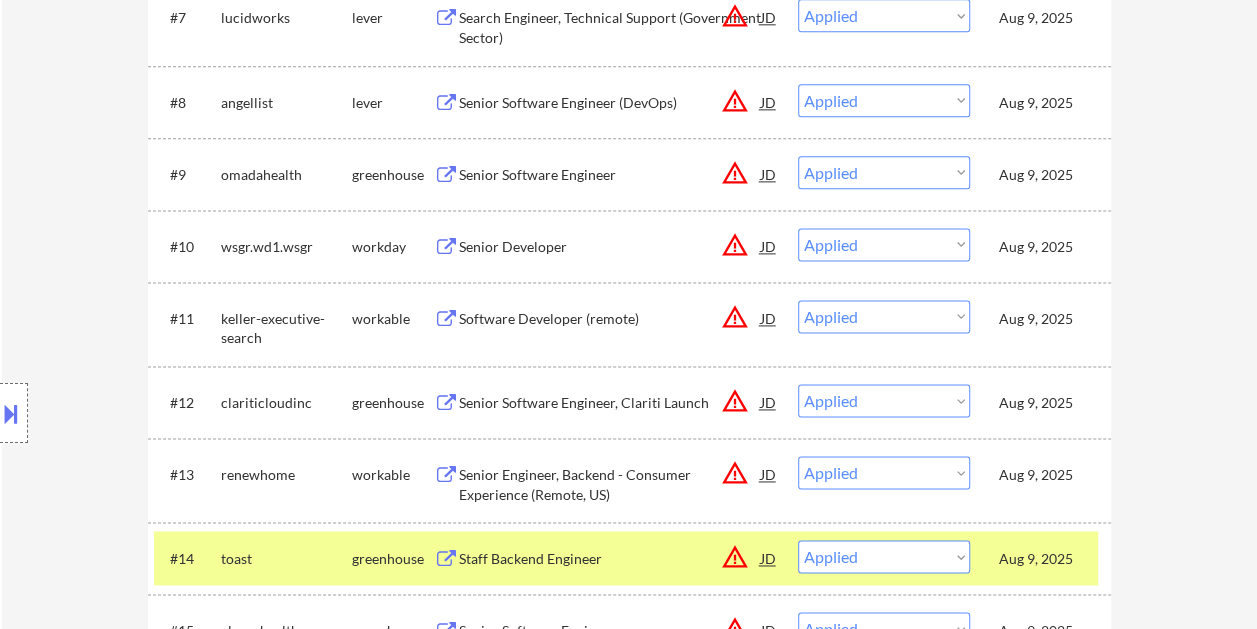 scroll, scrollTop: 1200, scrollLeft: 0, axis: vertical 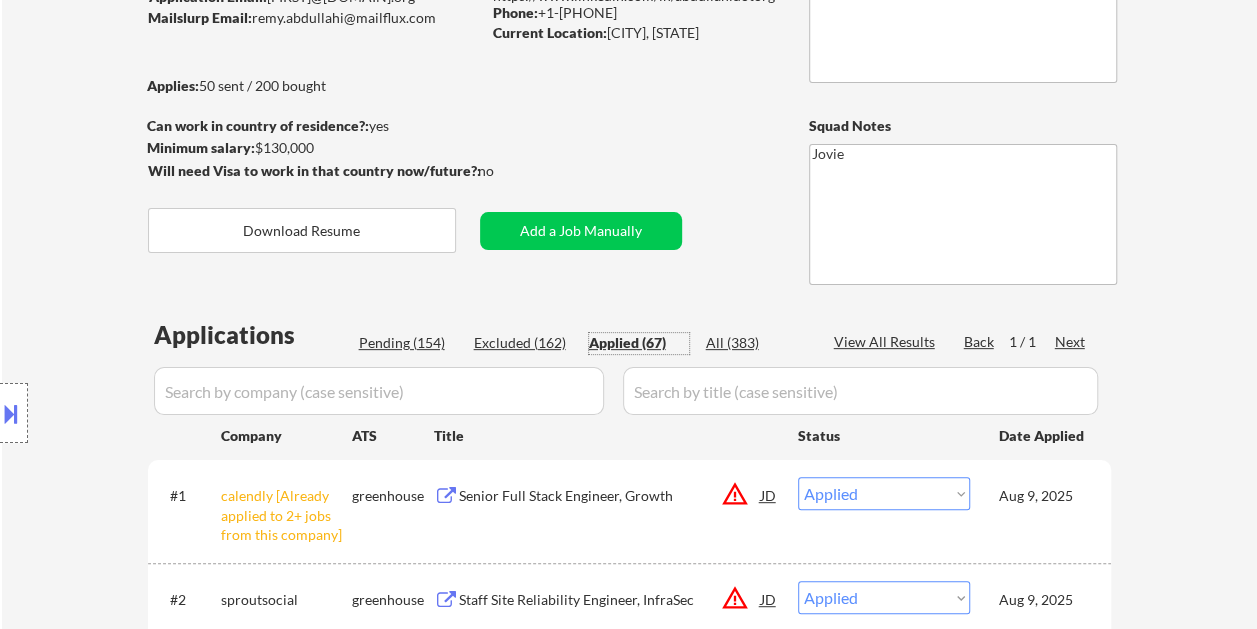 click on "Applications Pending (154) Excluded (162) Applied (67) All (383) View All Results Back 1 / 1
Next Company ATS Title Status Date Applied #1 calendly [Already applied to 2+ jobs from this company] greenhouse Senior Full Stack Engineer, Growth  JD warning_amber Choose an option... Pending Applied Excluded (Questions) Excluded (Expired) Excluded (Location) Excluded (Bad Match) Excluded (Blocklist) Excluded (Salary) Excluded (Other) Aug 9, 2025 success #2 sproutsocial greenhouse Staff Site Reliability Engineer, InfraSec JD warning_amber Choose an option... Pending Applied Excluded (Questions) Excluded (Expired) Excluded (Location) Excluded (Bad Match) Excluded (Blocklist) Excluded (Salary) Excluded (Other) Aug 9, 2025 success #3 prompt ashby Senior Full Stack Software Engineer (B2B SaaS) JD warning_amber Choose an option... Pending Applied Excluded (Questions) Excluded (Expired) Excluded (Location) Excluded (Bad Match) Excluded (Blocklist) Excluded (Salary) Excluded (Other) Aug 9, 2025 success #4 datadog JD #5 JD" at bounding box center [629, 3314] 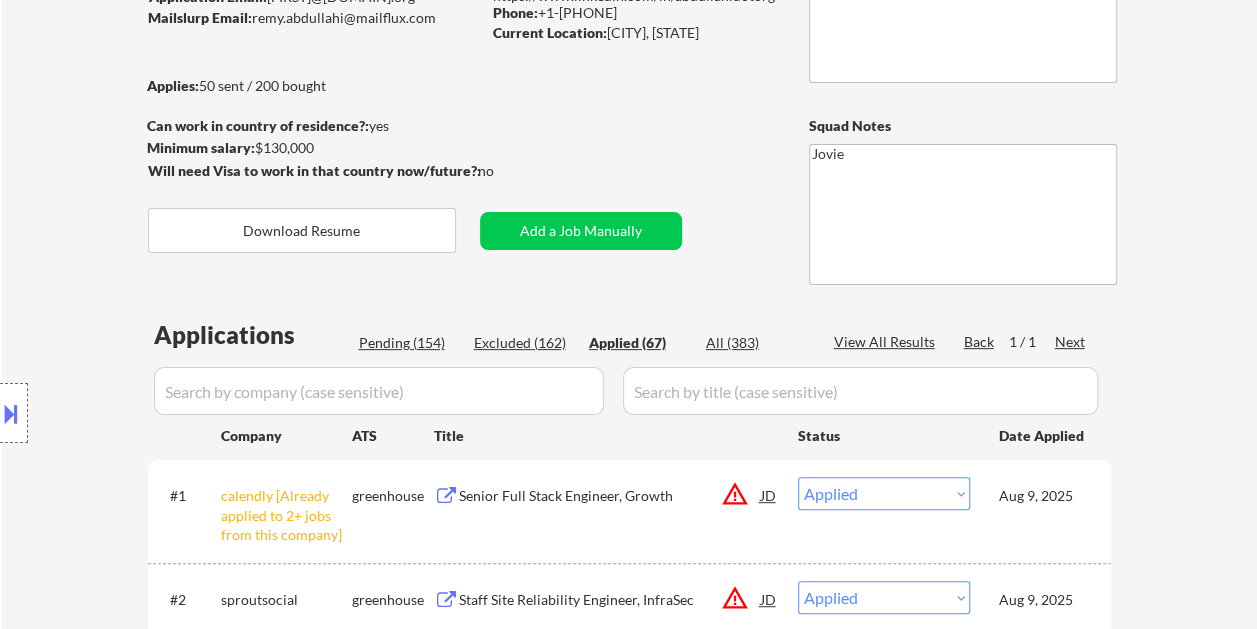 click on "Pending (154)" at bounding box center (409, 343) 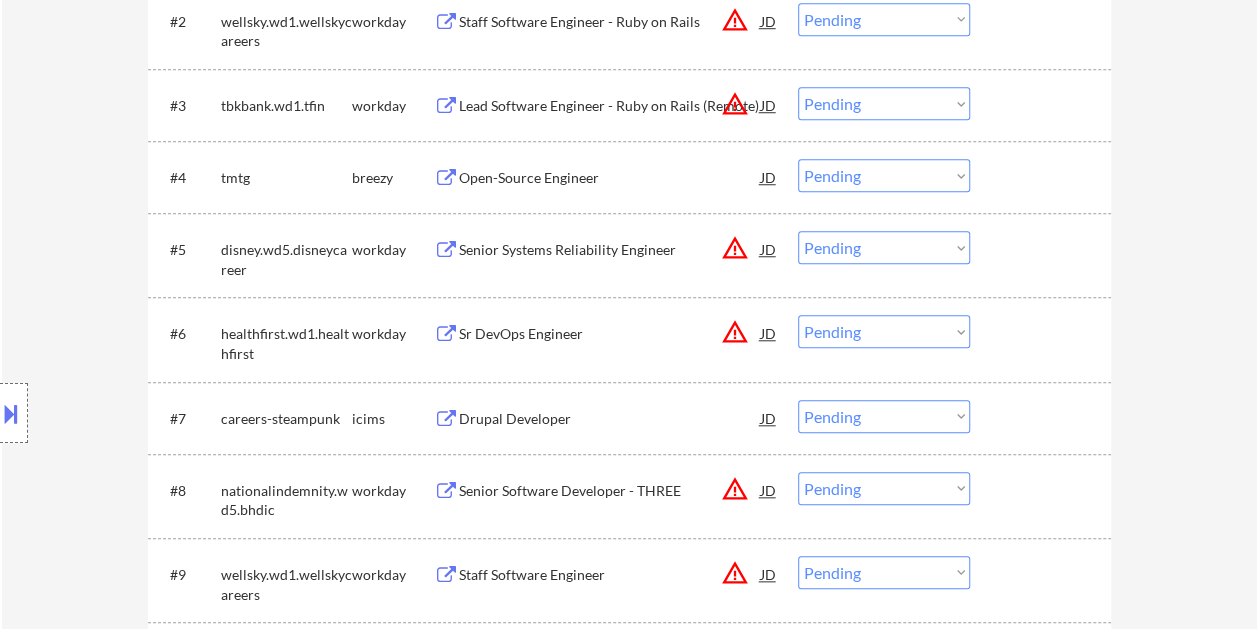 scroll, scrollTop: 800, scrollLeft: 0, axis: vertical 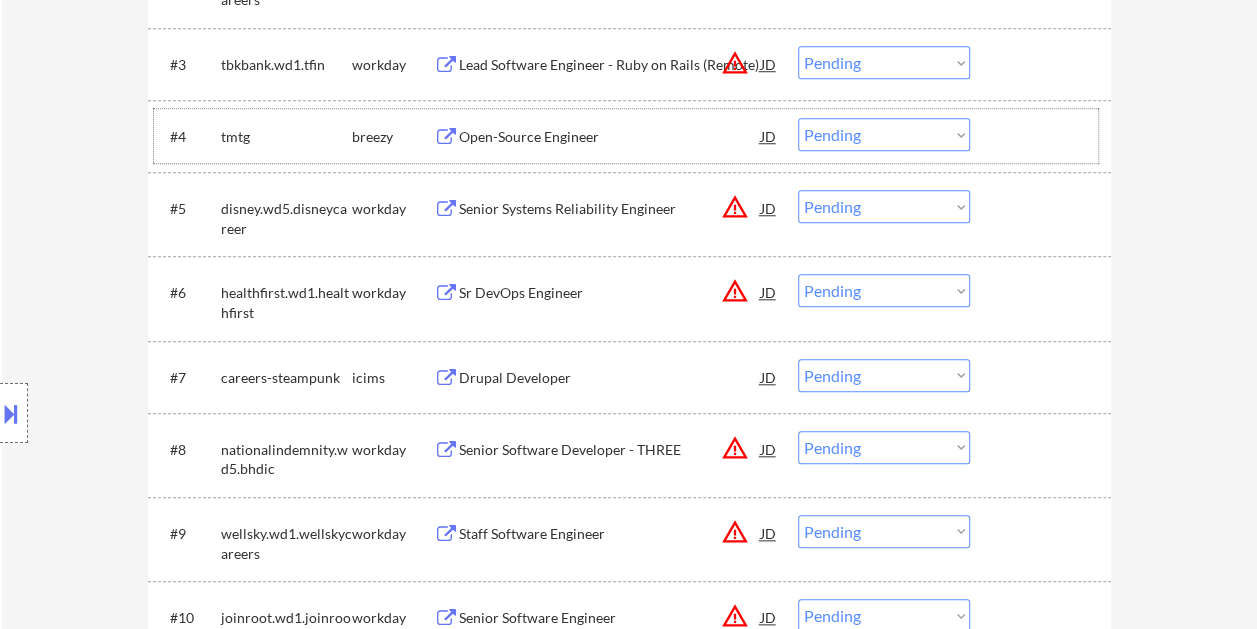 click at bounding box center [1043, 136] 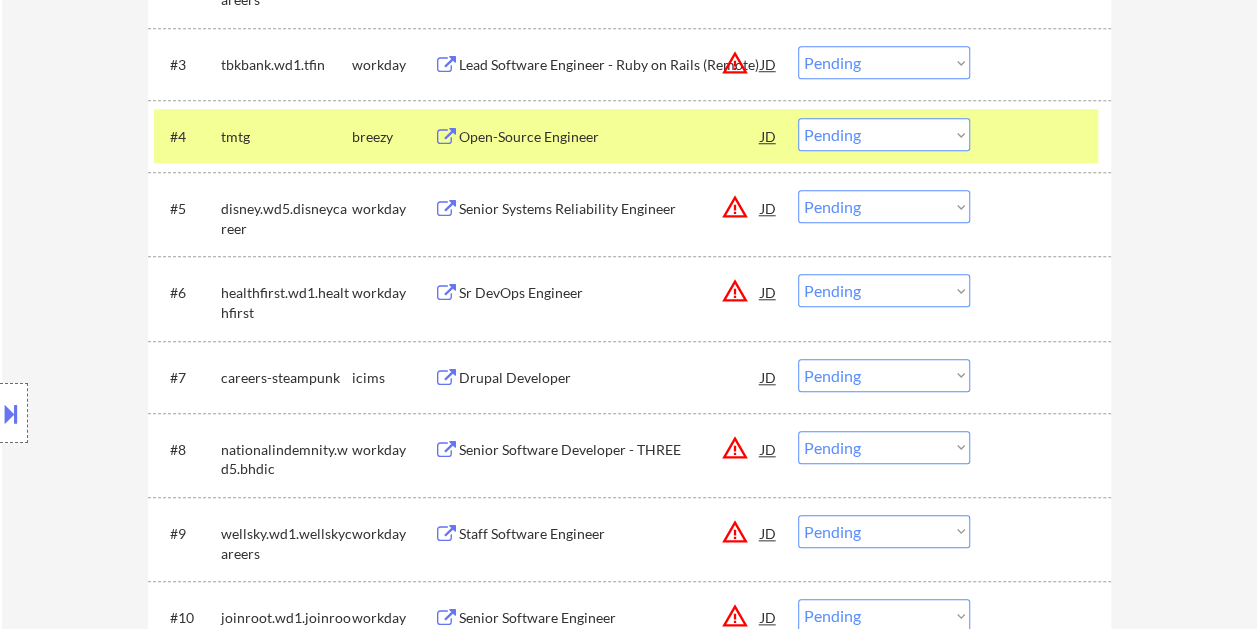 click on "Open-Source Engineer" at bounding box center [610, 137] 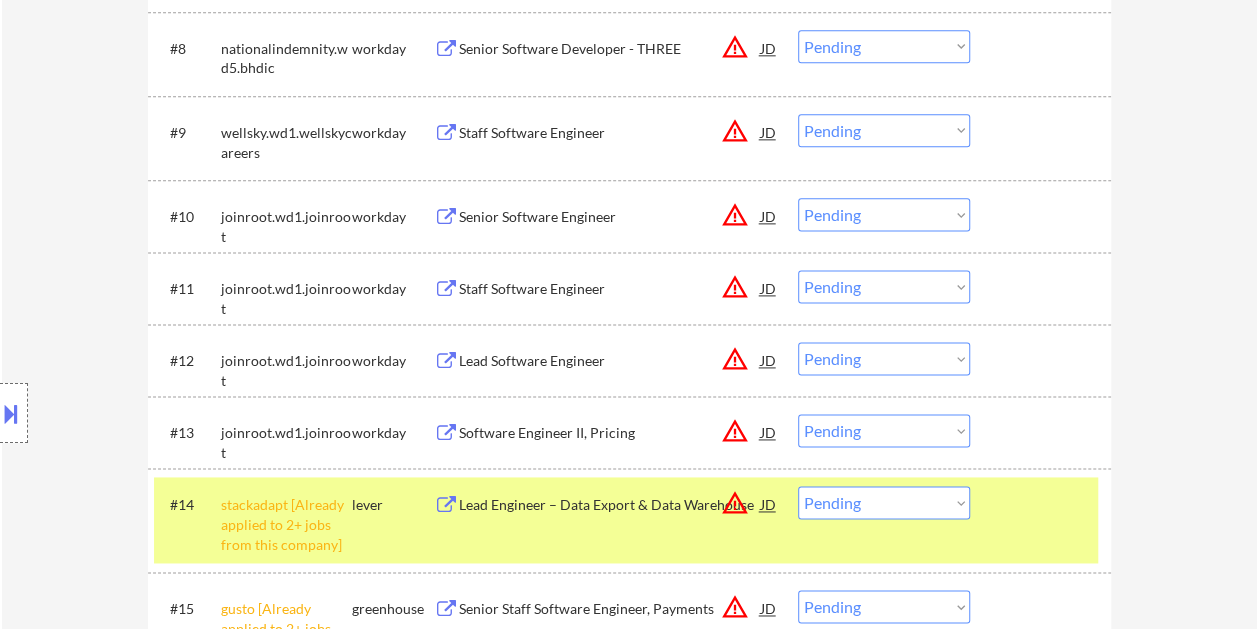 scroll, scrollTop: 1200, scrollLeft: 0, axis: vertical 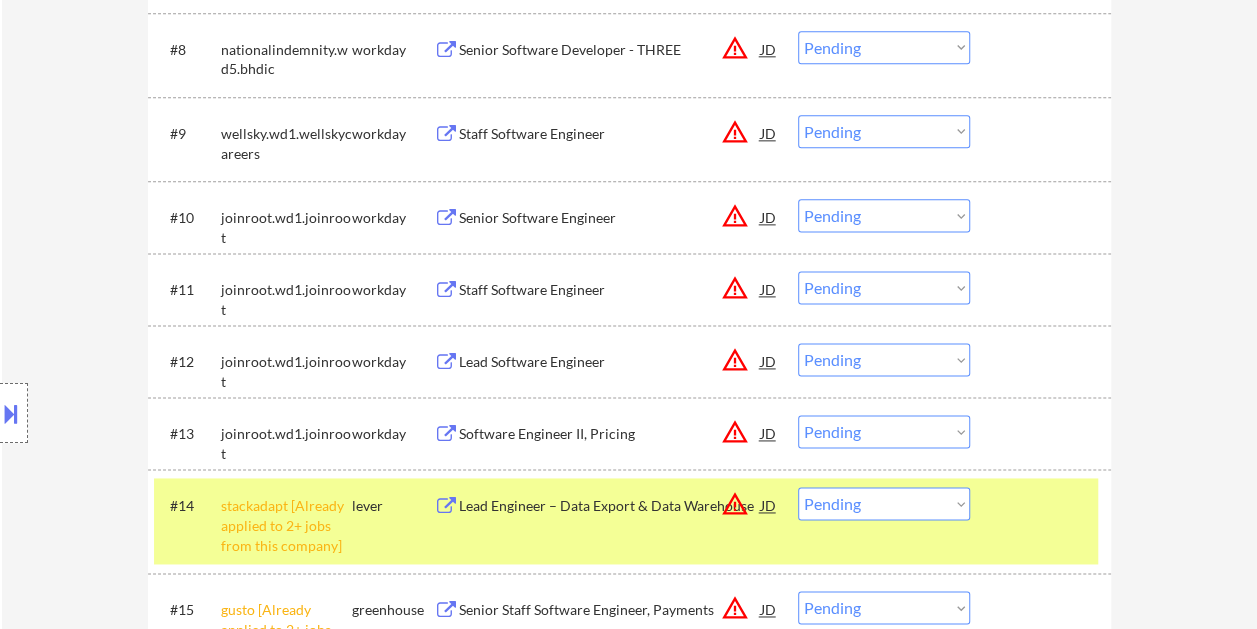 click on "#14 stackadapt [Already applied to 2+ jobs from this company] lever Lead Engineer – Data Export & Data Warehouse JD warning_amber Choose an option... Pending Applied Excluded (Questions) Excluded (Expired) Excluded (Location) Excluded (Bad Match) Excluded (Blocklist) Excluded (Salary) Excluded (Other)" at bounding box center (626, 521) 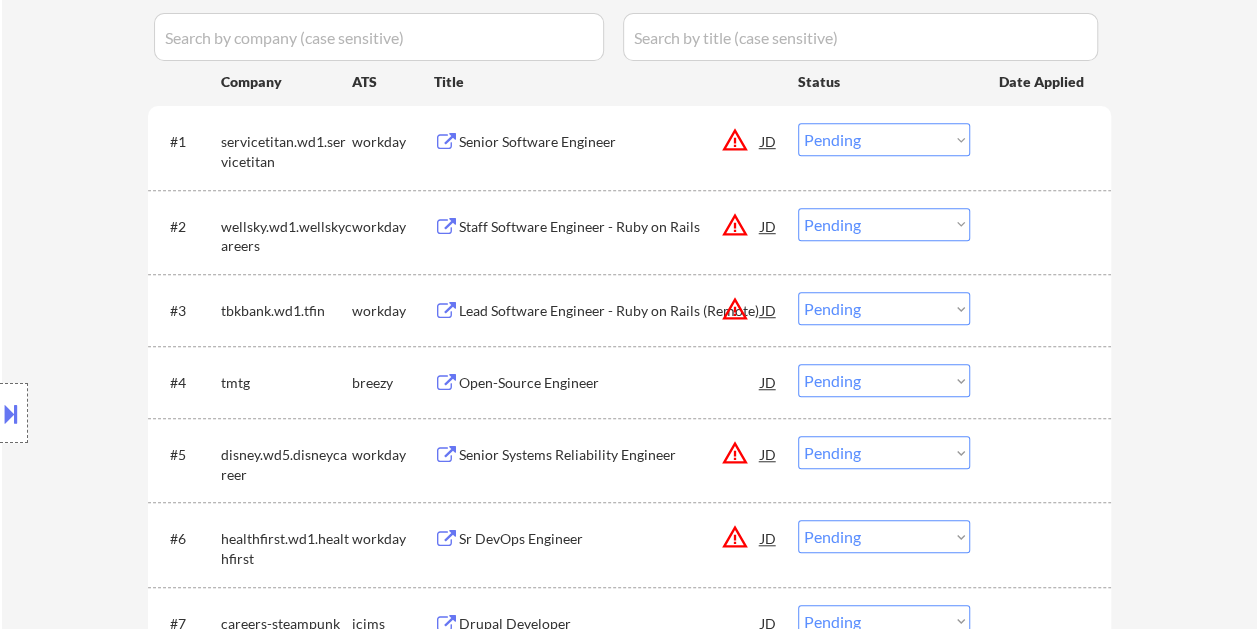 scroll, scrollTop: 600, scrollLeft: 0, axis: vertical 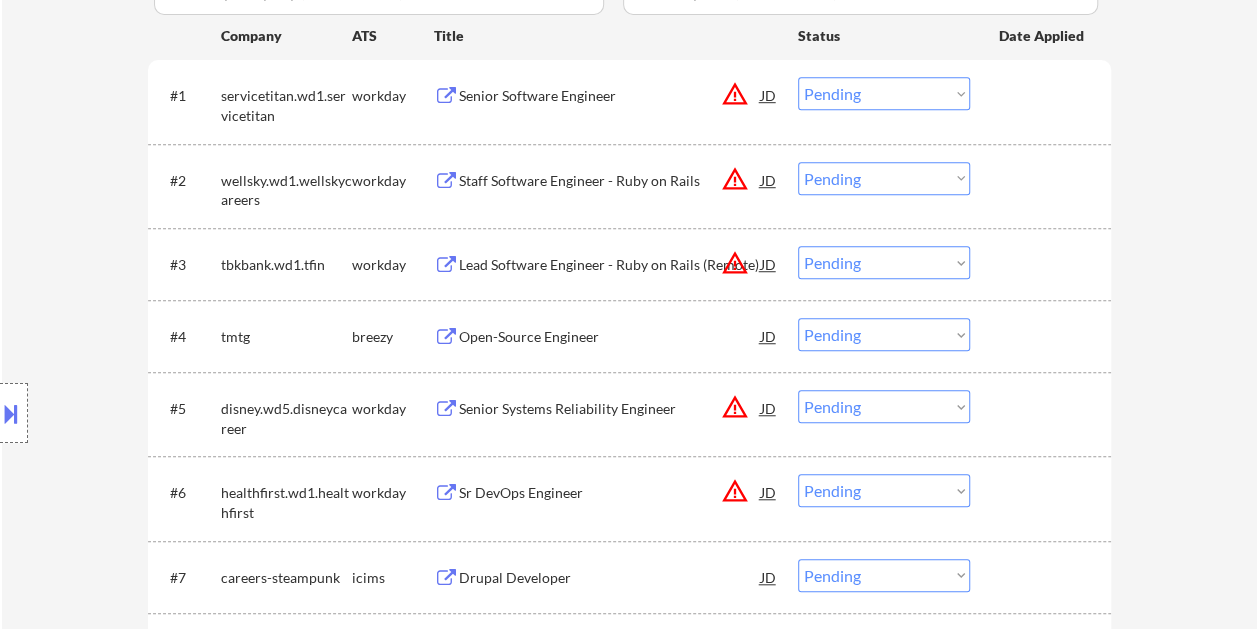 click at bounding box center [1043, 336] 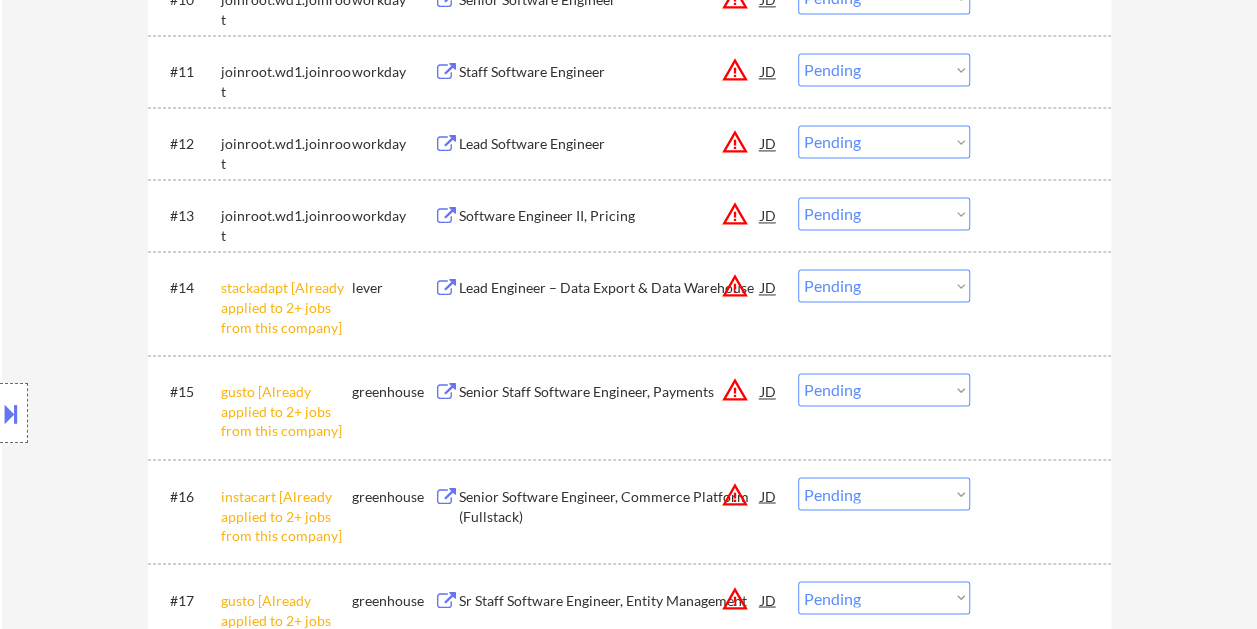 scroll, scrollTop: 1200, scrollLeft: 0, axis: vertical 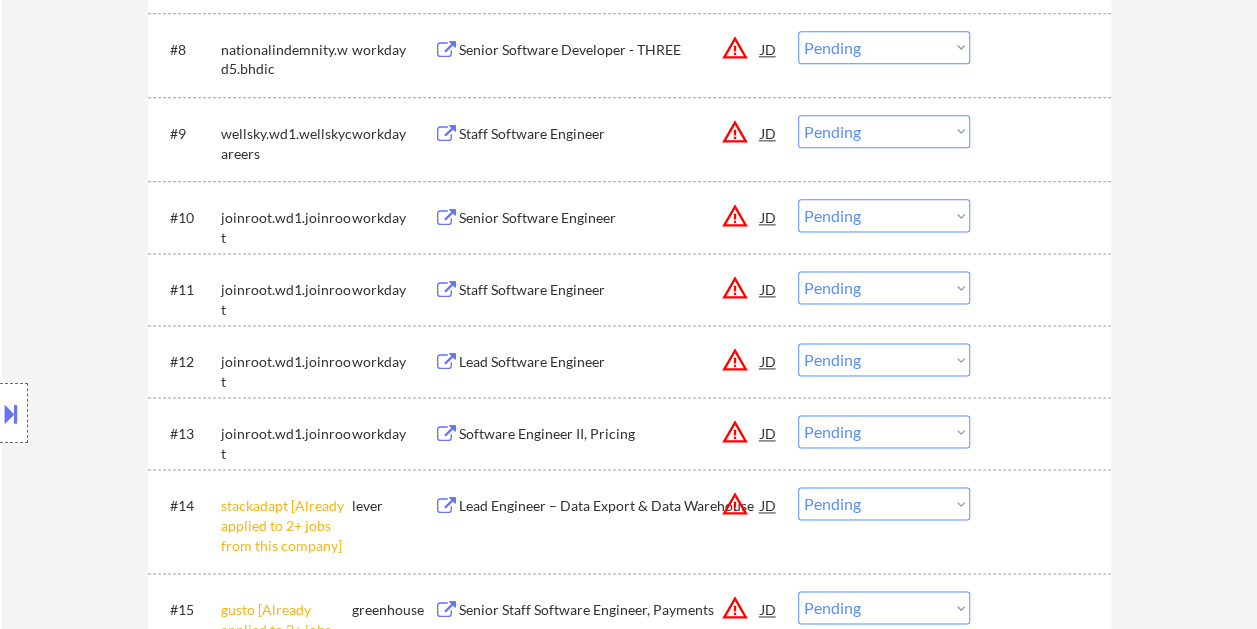 drag, startPoint x: 1038, startPoint y: 303, endPoint x: 994, endPoint y: 304, distance: 44.011364 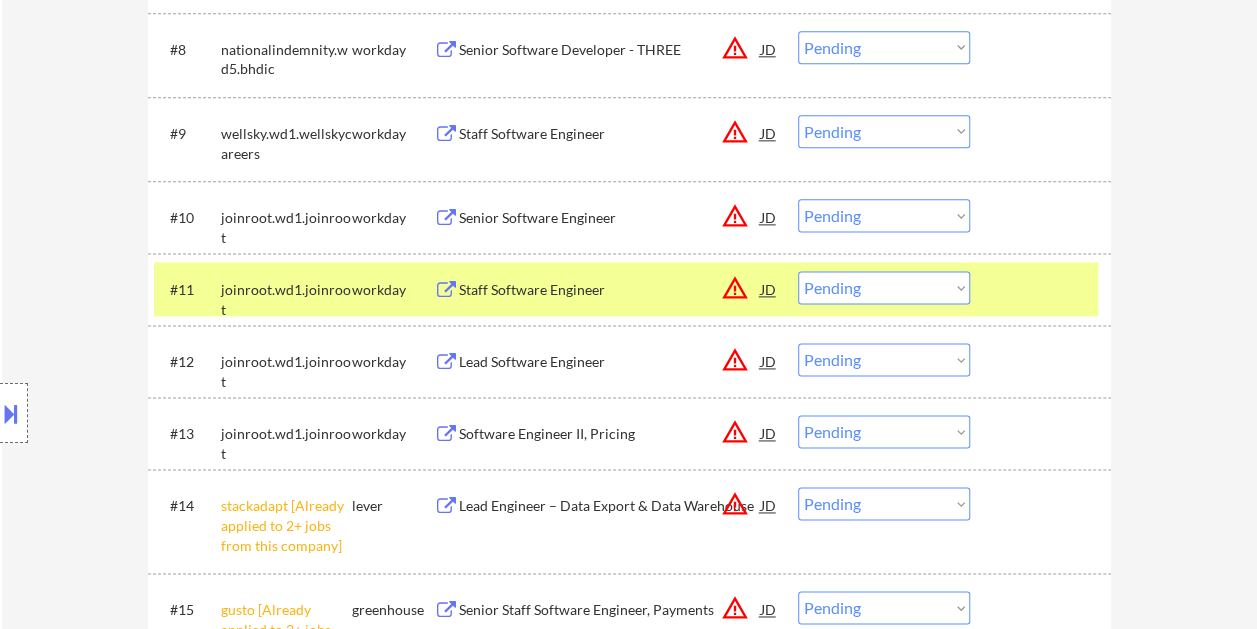 click on "Staff Software Engineer" at bounding box center (610, 290) 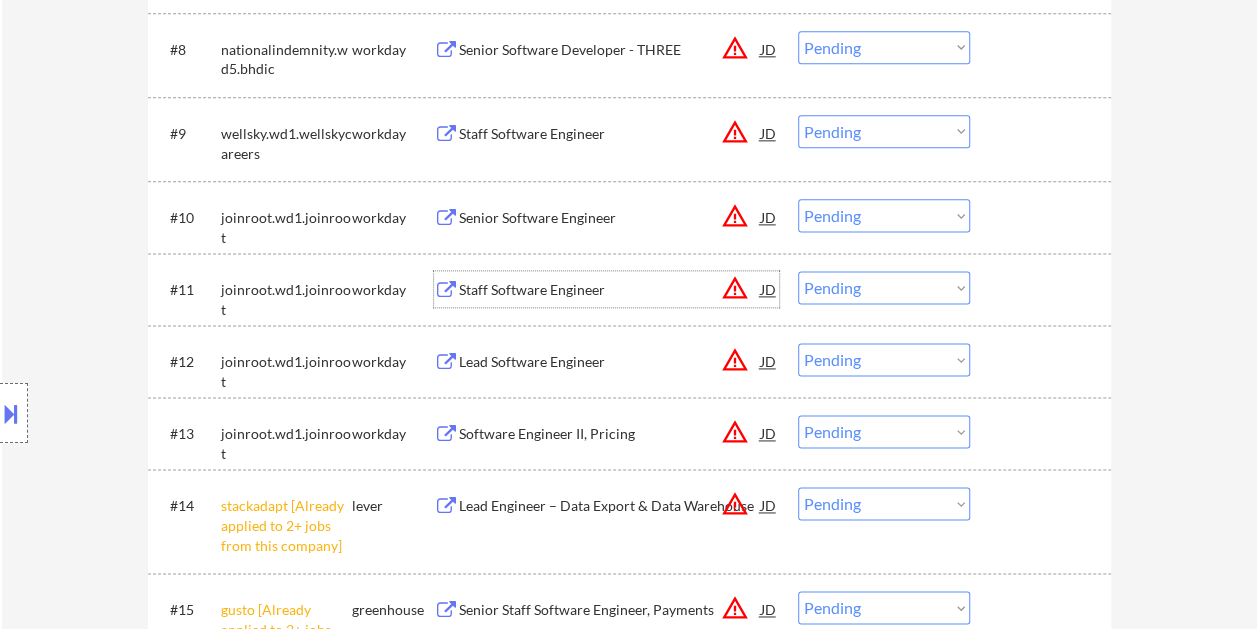 click at bounding box center (1043, 289) 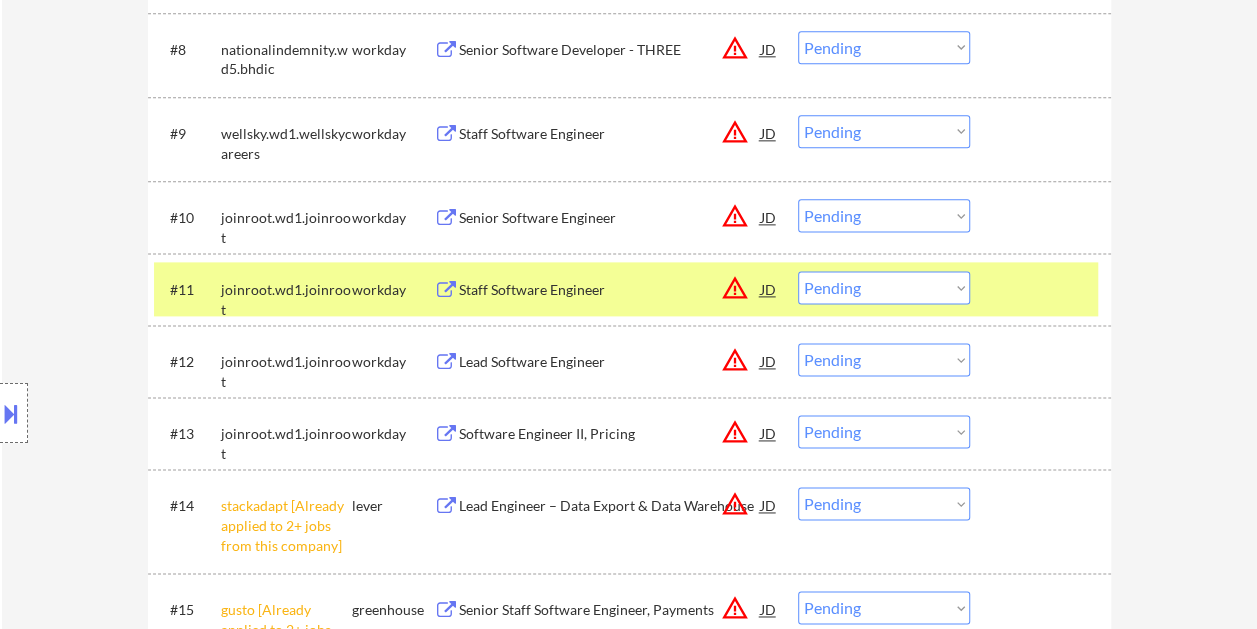 click on "Choose an option... Pending Applied Excluded (Questions) Excluded (Expired) Excluded (Location) Excluded (Bad Match) Excluded (Blocklist) Excluded (Salary) Excluded (Other)" at bounding box center (884, 287) 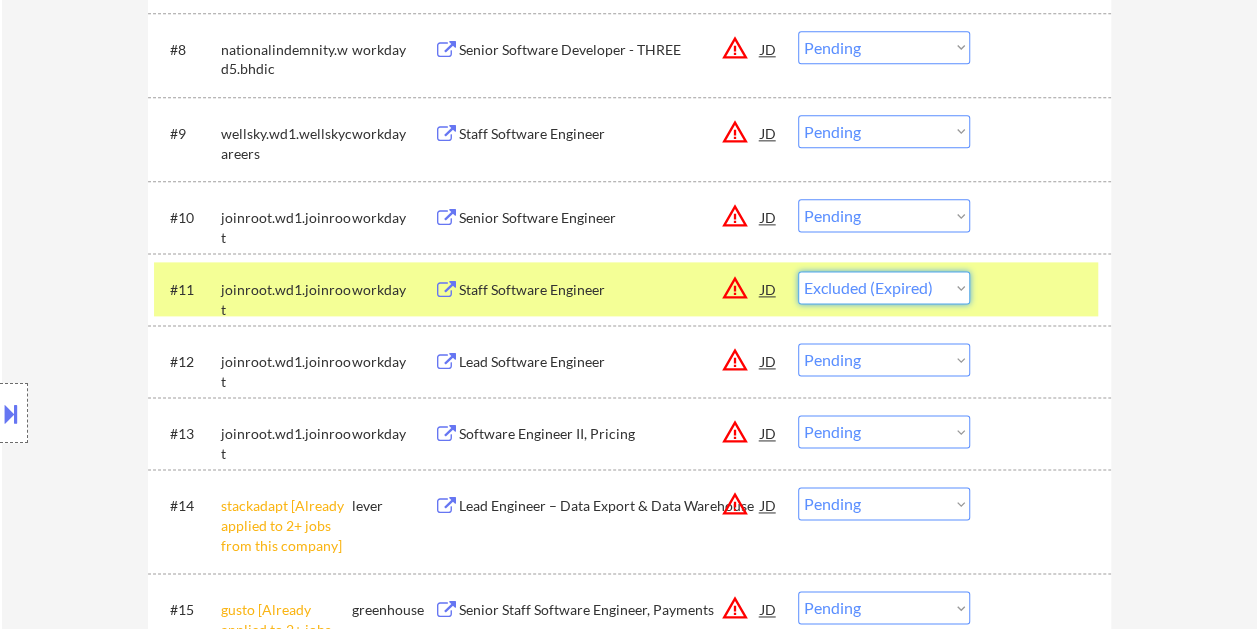 click on "Choose an option... Pending Applied Excluded (Questions) Excluded (Expired) Excluded (Location) Excluded (Bad Match) Excluded (Blocklist) Excluded (Salary) Excluded (Other)" at bounding box center [884, 287] 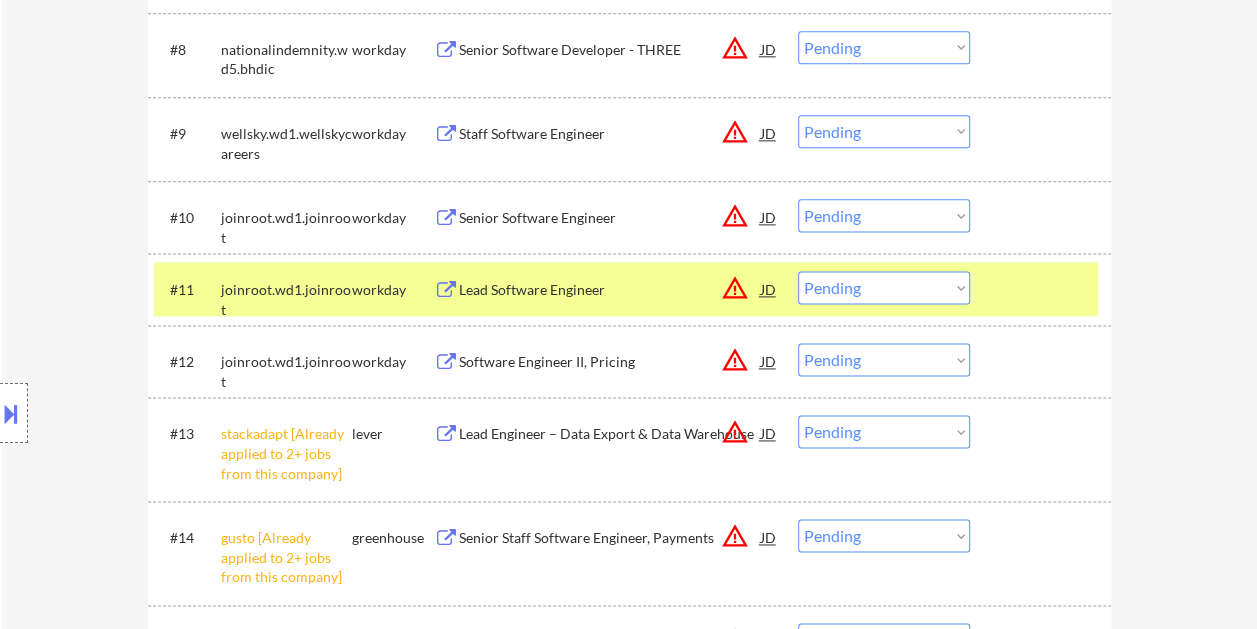 click at bounding box center (1043, 217) 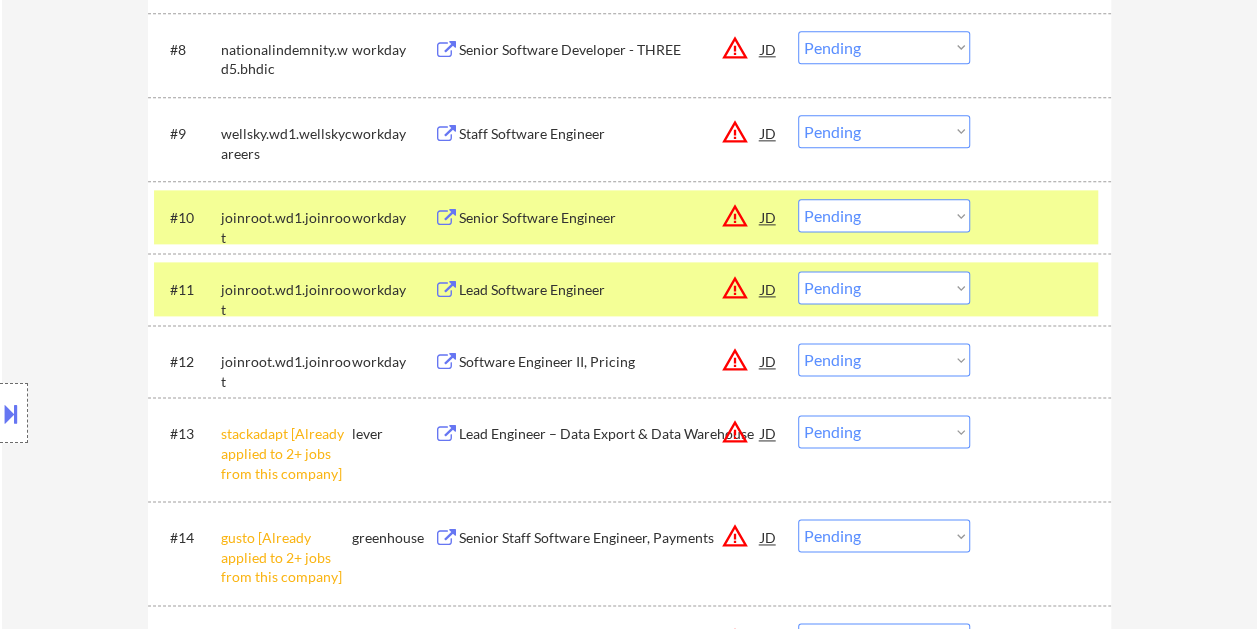 click on "#11 joinroot.wd1.joinroot workday Lead Software Engineer JD warning_amber Choose an option... Pending Applied Excluded (Questions) Excluded (Expired) Excluded (Location) Excluded (Bad Match) Excluded (Blocklist) Excluded (Salary) Excluded (Other)" at bounding box center (626, 289) 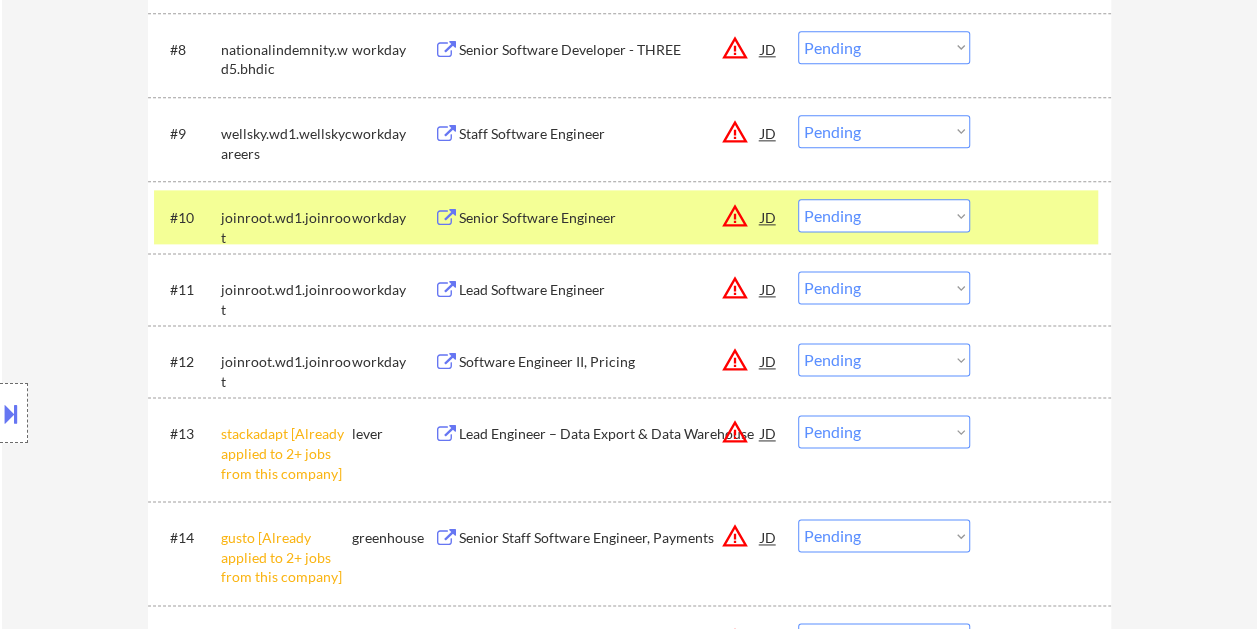 click on "Senior Software Engineer" at bounding box center [610, 218] 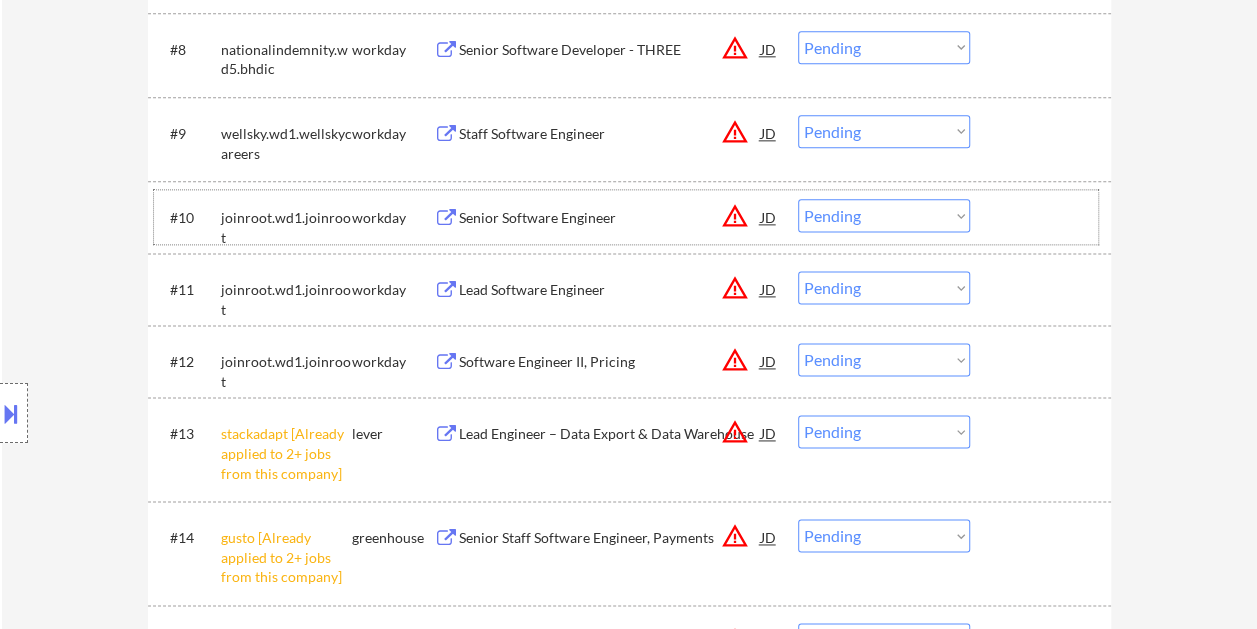 click at bounding box center [1043, 217] 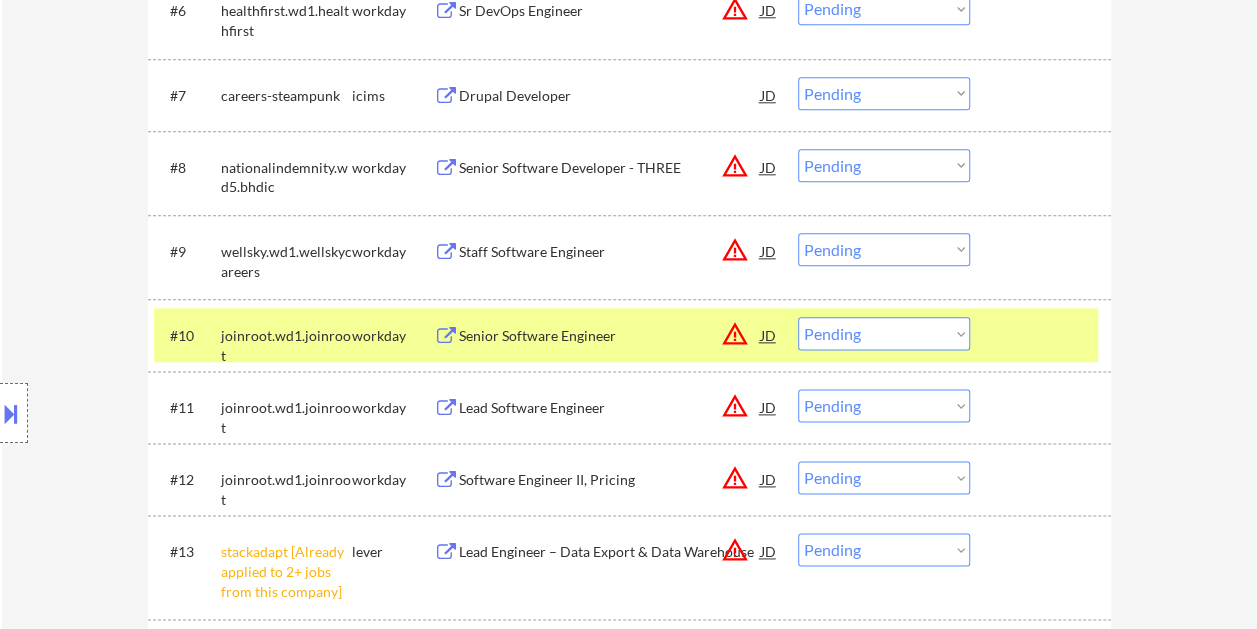 scroll, scrollTop: 1118, scrollLeft: 0, axis: vertical 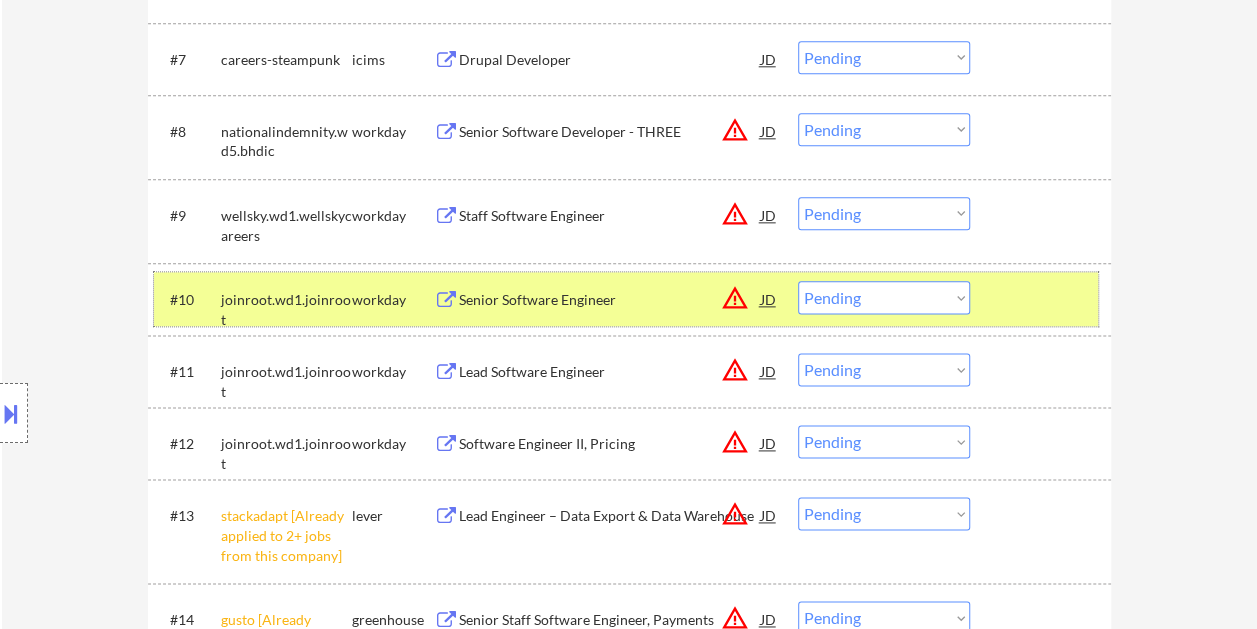 drag, startPoint x: 954, startPoint y: 296, endPoint x: 909, endPoint y: 307, distance: 46.32494 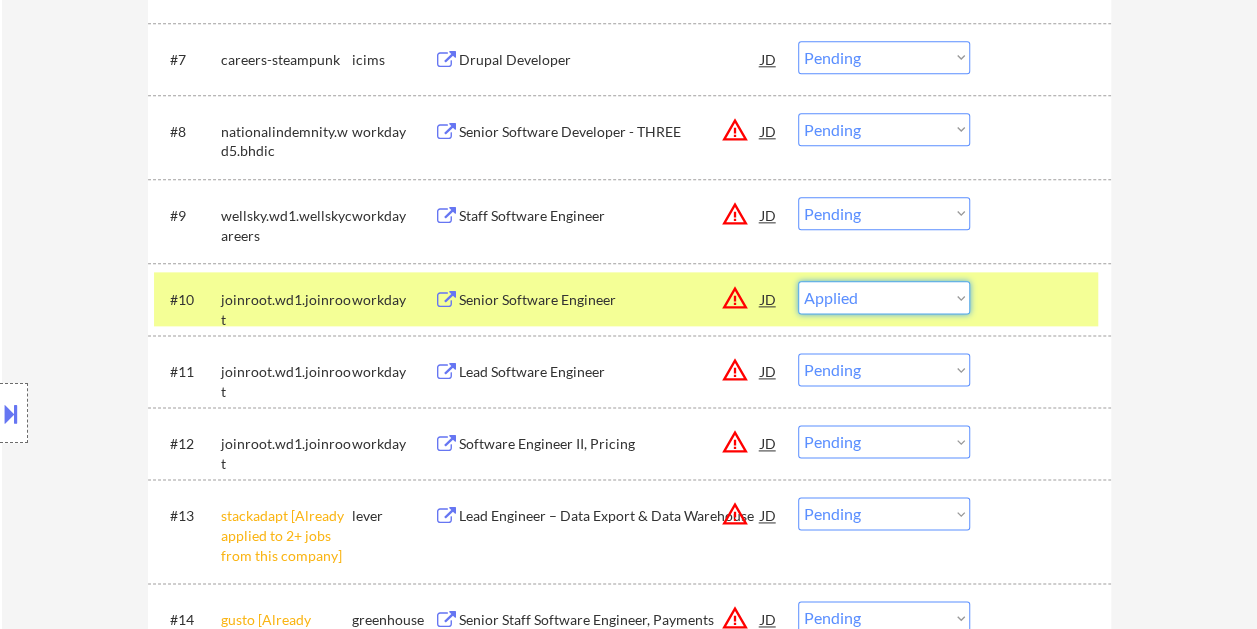 click on "Choose an option... Pending Applied Excluded (Questions) Excluded (Expired) Excluded (Location) Excluded (Bad Match) Excluded (Blocklist) Excluded (Salary) Excluded (Other)" at bounding box center (884, 297) 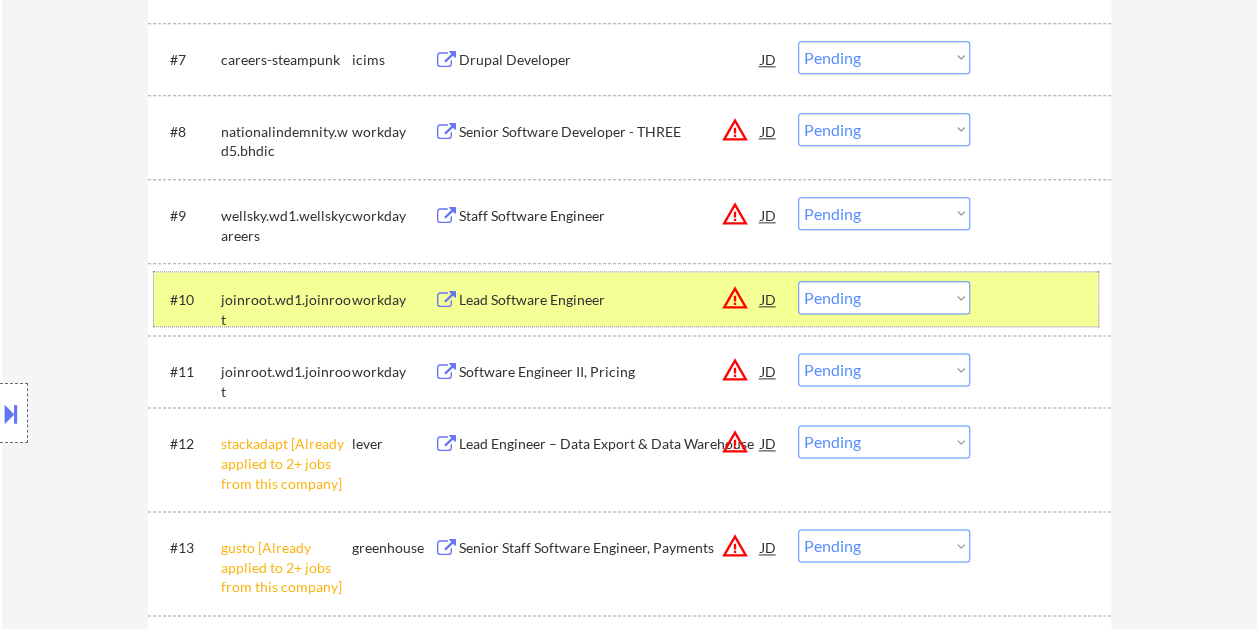 click at bounding box center [1043, 299] 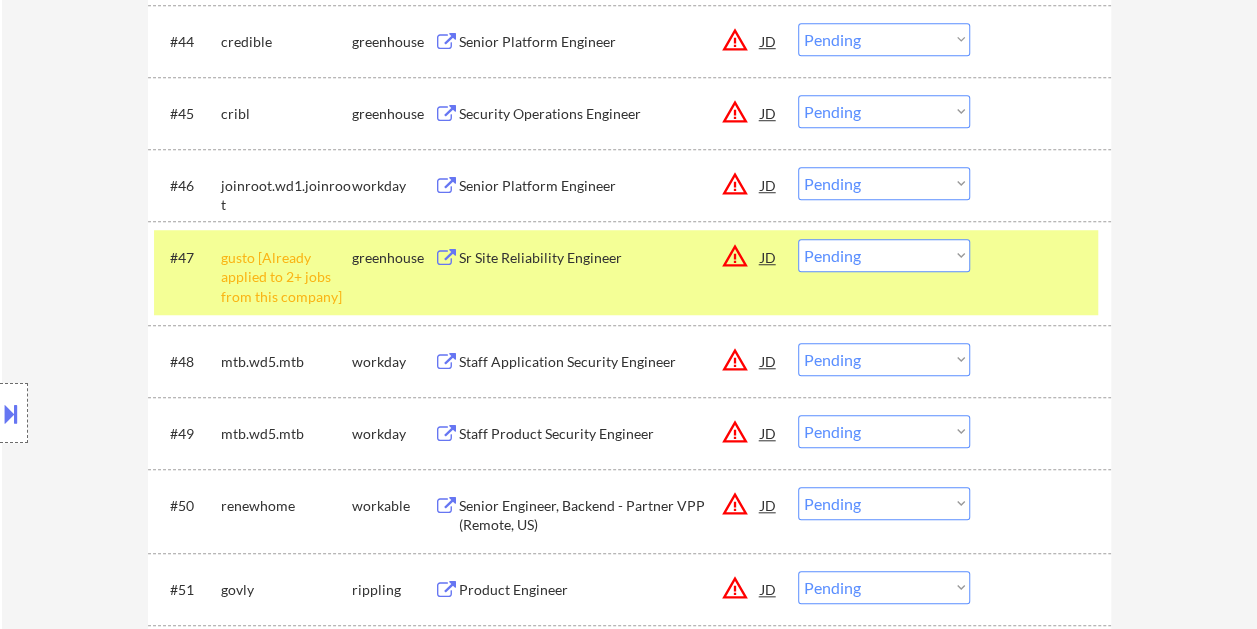 scroll, scrollTop: 4518, scrollLeft: 0, axis: vertical 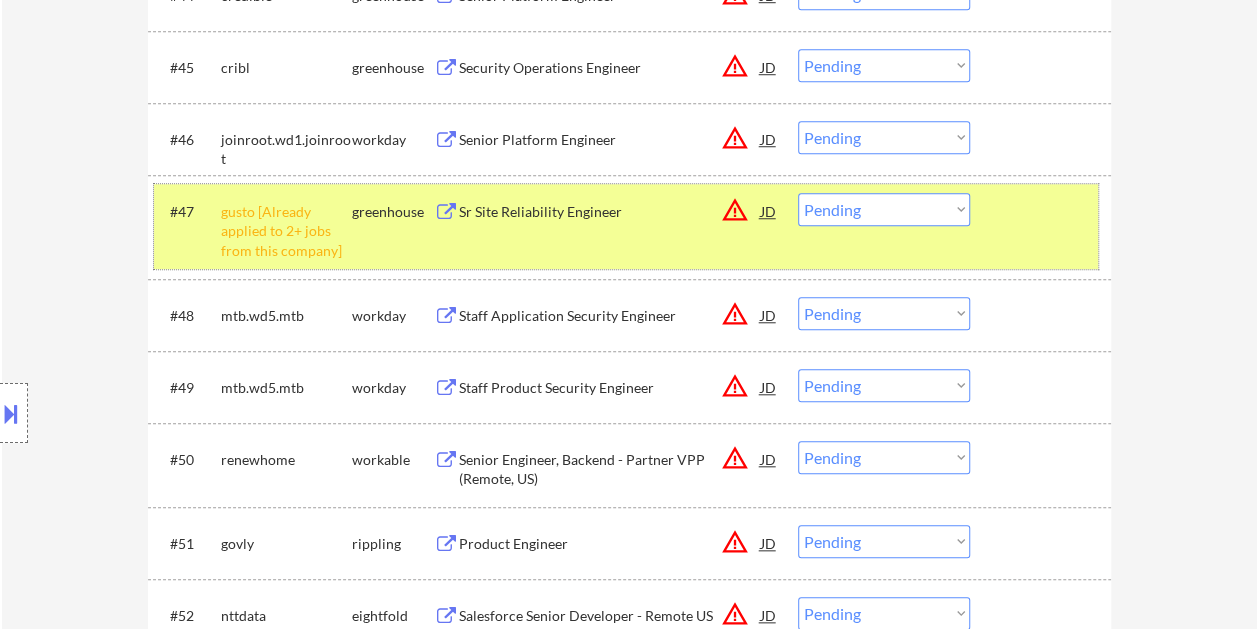 click on "#47 gusto [Already applied to 2+ jobs from this company] greenhouse Sr Site Reliability Engineer  JD warning_amber Choose an option... Pending Applied Excluded (Questions) Excluded (Expired) Excluded (Location) Excluded (Bad Match) Excluded (Blocklist) Excluded (Salary) Excluded (Other)" at bounding box center (626, 227) 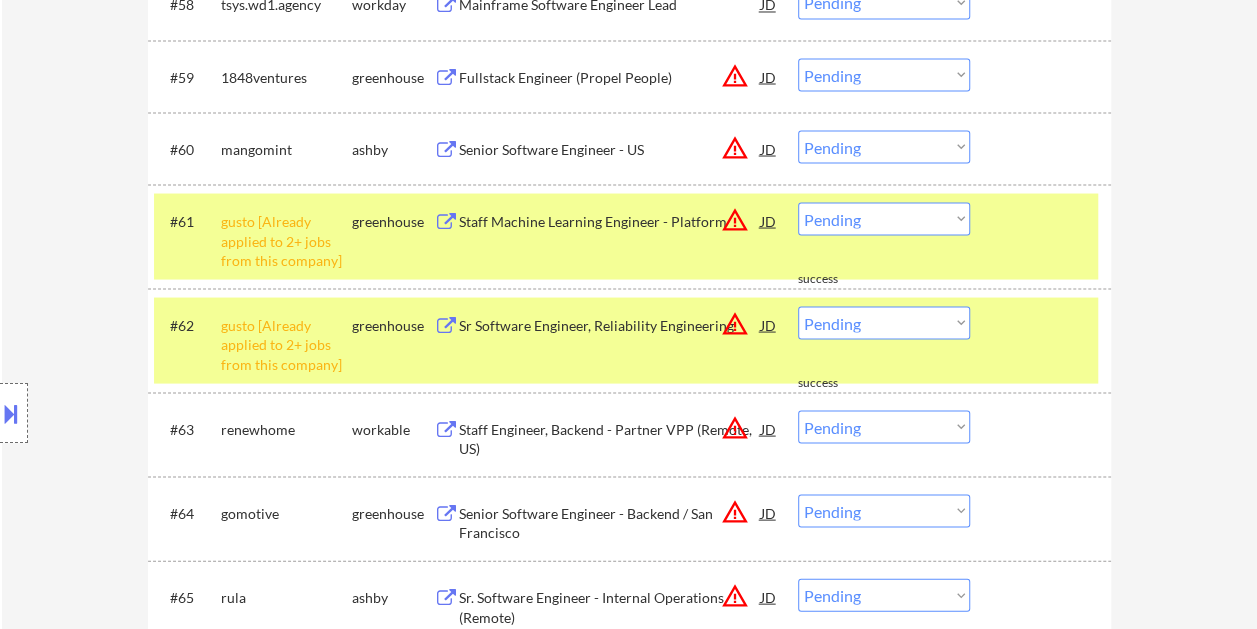scroll, scrollTop: 5618, scrollLeft: 0, axis: vertical 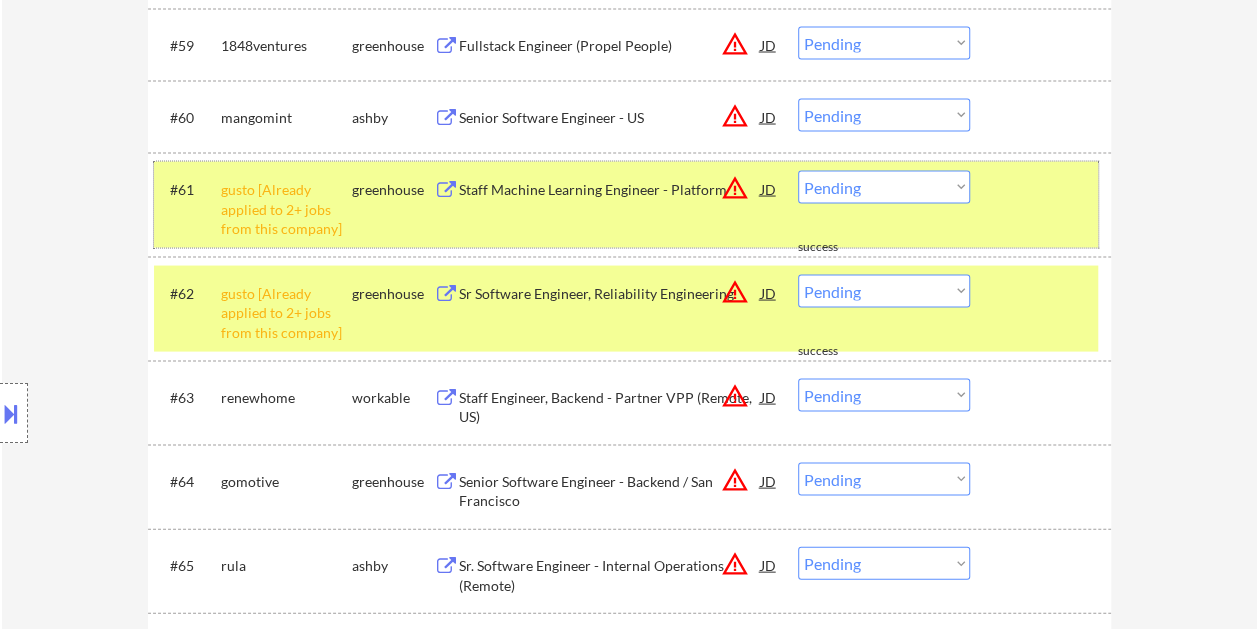 drag, startPoint x: 1040, startPoint y: 188, endPoint x: 1038, endPoint y: 202, distance: 14.142136 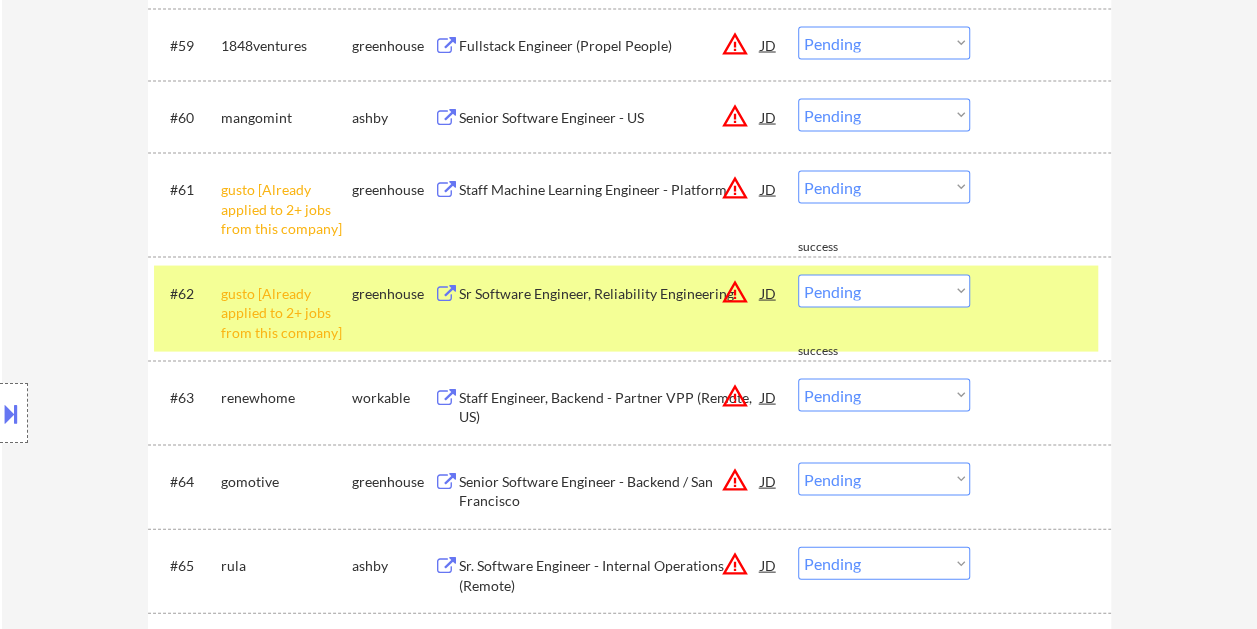 click at bounding box center (1043, 292) 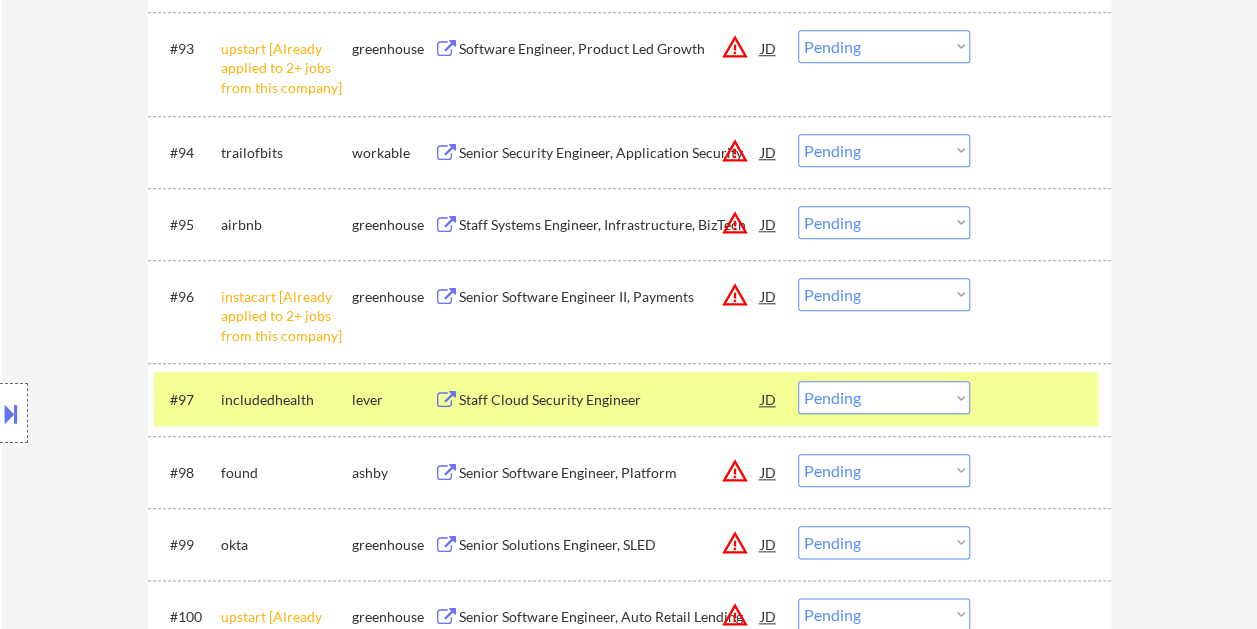 scroll, scrollTop: 8418, scrollLeft: 0, axis: vertical 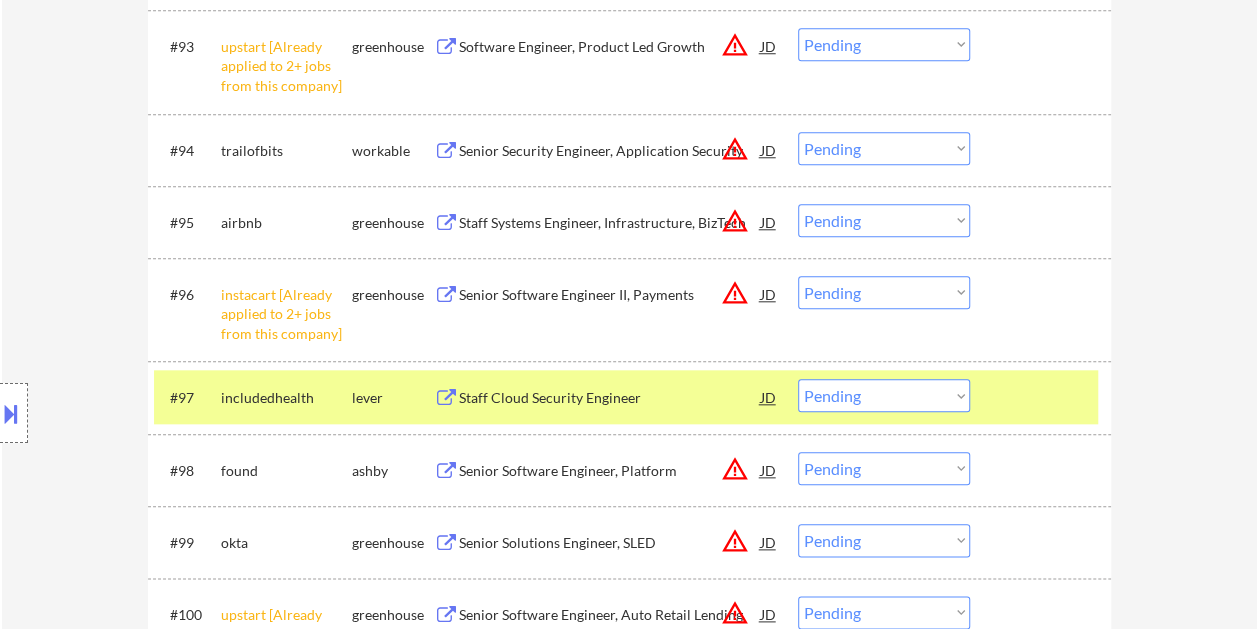 click at bounding box center (1043, 397) 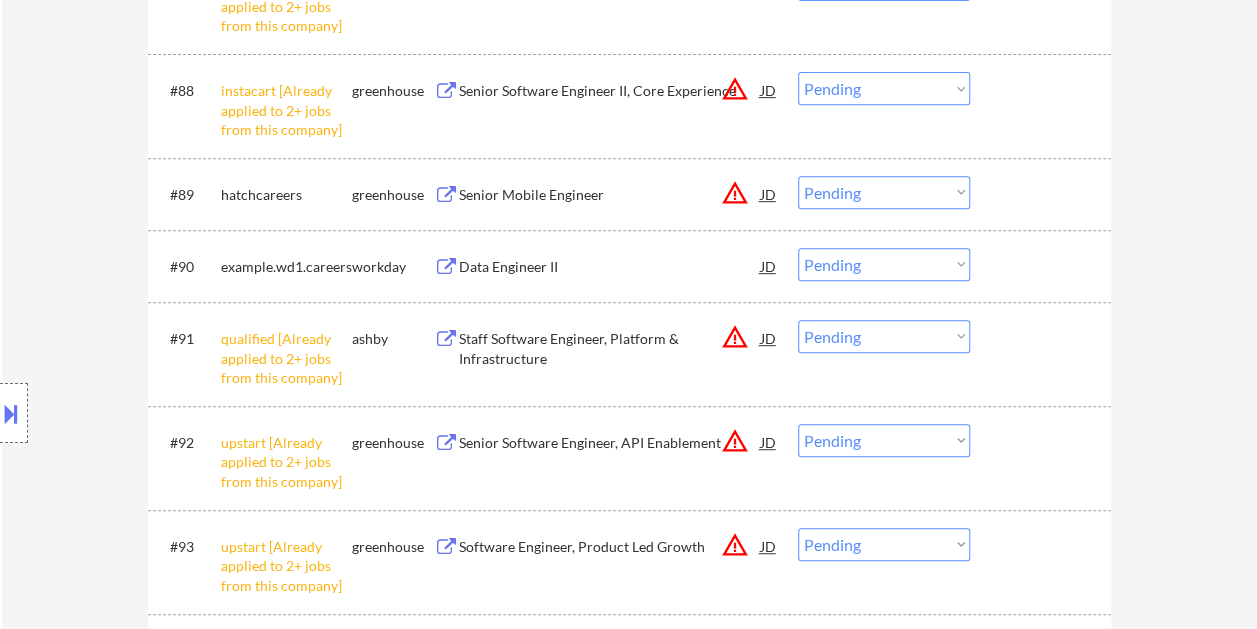 scroll, scrollTop: 7418, scrollLeft: 0, axis: vertical 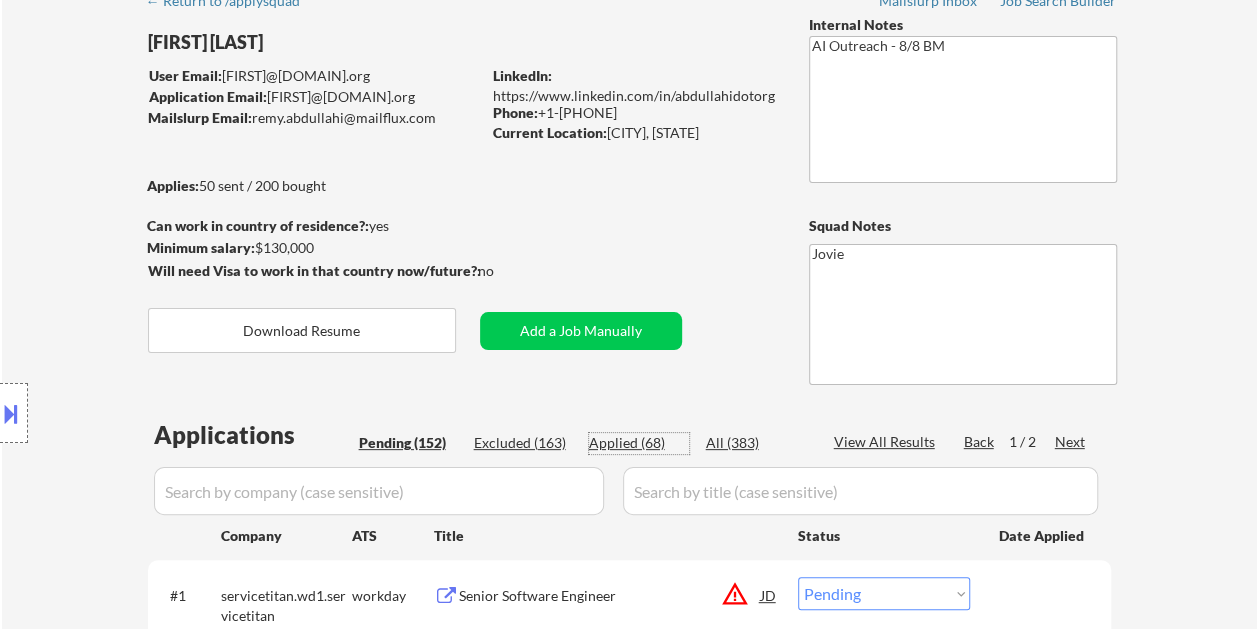 click on "Applied (68)" at bounding box center (639, 443) 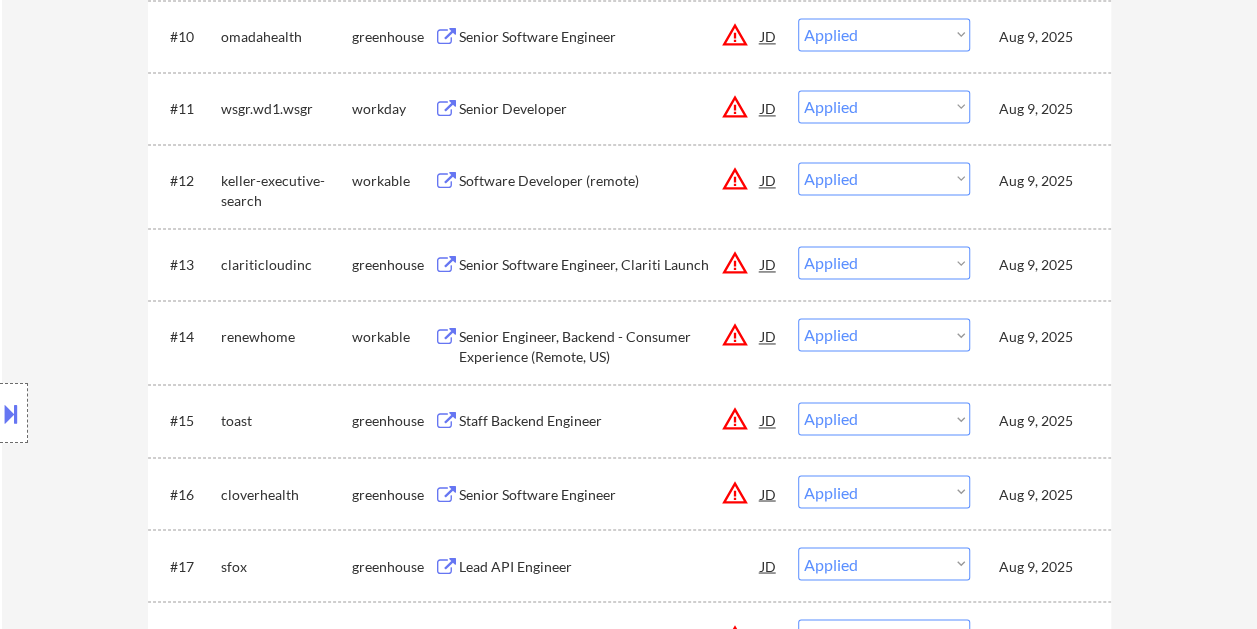 scroll, scrollTop: 1300, scrollLeft: 0, axis: vertical 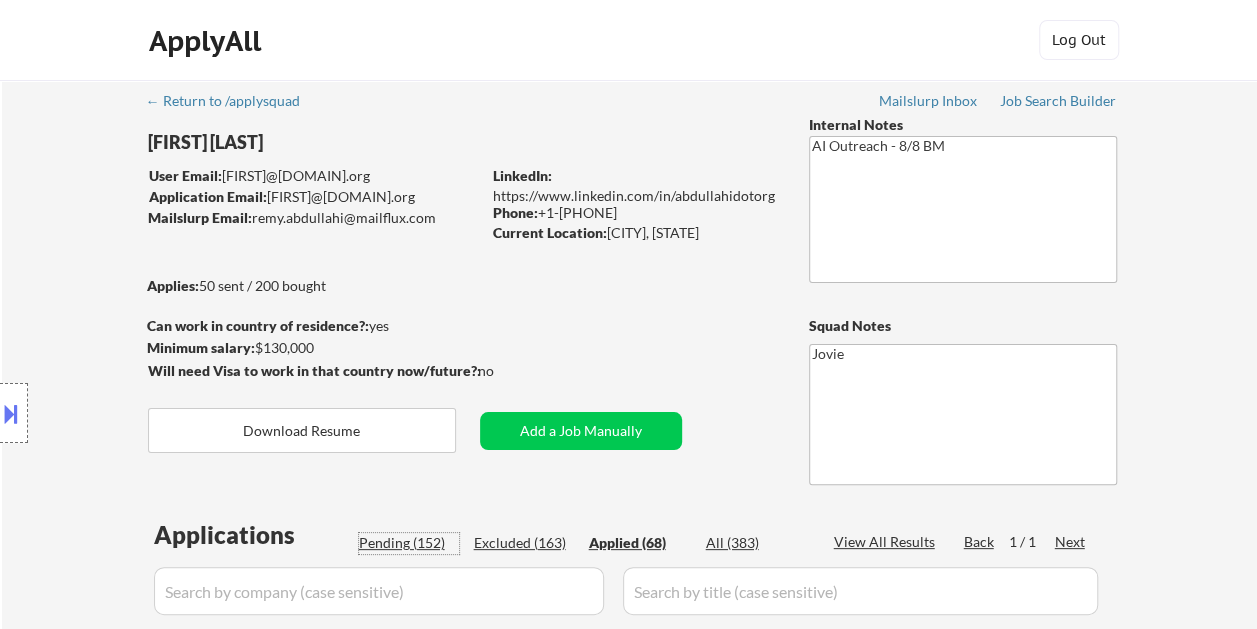 click on "Pending (152)" at bounding box center (409, 543) 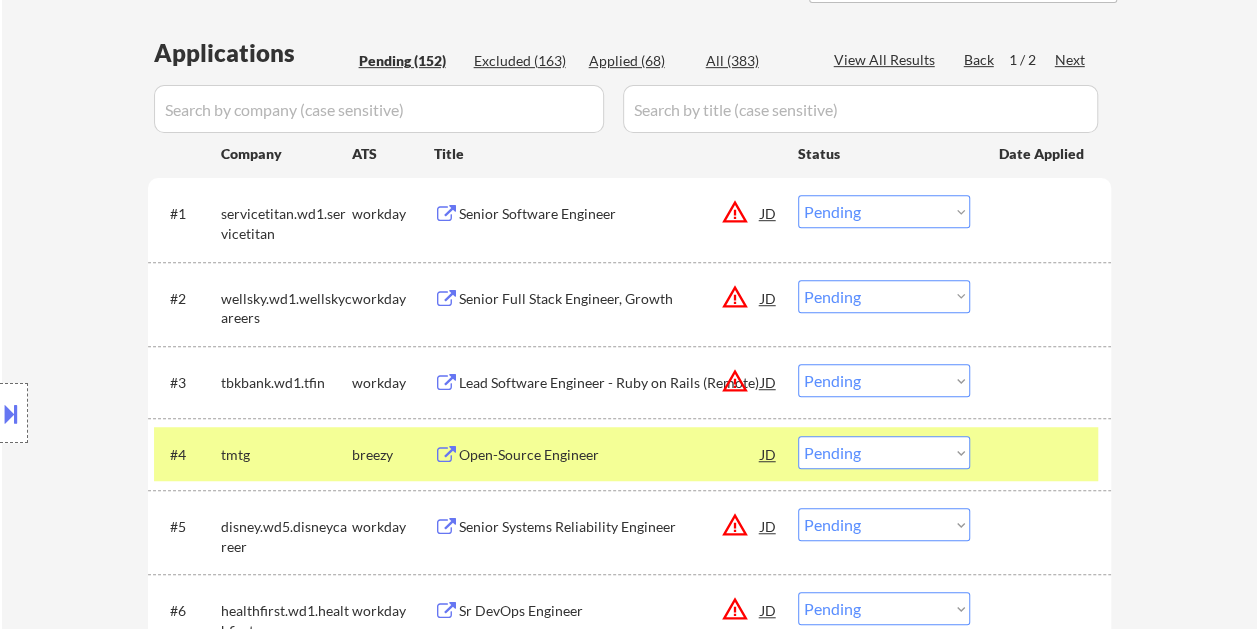 scroll, scrollTop: 500, scrollLeft: 0, axis: vertical 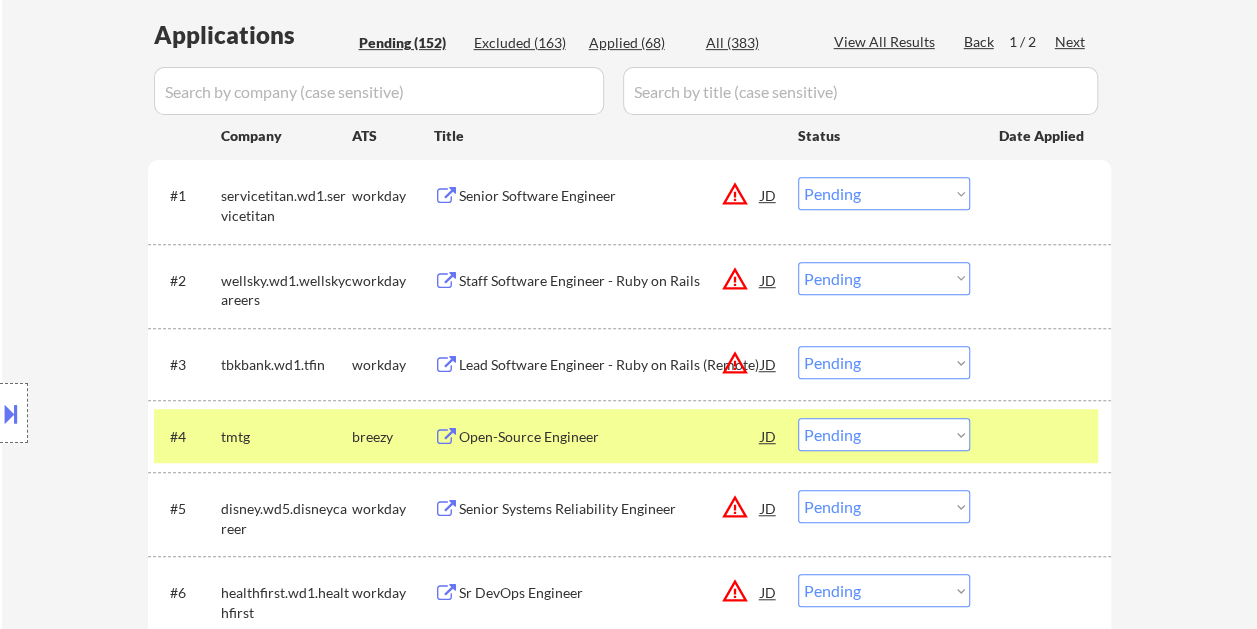 click on "#1 servicetitan.wd1.servicetitan workday Senior Software Engineer JD warning_amber Choose an option... Pending Applied Excluded (Questions) Excluded (Expired) Excluded (Location) Excluded (Bad Match) Excluded (Blocklist) Excluded (Salary) Excluded (Other)" at bounding box center (626, 201) 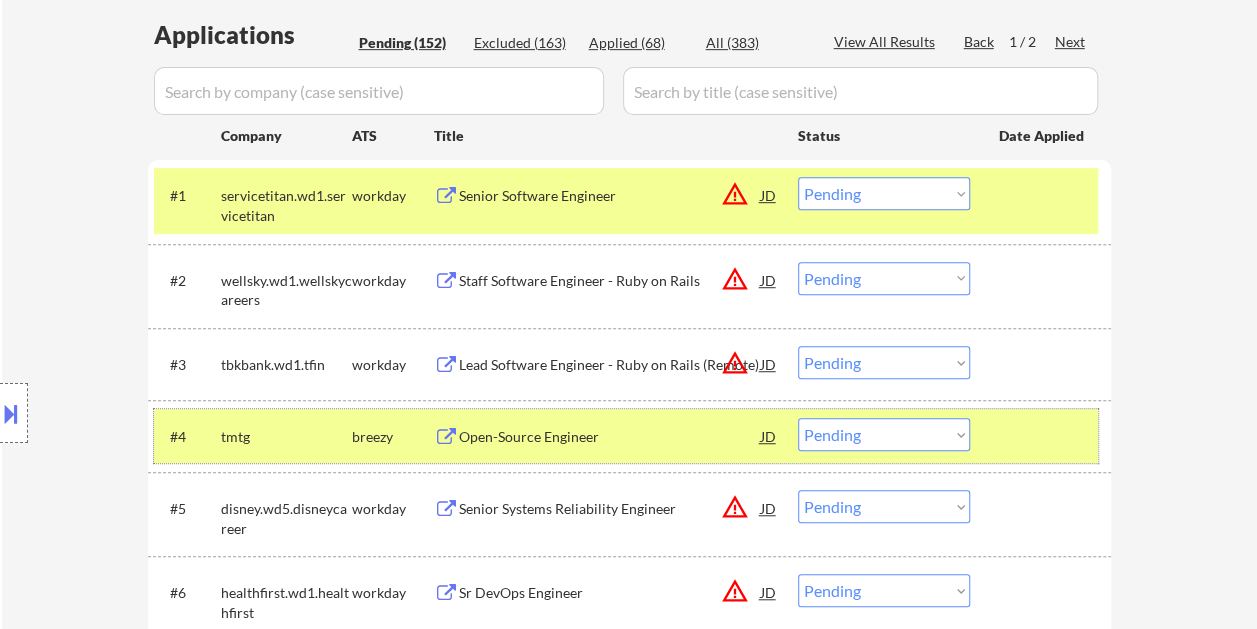 click at bounding box center (1043, 436) 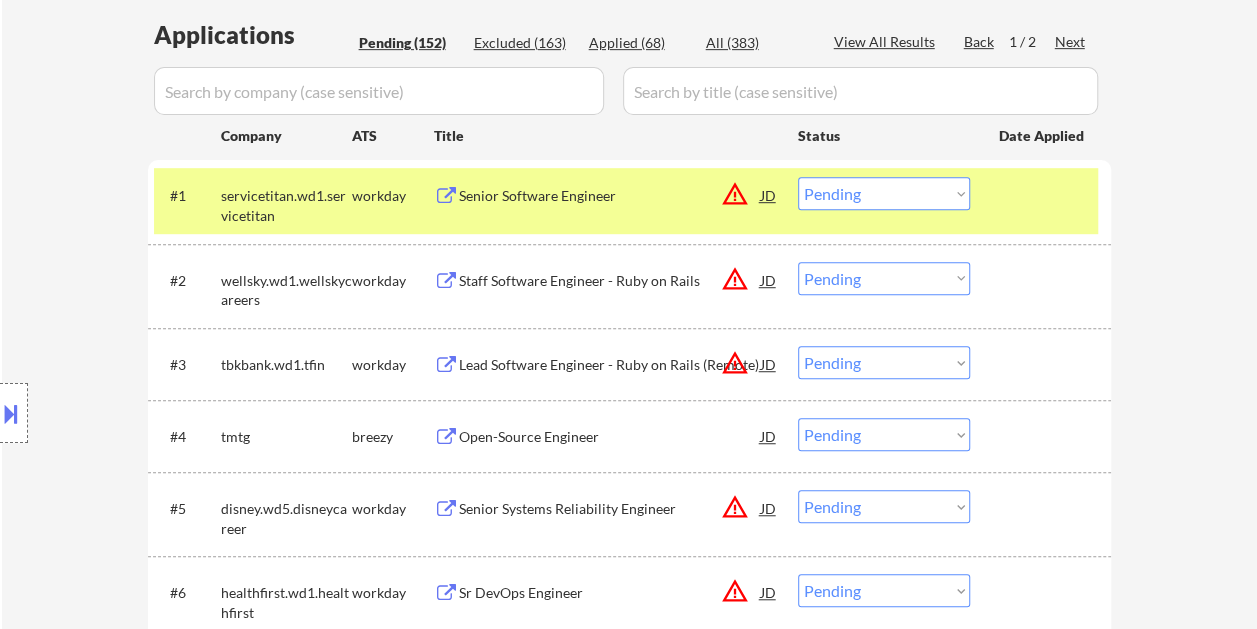 click on "Senior Software Engineer" at bounding box center [610, 196] 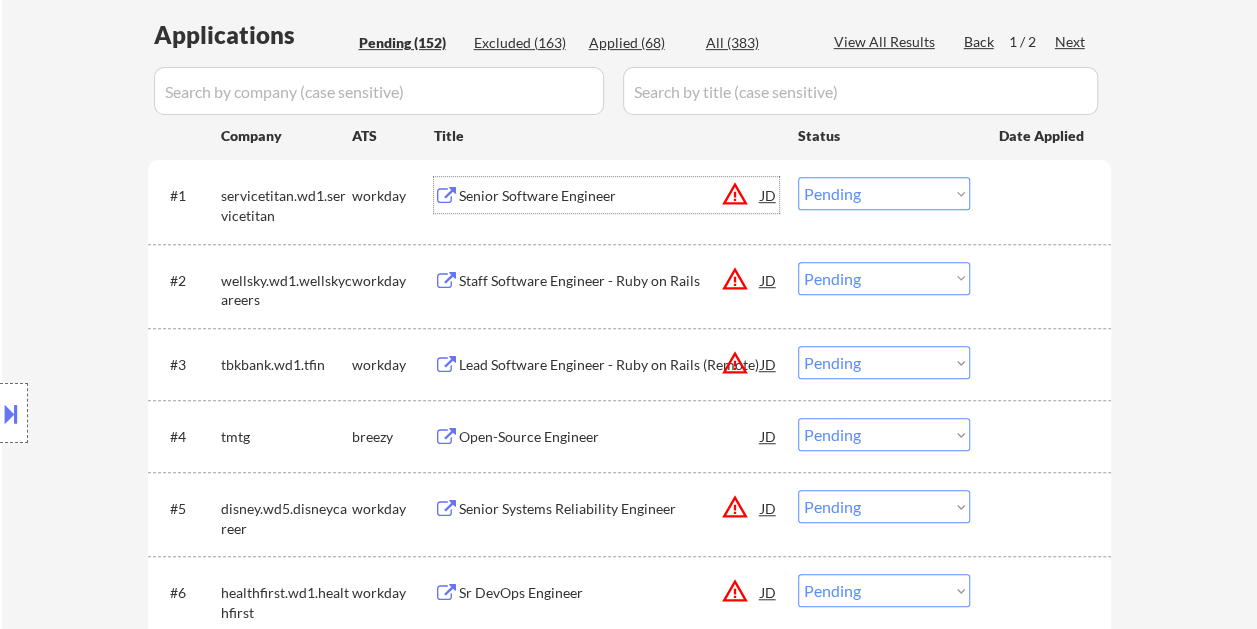 click on "#1 servicetitan.wd1.servicetitan workday Senior Software Engineer JD warning_amber Choose an option... Pending Applied Excluded (Questions) Excluded (Expired) Excluded (Location) Excluded (Bad Match) Excluded (Blocklist) Excluded (Salary) Excluded (Other)" at bounding box center (626, 201) 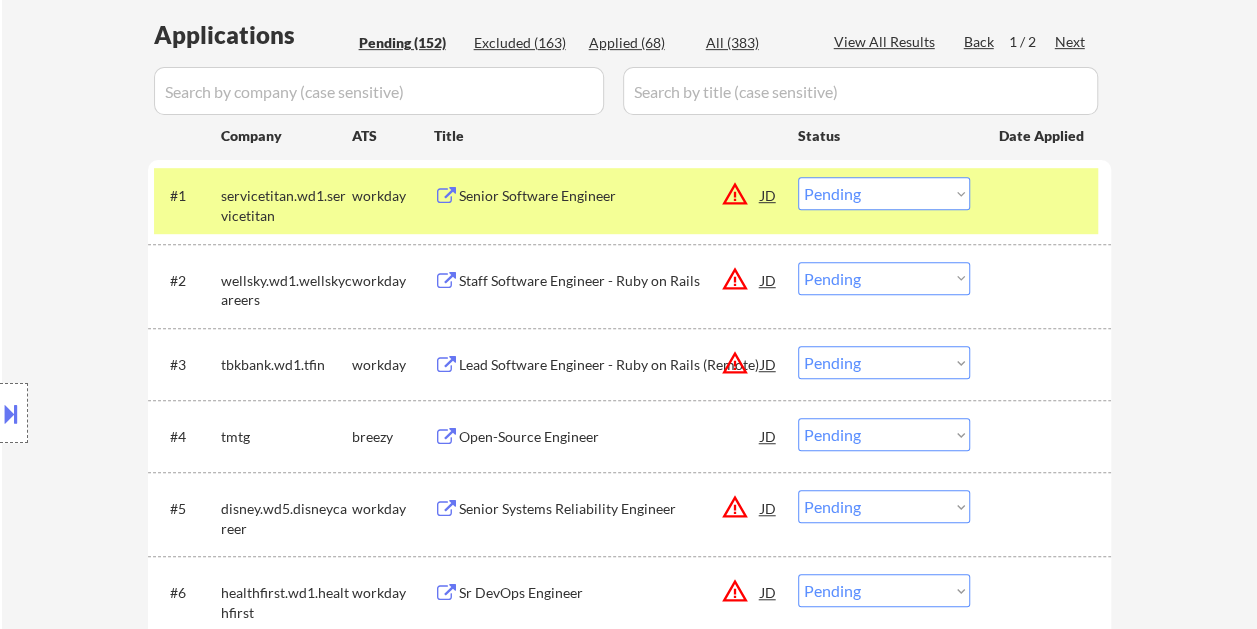 click on "Choose an option... Pending Applied Excluded (Questions) Excluded (Expired) Excluded (Location) Excluded (Bad Match) Excluded (Blocklist) Excluded (Salary) Excluded (Other)" at bounding box center [884, 193] 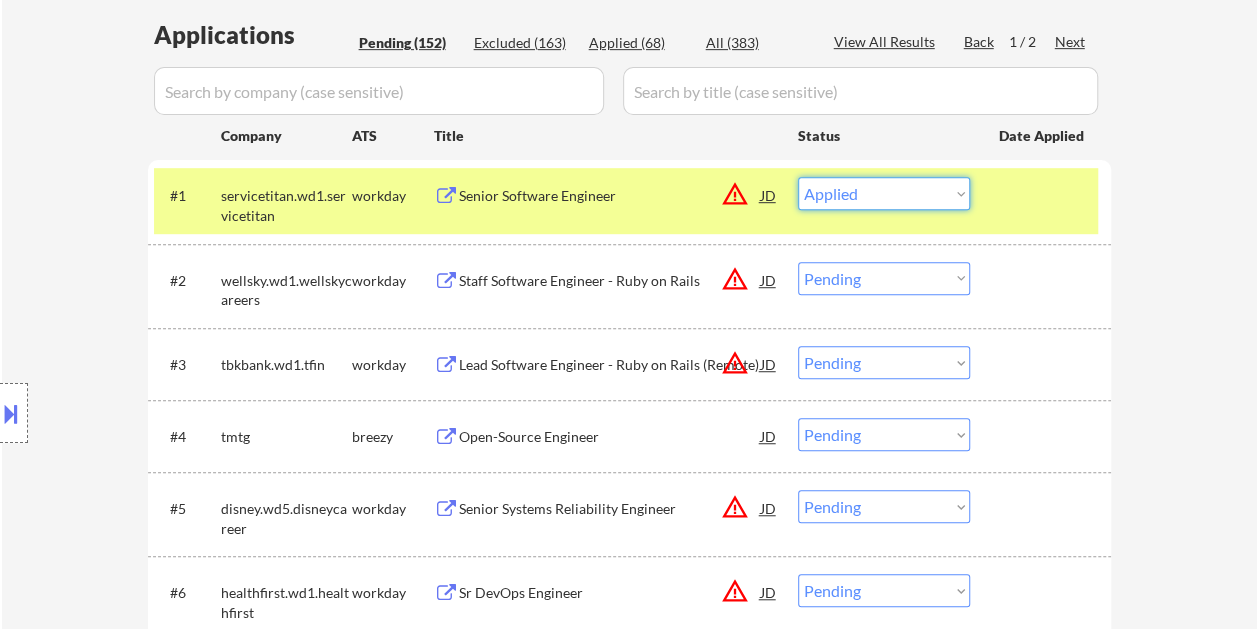 click on "Choose an option... Pending Applied Excluded (Questions) Excluded (Expired) Excluded (Location) Excluded (Bad Match) Excluded (Blocklist) Excluded (Salary) Excluded (Other)" at bounding box center [884, 193] 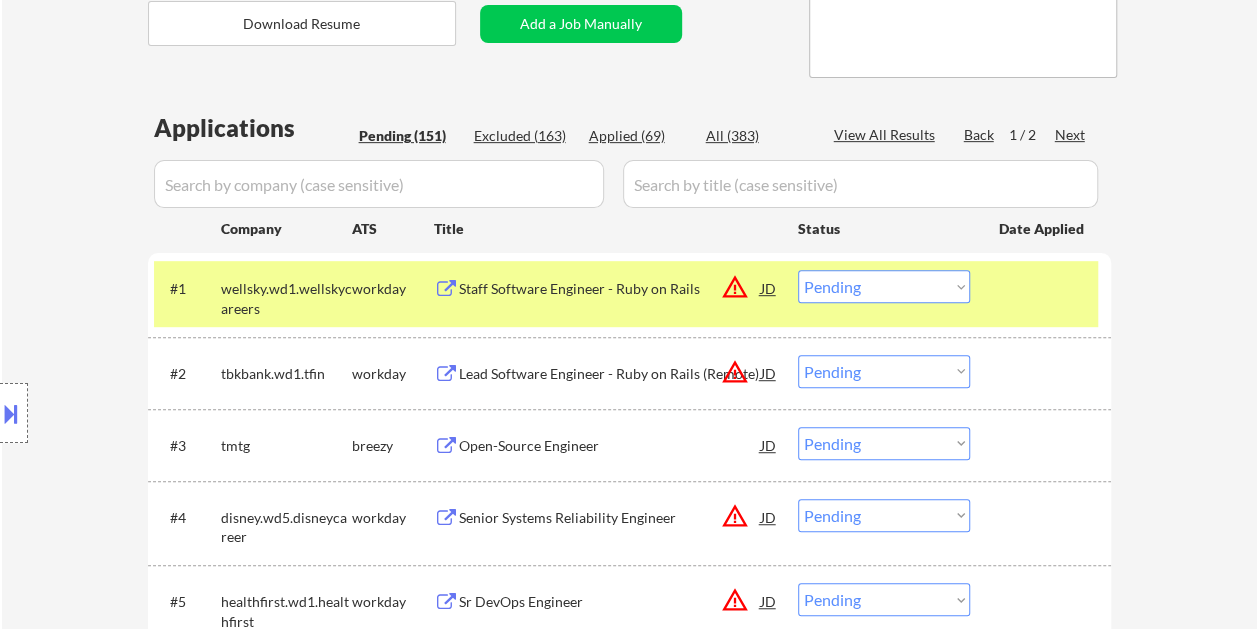 scroll, scrollTop: 400, scrollLeft: 0, axis: vertical 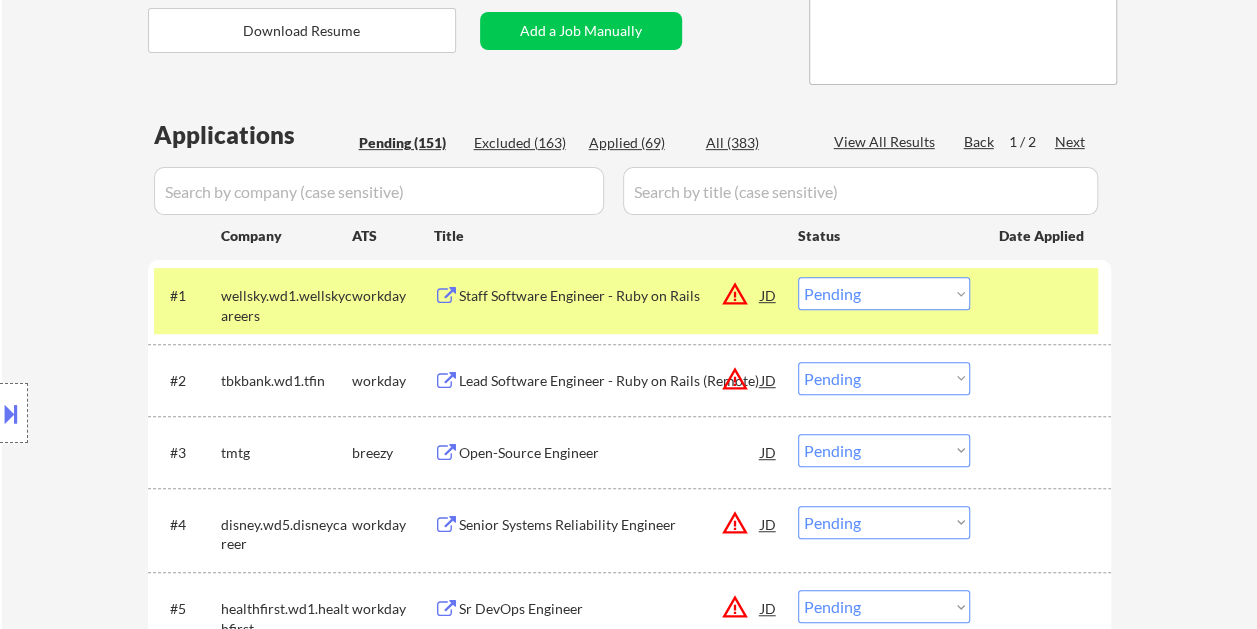 click on "Applied (69)" at bounding box center (639, 143) 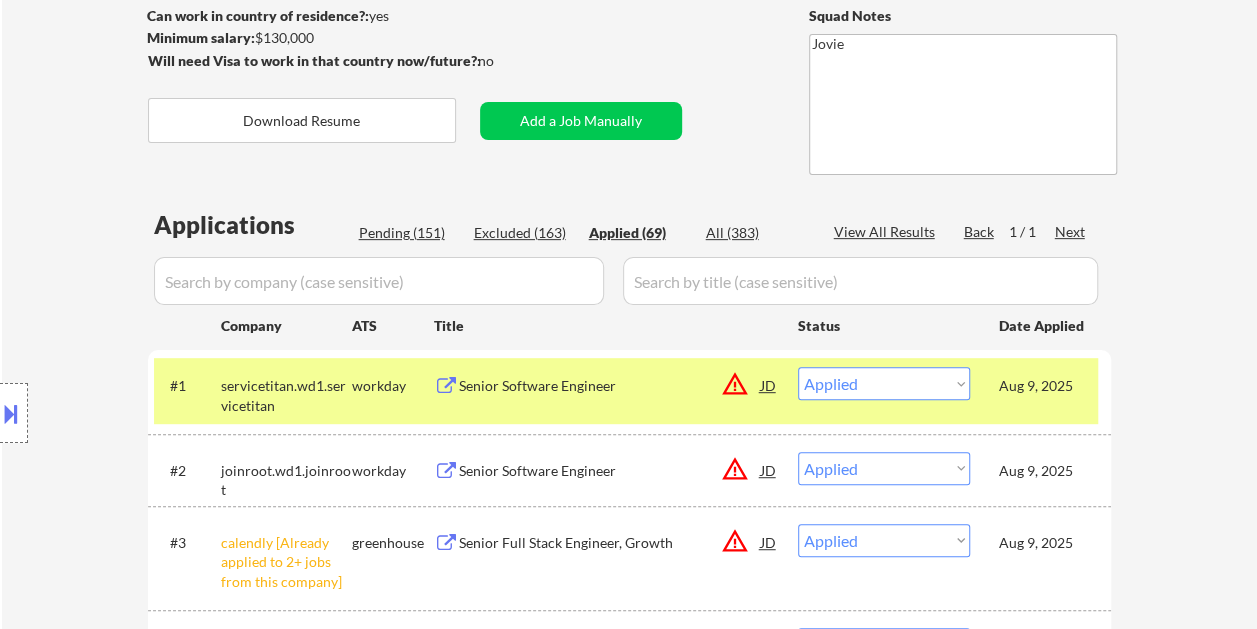 scroll, scrollTop: 300, scrollLeft: 0, axis: vertical 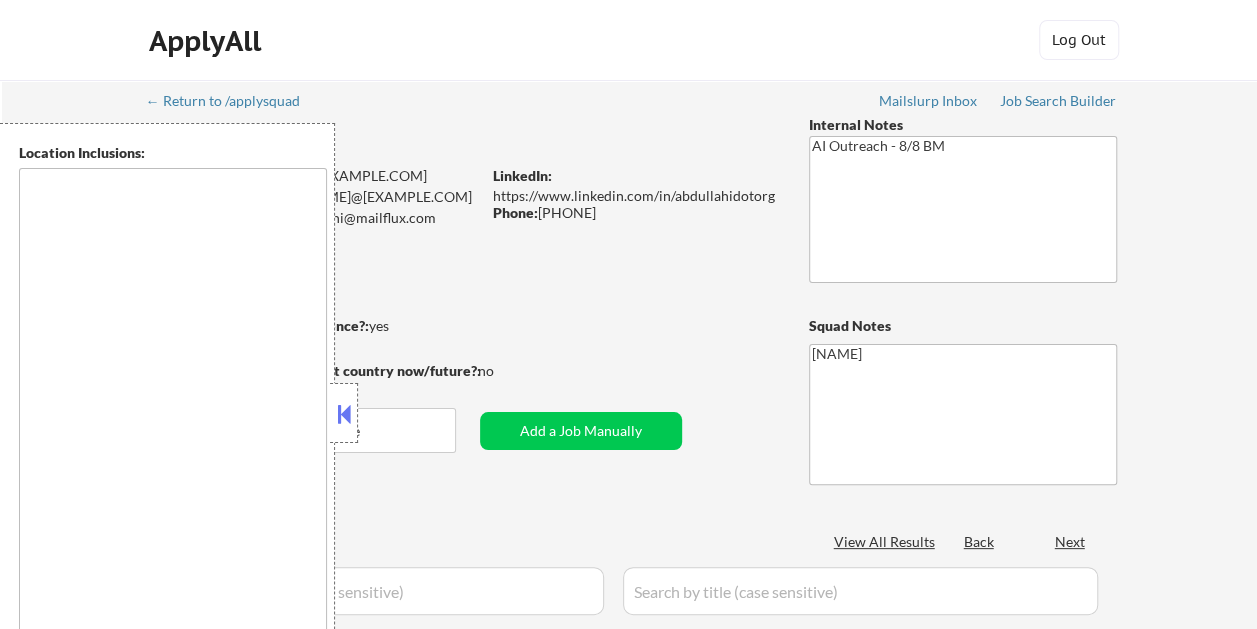 type on "remote" 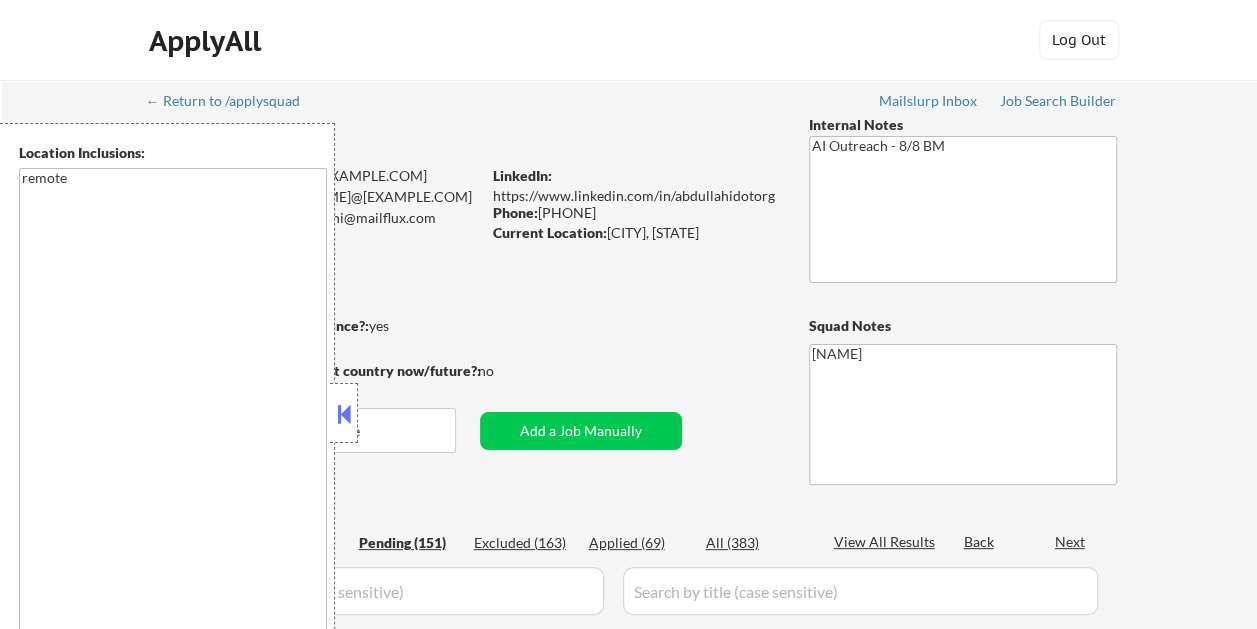 click at bounding box center [344, 414] 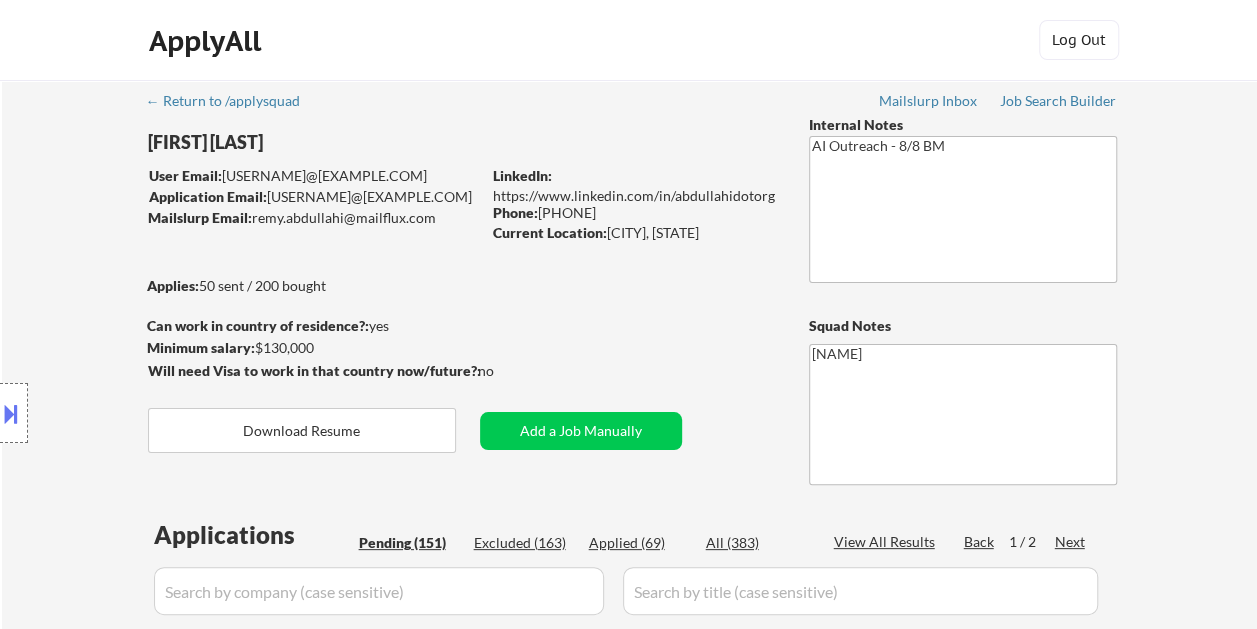 select on ""pending"" 